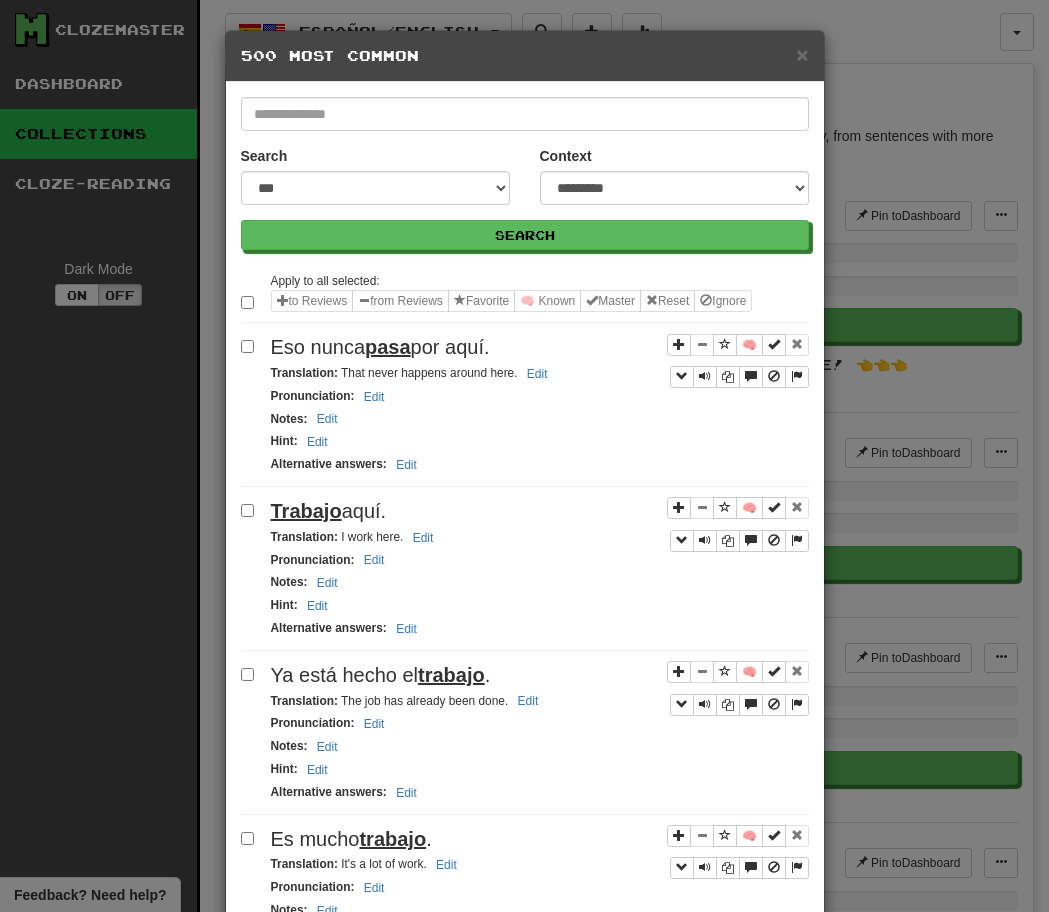 scroll, scrollTop: 2020, scrollLeft: 0, axis: vertical 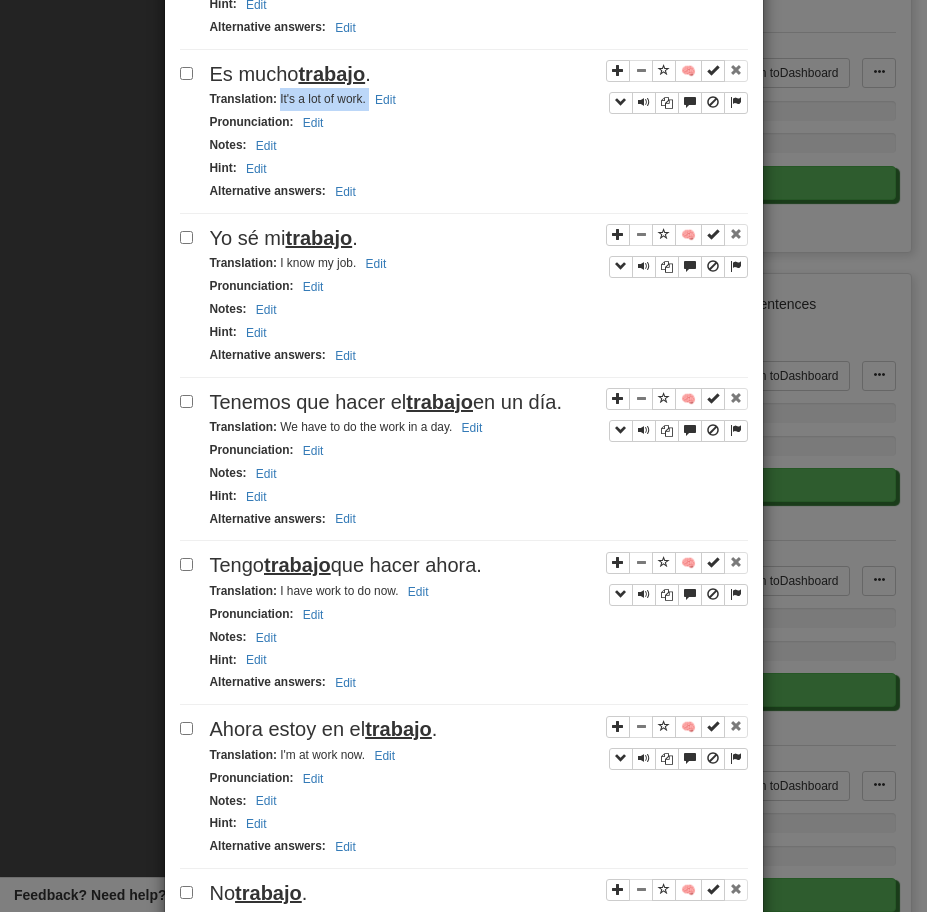 click on "trabajo" at bounding box center [318, 238] 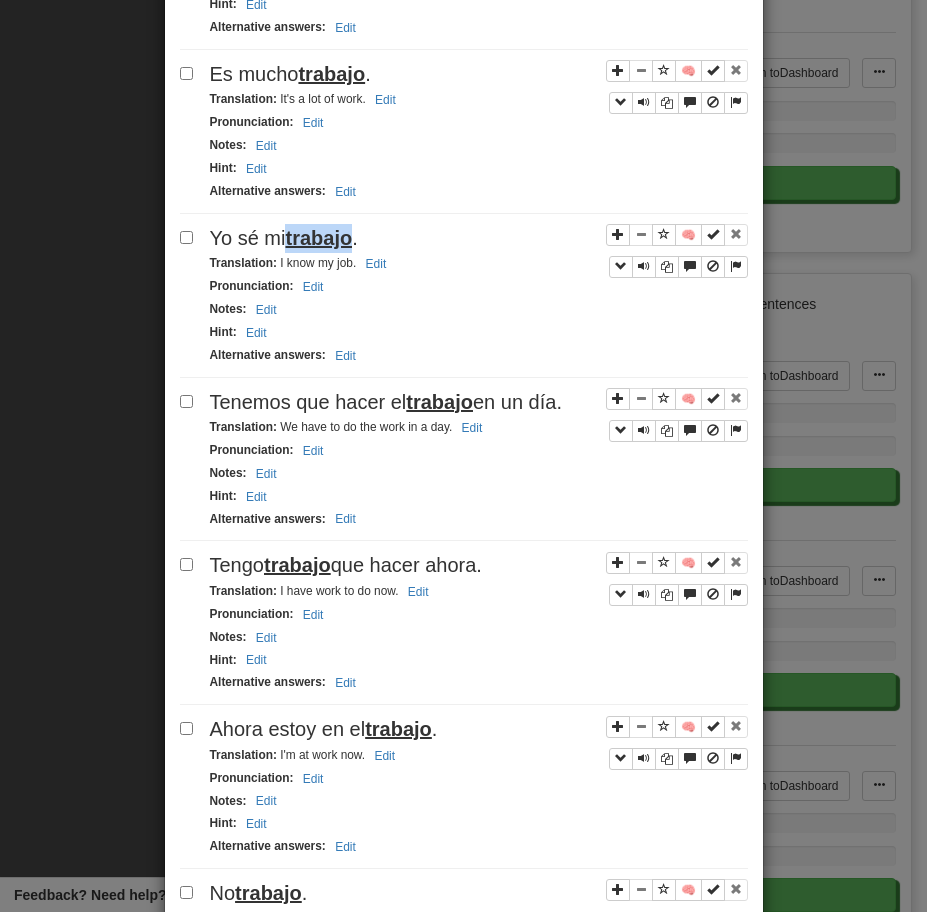 click on "trabajo" at bounding box center [318, 238] 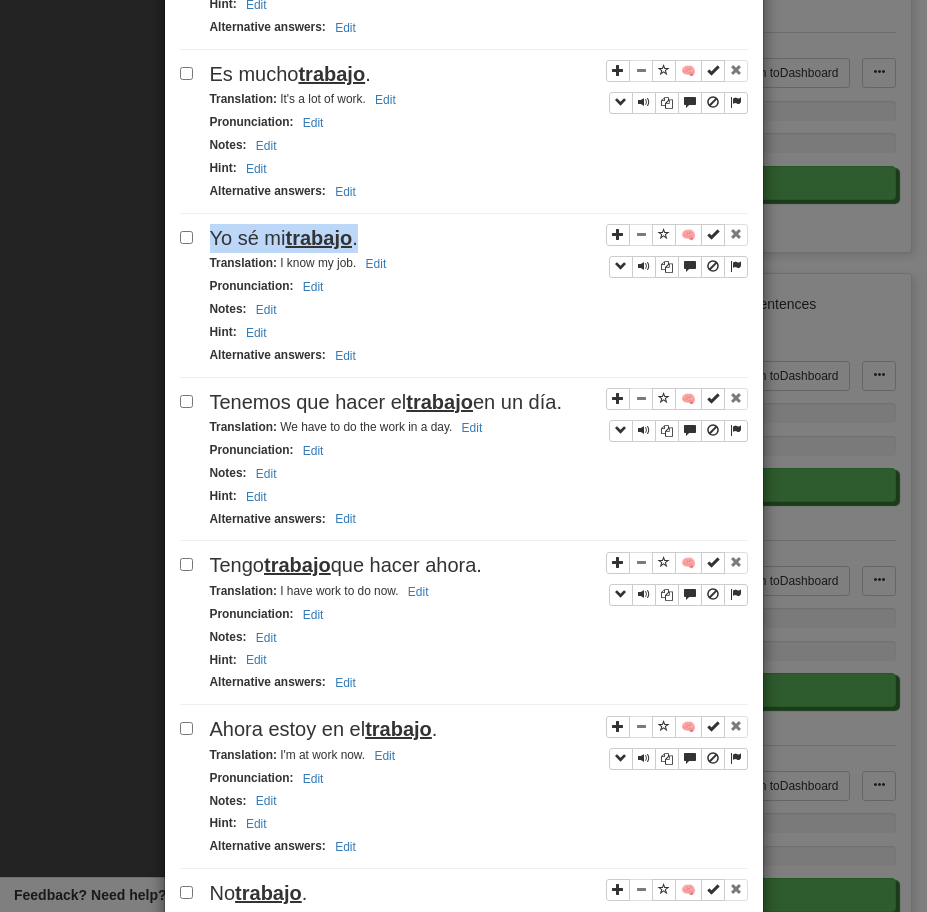 click on "trabajo" at bounding box center [318, 238] 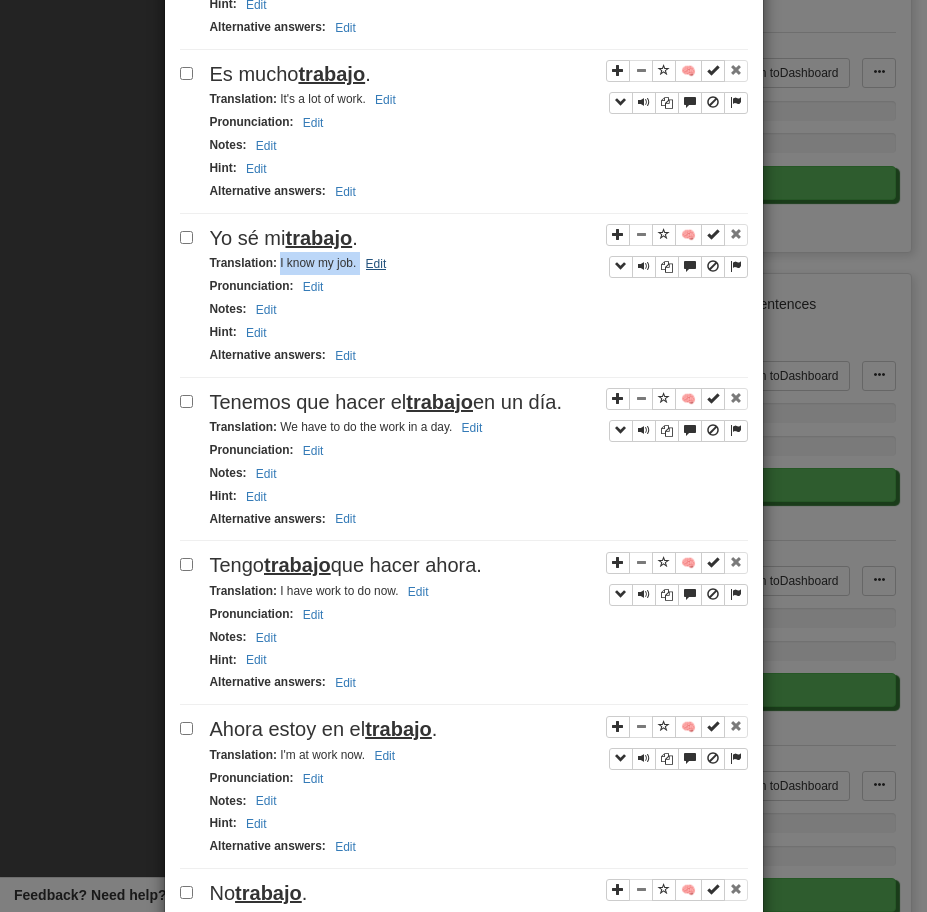 drag, startPoint x: 279, startPoint y: 263, endPoint x: 387, endPoint y: 265, distance: 108.01852 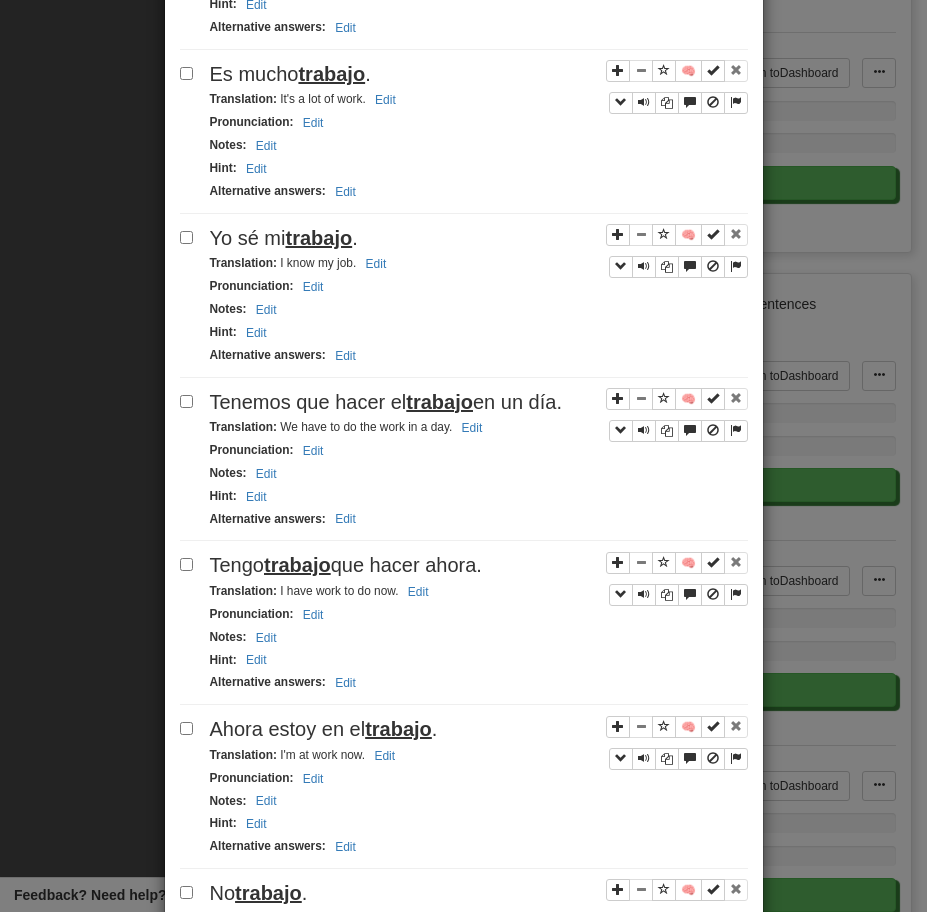 click on "Tenemos que hacer el  trabajo  en un día." at bounding box center (386, 402) 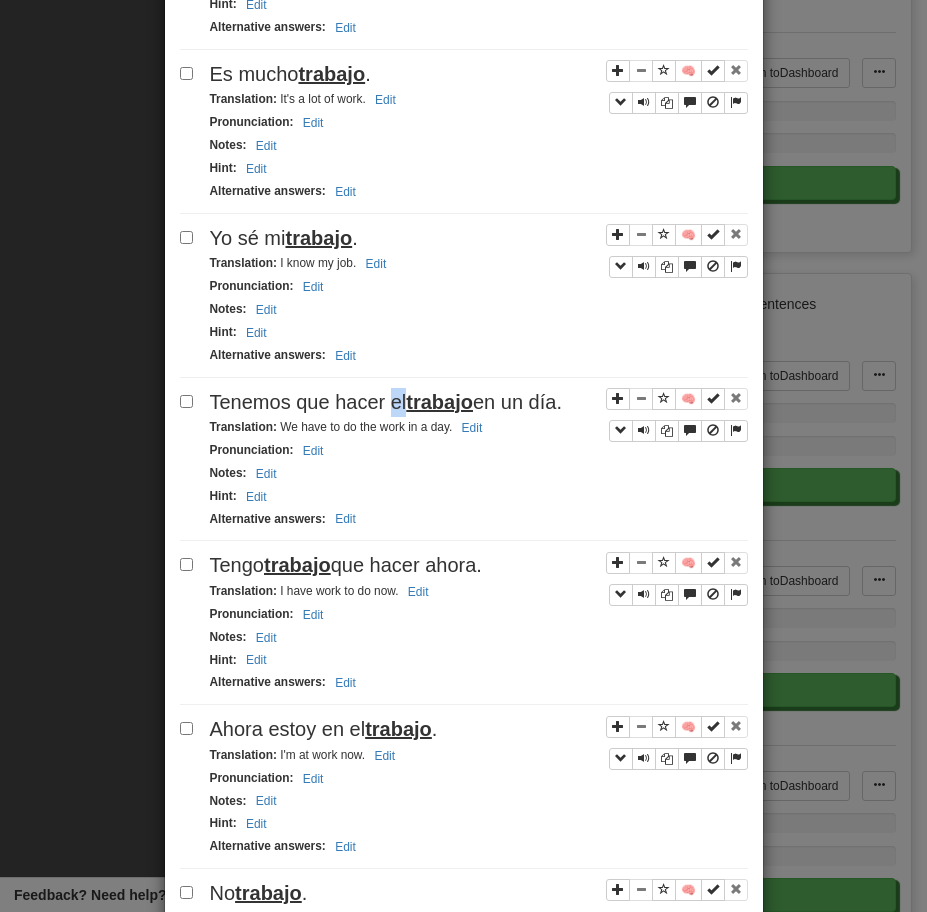 click on "Tenemos que hacer el  trabajo  en un día." at bounding box center [386, 402] 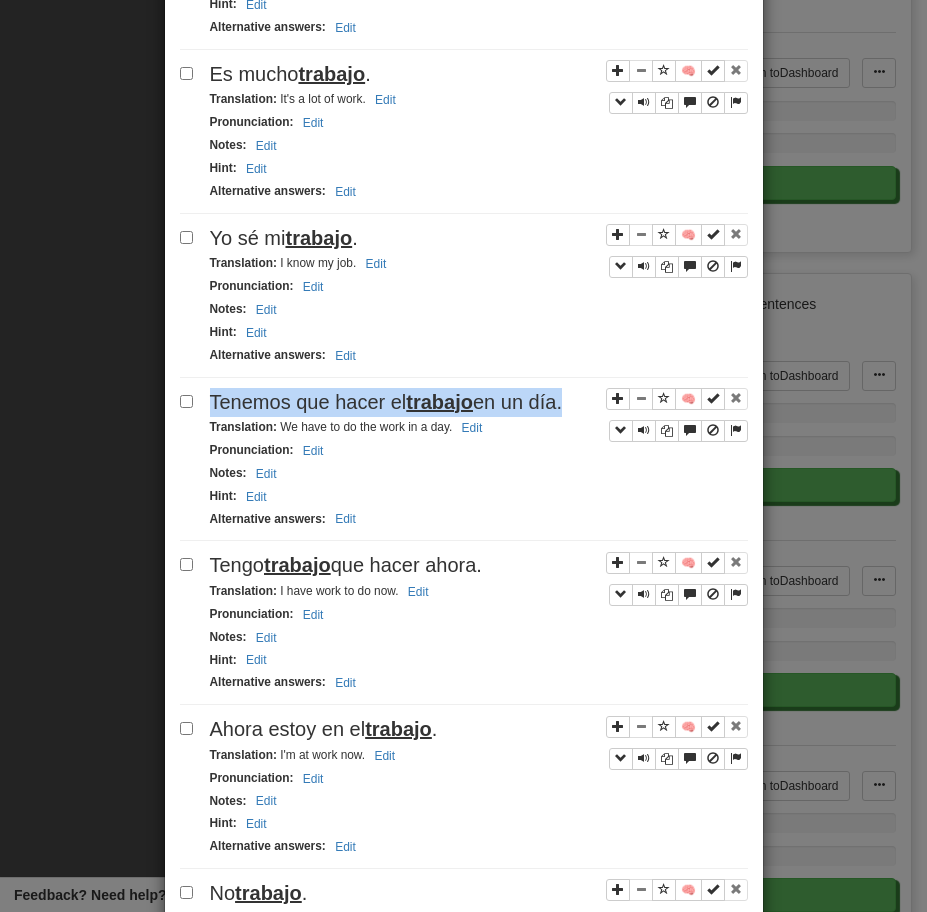 click on "Tenemos que hacer el  trabajo  en un día." at bounding box center [386, 402] 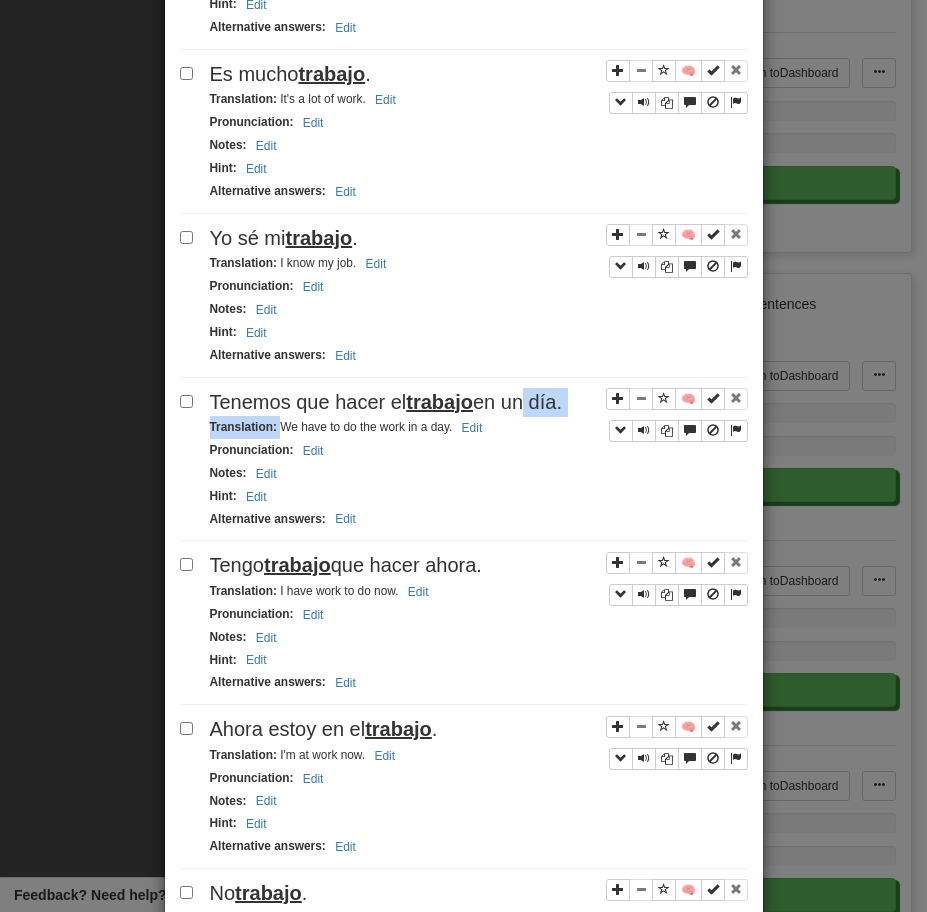 drag, startPoint x: 278, startPoint y: 424, endPoint x: 517, endPoint y: 413, distance: 239.253 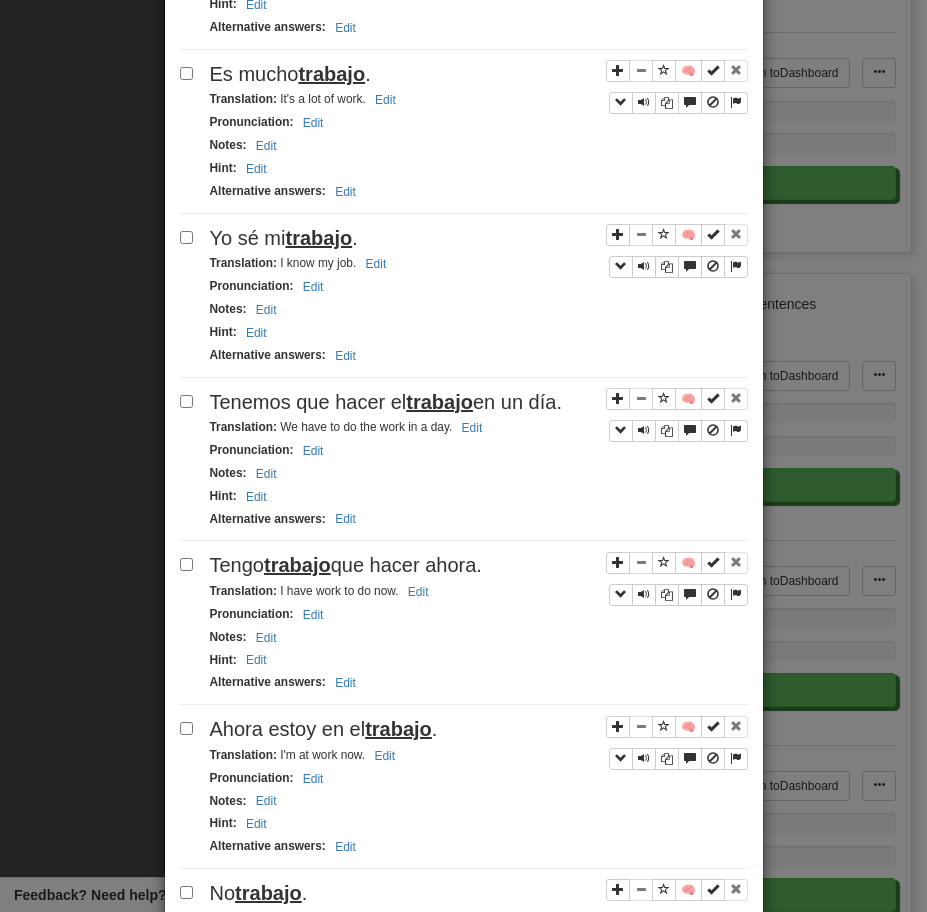 click on "Translation :   We have to do the work in a day.   Edit" at bounding box center (349, 427) 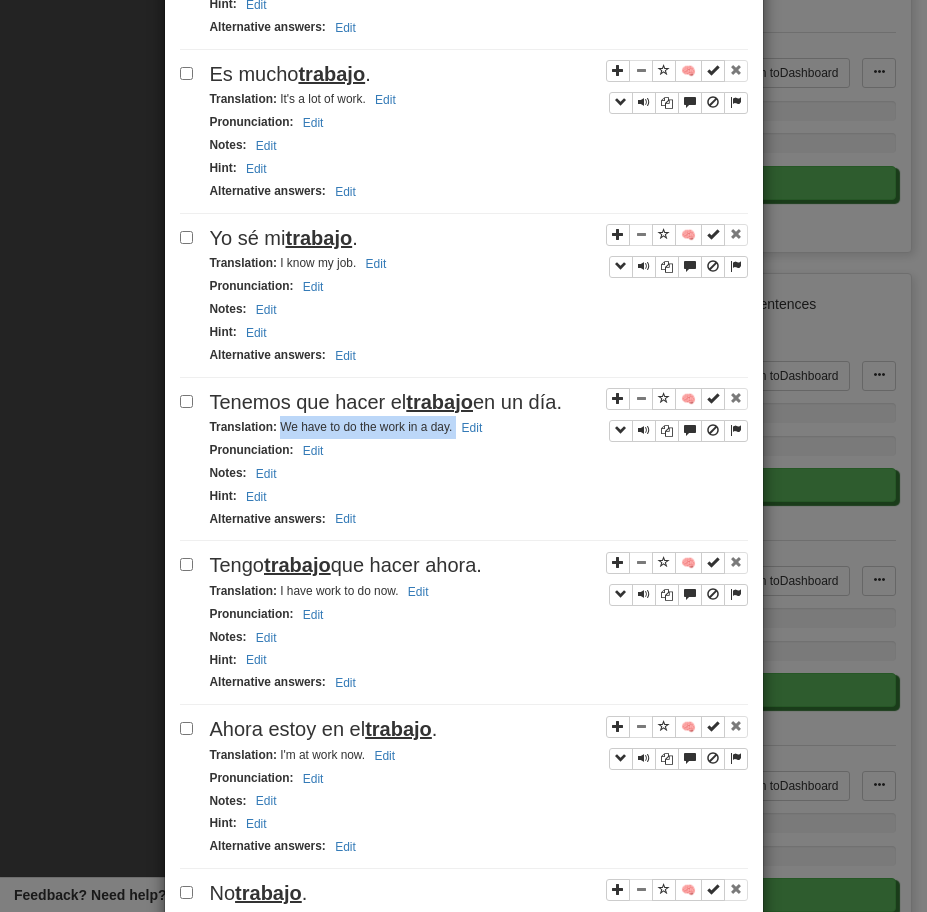 drag, startPoint x: 281, startPoint y: 429, endPoint x: 450, endPoint y: 429, distance: 169 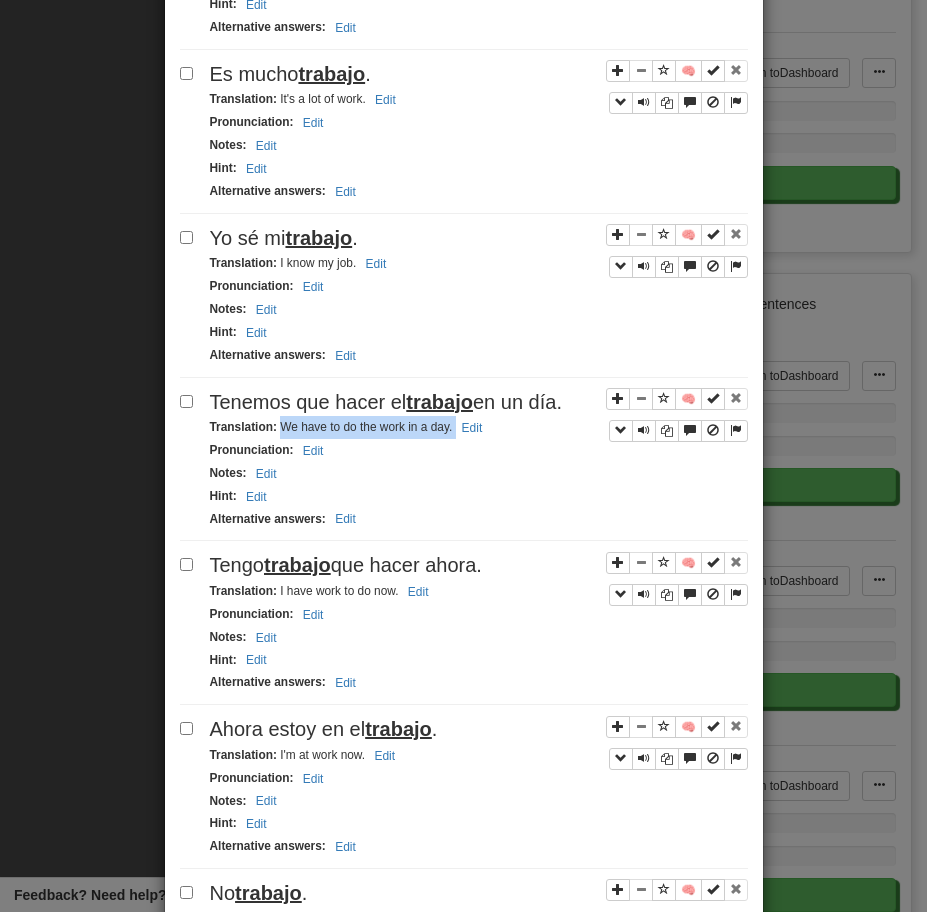 click on "Tengo  trabajo  que hacer ahora." at bounding box center (346, 565) 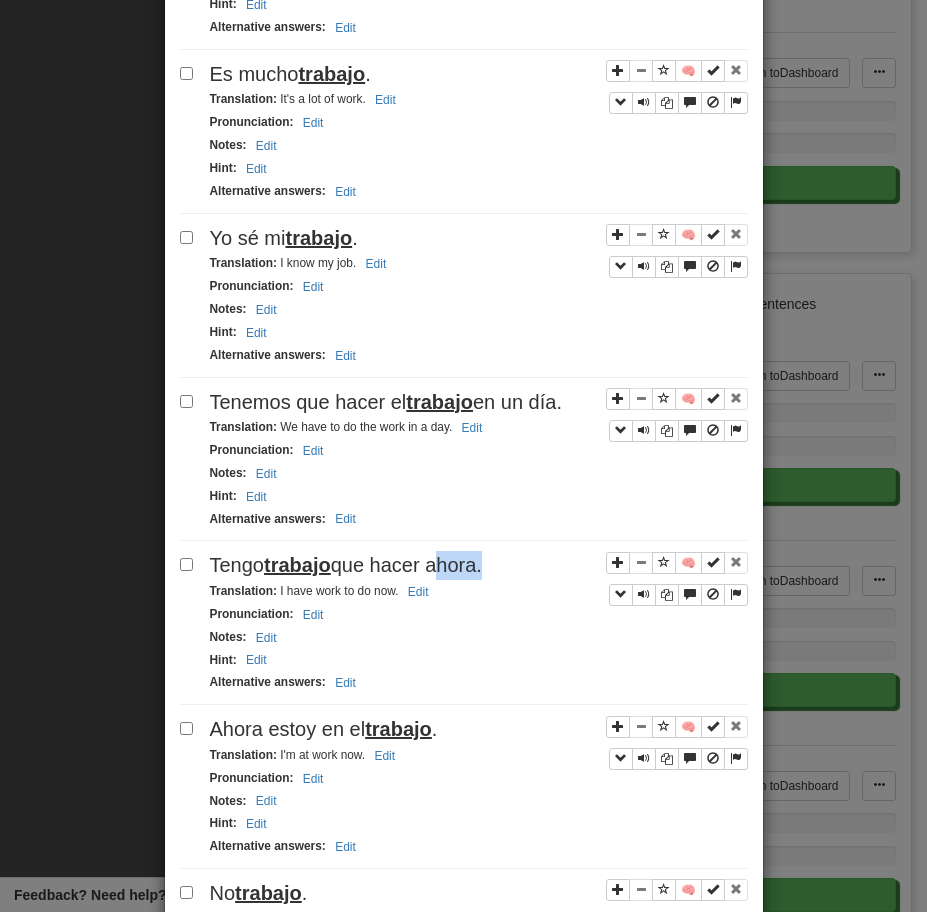 click on "Tengo  trabajo  que hacer ahora." at bounding box center [346, 565] 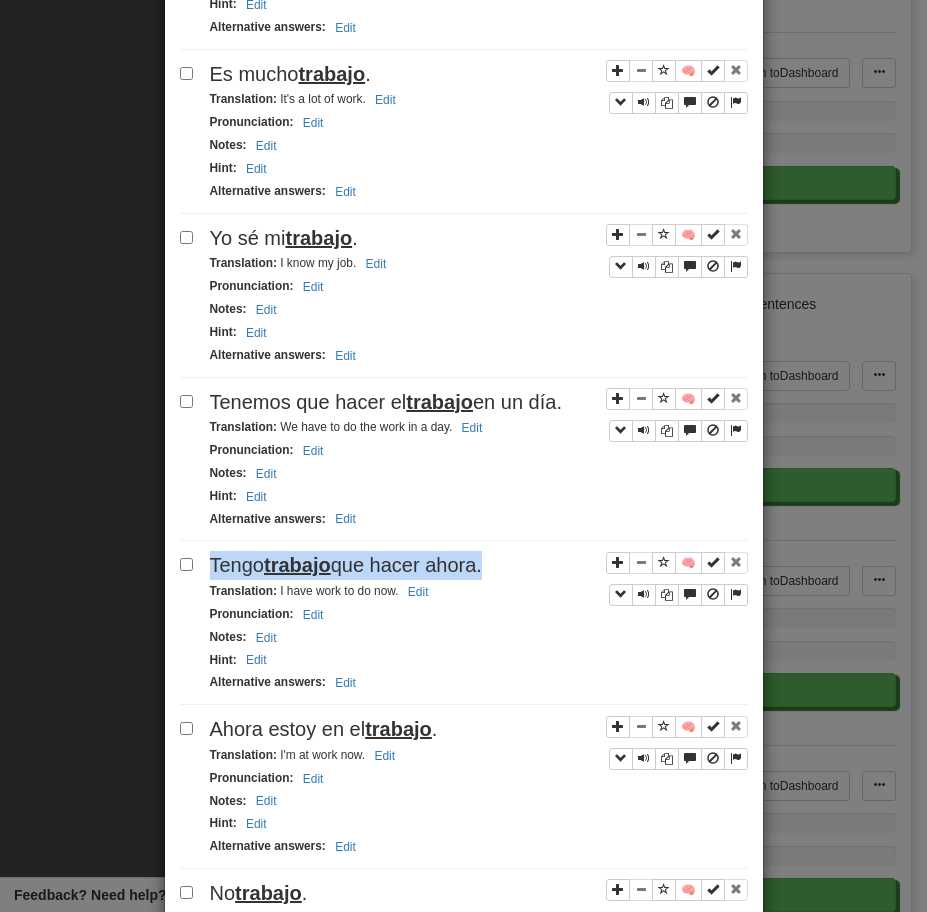 click on "Tengo  trabajo  que hacer ahora." at bounding box center [346, 565] 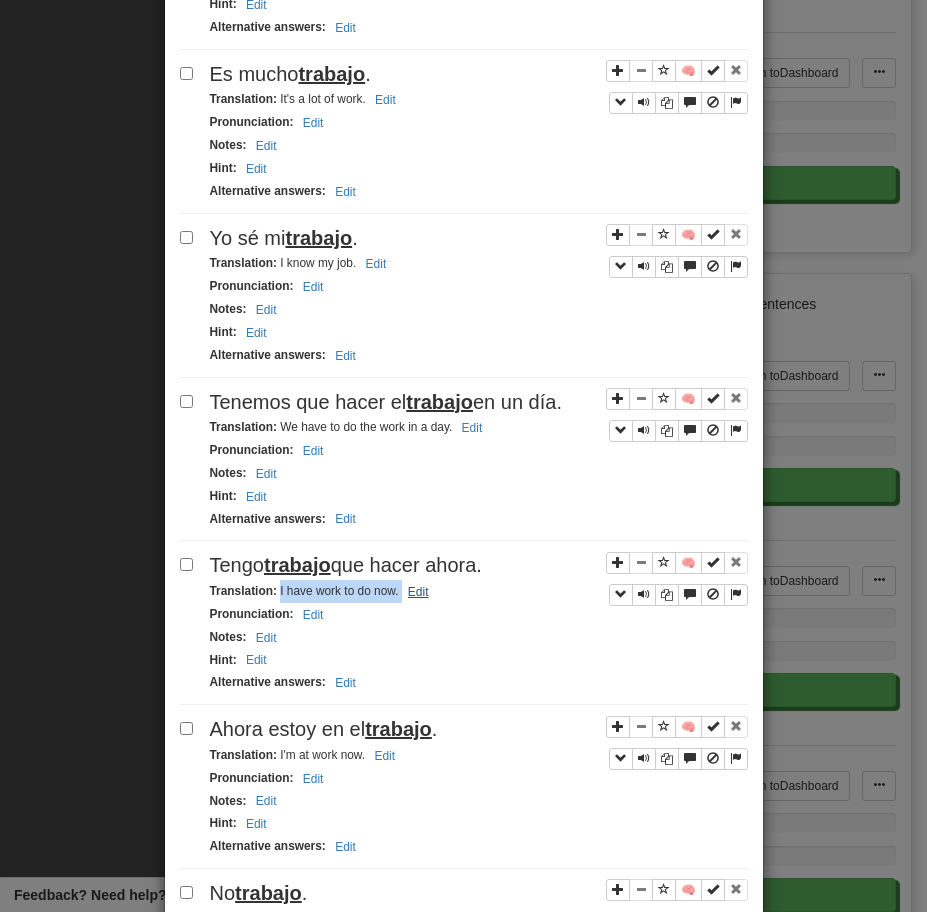 drag, startPoint x: 279, startPoint y: 592, endPoint x: 432, endPoint y: 583, distance: 153.26448 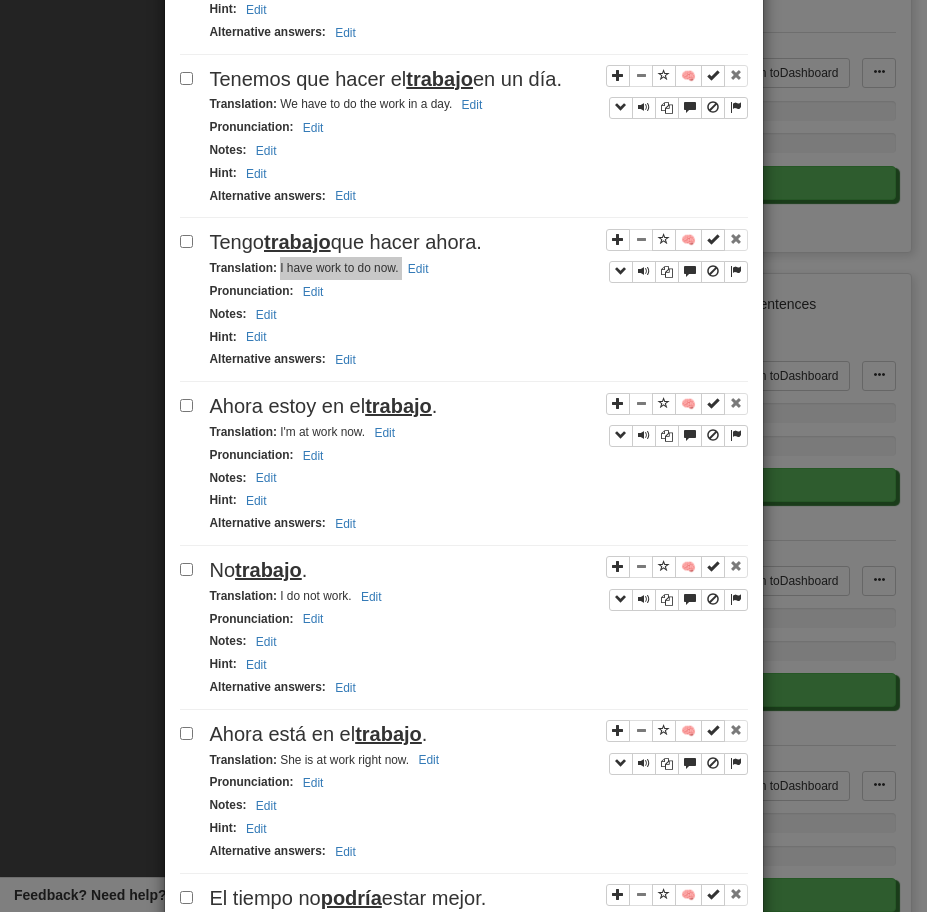 scroll, scrollTop: 1160, scrollLeft: 0, axis: vertical 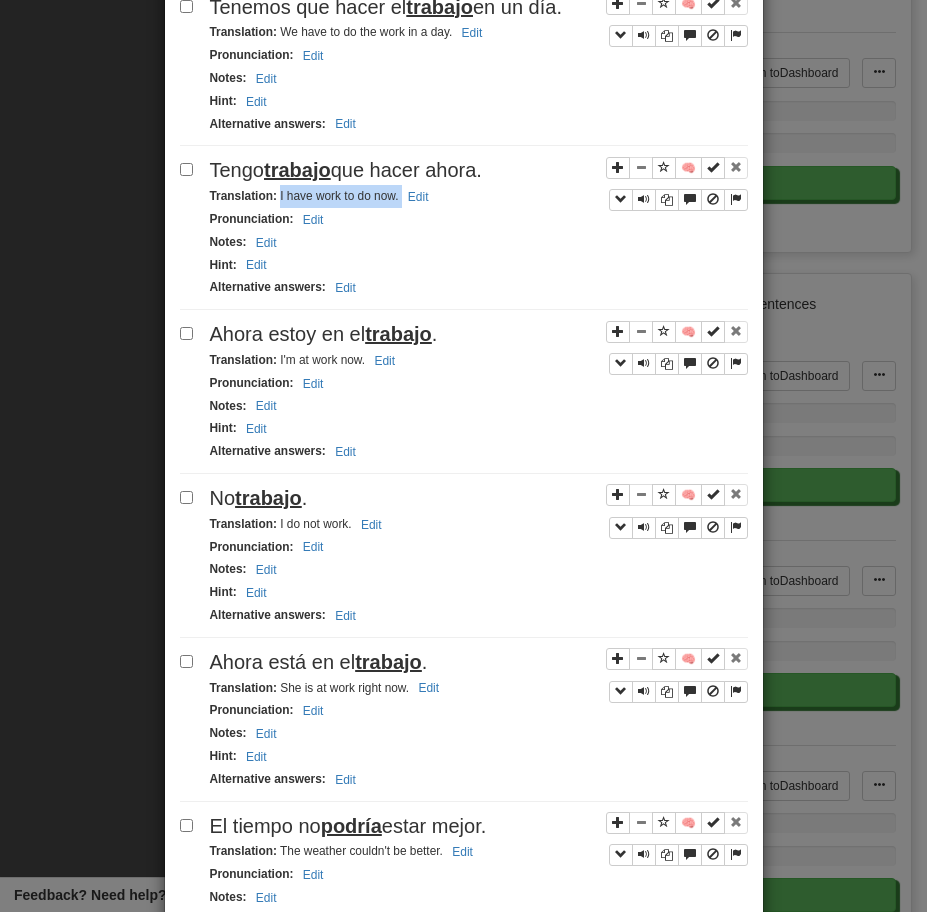 click on "Ahora estoy en el  trabajo ." at bounding box center [324, 334] 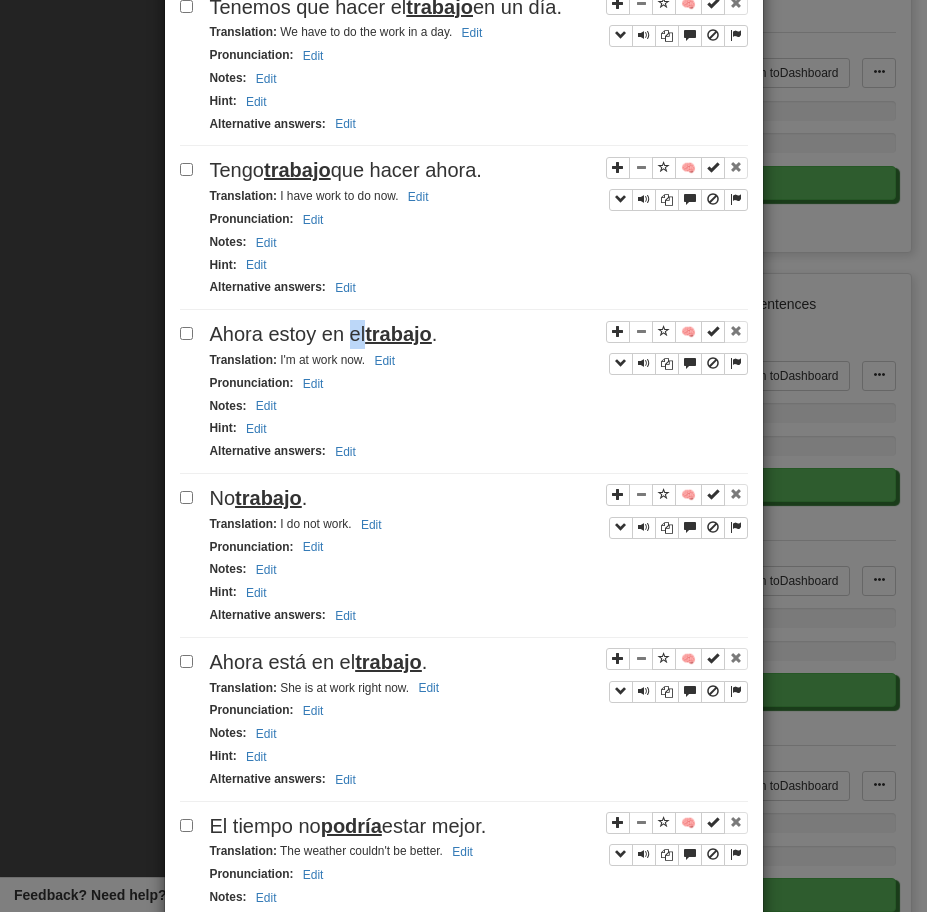 click on "Ahora estoy en el  trabajo ." at bounding box center [324, 334] 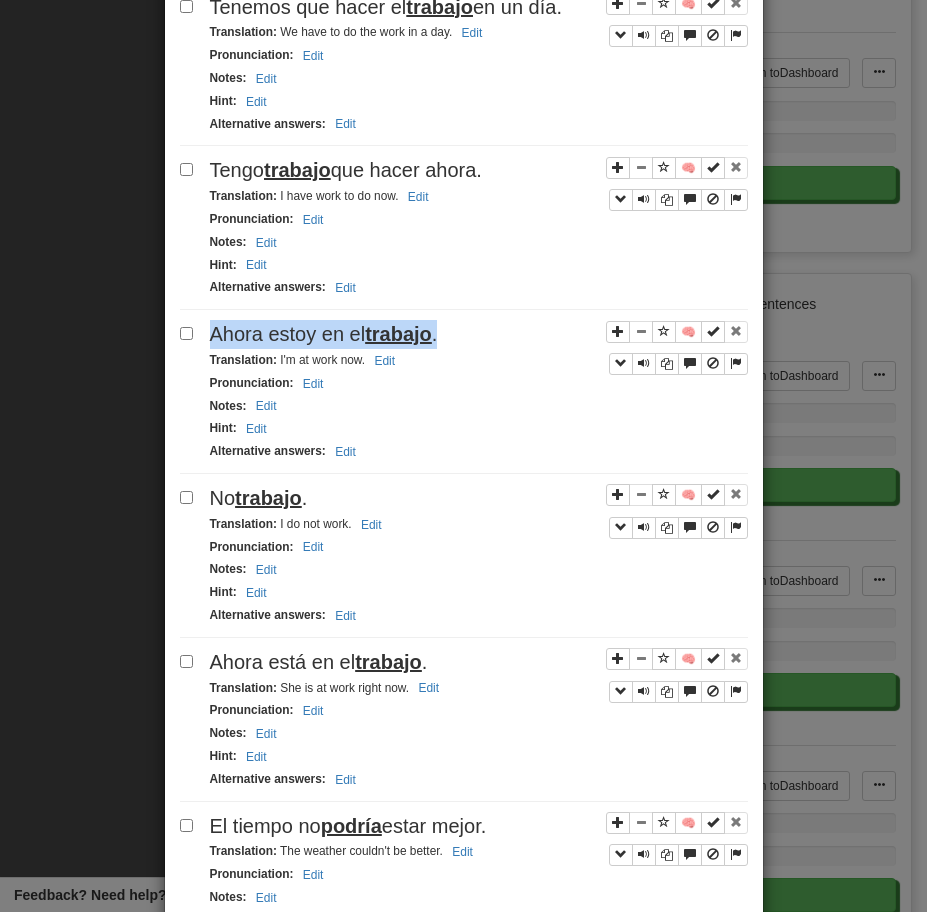 click on "Ahora estoy en el  trabajo ." at bounding box center [324, 334] 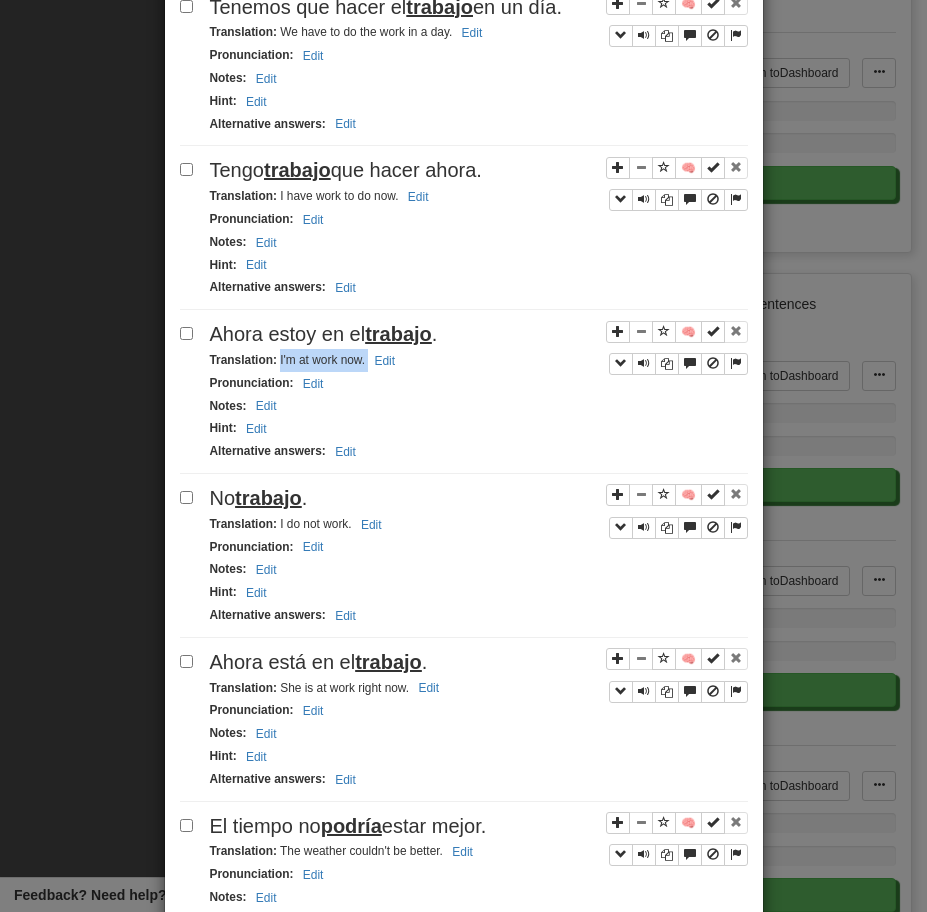 drag, startPoint x: 278, startPoint y: 362, endPoint x: 408, endPoint y: 360, distance: 130.01538 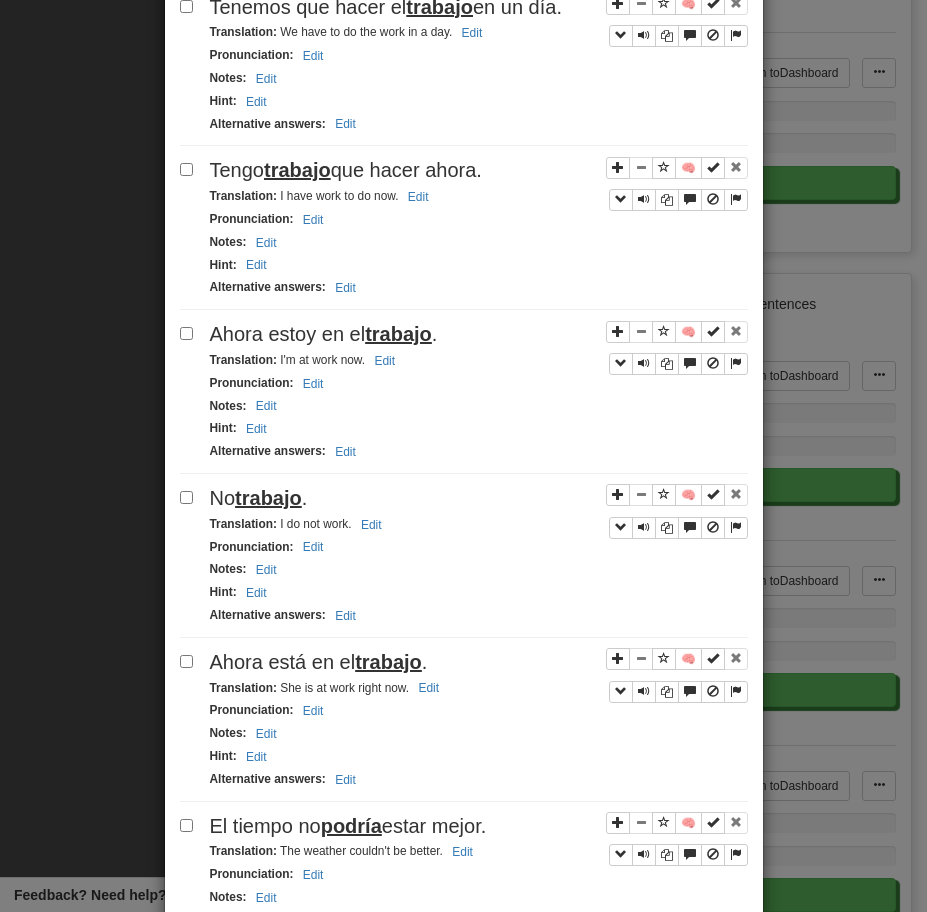 click on "No  trabajo ." at bounding box center (479, 498) 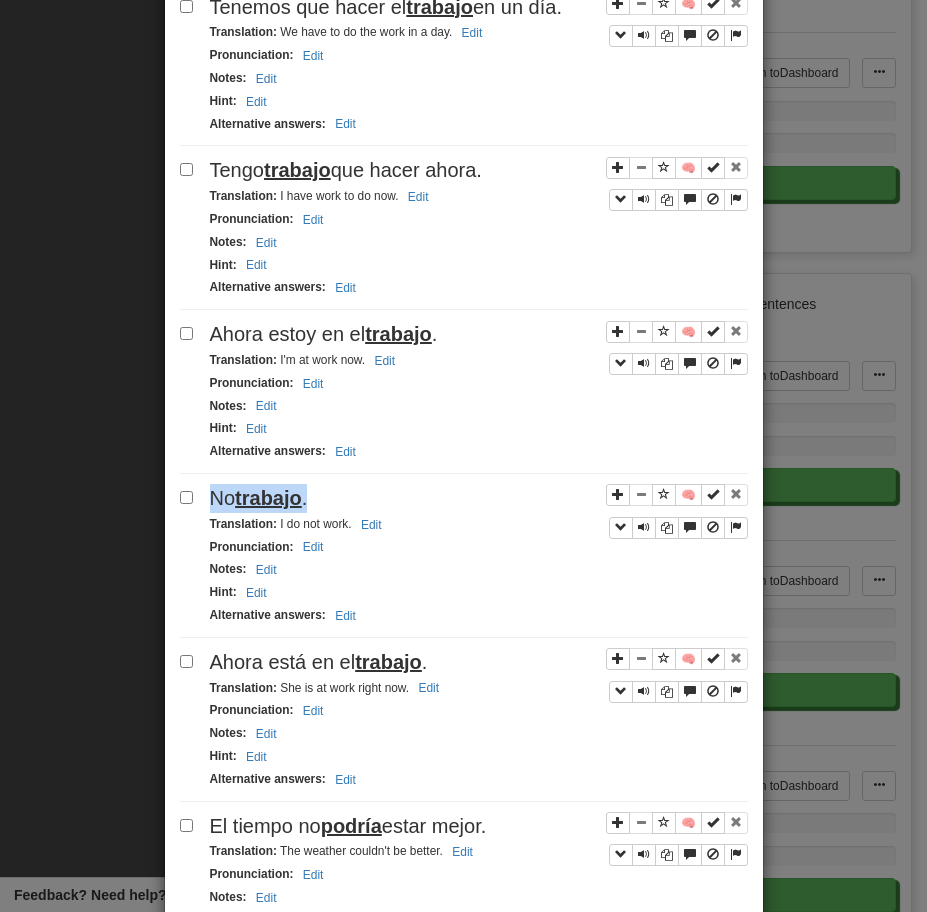 click on "No  trabajo ." at bounding box center (479, 498) 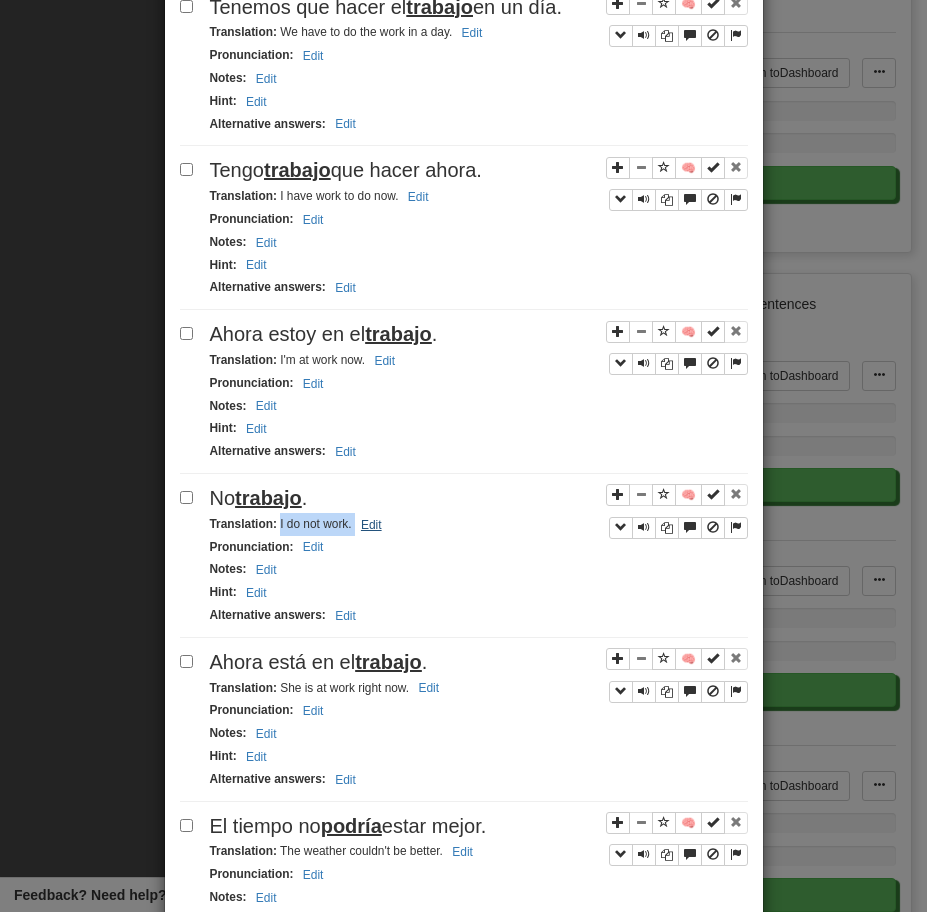 drag, startPoint x: 278, startPoint y: 525, endPoint x: 360, endPoint y: 525, distance: 82 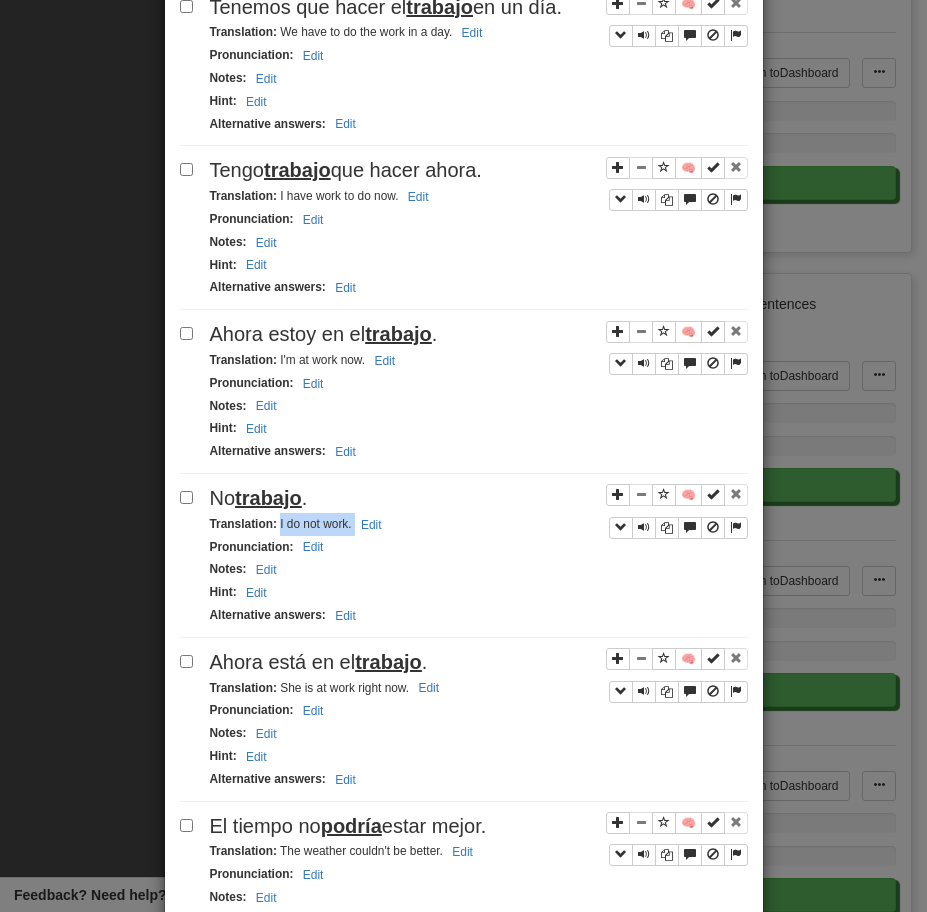 click on "Ahora está en el  trabajo ." at bounding box center [319, 662] 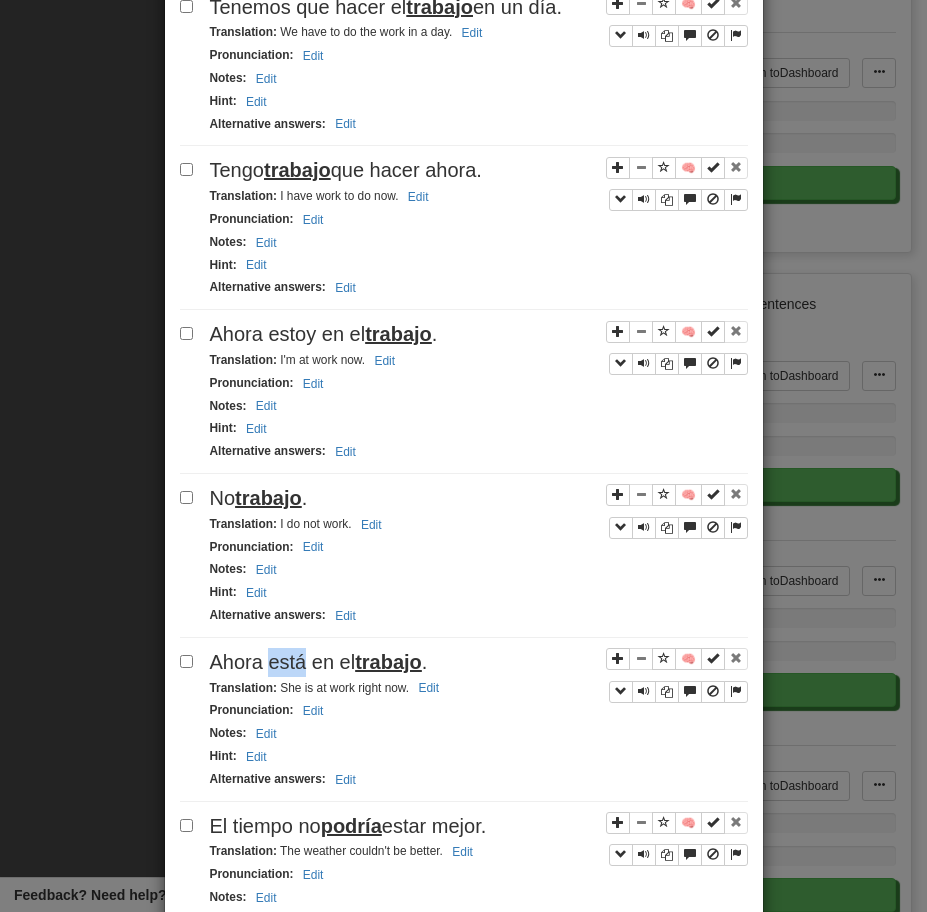 click on "Ahora está en el  trabajo ." at bounding box center (319, 662) 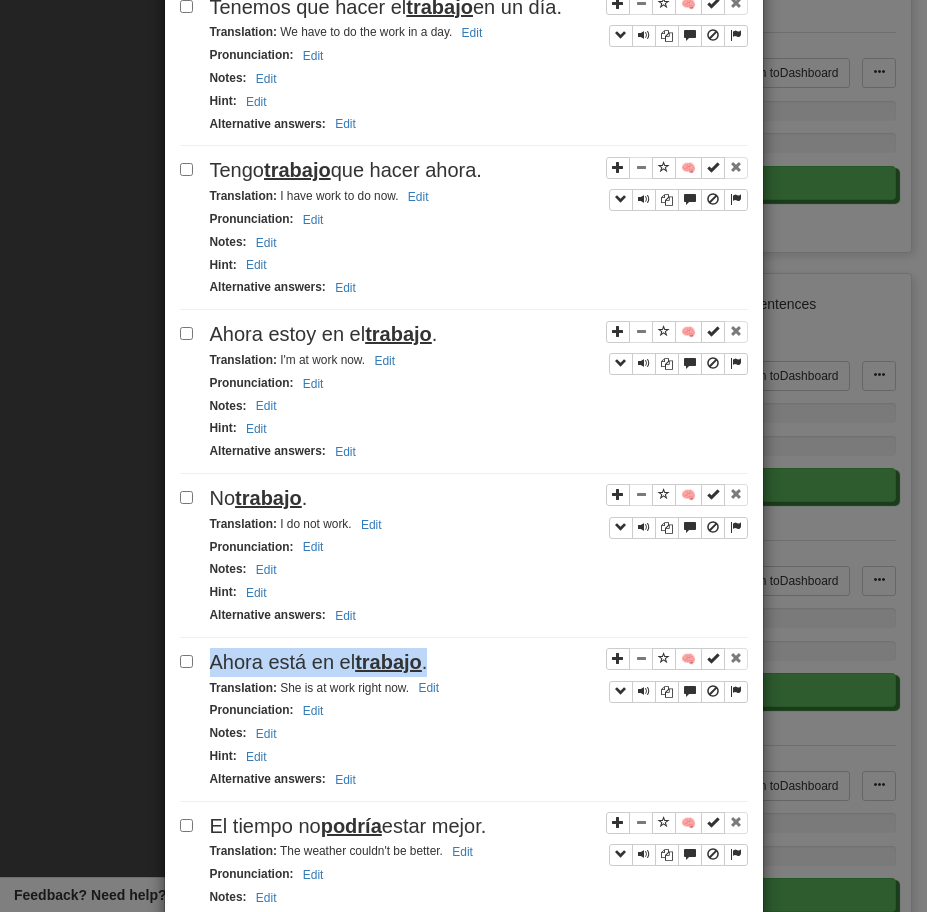 click on "Ahora está en el  trabajo ." at bounding box center (319, 662) 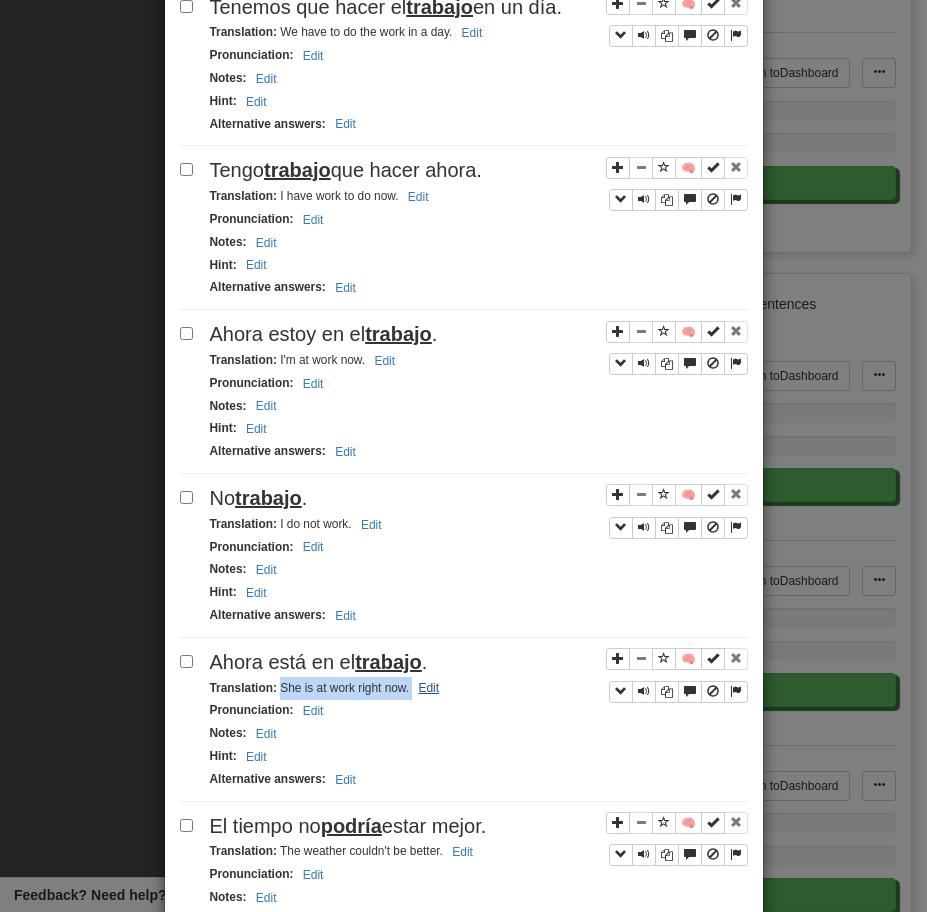 drag, startPoint x: 281, startPoint y: 693, endPoint x: 437, endPoint y: 687, distance: 156.11534 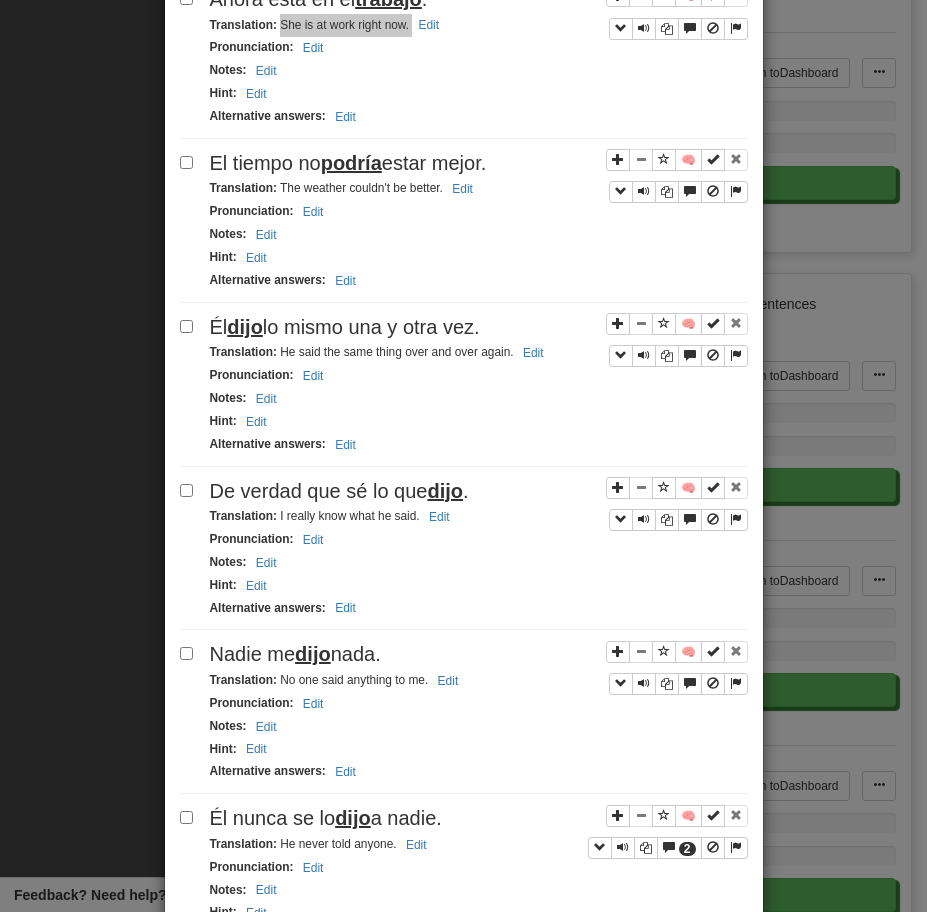 scroll, scrollTop: 1806, scrollLeft: 0, axis: vertical 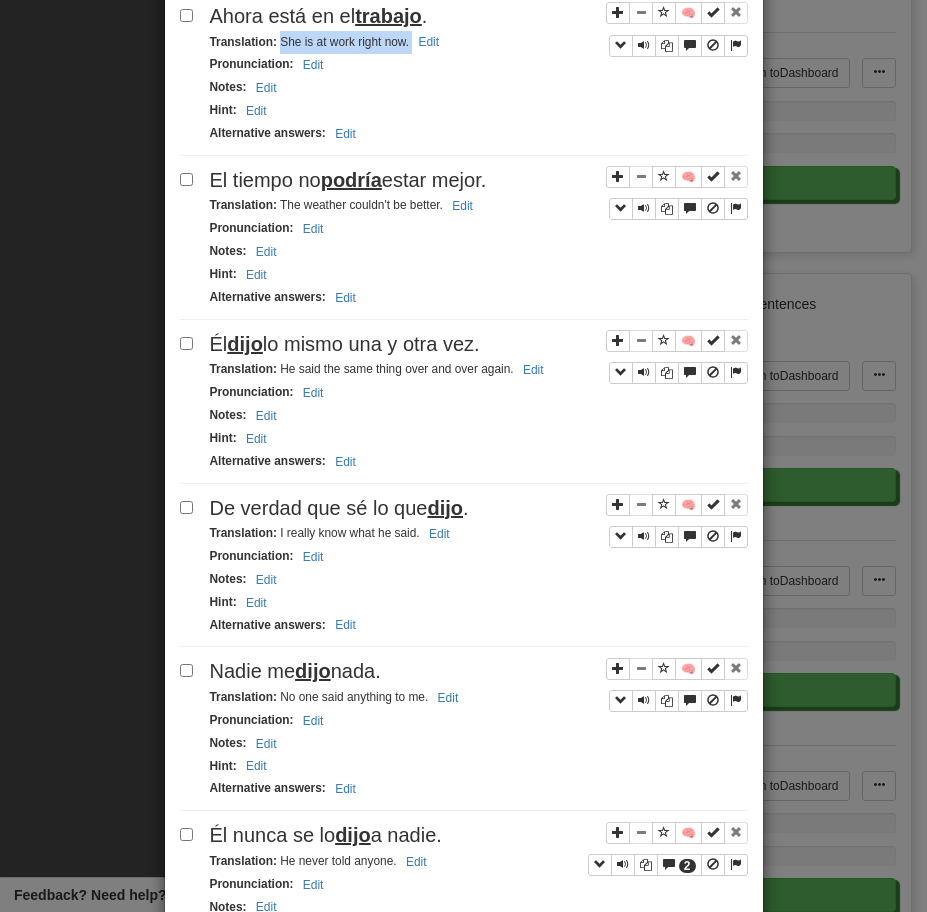 click on "El tiempo no  podría  estar mejor." at bounding box center [348, 180] 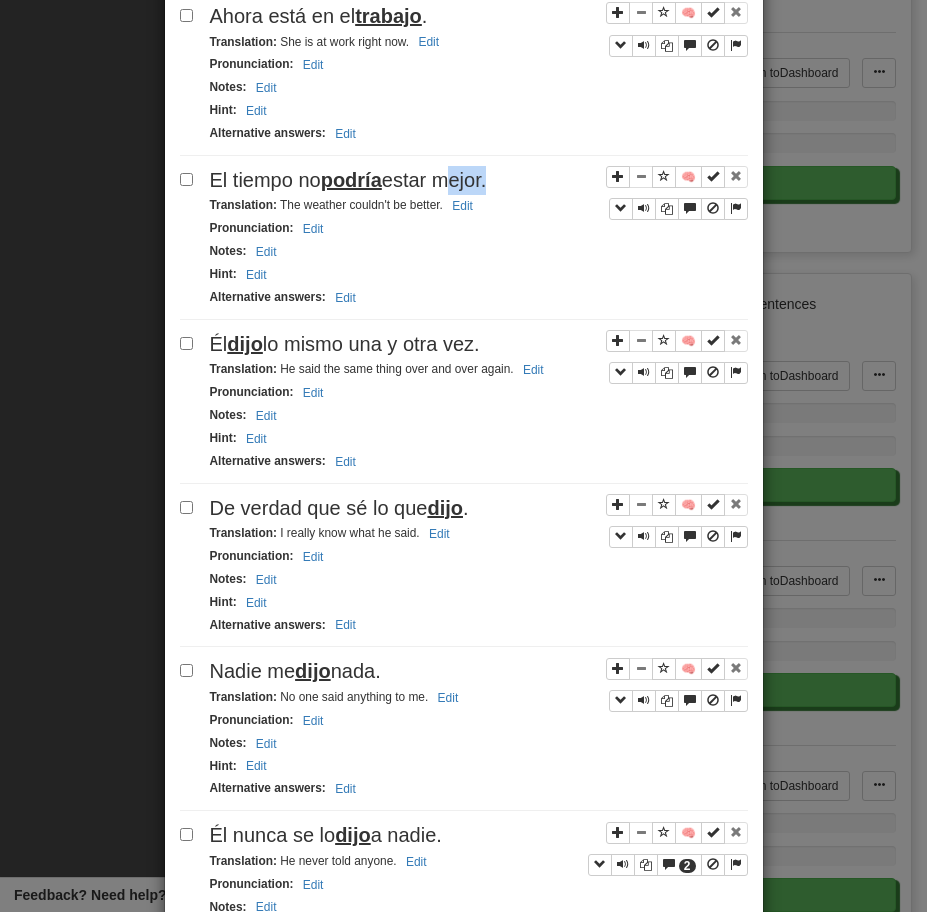 click on "El tiempo no  podría  estar mejor." at bounding box center (348, 180) 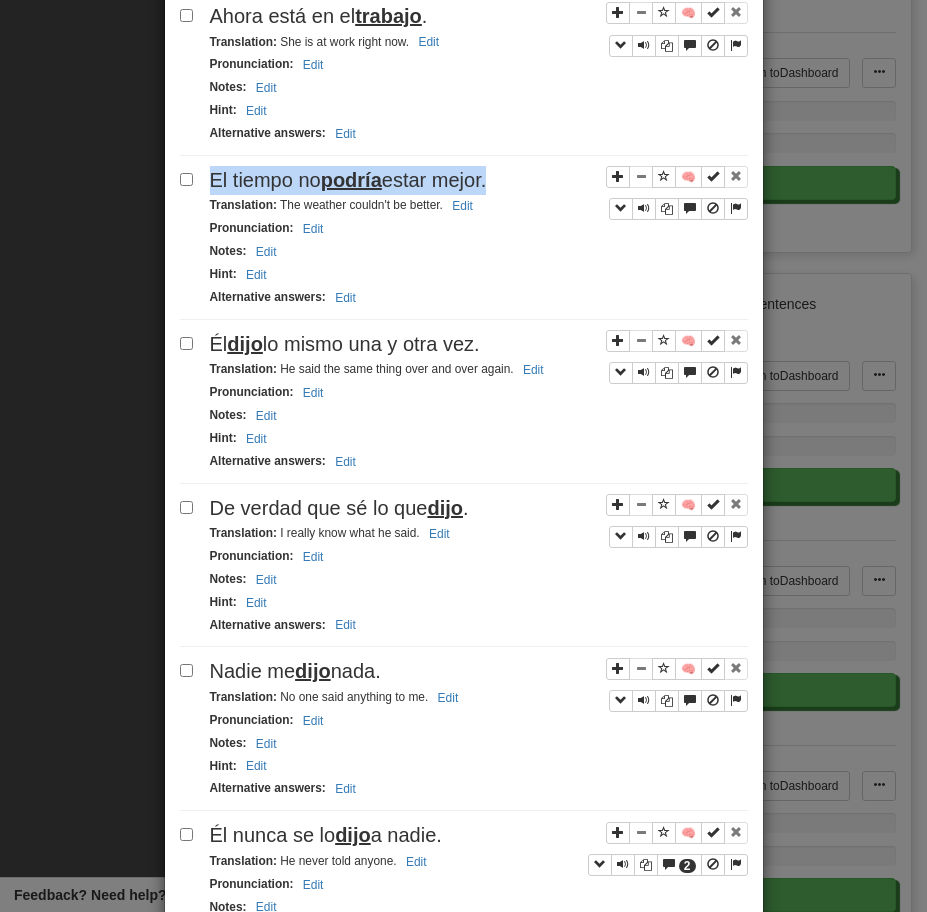 click on "El tiempo no  podría  estar mejor." at bounding box center [348, 180] 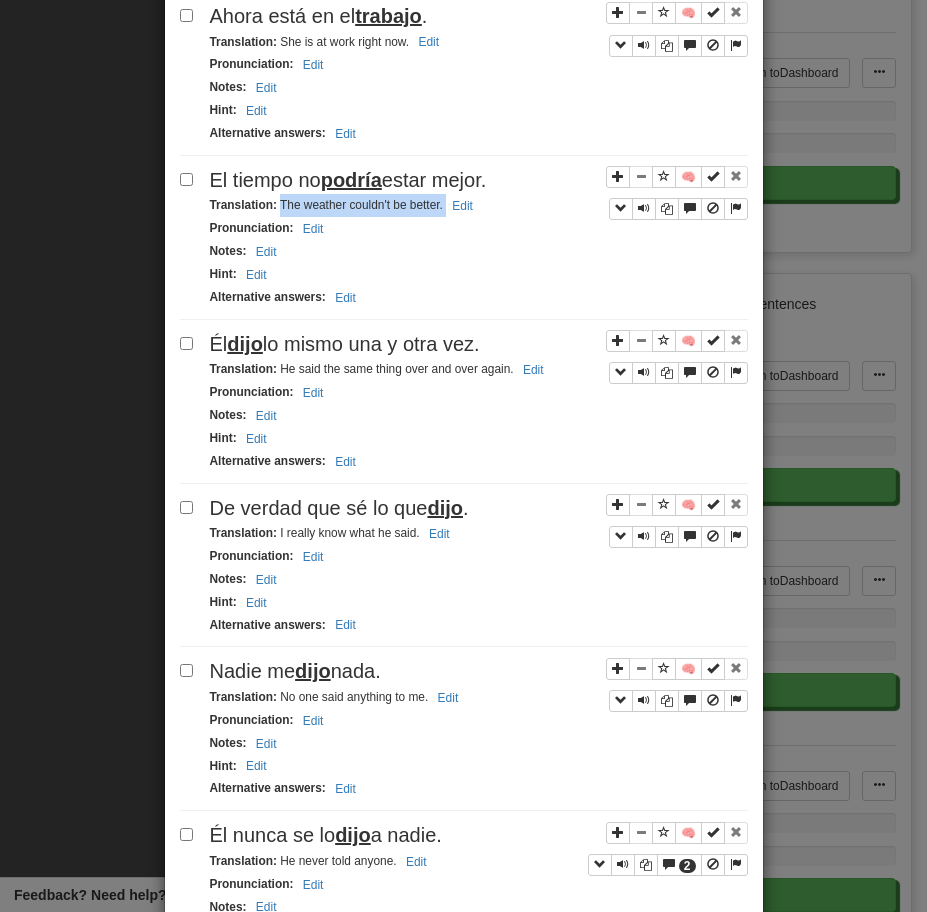 drag, startPoint x: 278, startPoint y: 206, endPoint x: 530, endPoint y: 199, distance: 252.0972 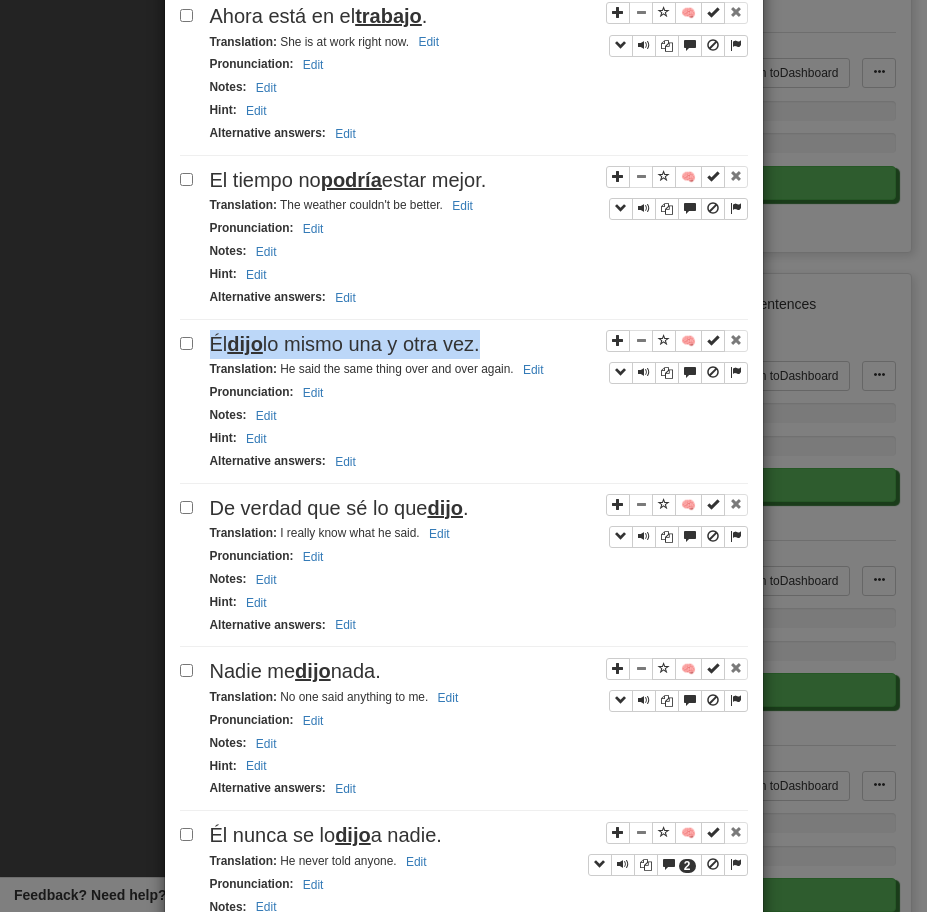 click on "Él  dijo  lo mismo una y otra vez." at bounding box center (479, 344) 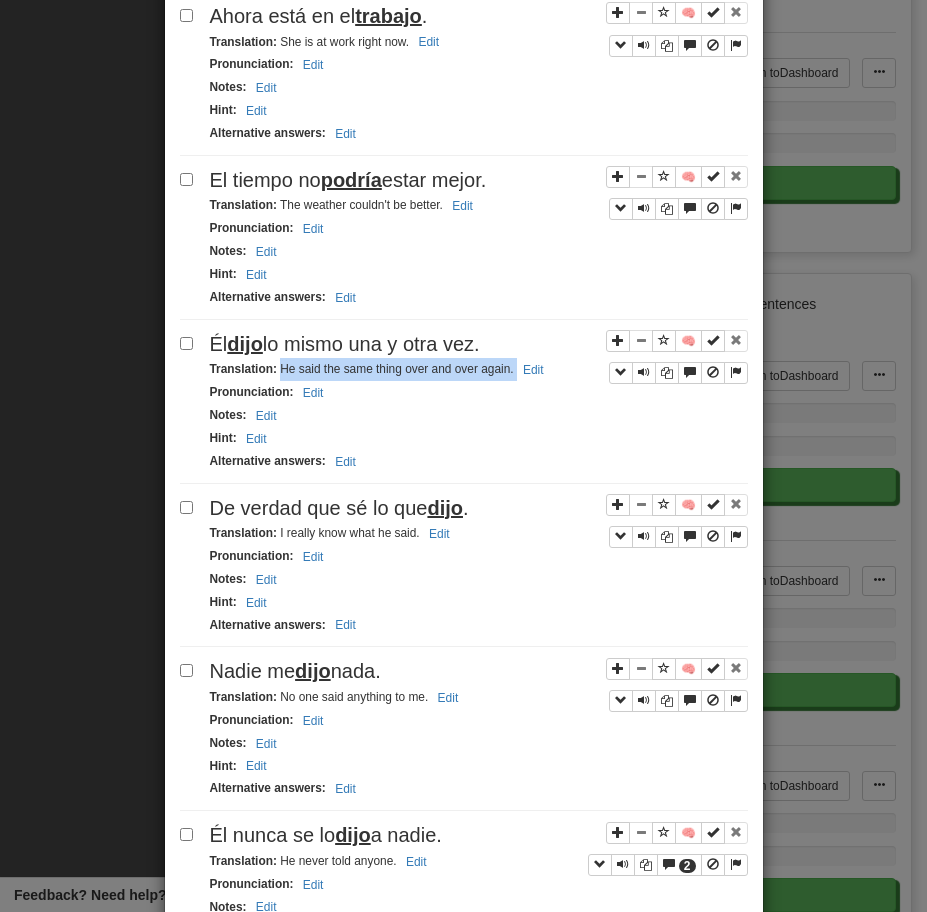 drag, startPoint x: 279, startPoint y: 371, endPoint x: 571, endPoint y: 365, distance: 292.06165 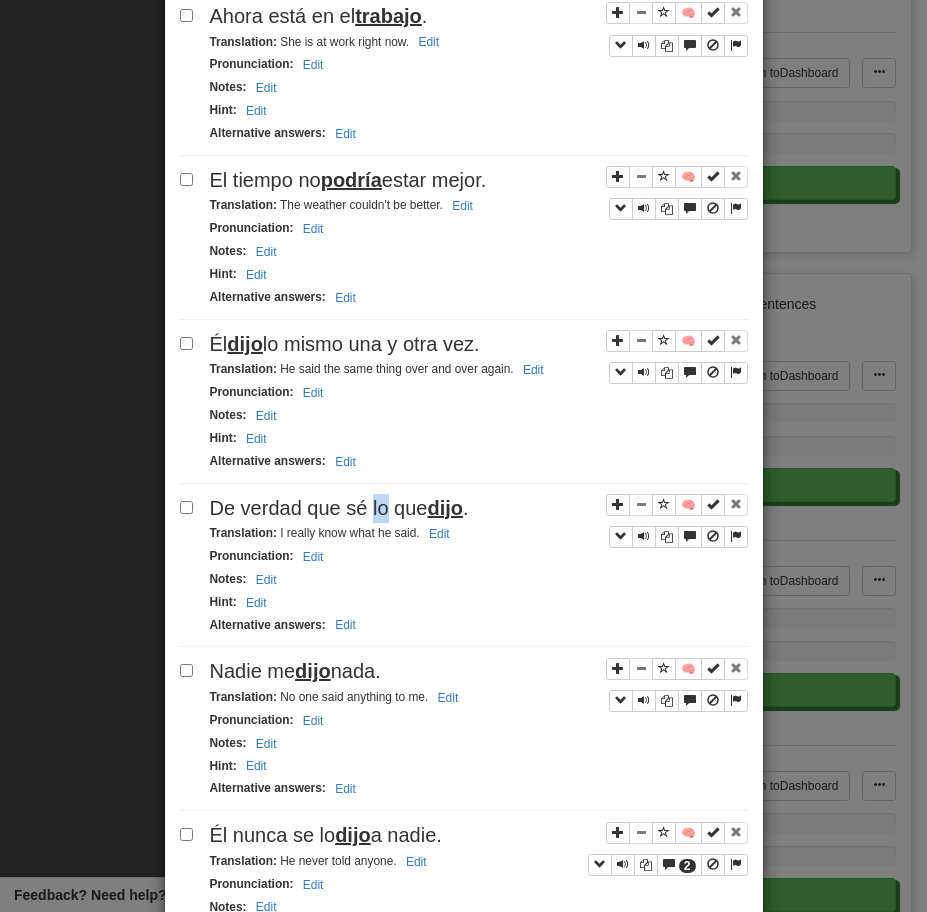 click on "De verdad que sé lo que  dijo ." at bounding box center [339, 508] 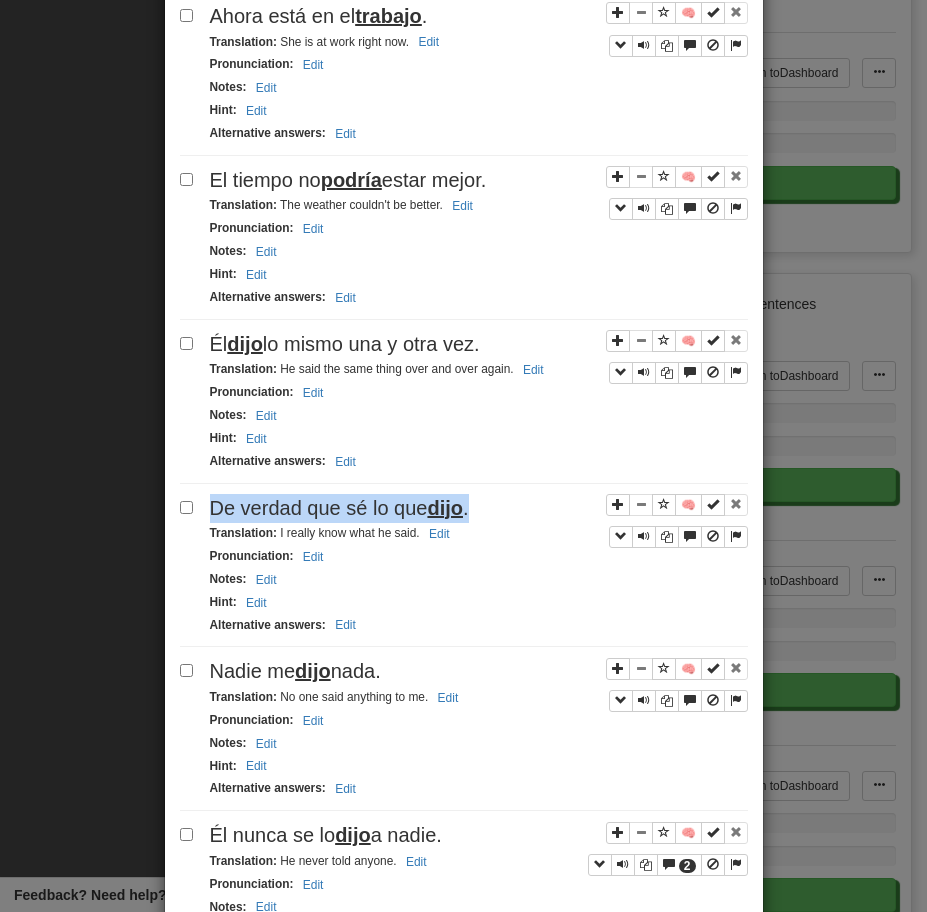 click on "De verdad que sé lo que  dijo ." at bounding box center [339, 508] 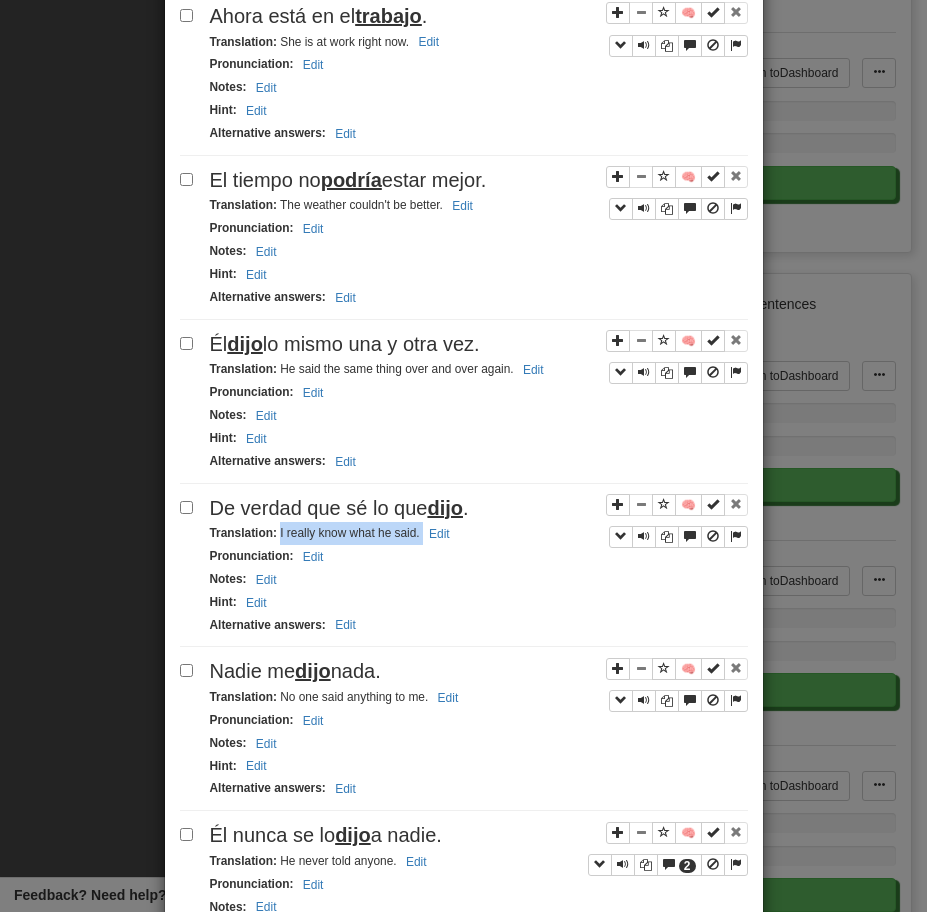 drag, startPoint x: 279, startPoint y: 537, endPoint x: 494, endPoint y: 530, distance: 215.11392 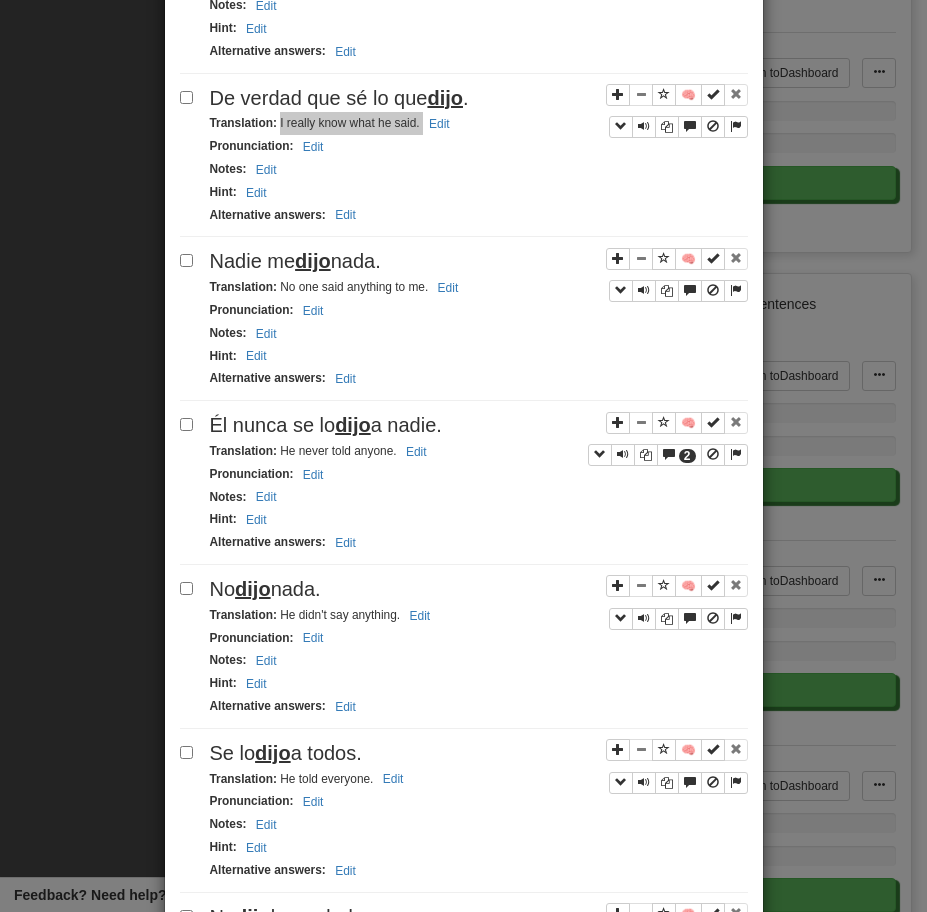 scroll, scrollTop: 2202, scrollLeft: 0, axis: vertical 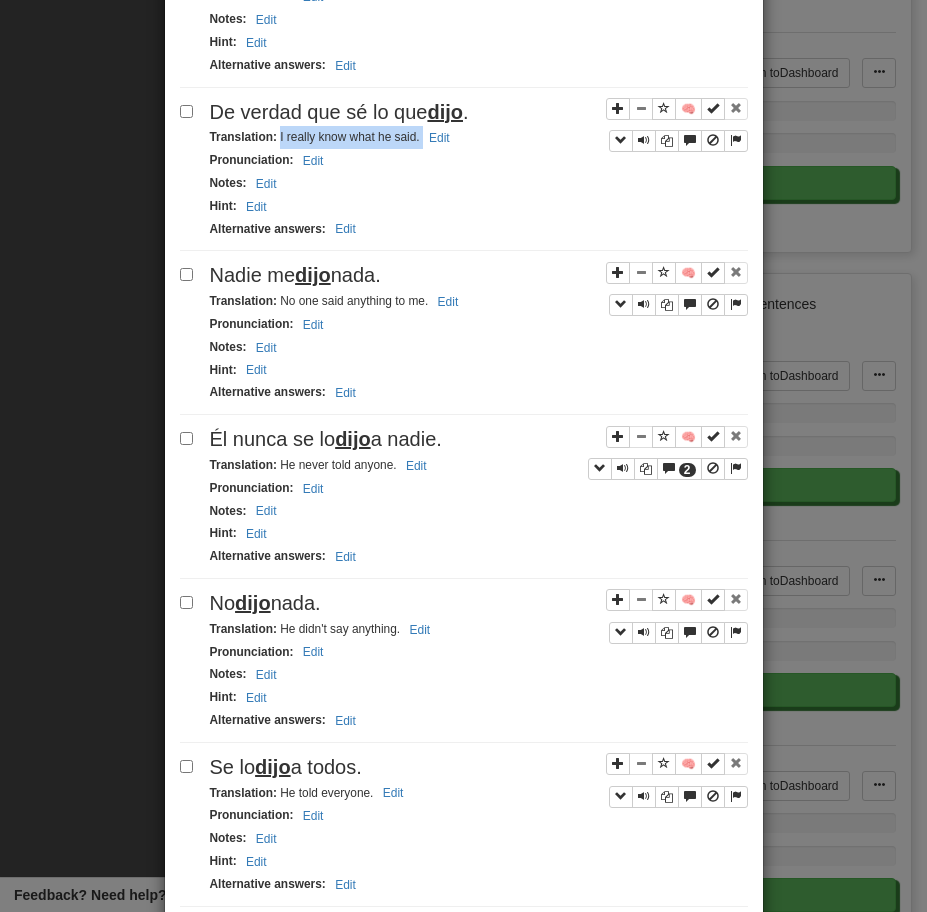 click on "Nadie me  dijo  nada." at bounding box center (295, 275) 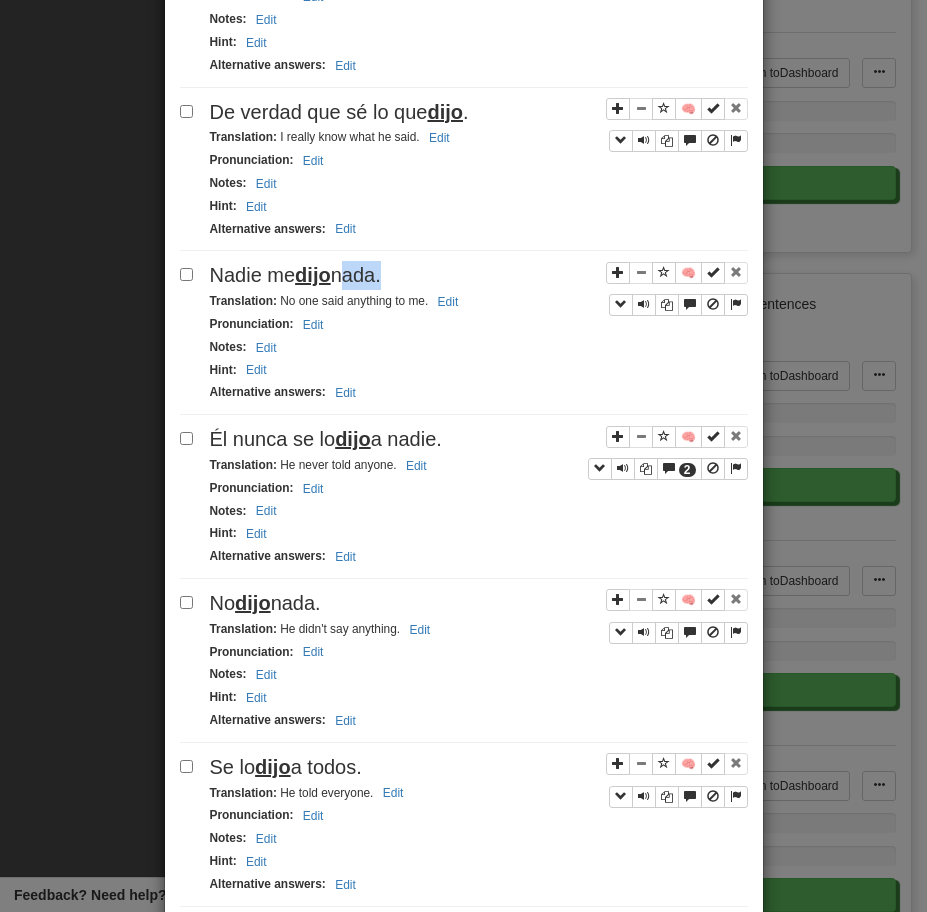 click on "Nadie me  dijo  nada." at bounding box center [295, 275] 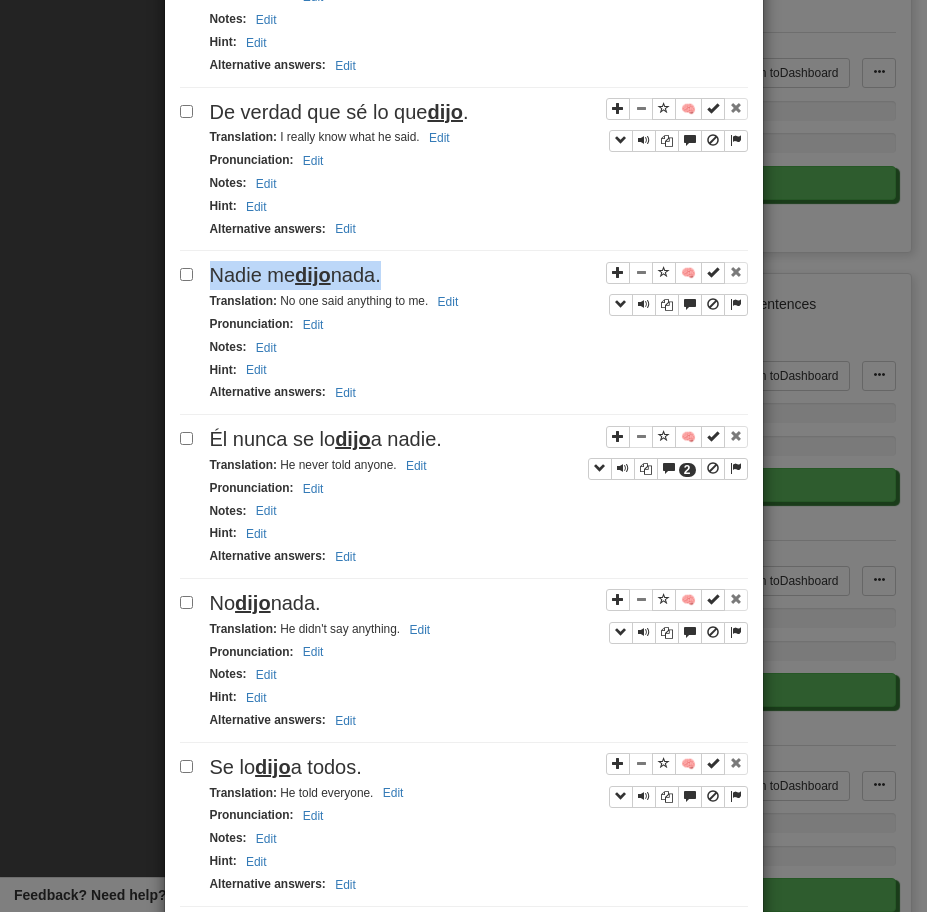 click on "Nadie me  dijo  nada." at bounding box center (295, 275) 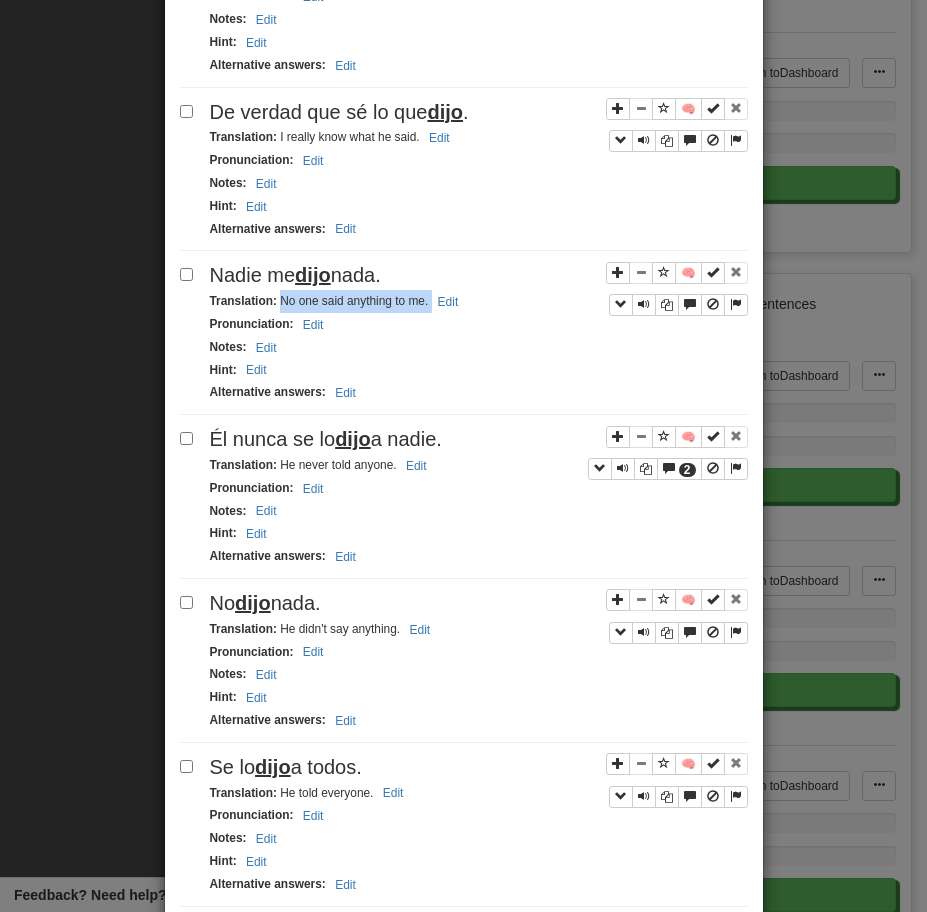 drag, startPoint x: 278, startPoint y: 302, endPoint x: 540, endPoint y: 302, distance: 262 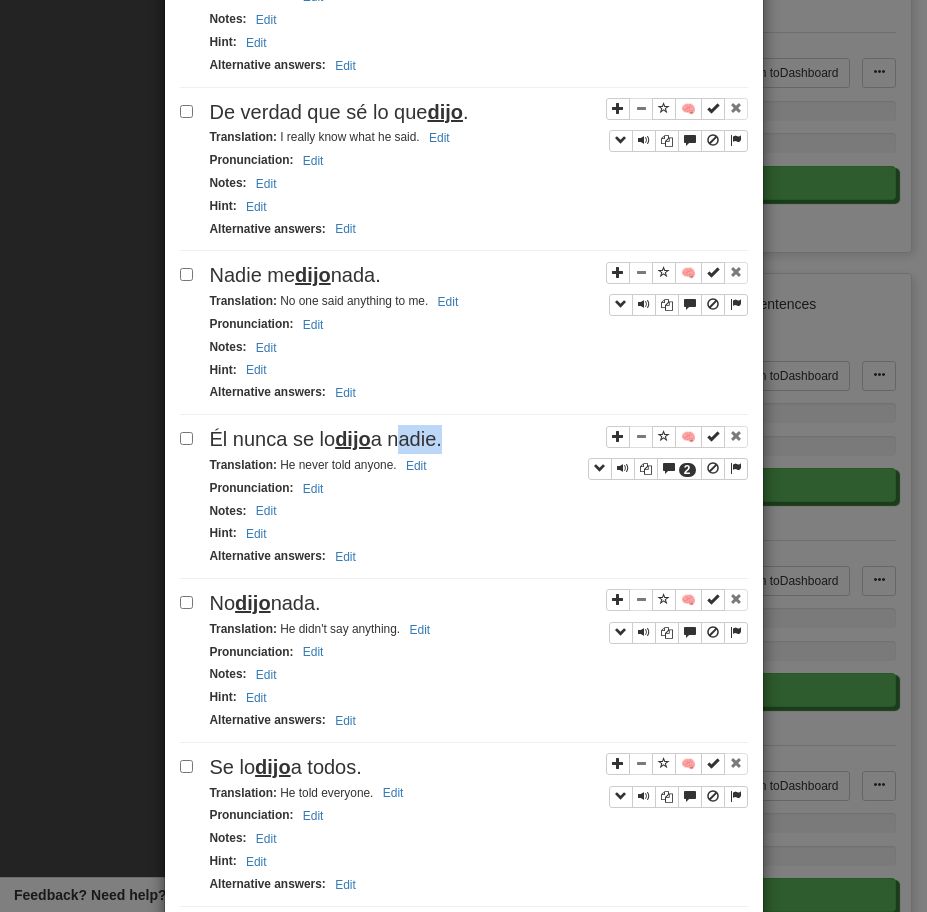 click on "Él nunca se lo  dijo  a nadie." at bounding box center (326, 439) 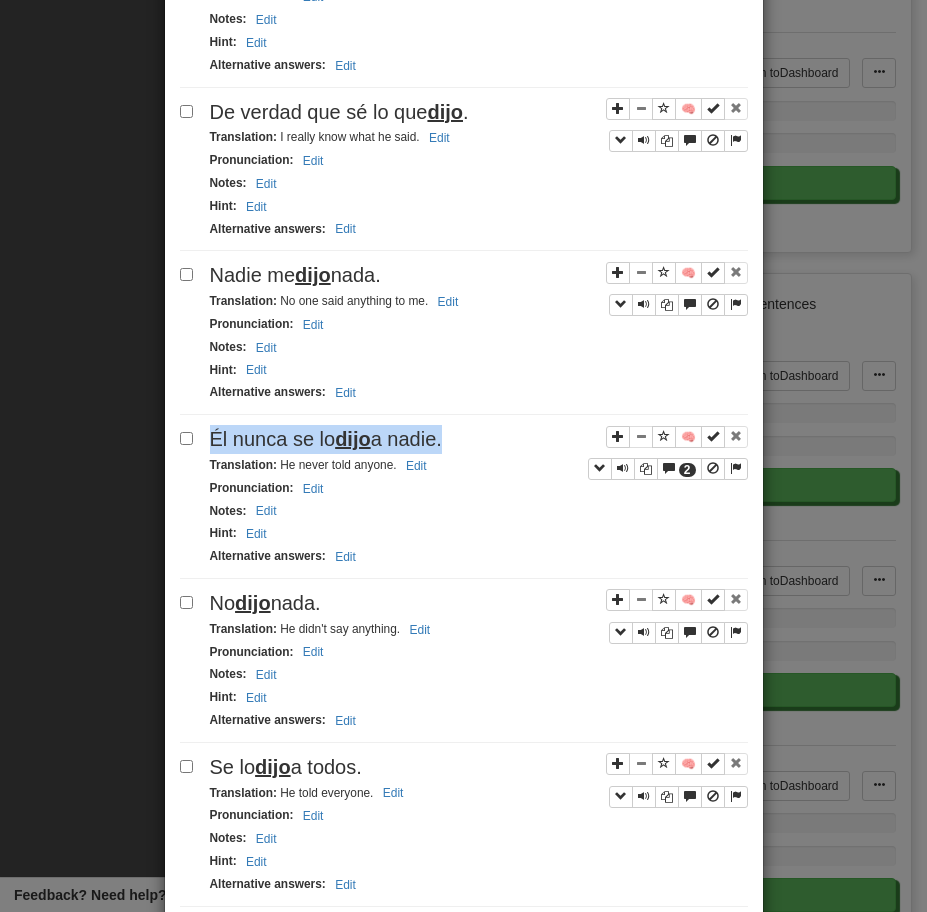 click on "Él nunca se lo  dijo  a nadie." at bounding box center (326, 439) 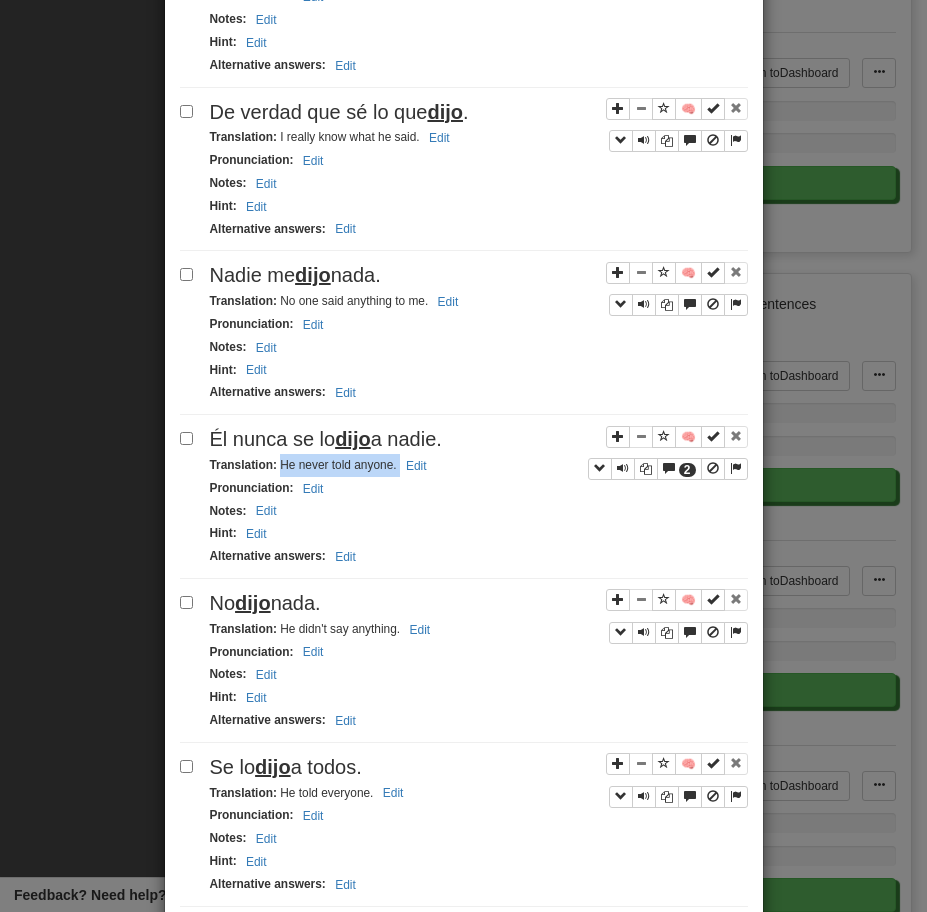 drag, startPoint x: 278, startPoint y: 469, endPoint x: 493, endPoint y: 457, distance: 215.33463 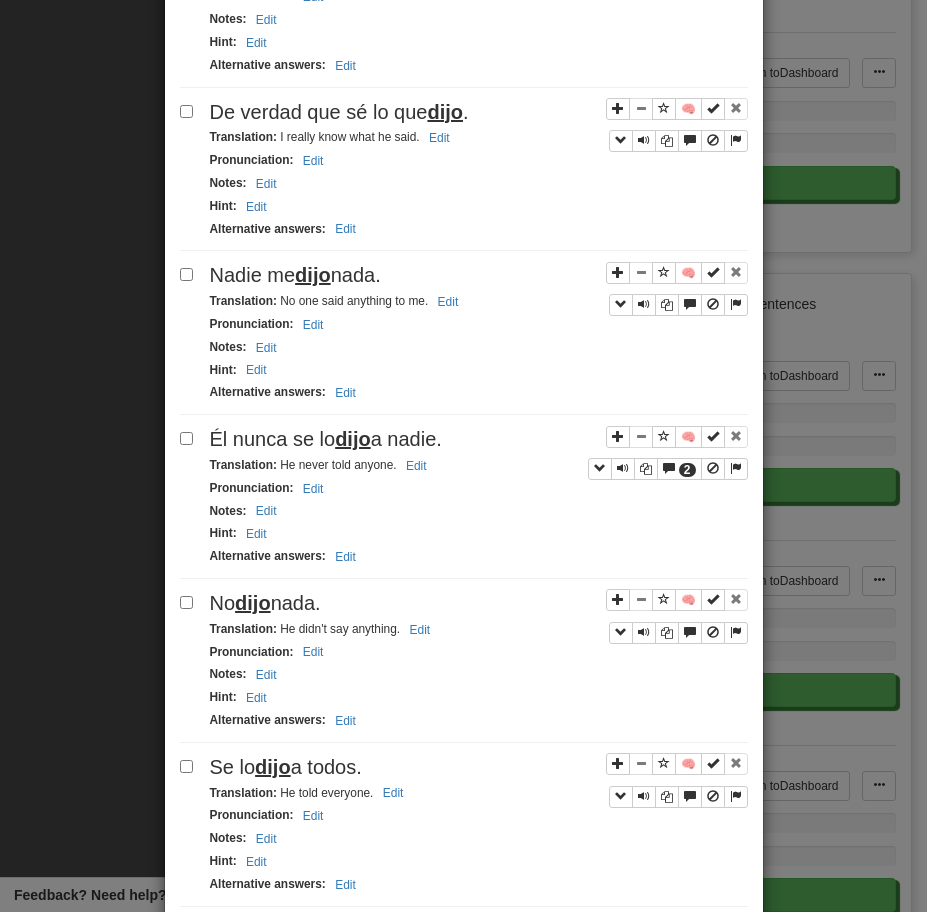 click on "🧠 2 Él nunca se lo  dijo  a nadie. Translation :   He never told anyone.   Edit Pronunciation :     Edit Notes :     Edit Hint :     Edit Alternative answers :     Edit" at bounding box center [464, 502] 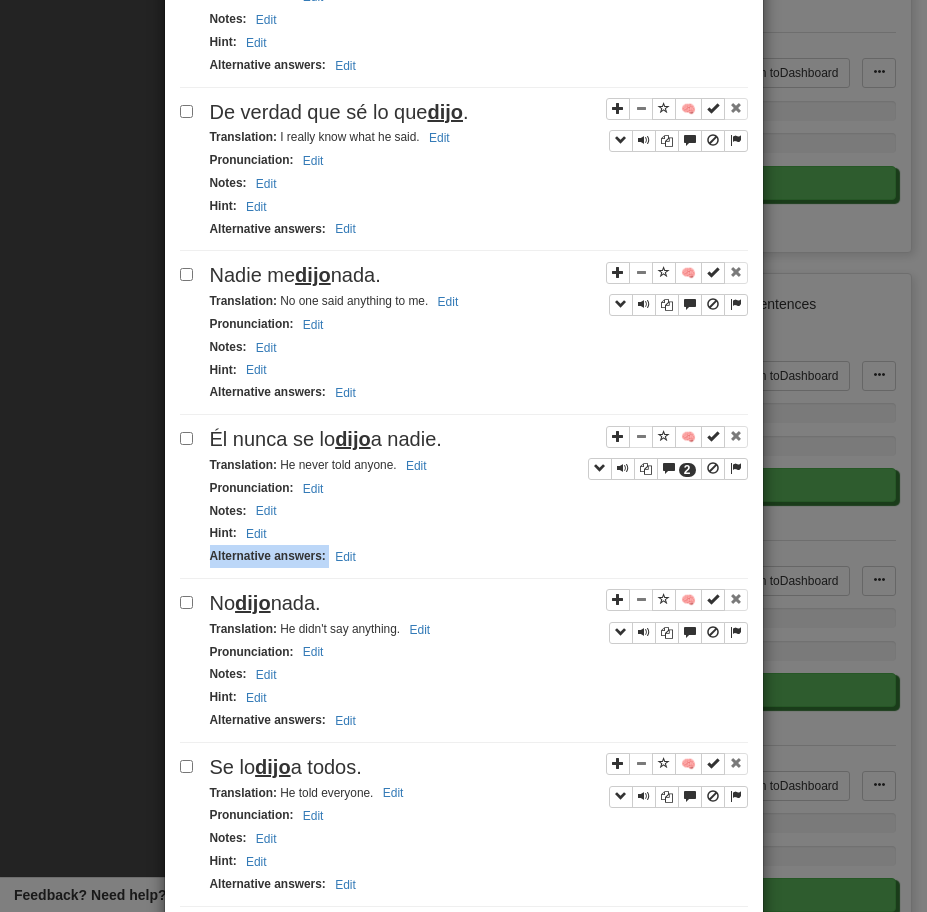 click on "🧠 2 Él nunca se lo  dijo  a nadie. Translation :   He never told anyone.   Edit Pronunciation :     Edit Notes :     Edit Hint :     Edit Alternative answers :     Edit" at bounding box center [464, 502] 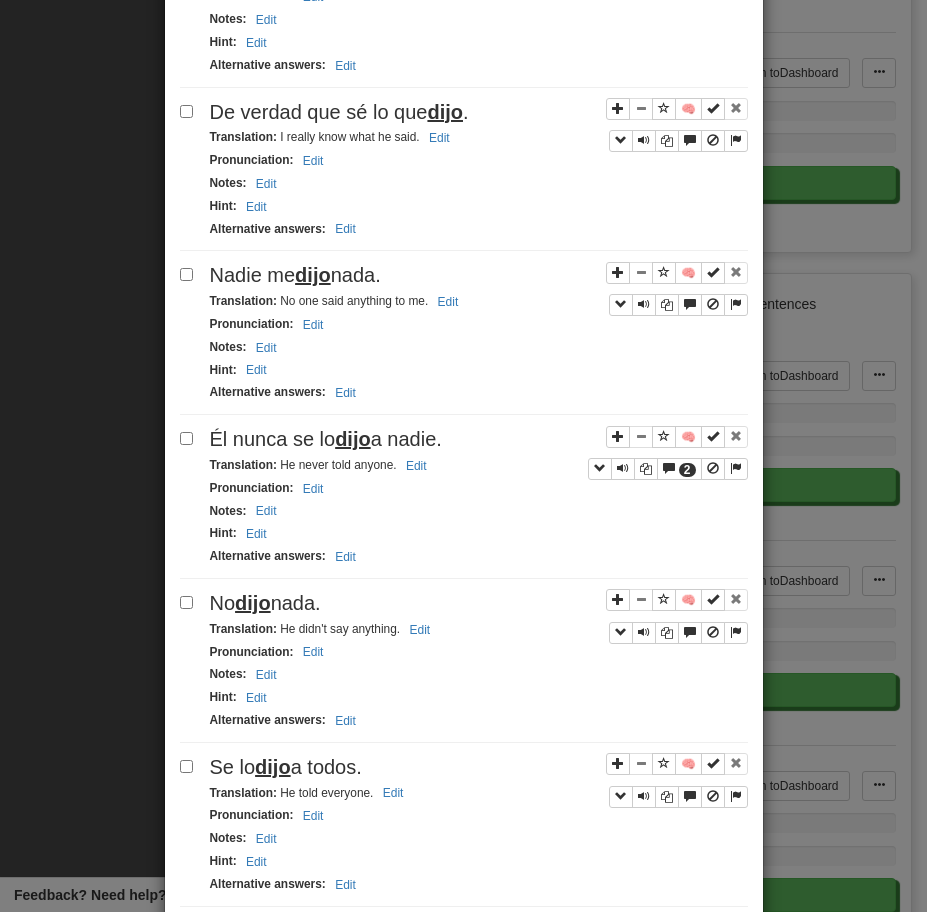 click on "No  dijo  nada." at bounding box center (265, 603) 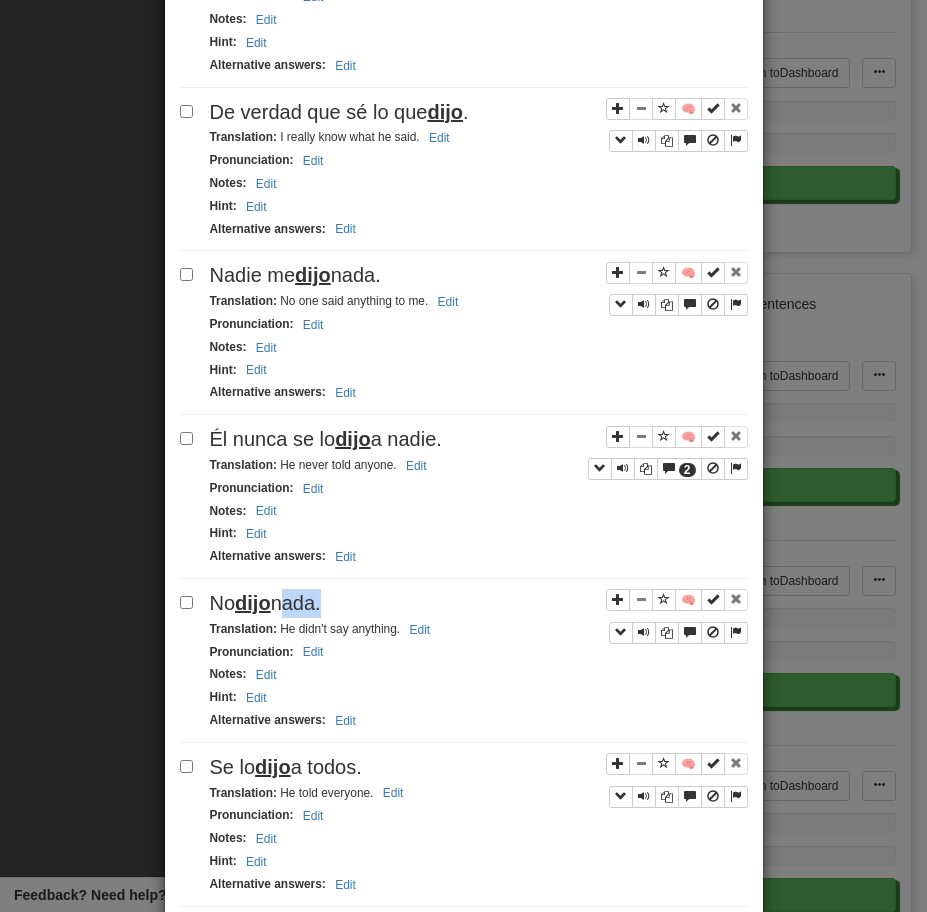 click on "No  dijo  nada." at bounding box center (265, 603) 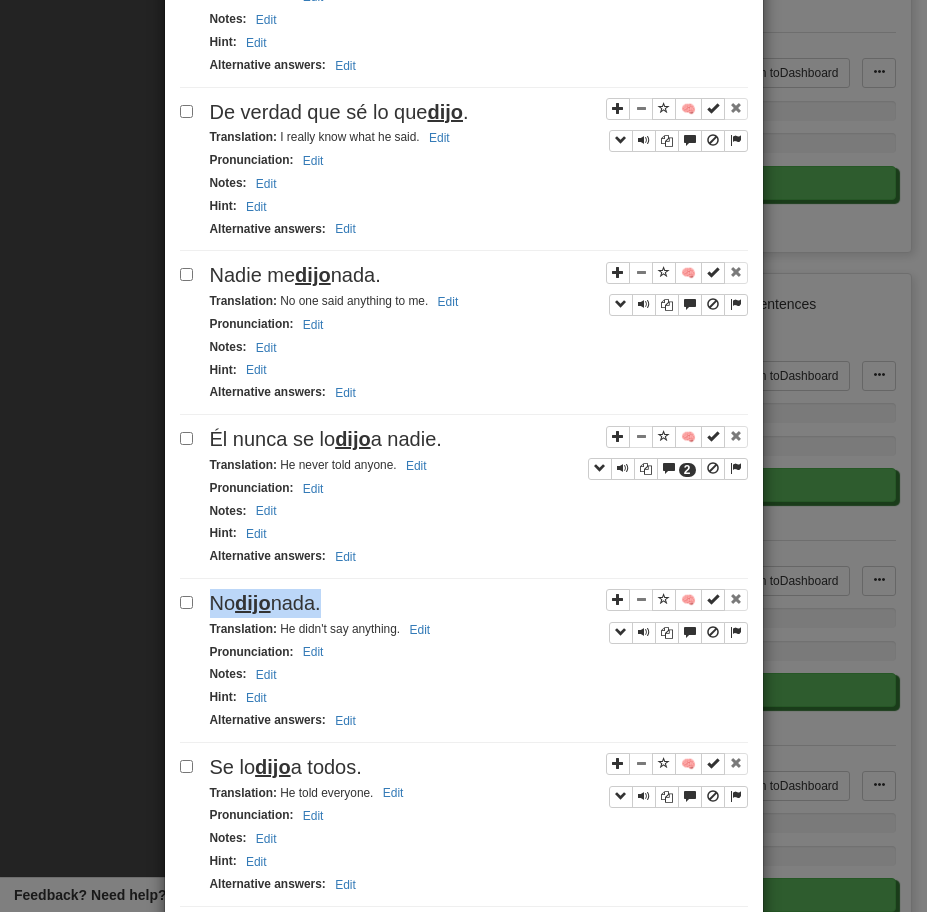 click on "No  dijo  nada." at bounding box center [265, 603] 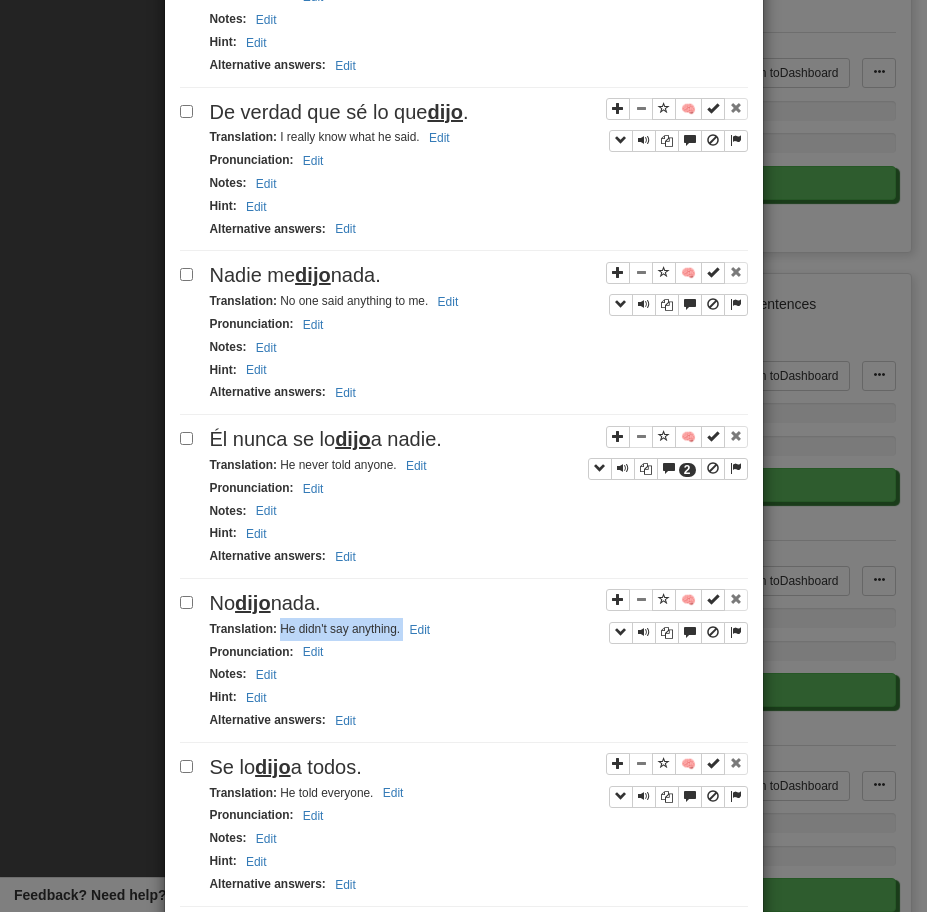 drag, startPoint x: 281, startPoint y: 632, endPoint x: 447, endPoint y: 632, distance: 166 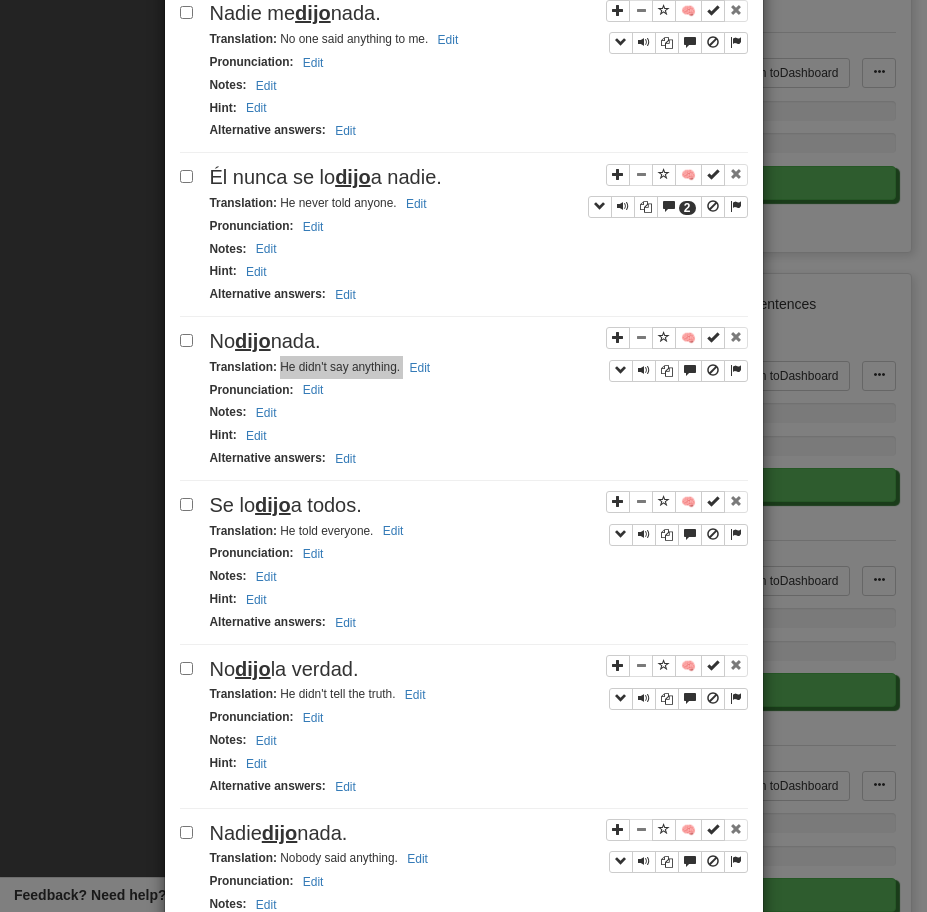 scroll, scrollTop: 2682, scrollLeft: 0, axis: vertical 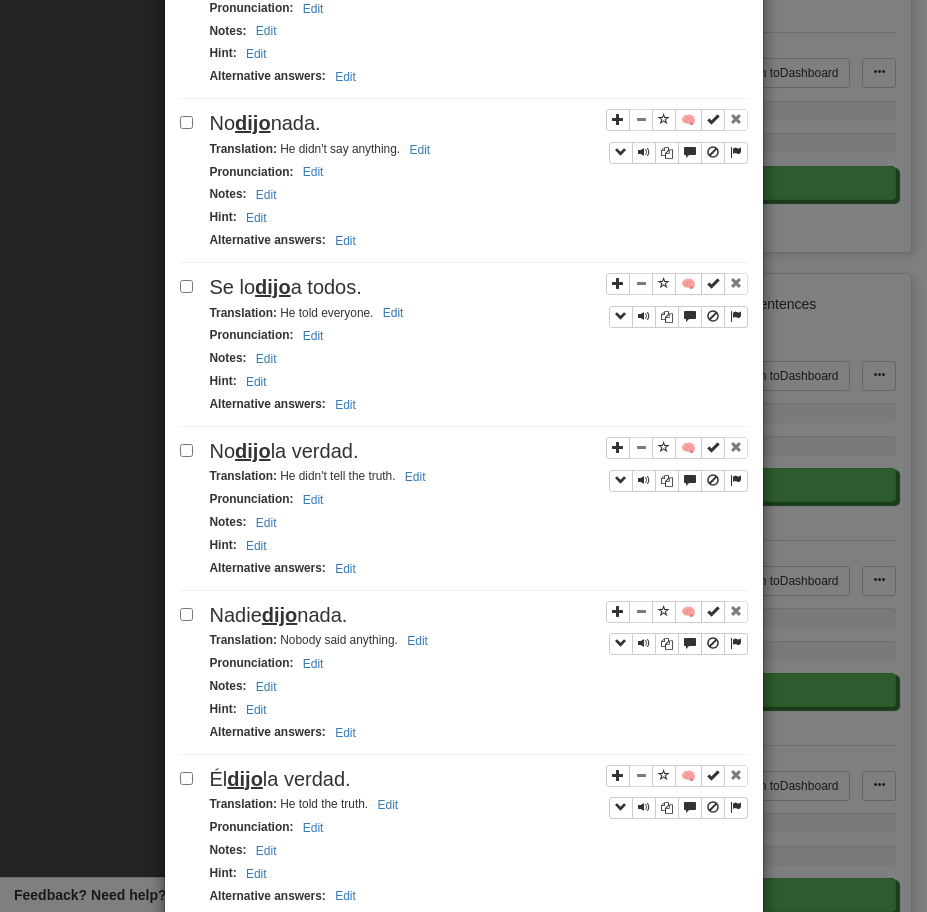 click on "Se lo  dijo  a todos." at bounding box center (286, 287) 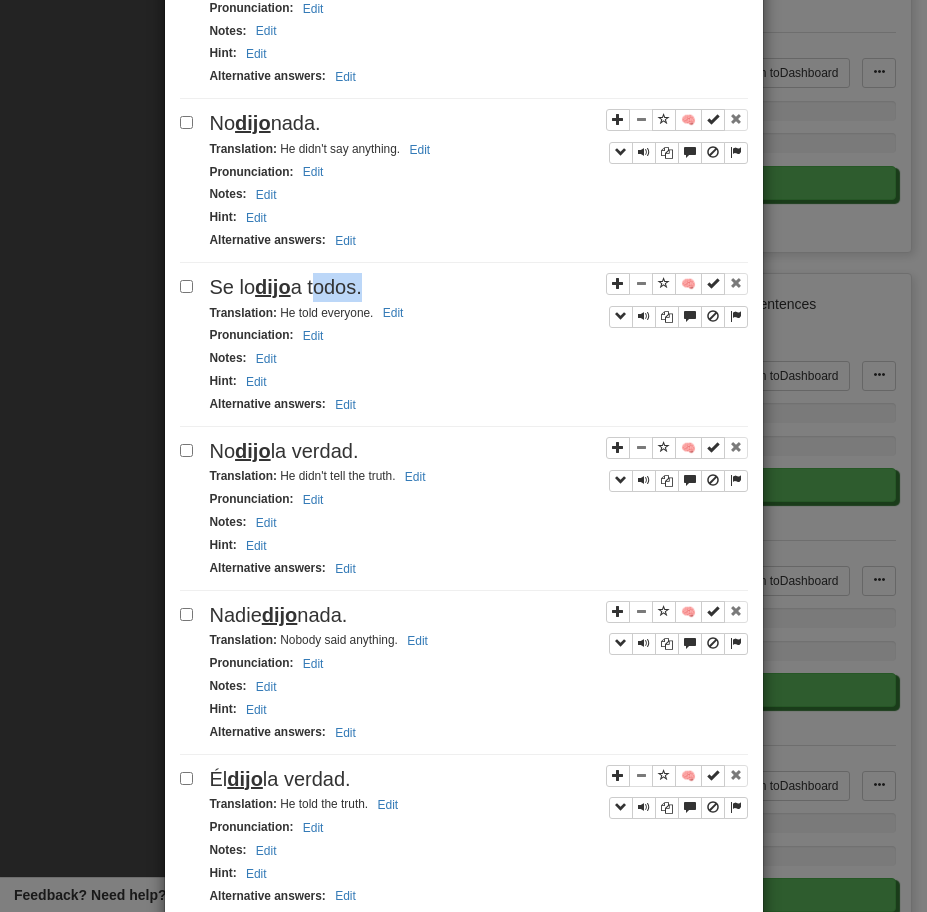 click on "Se lo  dijo  a todos." at bounding box center (286, 287) 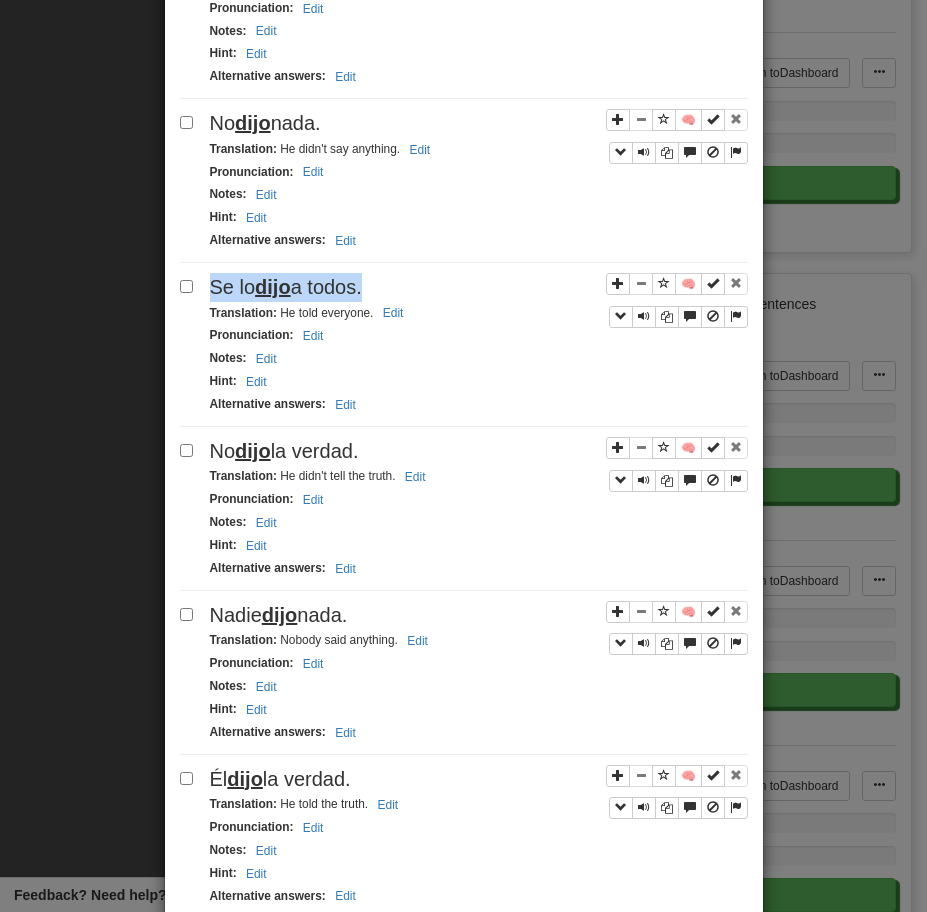 click on "Se lo  dijo  a todos." at bounding box center (286, 287) 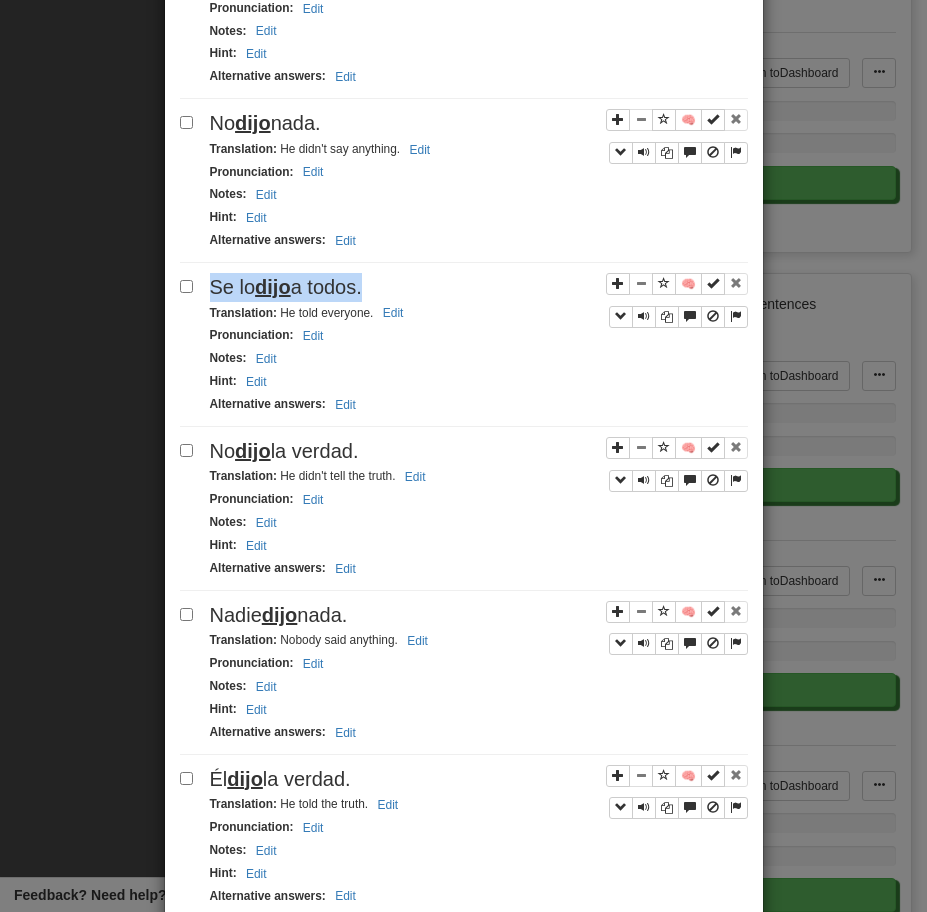 drag, startPoint x: 278, startPoint y: 318, endPoint x: 485, endPoint y: 306, distance: 207.34753 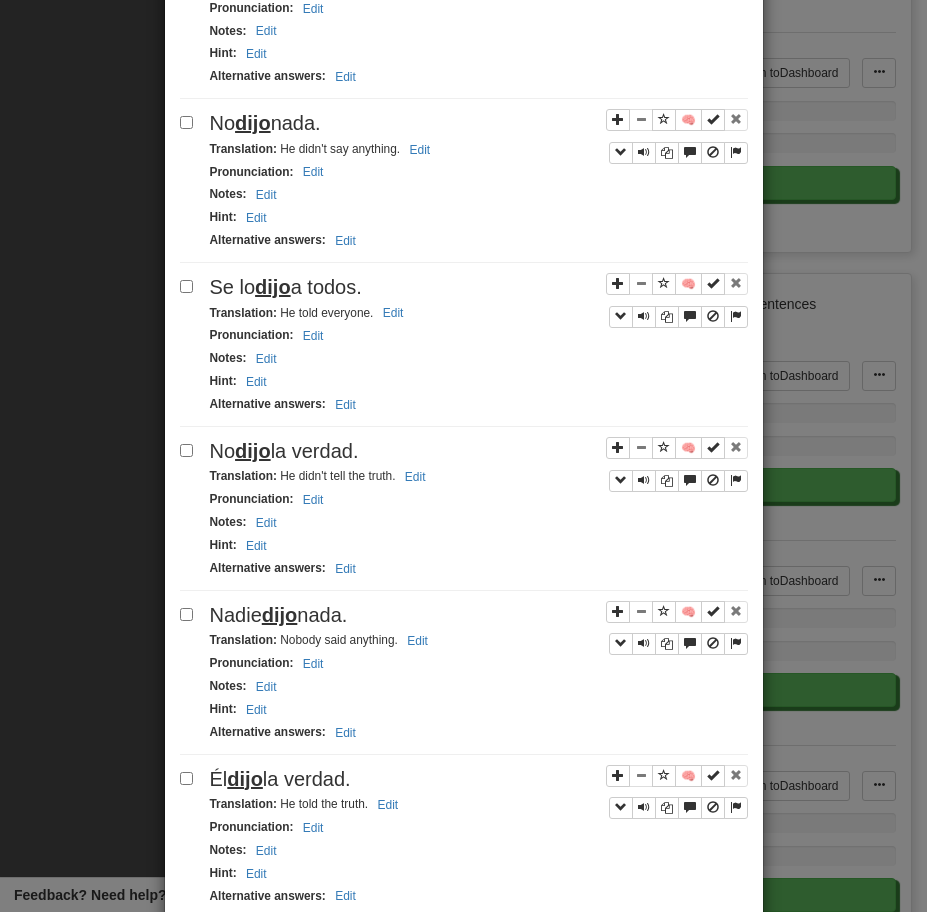 click on "Translation :   He told everyone.   Edit" at bounding box center [310, 313] 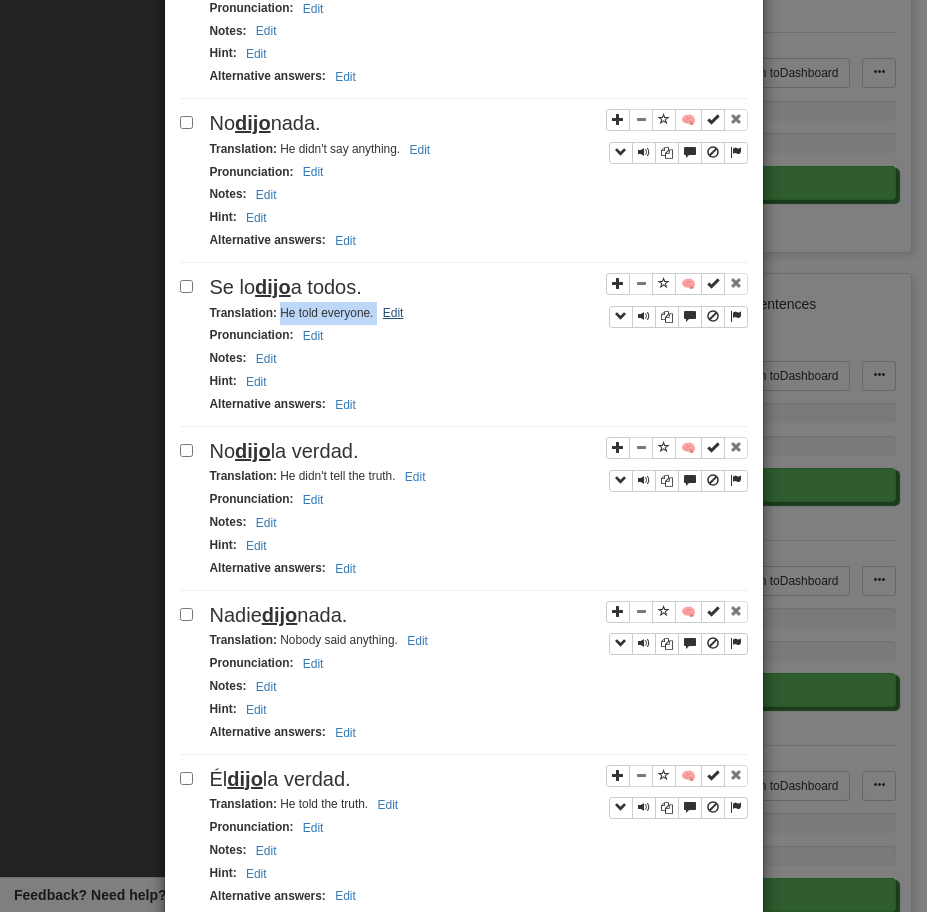 drag, startPoint x: 279, startPoint y: 322, endPoint x: 375, endPoint y: 320, distance: 96.02083 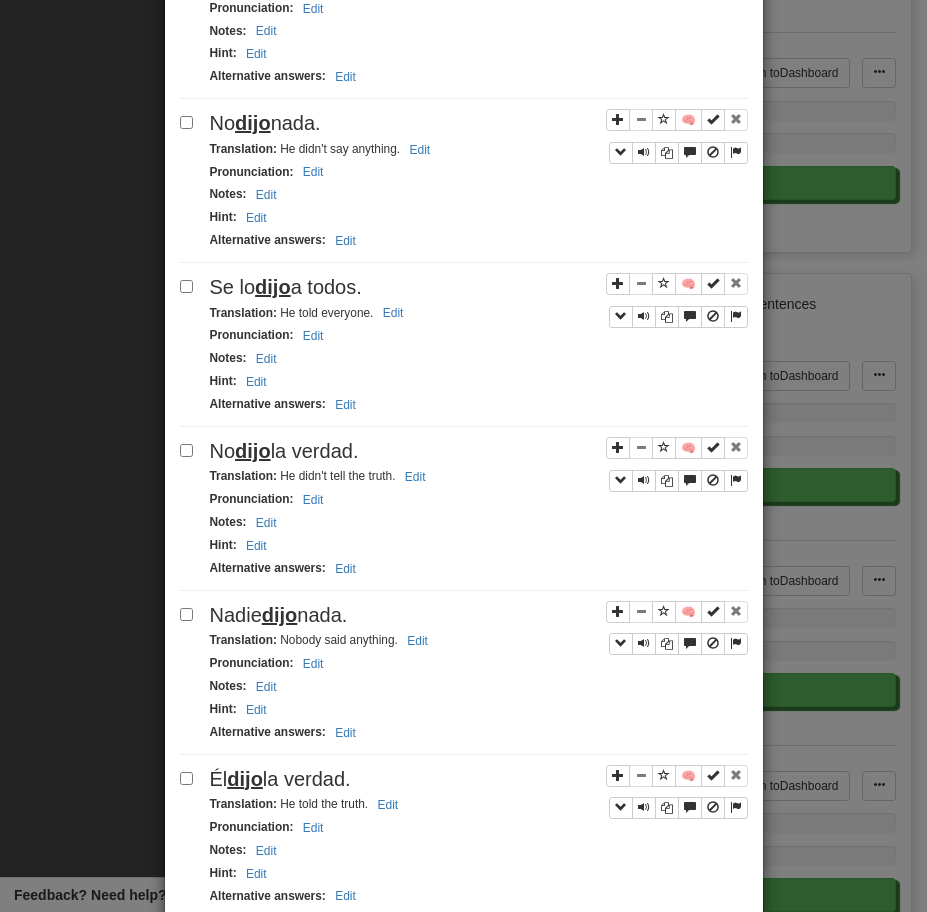 click on "No  dijo  la verdad." at bounding box center (284, 451) 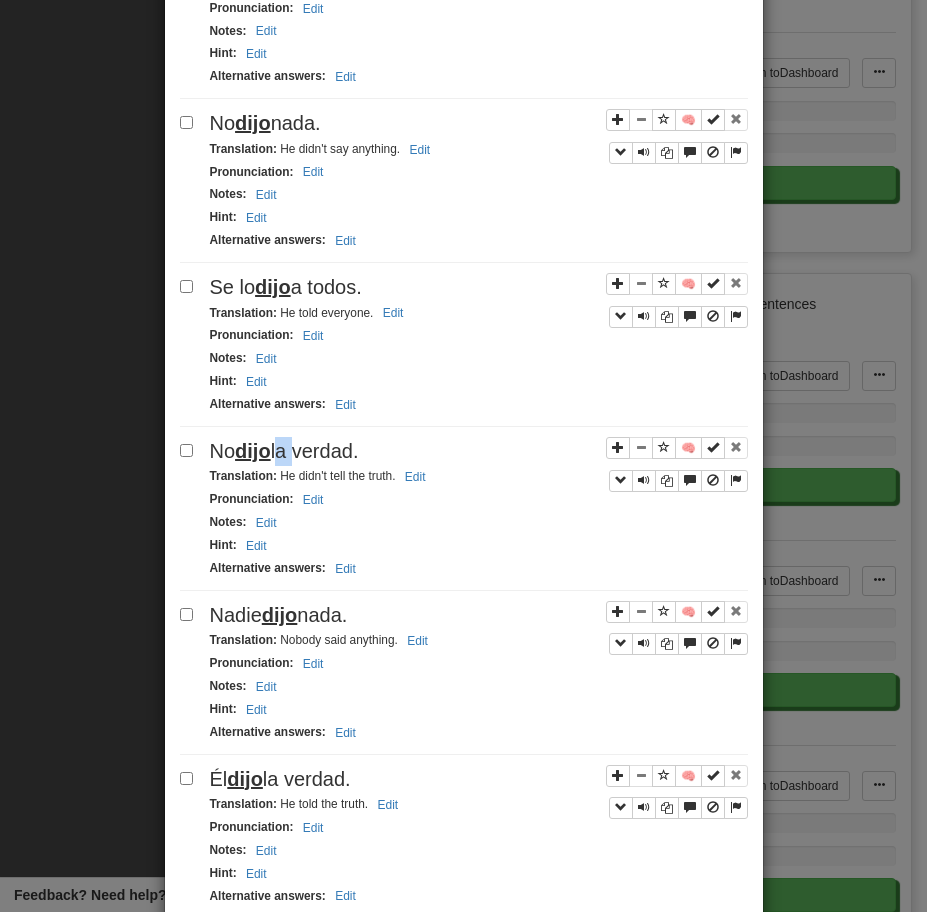 click on "No  dijo  la verdad." at bounding box center [284, 451] 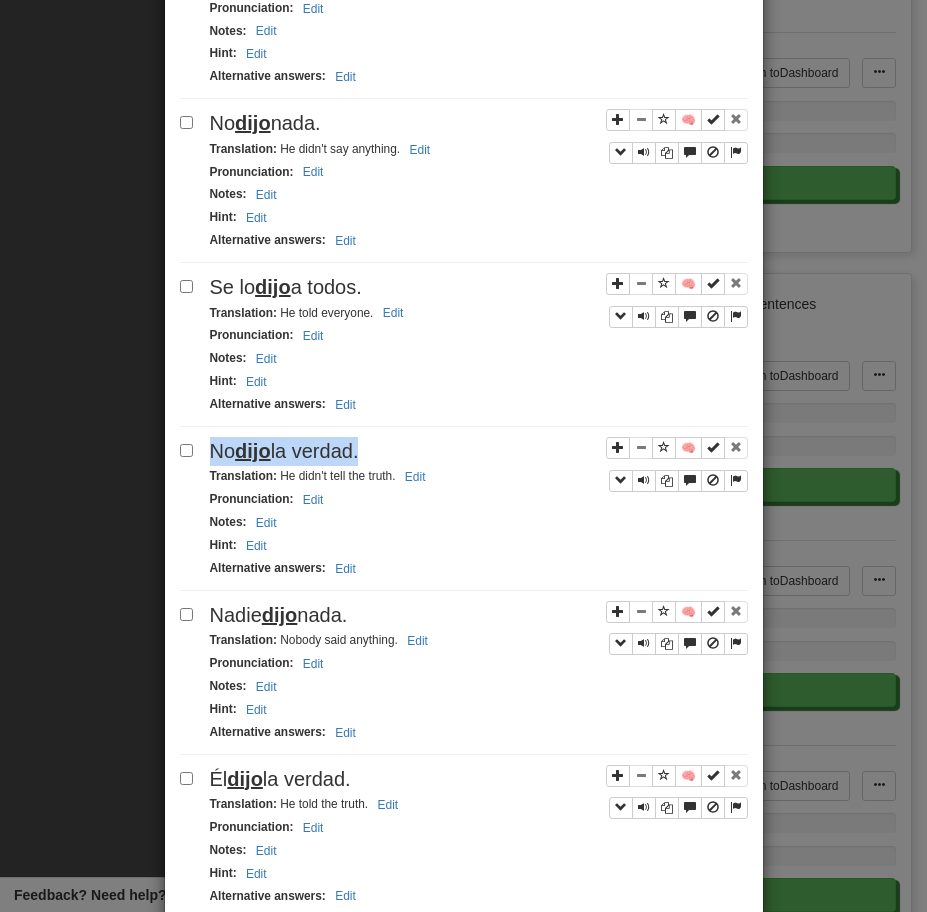 click on "No  dijo  la verdad." at bounding box center (284, 451) 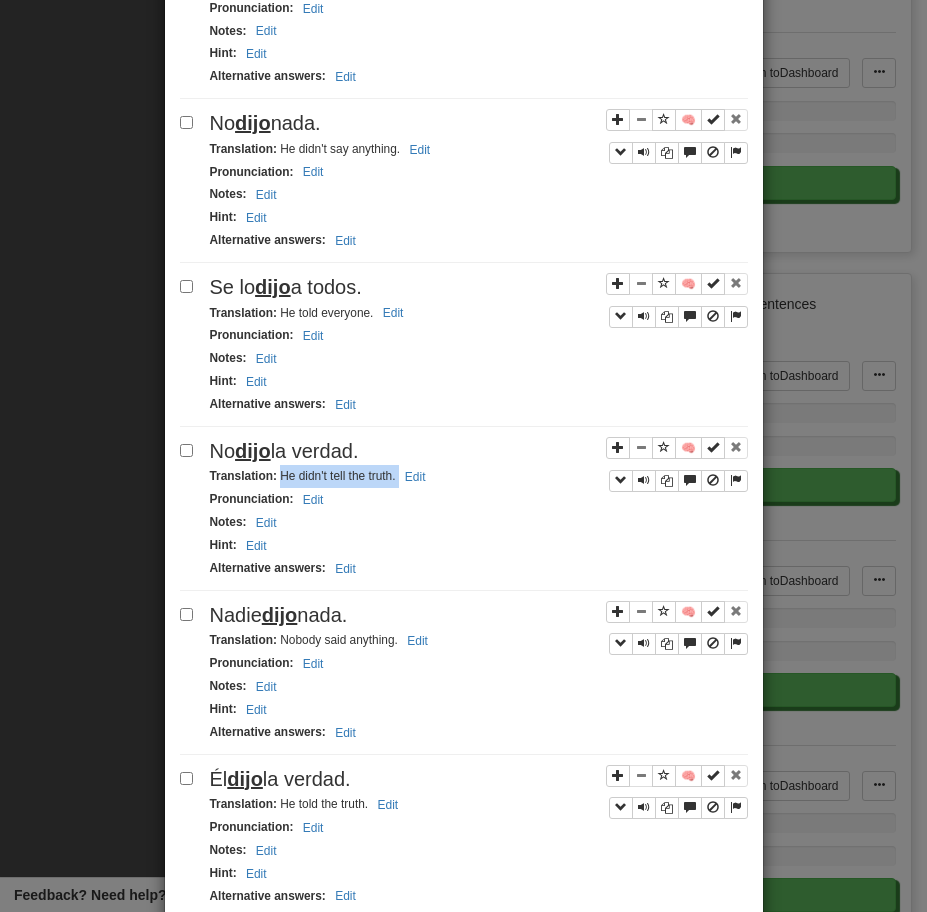 drag, startPoint x: 278, startPoint y: 481, endPoint x: 510, endPoint y: 475, distance: 232.07758 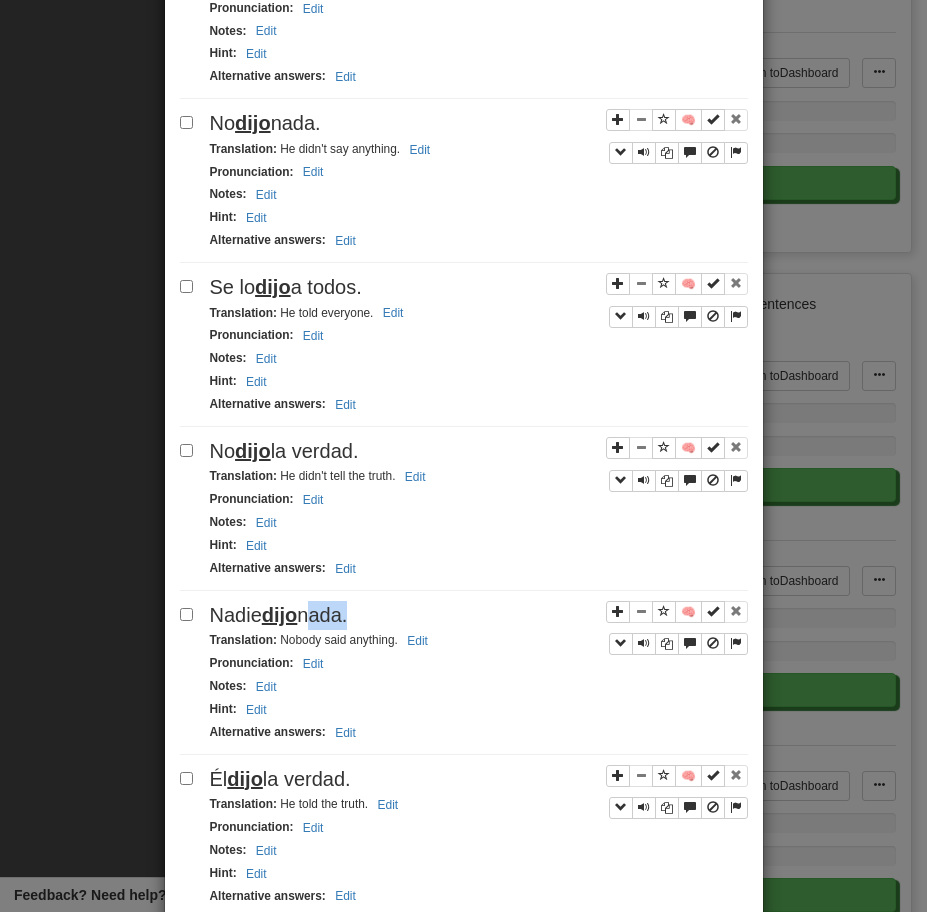 click on "Nadie  dijo  nada." at bounding box center [279, 615] 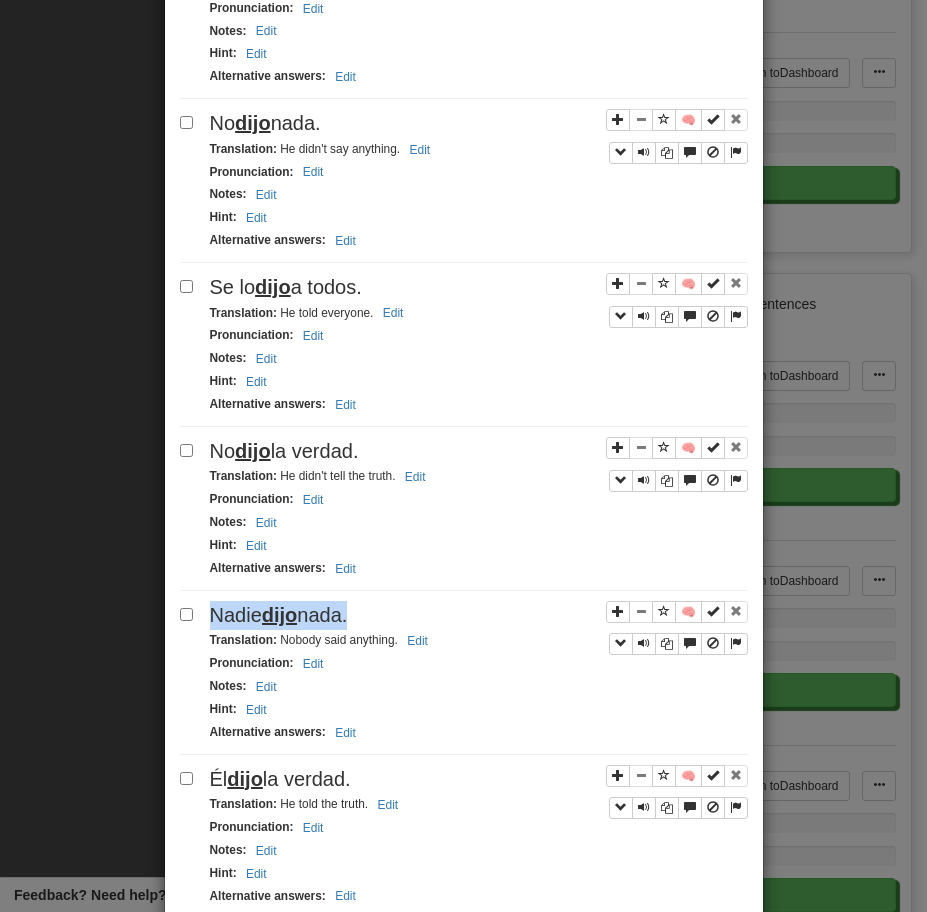 click on "Nadie  dijo  nada." at bounding box center [279, 615] 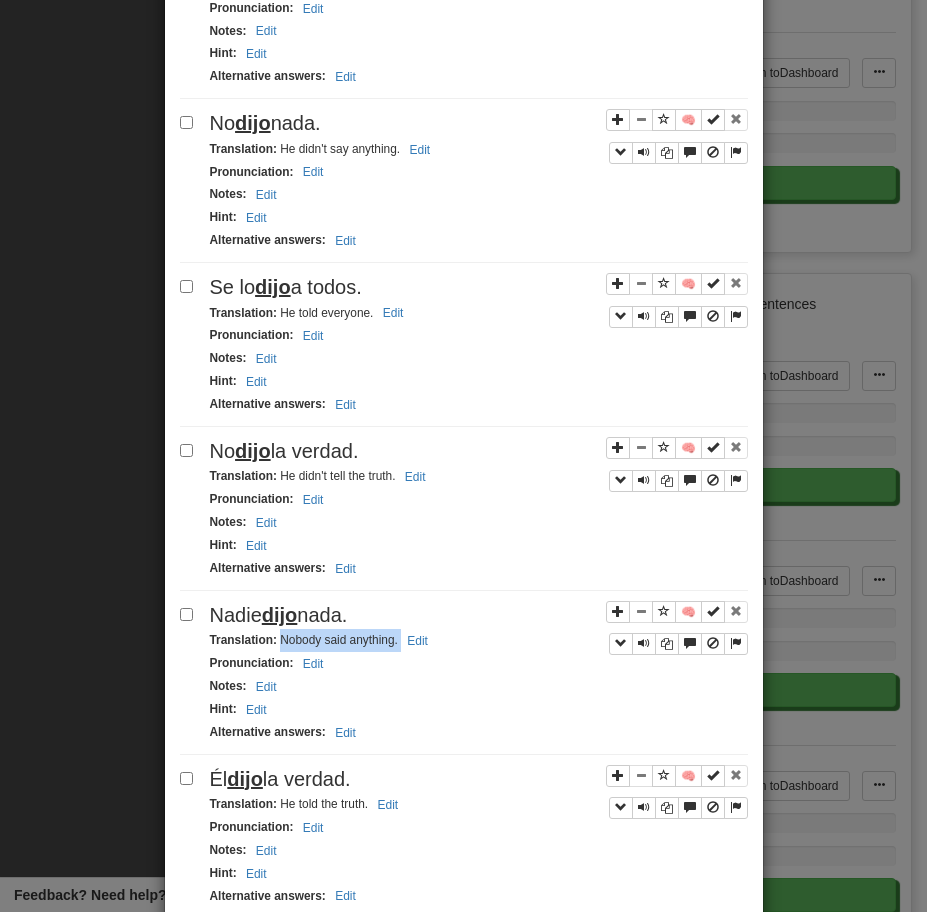 drag, startPoint x: 281, startPoint y: 644, endPoint x: 451, endPoint y: 651, distance: 170.14406 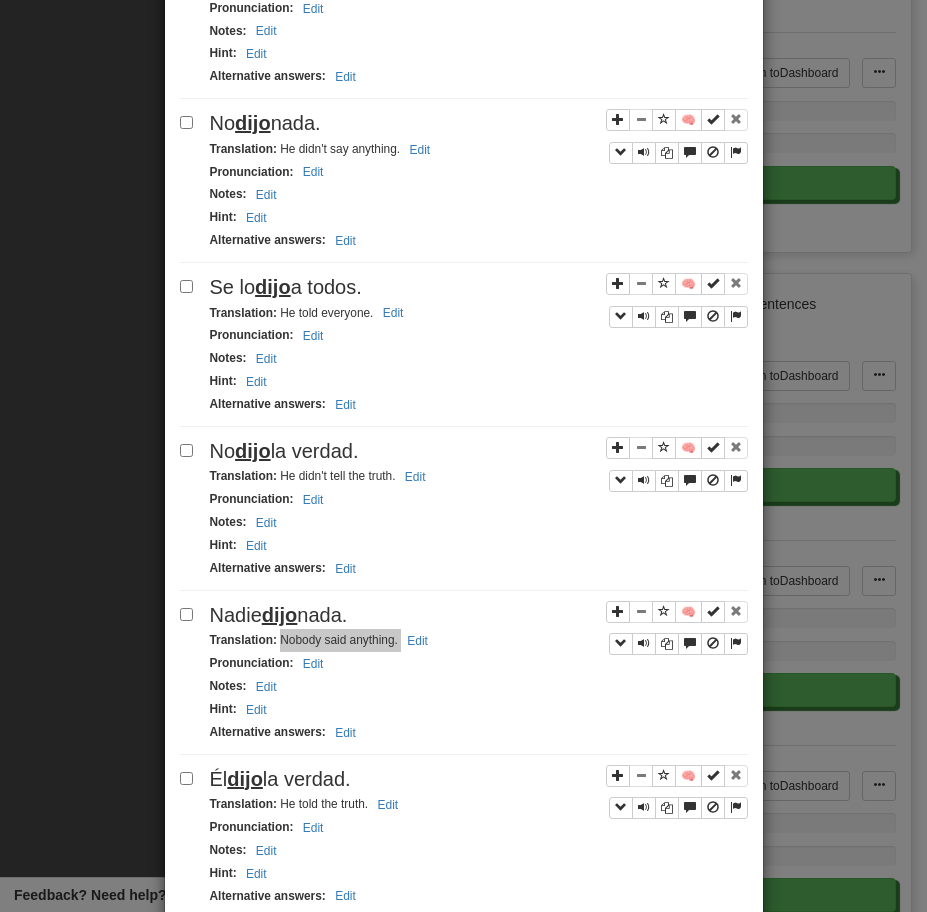 scroll, scrollTop: 2855, scrollLeft: 0, axis: vertical 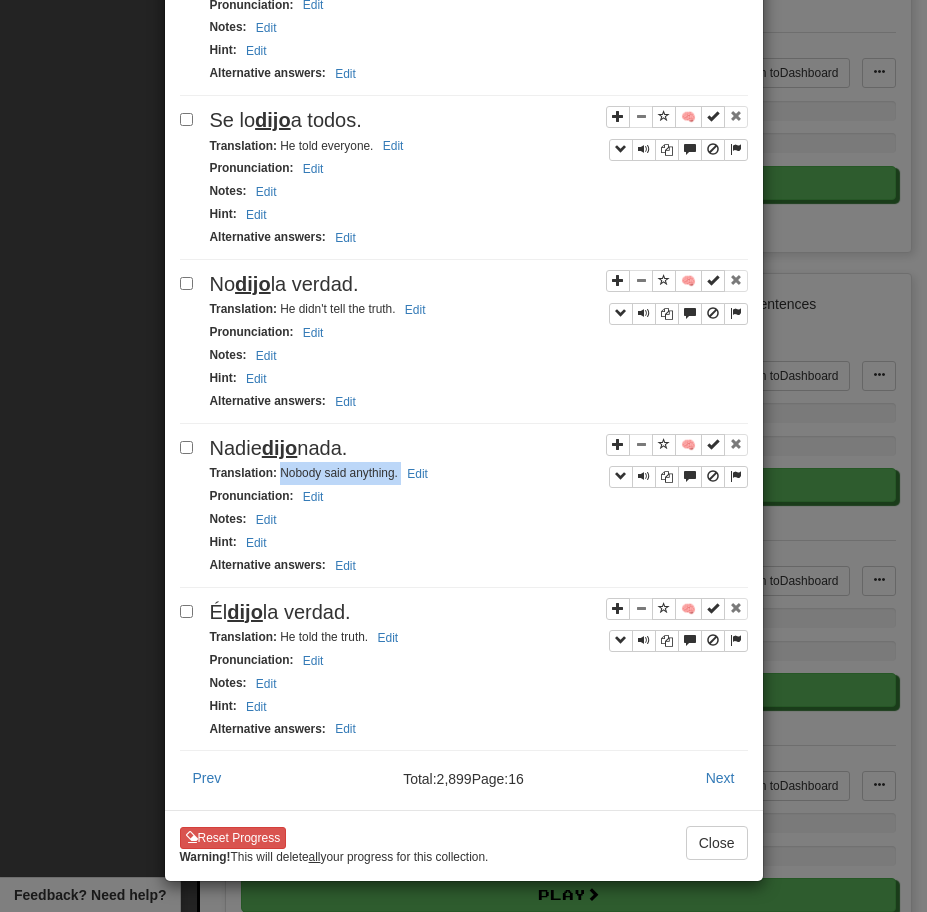 click on "Él  dijo  la verdad." at bounding box center [280, 612] 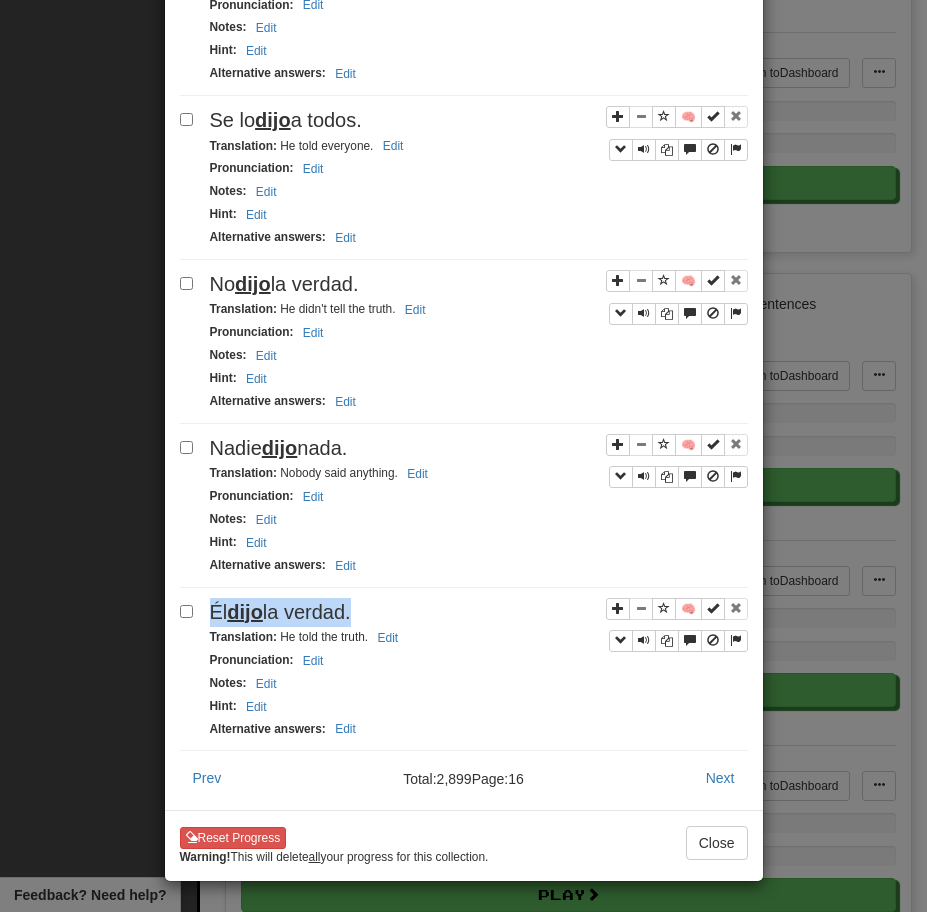 click on "Él  dijo  la verdad." at bounding box center (280, 612) 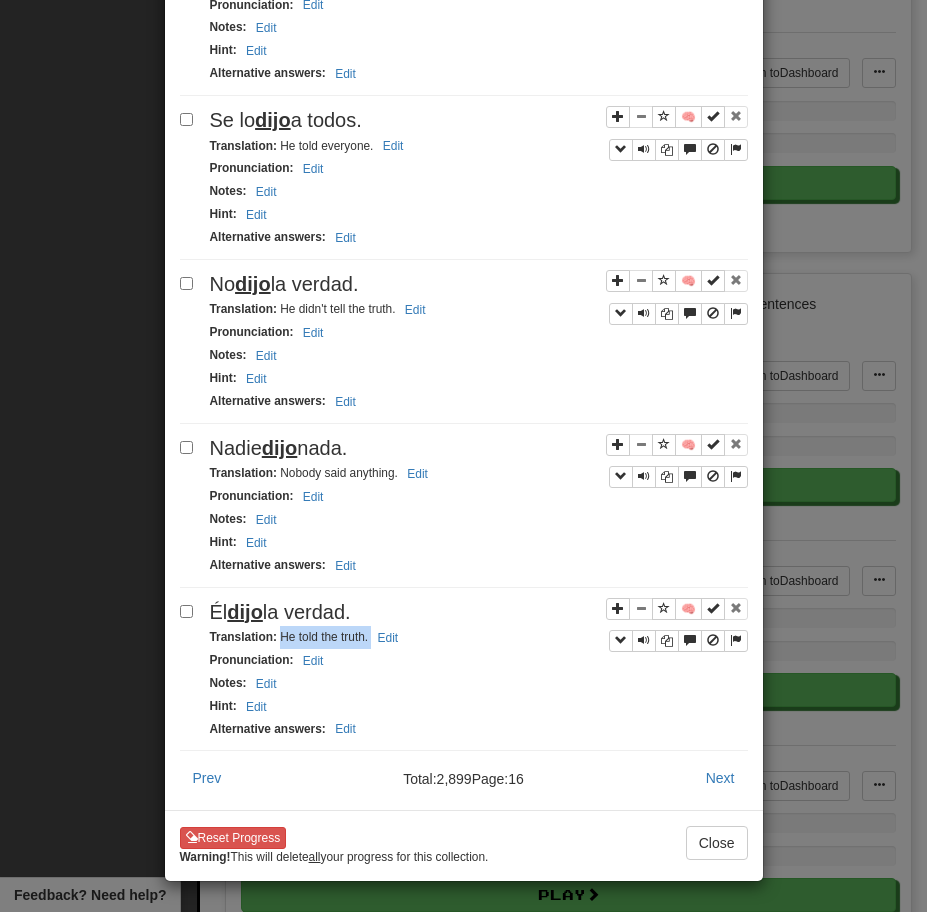 drag, startPoint x: 279, startPoint y: 636, endPoint x: 420, endPoint y: 635, distance: 141.00354 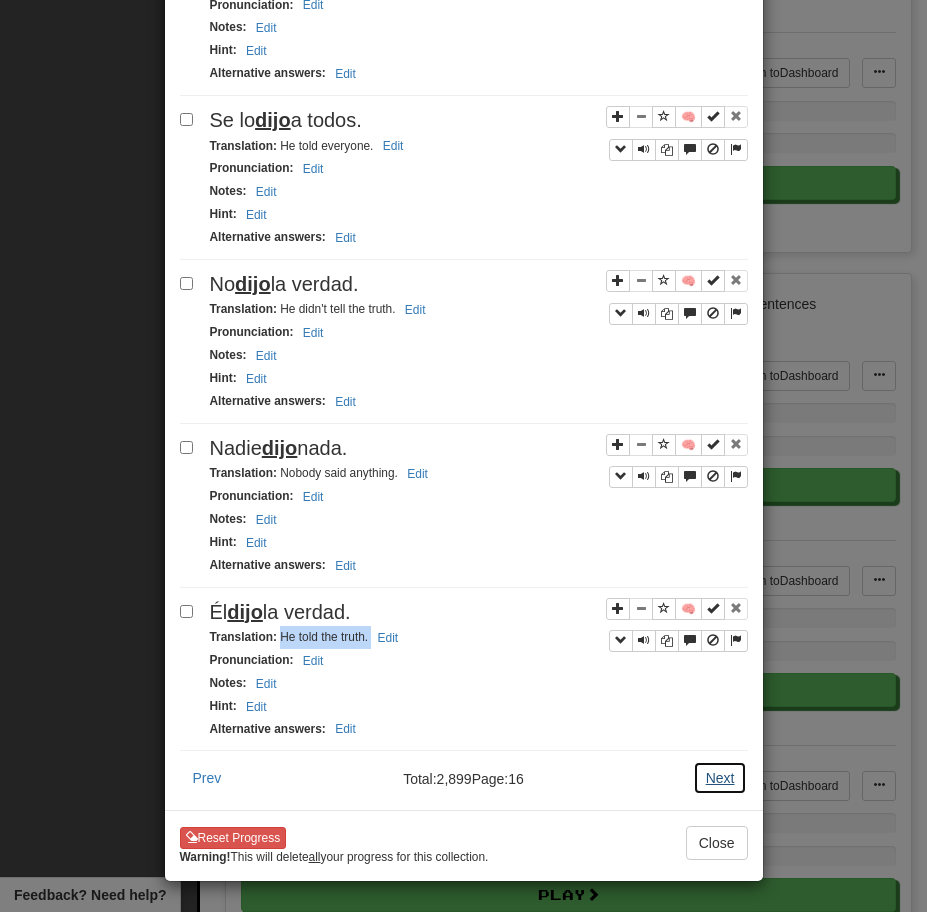 click on "Next" at bounding box center [720, 778] 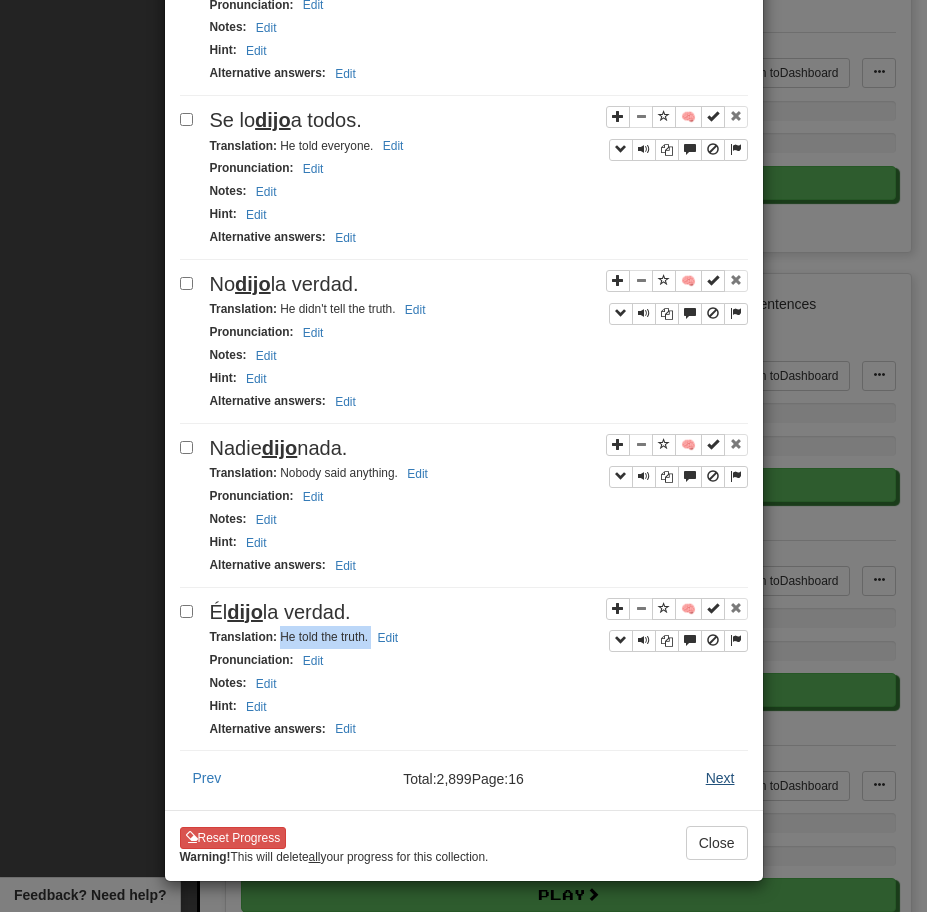 scroll, scrollTop: 0, scrollLeft: 0, axis: both 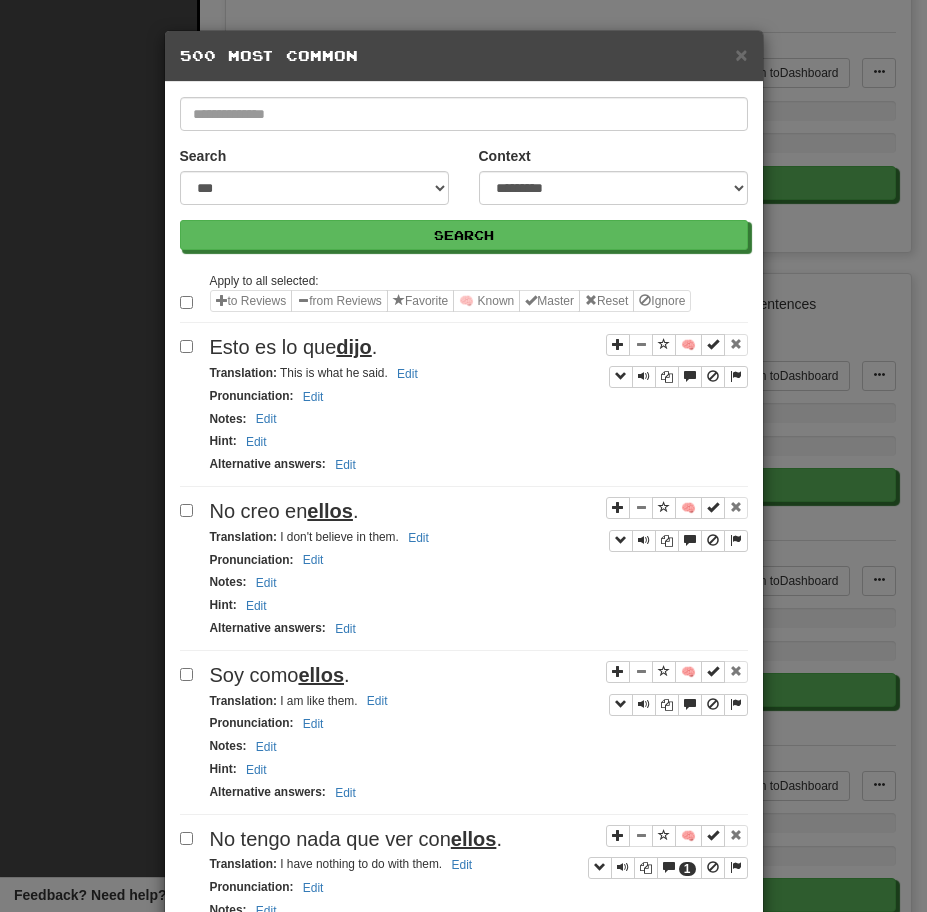 click on "dijo" at bounding box center [354, 347] 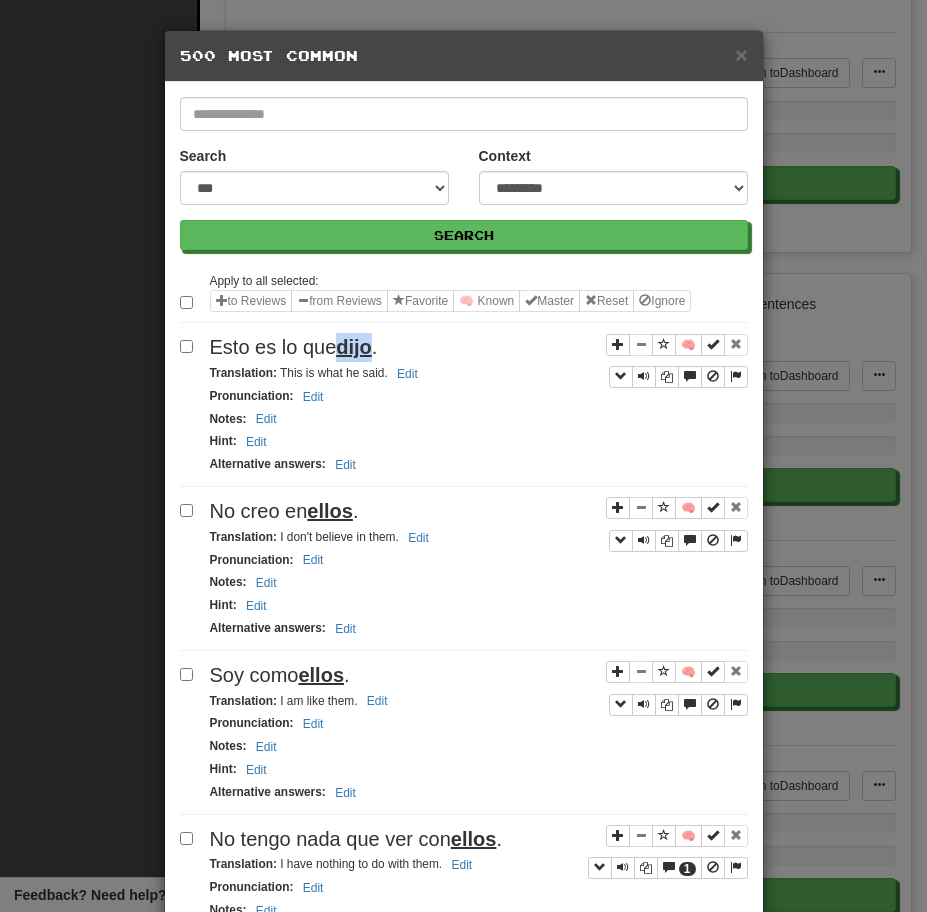 click on "dijo" at bounding box center (354, 347) 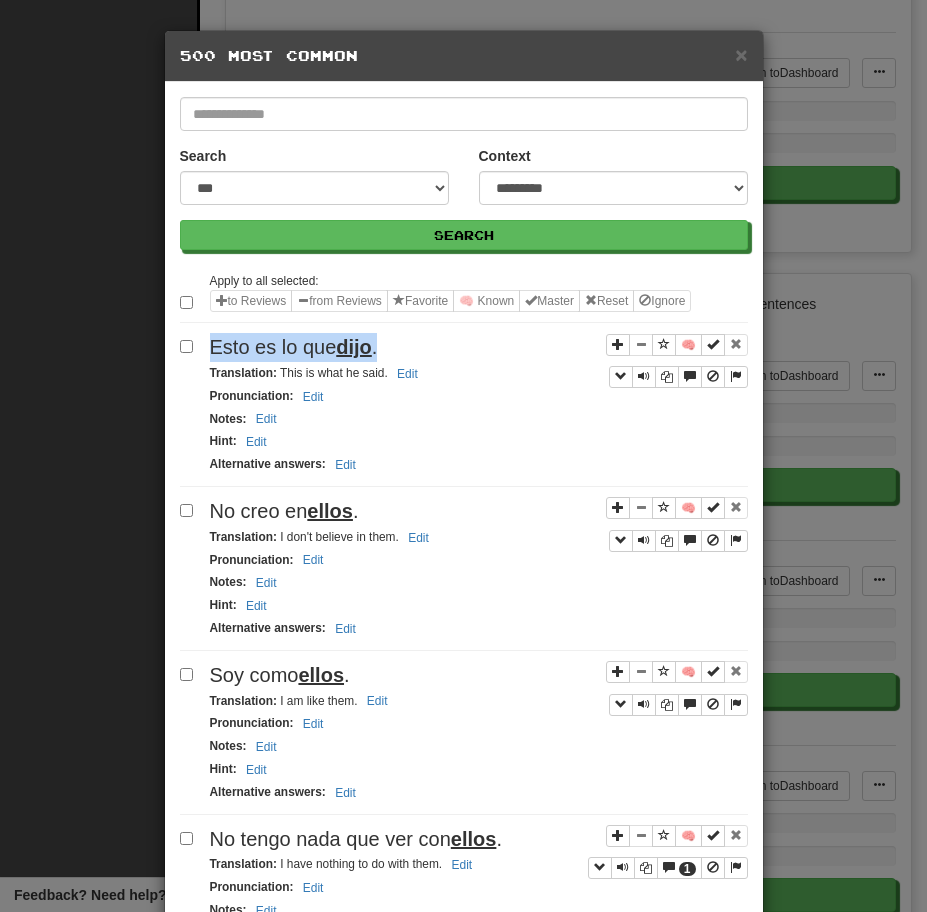 click on "dijo" at bounding box center (354, 347) 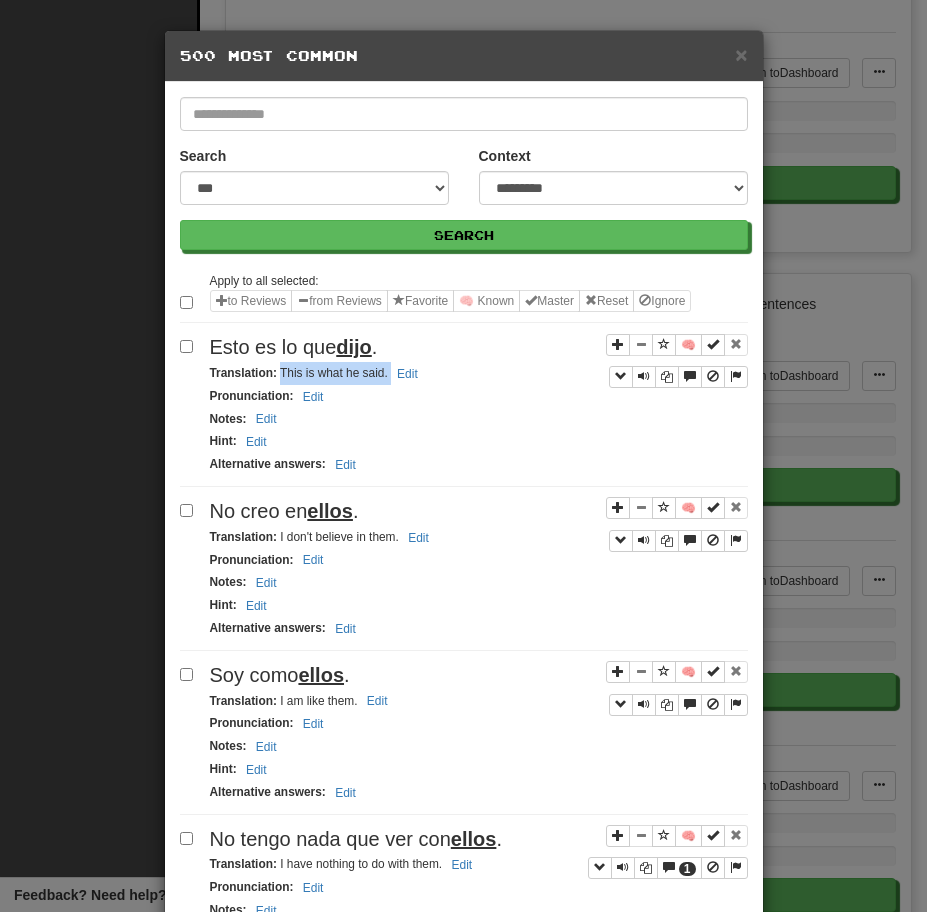 drag, startPoint x: 279, startPoint y: 373, endPoint x: 490, endPoint y: 371, distance: 211.00948 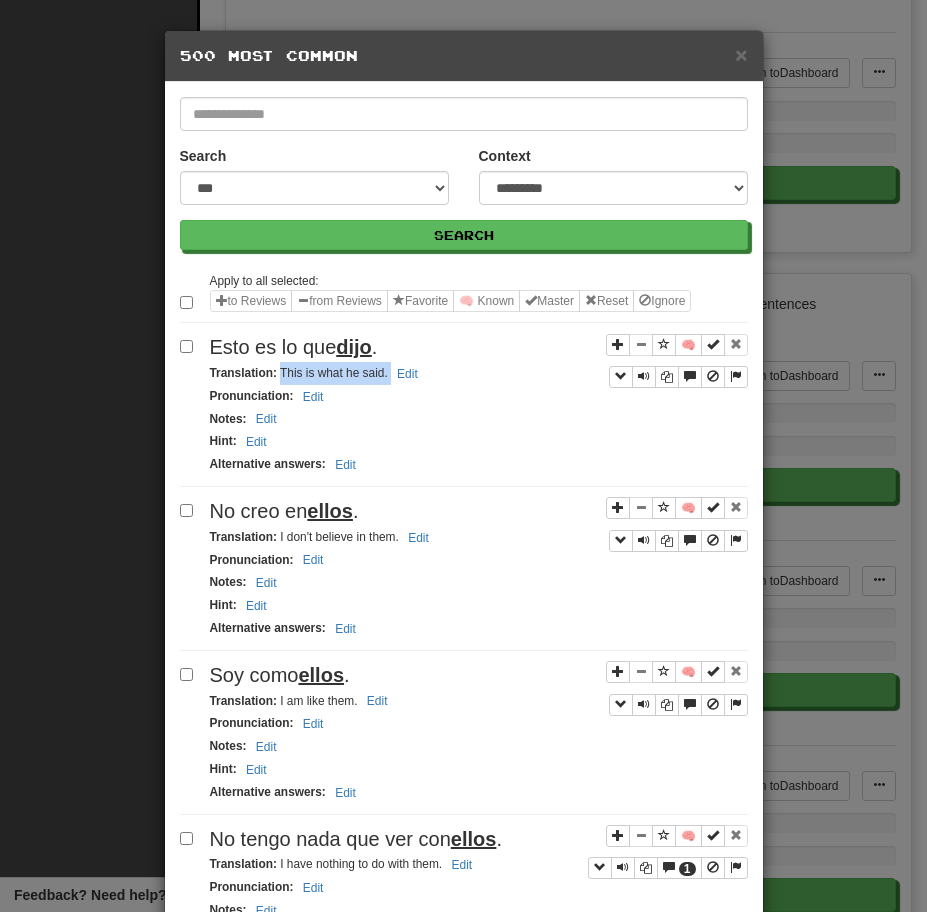 click on "ellos" at bounding box center (330, 511) 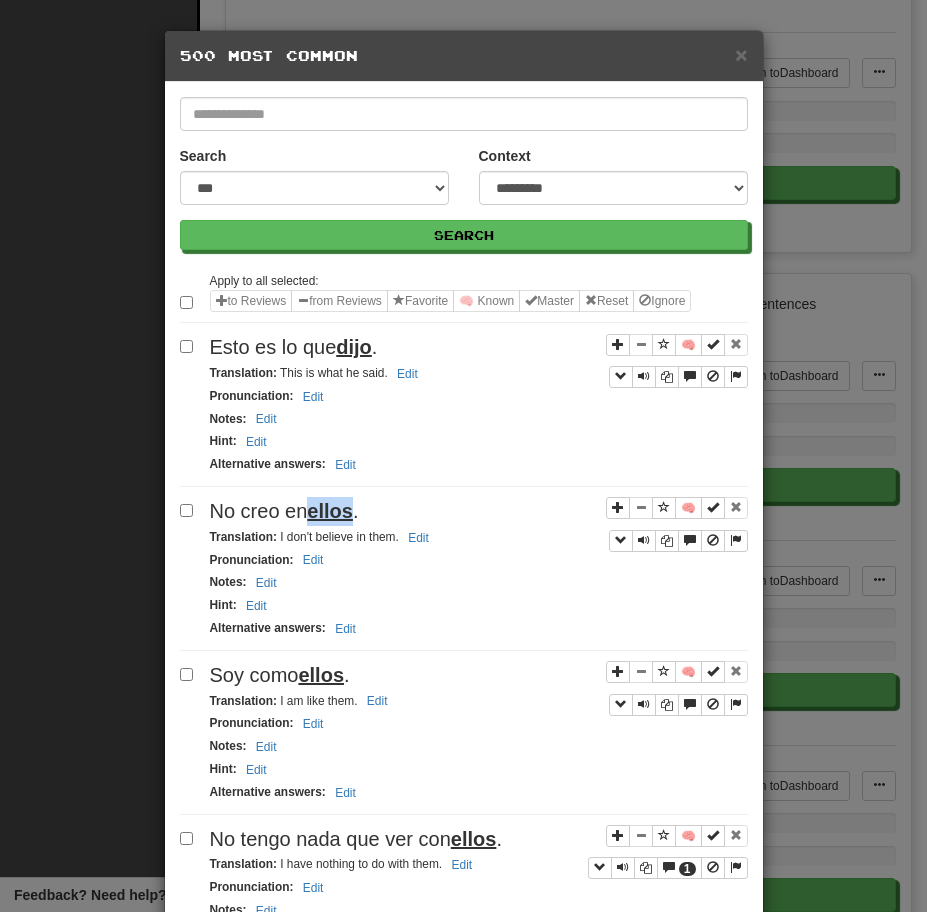 click on "ellos" at bounding box center [330, 511] 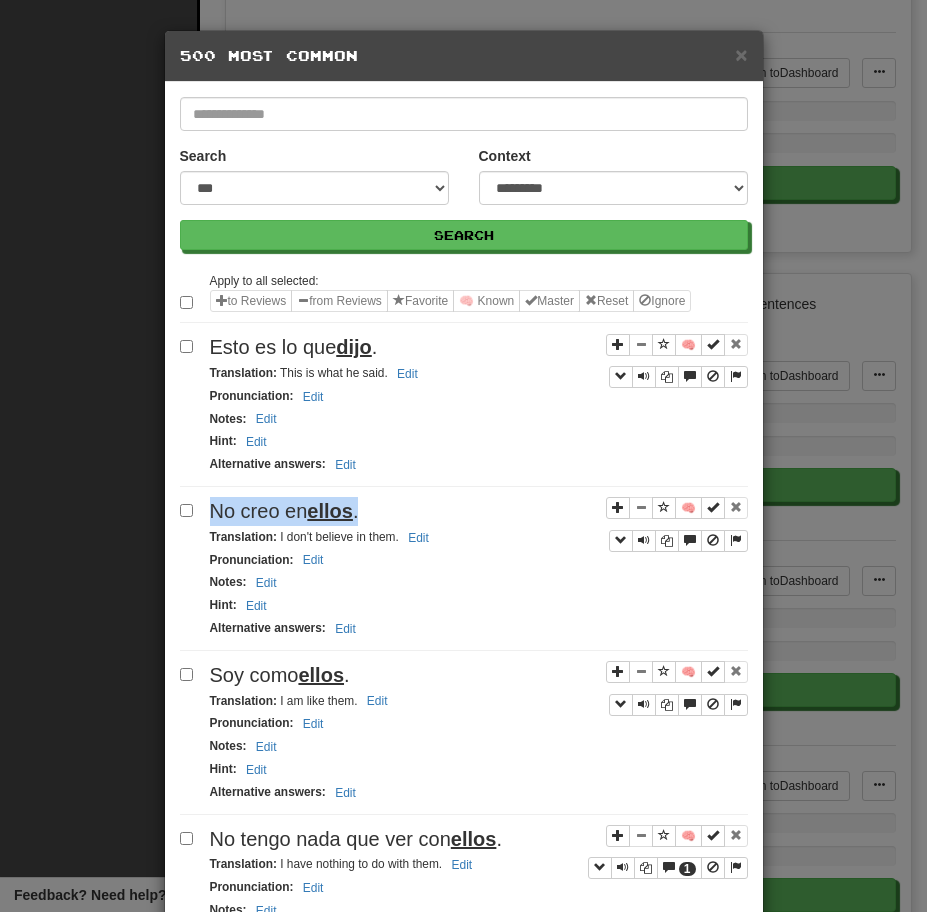 click on "ellos" at bounding box center [330, 511] 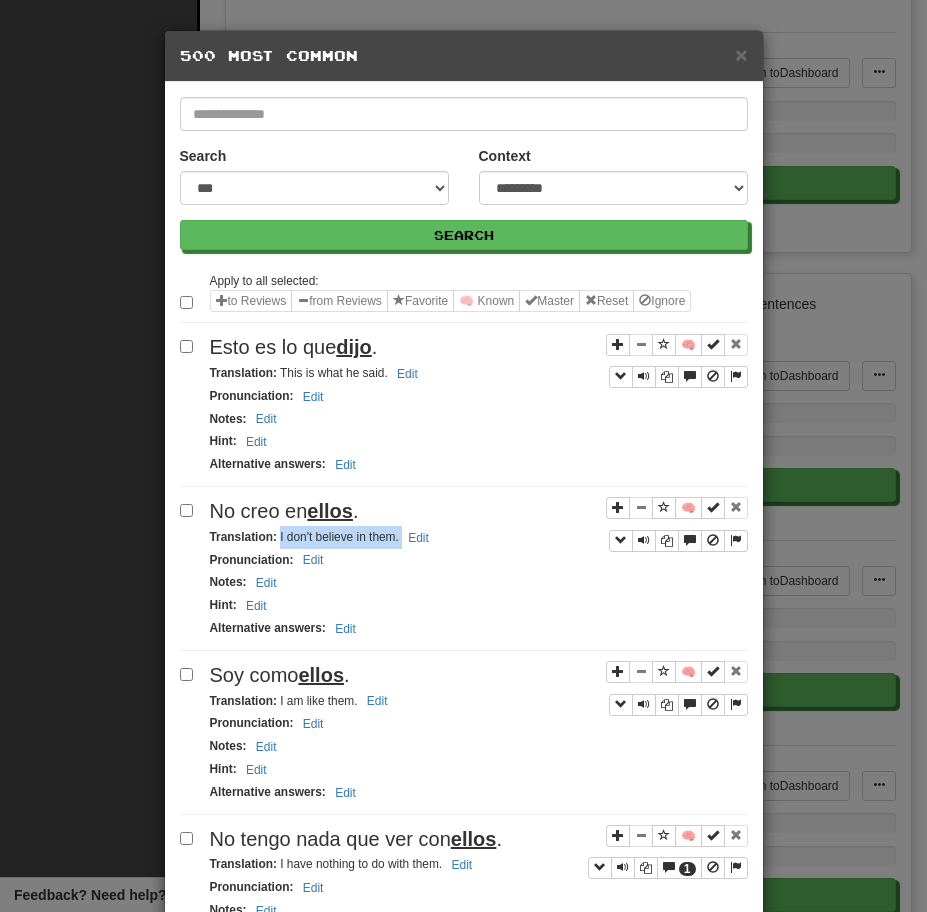 drag, startPoint x: 278, startPoint y: 537, endPoint x: 501, endPoint y: 539, distance: 223.00897 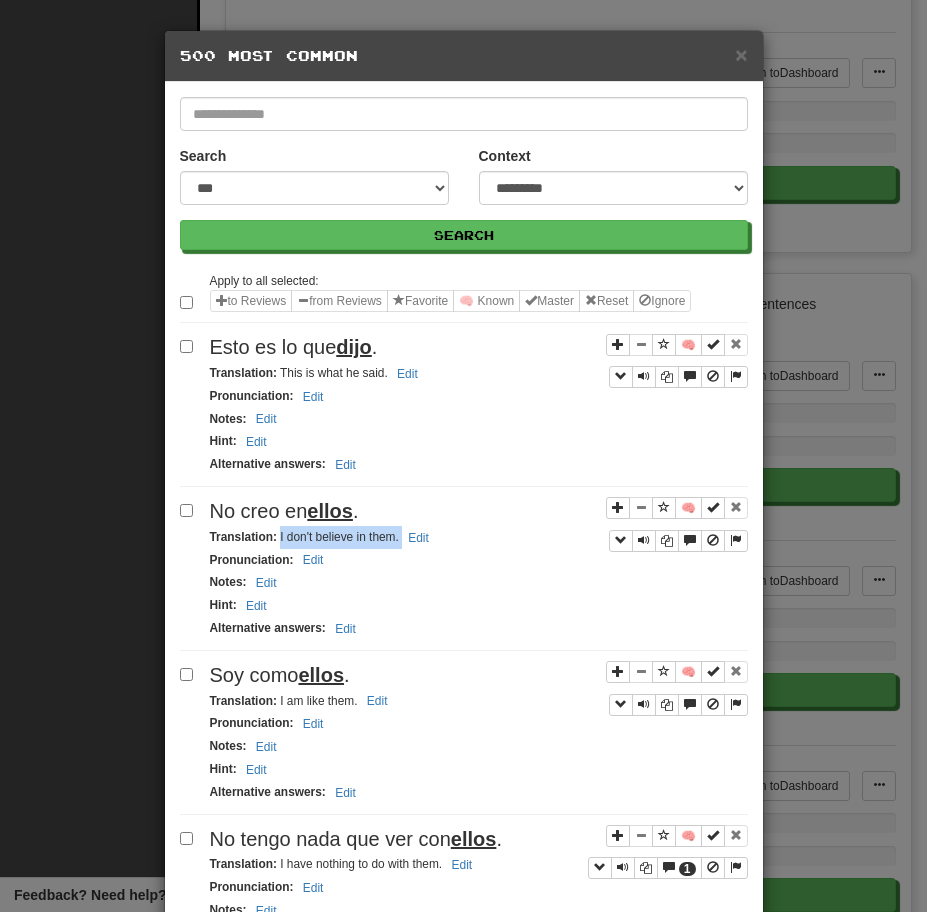 click on "Apply to all selected:  to Reviews  from Reviews  Favorite 🧠 Known  Master  Reset  Ignore 🧠 Esto es lo que  dijo . Translation :   This is what he said.   Edit Pronunciation :     Edit Notes :     Edit Hint :     Edit Alternative answers :     Edit 🧠 No creo en  ellos . Translation :   I don't believe in them.   Edit Pronunciation :     Edit Notes :     Edit Hint :     Edit Alternative answers :     Edit 🧠 Soy como  ellos . Translation :   I am like them.   Edit Pronunciation :     Edit Notes :     Edit Hint :     Edit Alternative answers :     Edit 🧠 1 No tengo nada que ver con  ellos . Translation :   I have nothing to do with them.   Edit Pronunciation :     Edit Notes :     Edit Hint :     Edit Alternative answers :     Edit 🧠 No soy uno de  ellos . Translation :   I'm not one of them.   Edit Pronunciation :     Edit Notes :     Edit Hint :     Edit Alternative answers :     Edit 🧠 La verdad, no quiero ir con  ellos . Translation :   To tell the truth, I don't want to go with them." at bounding box center (464, 1971) 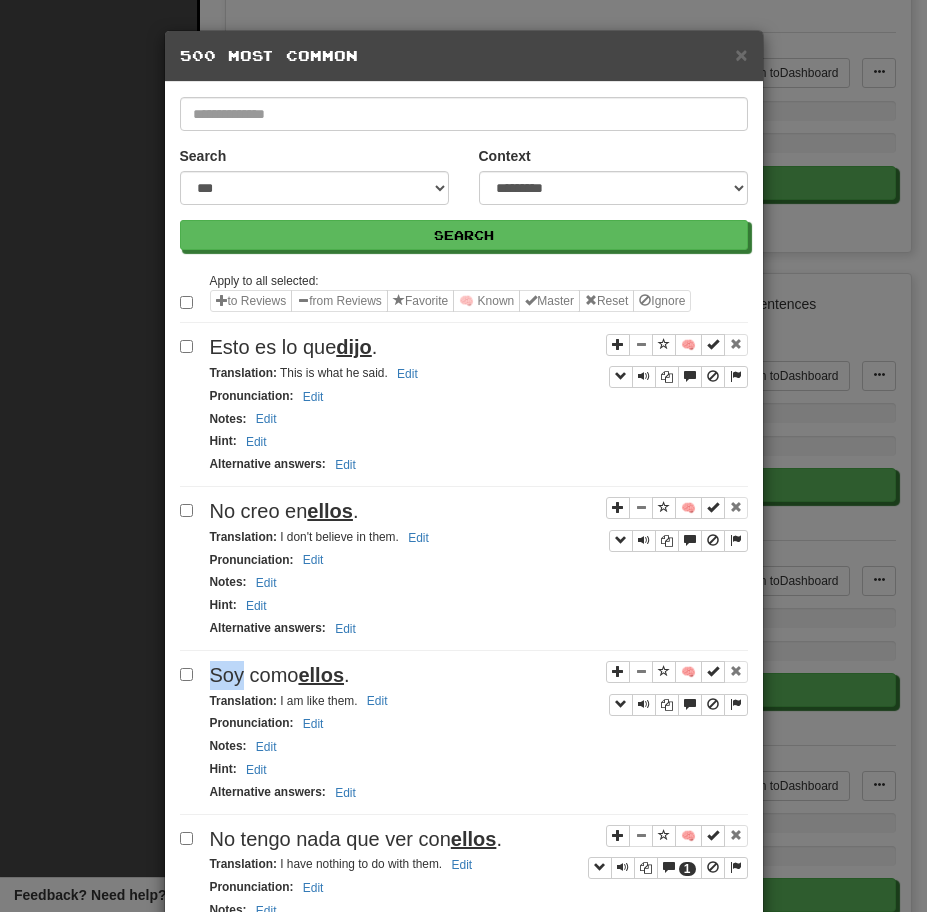 click on "Apply to all selected:  to Reviews  from Reviews  Favorite 🧠 Known  Master  Reset  Ignore 🧠 Esto es lo que  dijo . Translation :   This is what he said.   Edit Pronunciation :     Edit Notes :     Edit Hint :     Edit Alternative answers :     Edit 🧠 No creo en  ellos . Translation :   I don't believe in them.   Edit Pronunciation :     Edit Notes :     Edit Hint :     Edit Alternative answers :     Edit 🧠 Soy como  ellos . Translation :   I am like them.   Edit Pronunciation :     Edit Notes :     Edit Hint :     Edit Alternative answers :     Edit 🧠 1 No tengo nada que ver con  ellos . Translation :   I have nothing to do with them.   Edit Pronunciation :     Edit Notes :     Edit Hint :     Edit Alternative answers :     Edit 🧠 No soy uno de  ellos . Translation :   I'm not one of them.   Edit Pronunciation :     Edit Notes :     Edit Hint :     Edit Alternative answers :     Edit 🧠 La verdad, no quiero ir con  ellos . Translation :   To tell the truth, I don't want to go with them." at bounding box center [464, 1971] 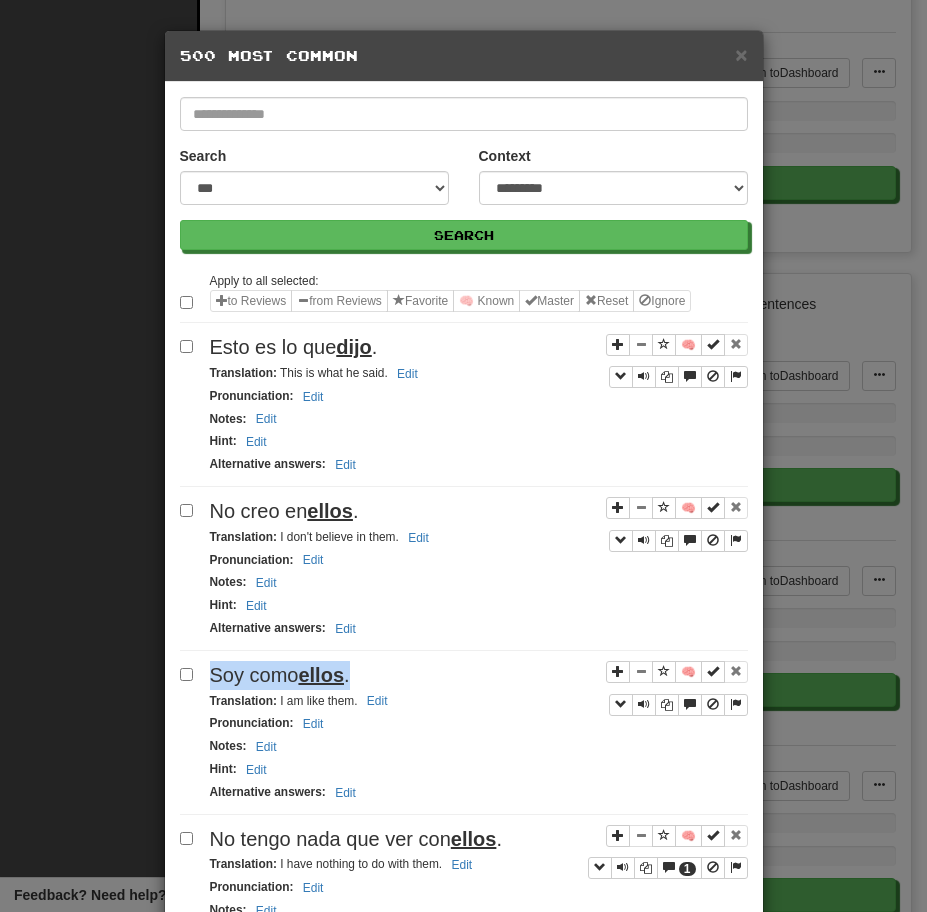 click on "Apply to all selected:  to Reviews  from Reviews  Favorite 🧠 Known  Master  Reset  Ignore 🧠 Esto es lo que  dijo . Translation :   This is what he said.   Edit Pronunciation :     Edit Notes :     Edit Hint :     Edit Alternative answers :     Edit 🧠 No creo en  ellos . Translation :   I don't believe in them.   Edit Pronunciation :     Edit Notes :     Edit Hint :     Edit Alternative answers :     Edit 🧠 Soy como  ellos . Translation :   I am like them.   Edit Pronunciation :     Edit Notes :     Edit Hint :     Edit Alternative answers :     Edit 🧠 1 No tengo nada que ver con  ellos . Translation :   I have nothing to do with them.   Edit Pronunciation :     Edit Notes :     Edit Hint :     Edit Alternative answers :     Edit 🧠 No soy uno de  ellos . Translation :   I'm not one of them.   Edit Pronunciation :     Edit Notes :     Edit Hint :     Edit Alternative answers :     Edit 🧠 La verdad, no quiero ir con  ellos . Translation :   To tell the truth, I don't want to go with them." at bounding box center (464, 1971) 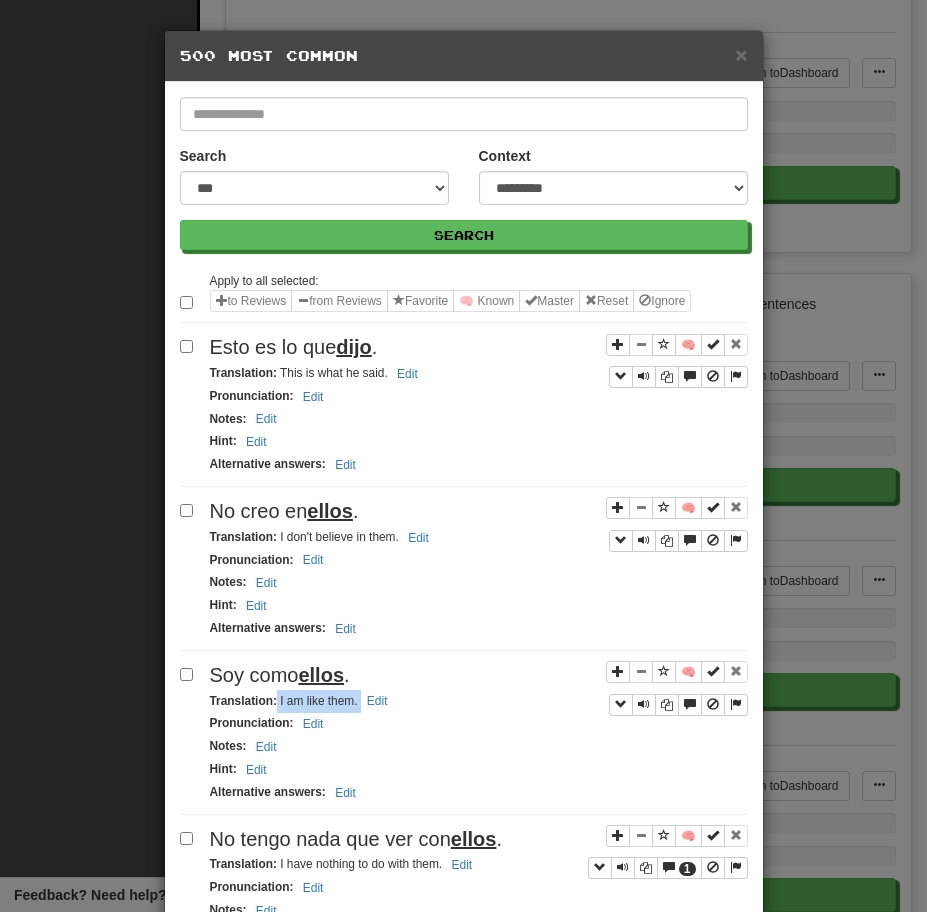 drag, startPoint x: 277, startPoint y: 701, endPoint x: 433, endPoint y: 695, distance: 156.11534 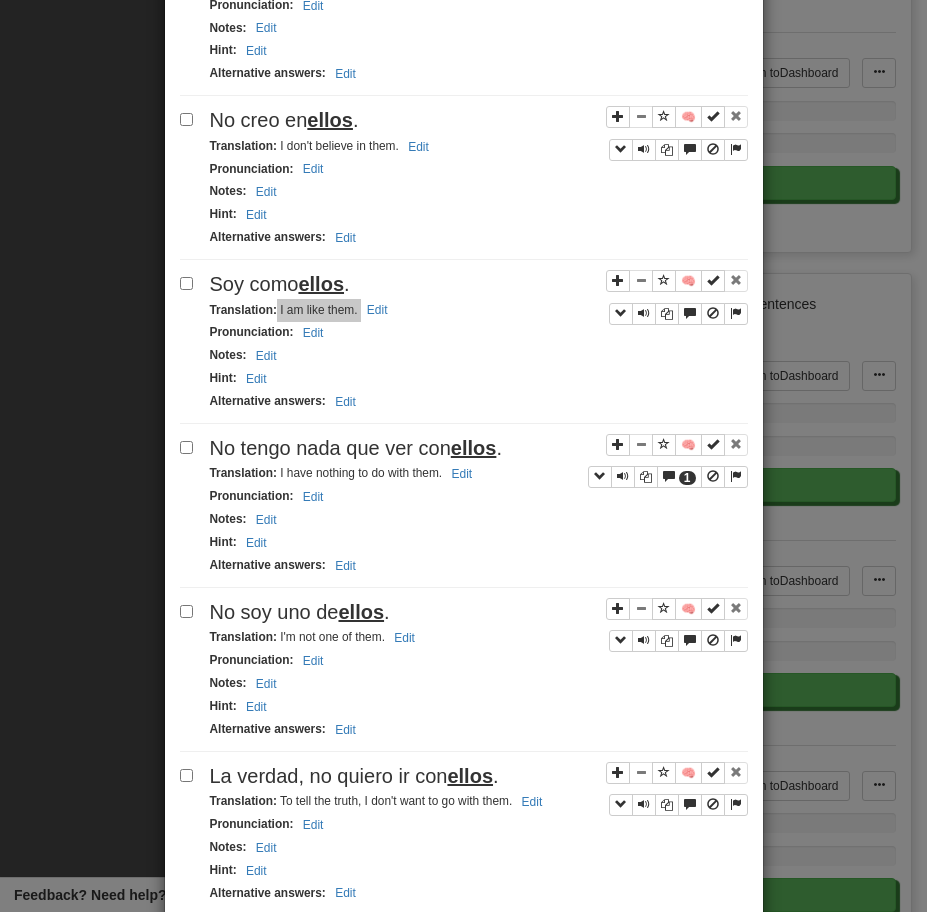 scroll, scrollTop: 443, scrollLeft: 0, axis: vertical 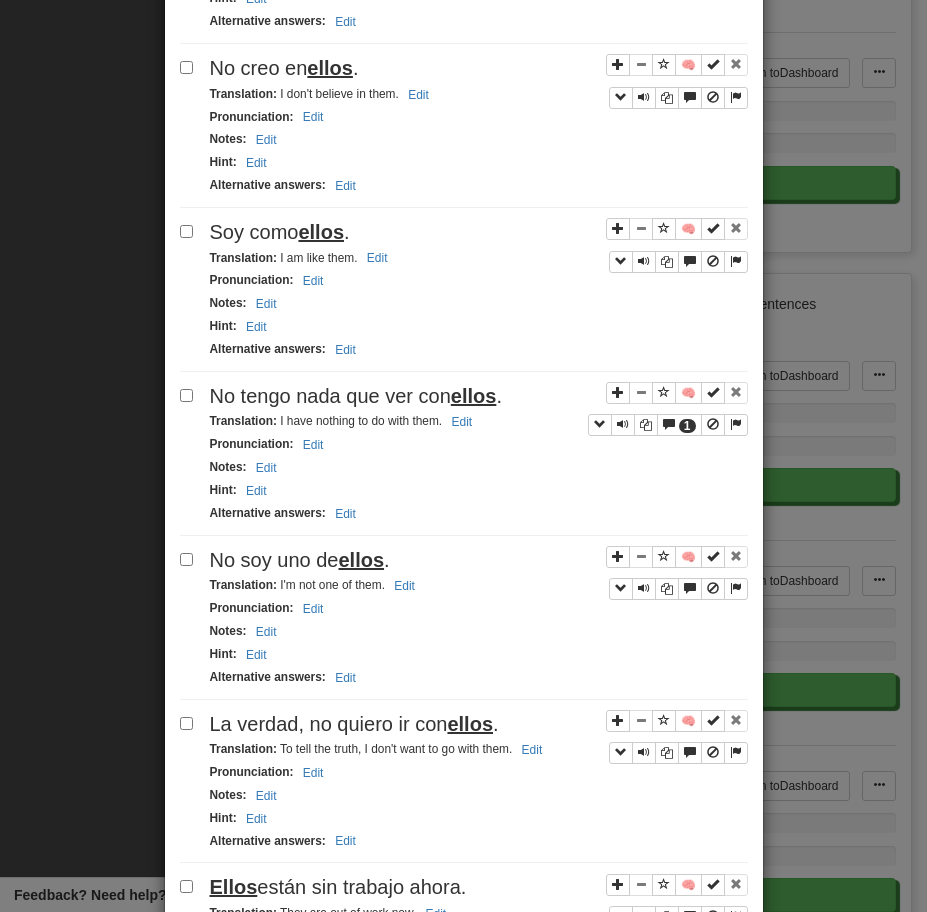 click on "No tengo nada que ver con  ellos ." at bounding box center (356, 396) 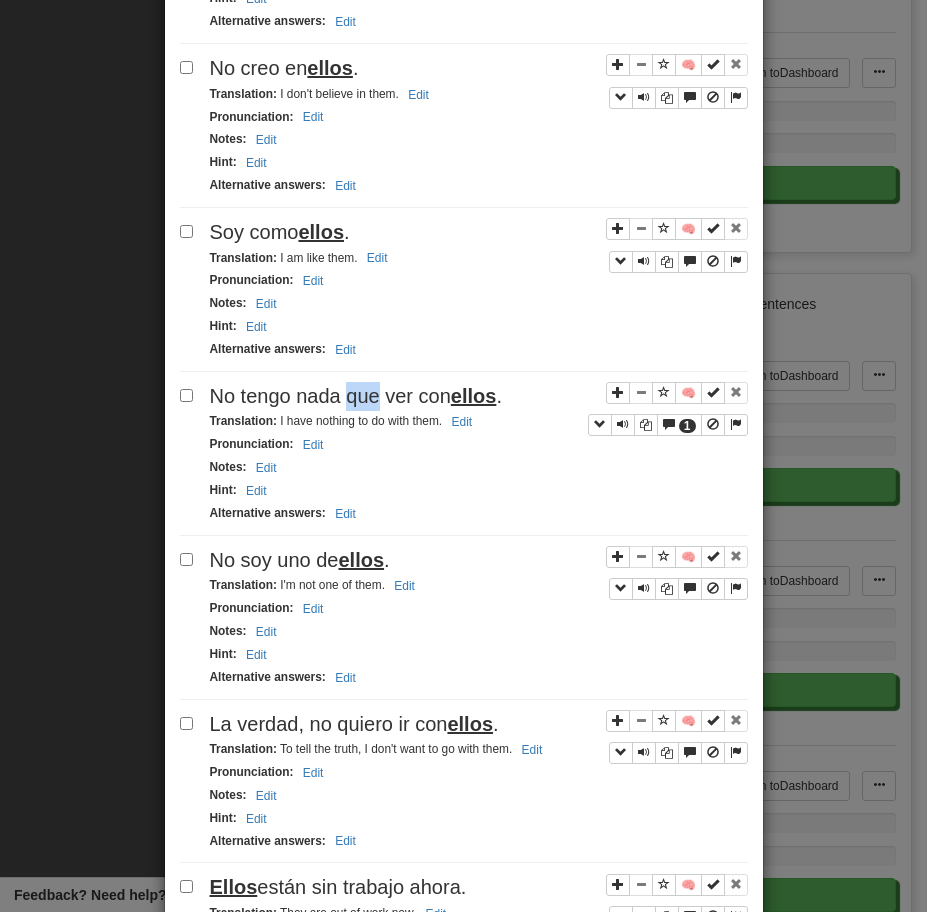 click on "No tengo nada que ver con  ellos ." at bounding box center [356, 396] 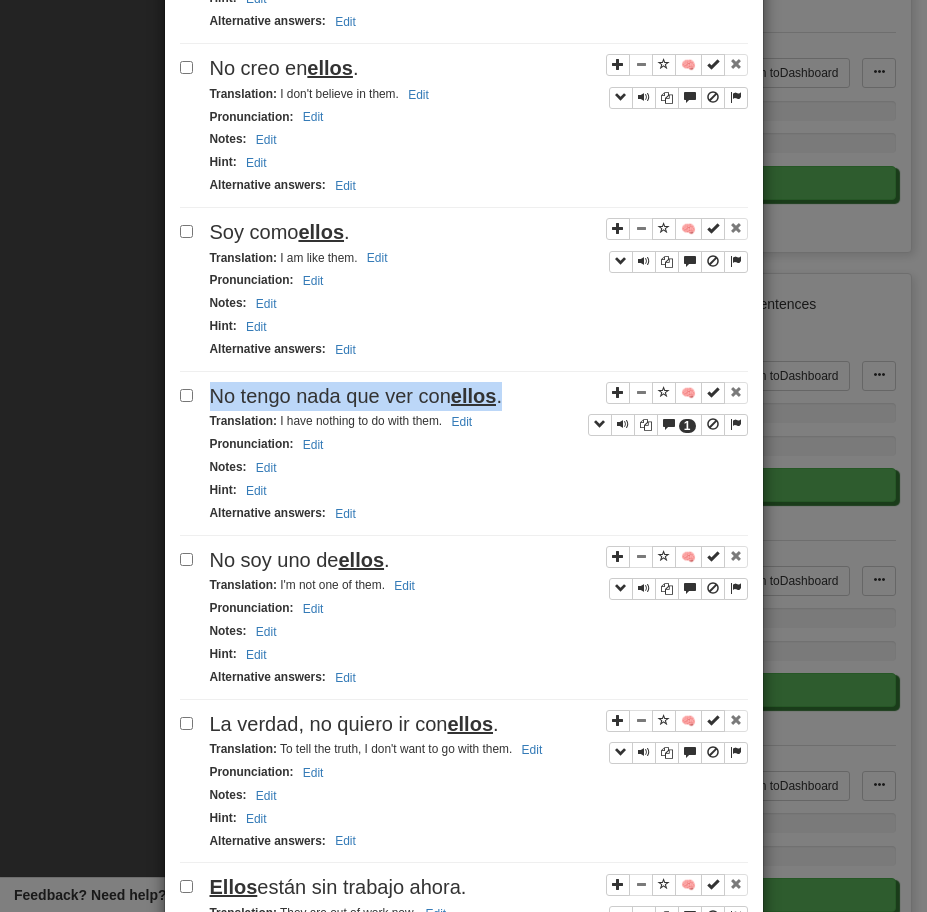 click on "No tengo nada que ver con  ellos ." at bounding box center (356, 396) 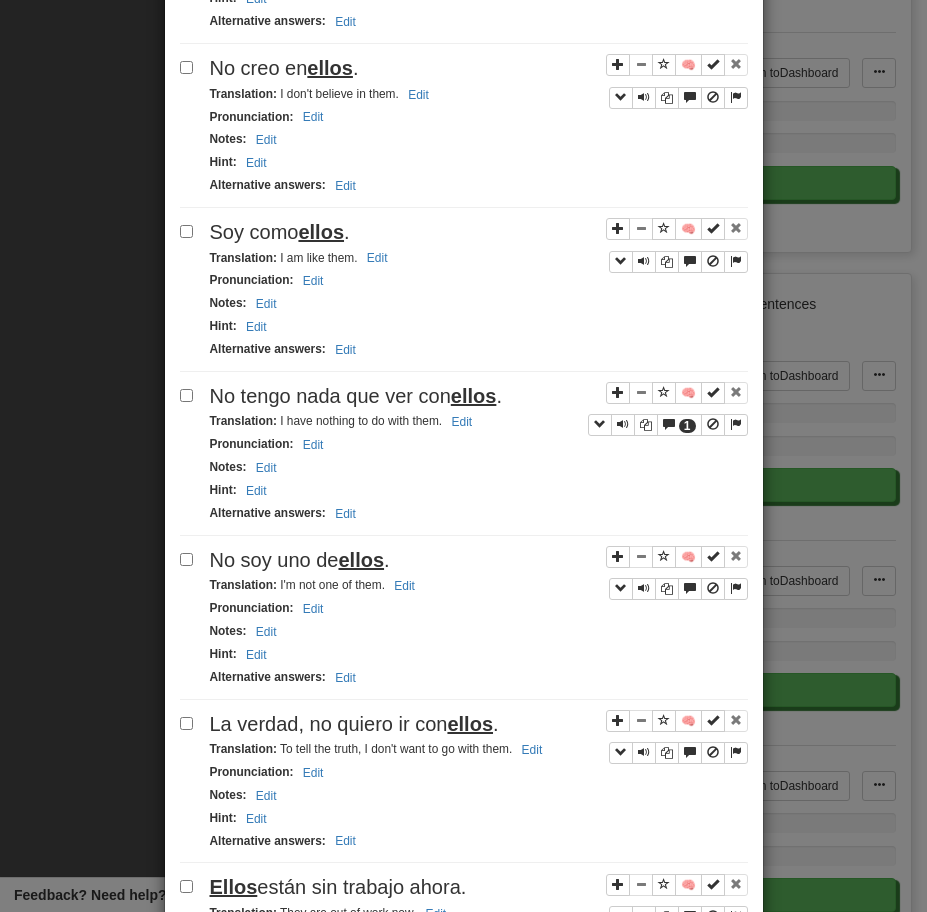 click on "Translation :   I have nothing to do with them.   Edit" at bounding box center [344, 421] 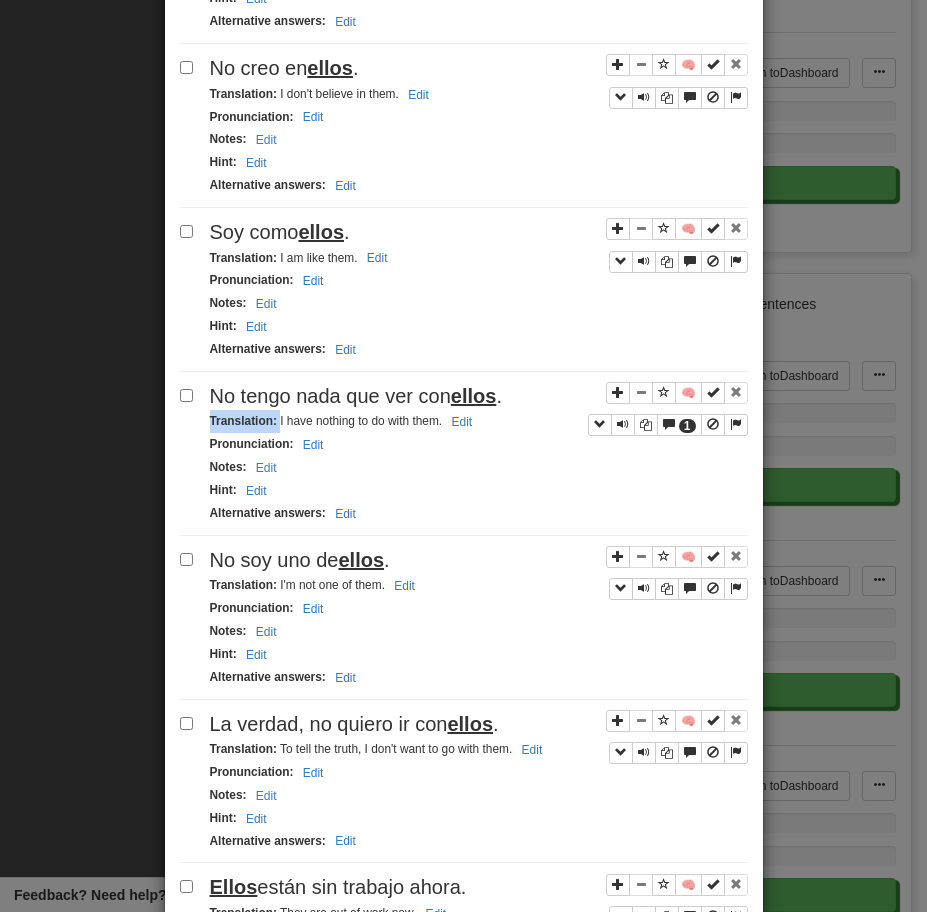 drag, startPoint x: 278, startPoint y: 424, endPoint x: 570, endPoint y: 409, distance: 292.385 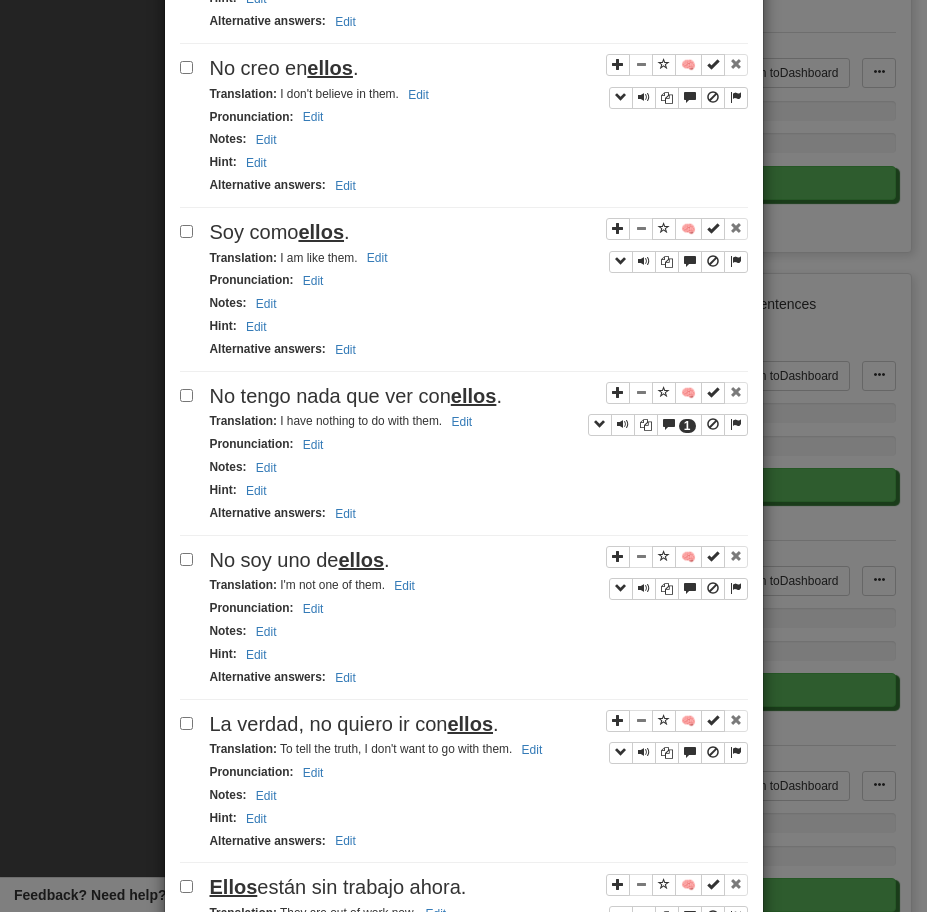 click on "Translation :   I have nothing to do with them.   Edit" at bounding box center (344, 421) 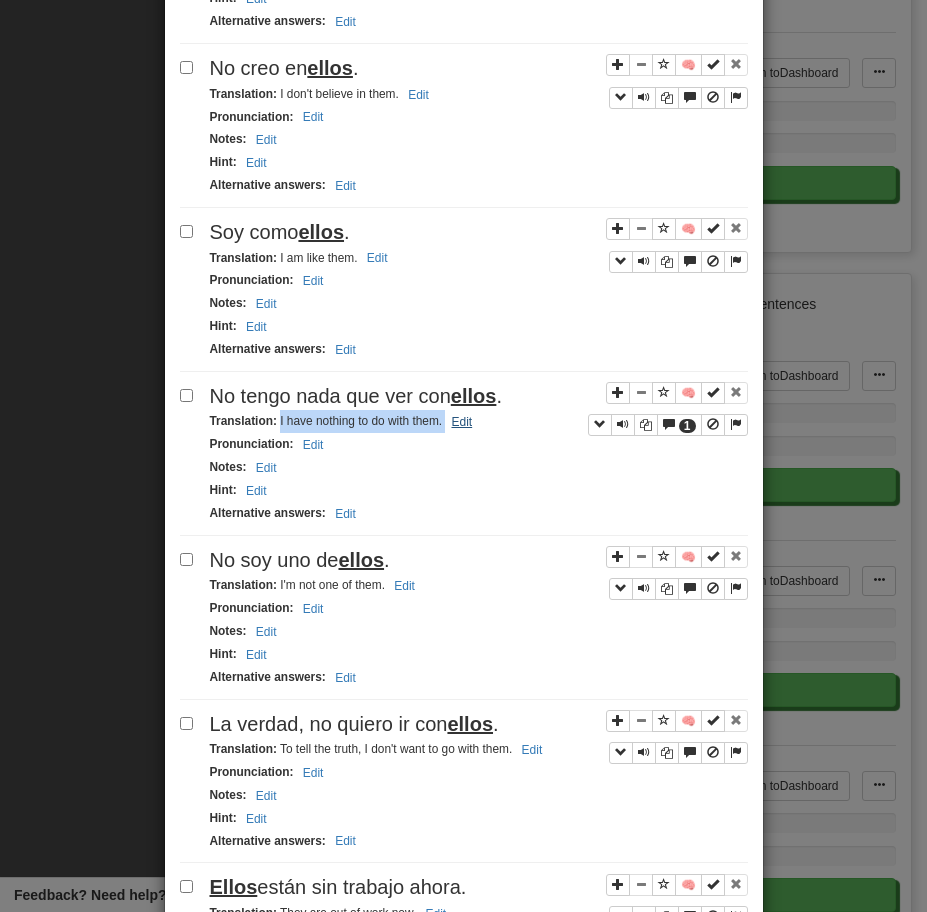 drag, startPoint x: 278, startPoint y: 423, endPoint x: 450, endPoint y: 420, distance: 172.02615 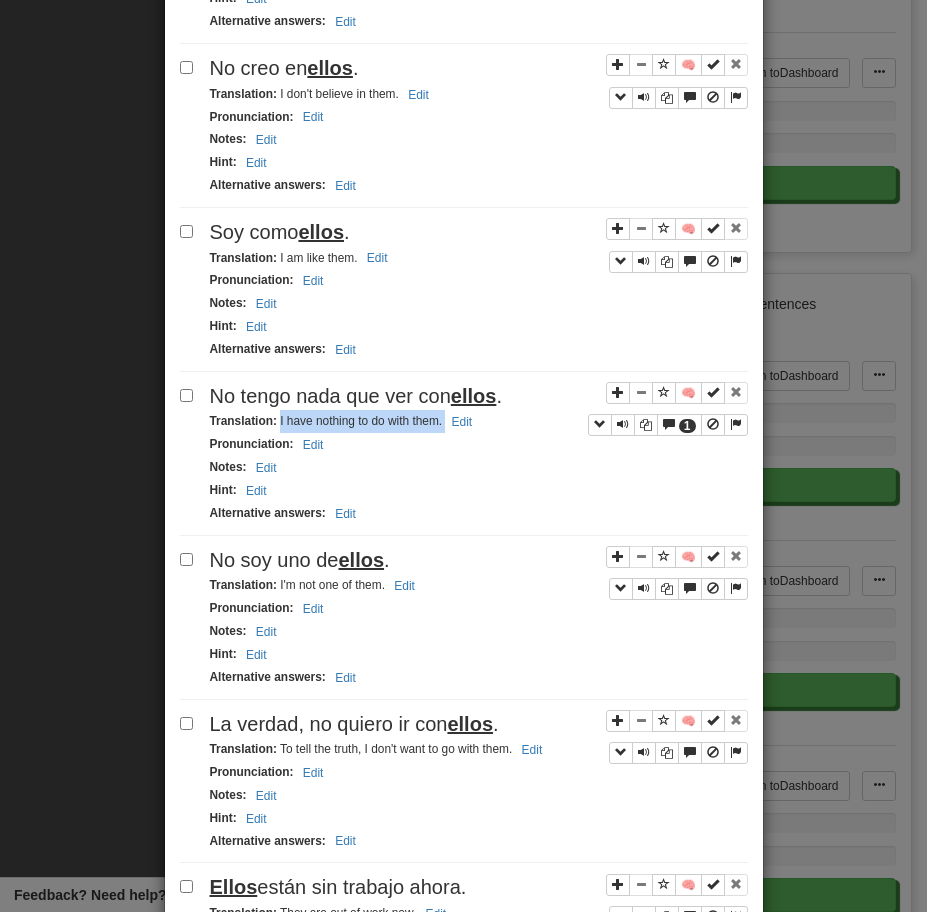 click on "ellos" at bounding box center (361, 560) 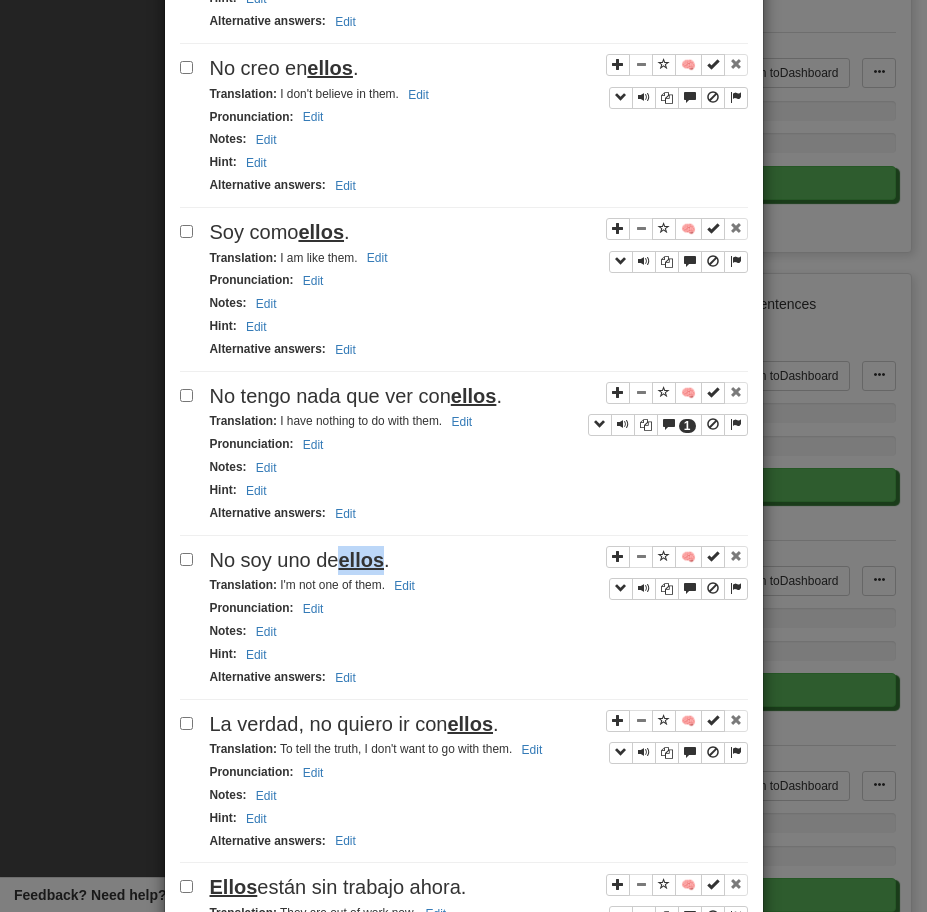 click on "ellos" at bounding box center [361, 560] 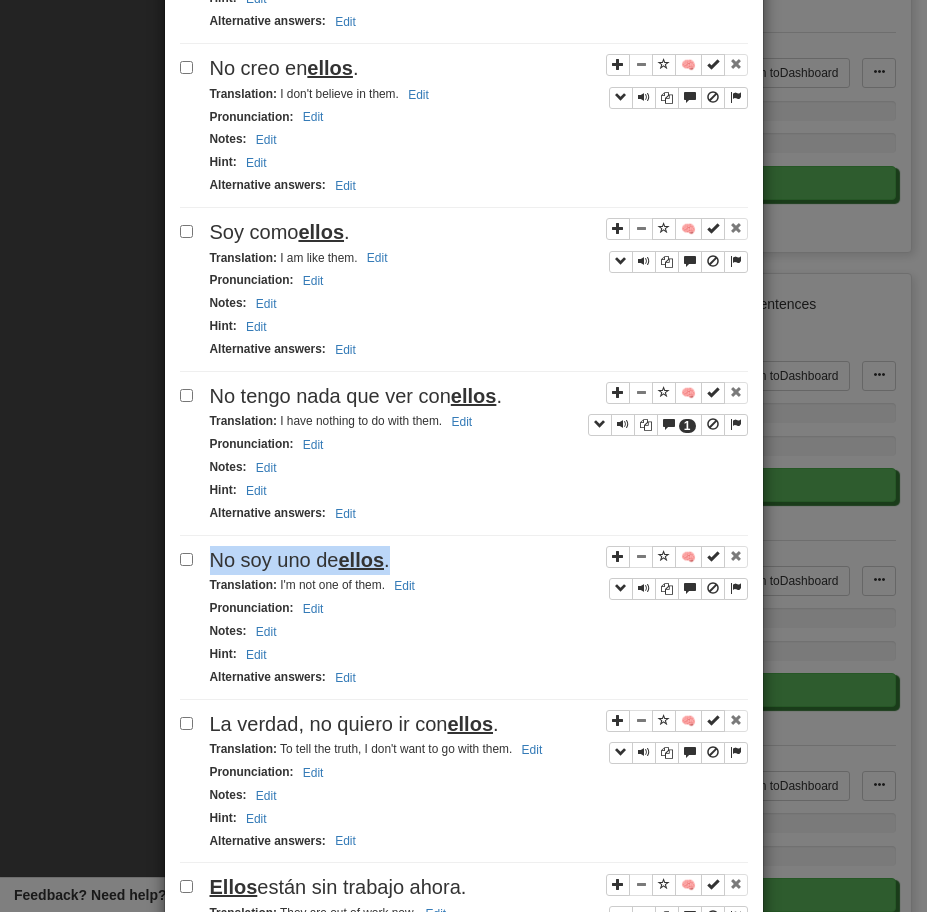 click on "ellos" at bounding box center (361, 560) 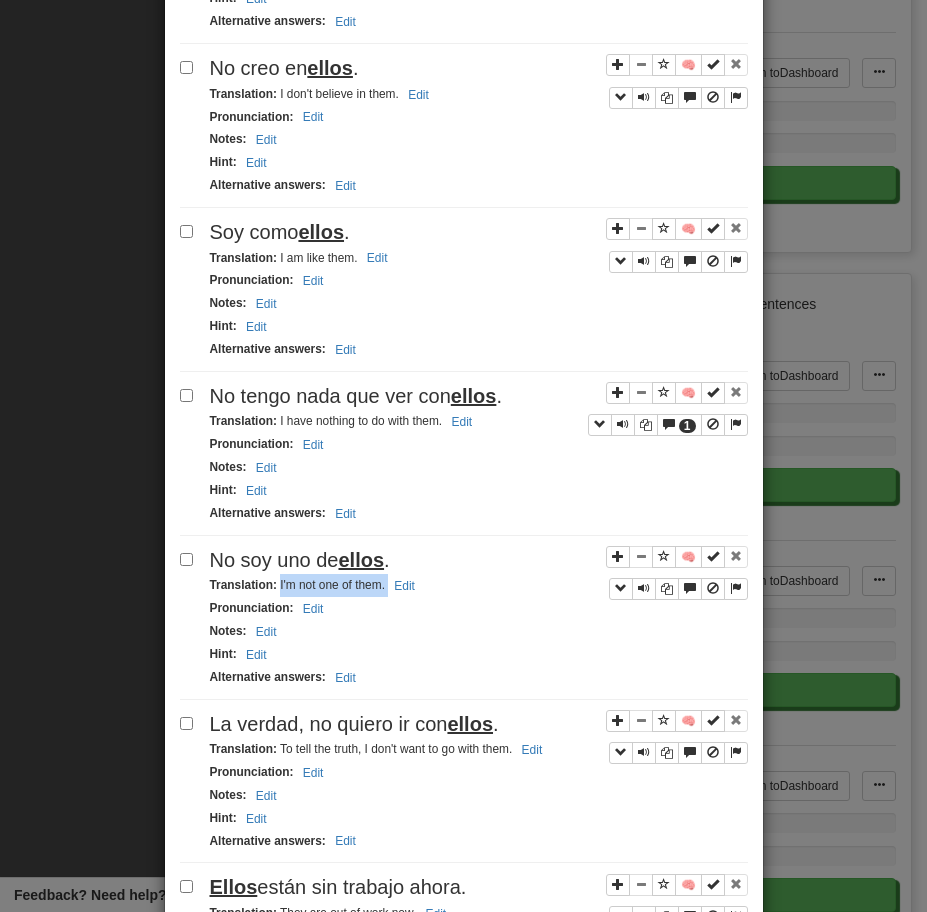 drag, startPoint x: 279, startPoint y: 586, endPoint x: 451, endPoint y: 583, distance: 172.02615 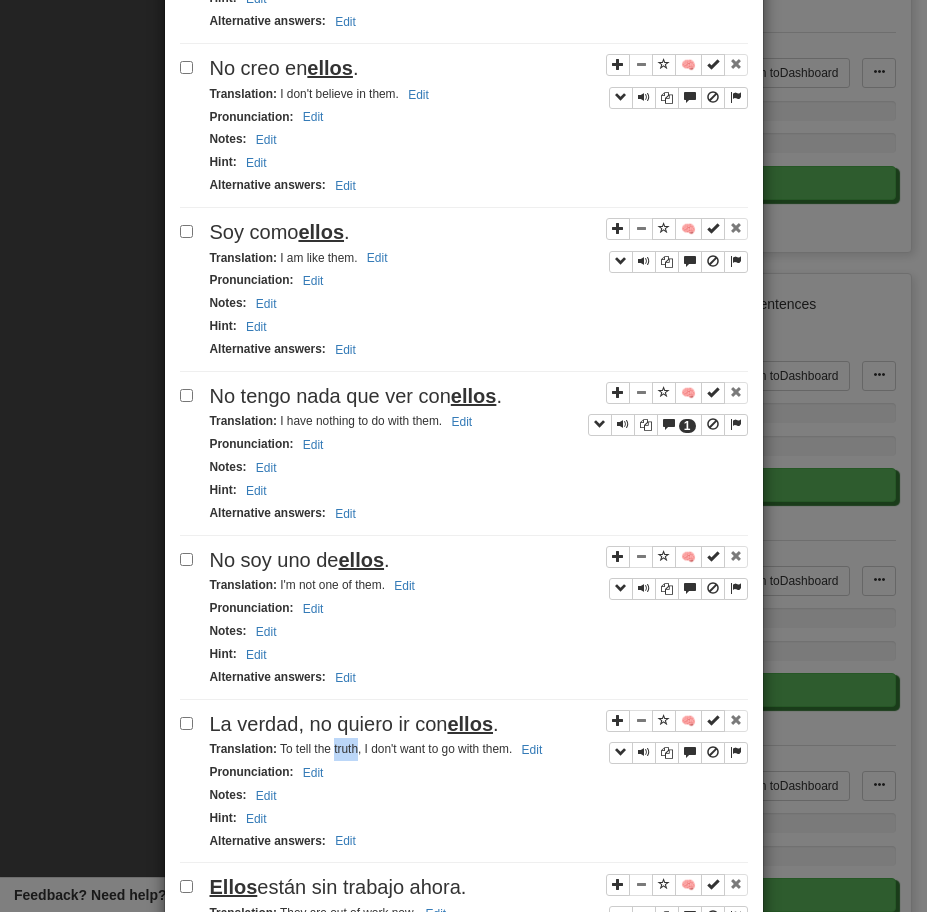 click on "Translation :   To tell the truth, I don't want to go with them.   Edit" at bounding box center [479, 749] 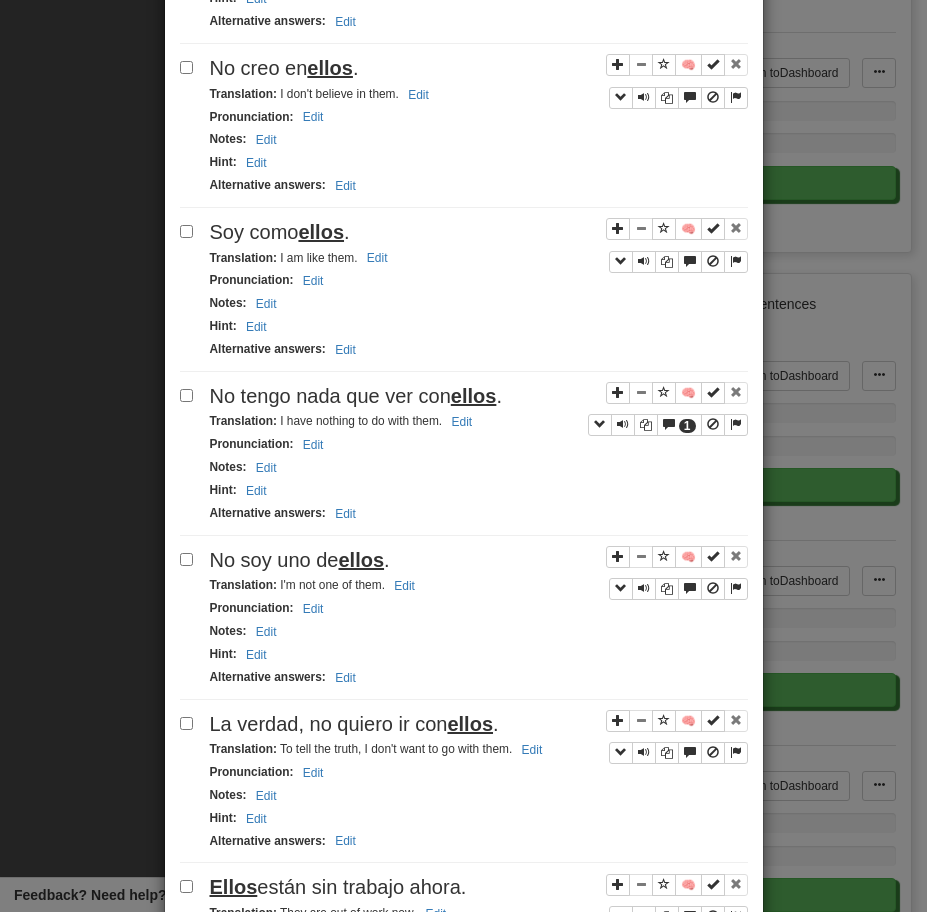 click on "La verdad, no quiero ir con  ellos ." at bounding box center [354, 724] 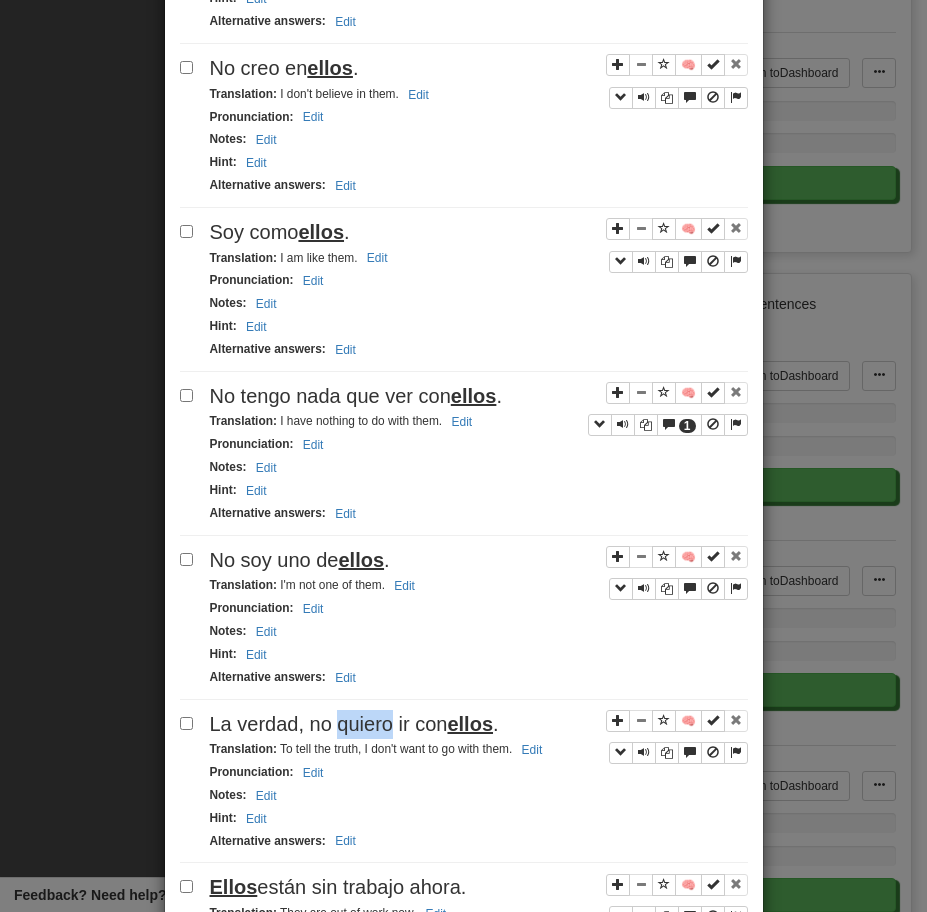 click on "La verdad, no quiero ir con  ellos ." at bounding box center [354, 724] 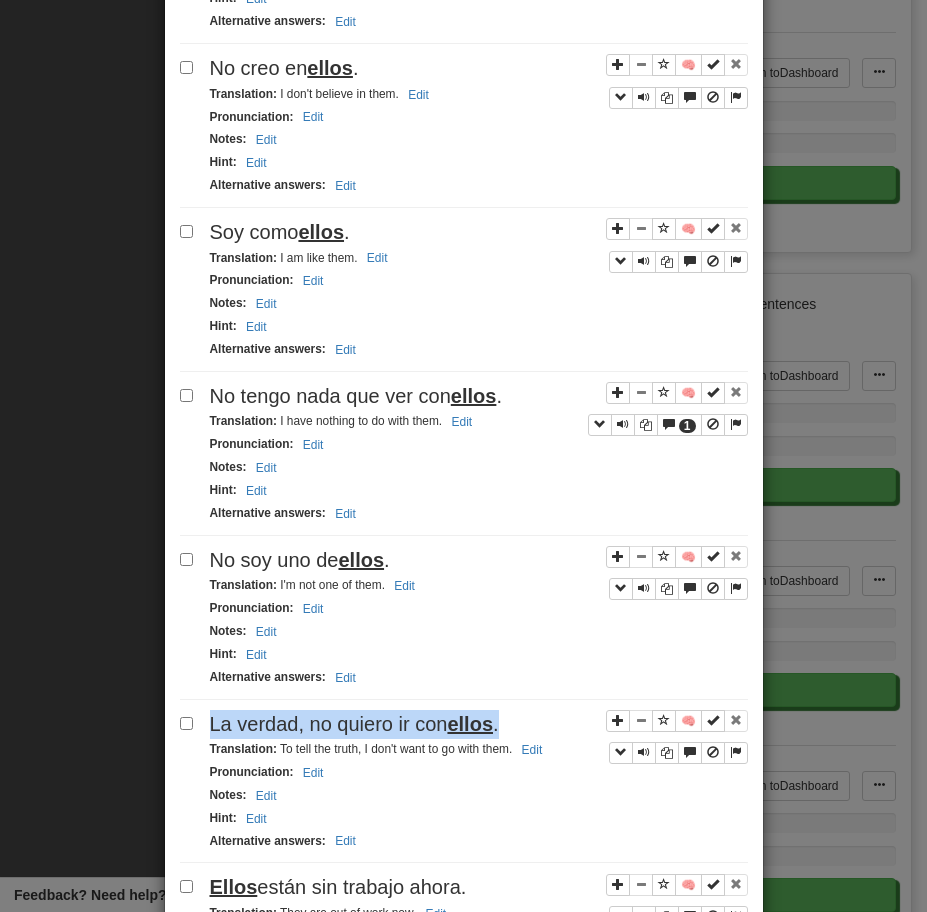 click on "La verdad, no quiero ir con  ellos ." at bounding box center (354, 724) 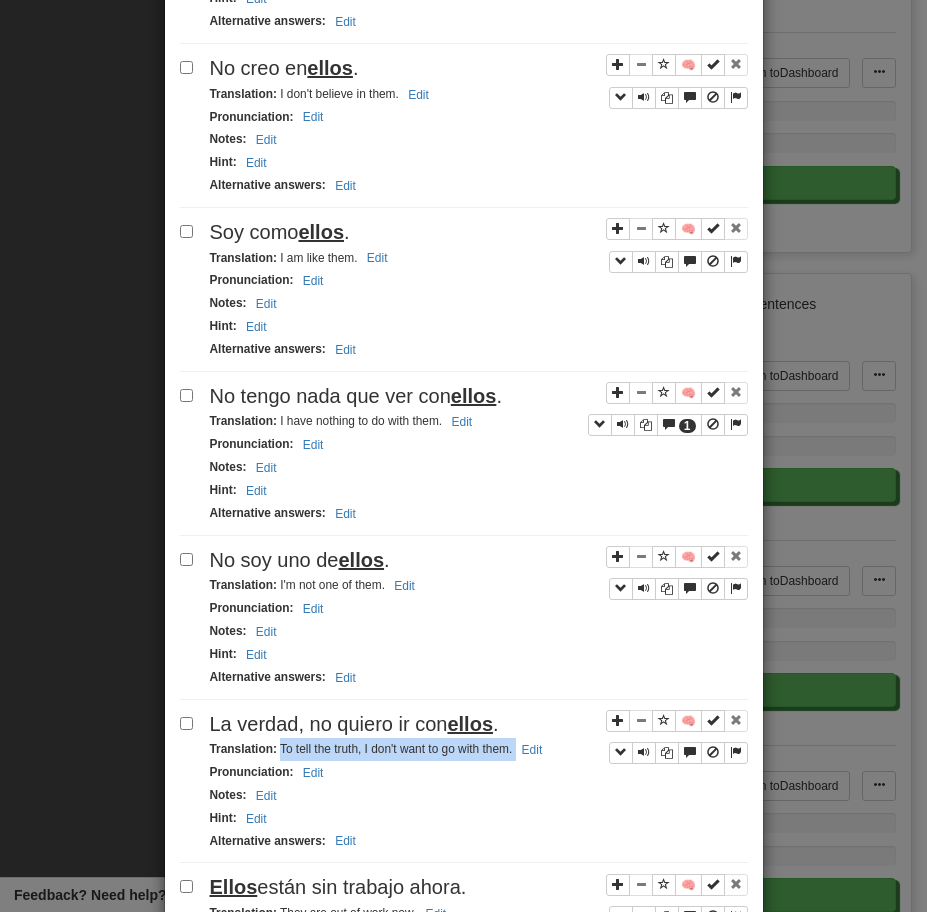 drag, startPoint x: 280, startPoint y: 750, endPoint x: 575, endPoint y: 750, distance: 295 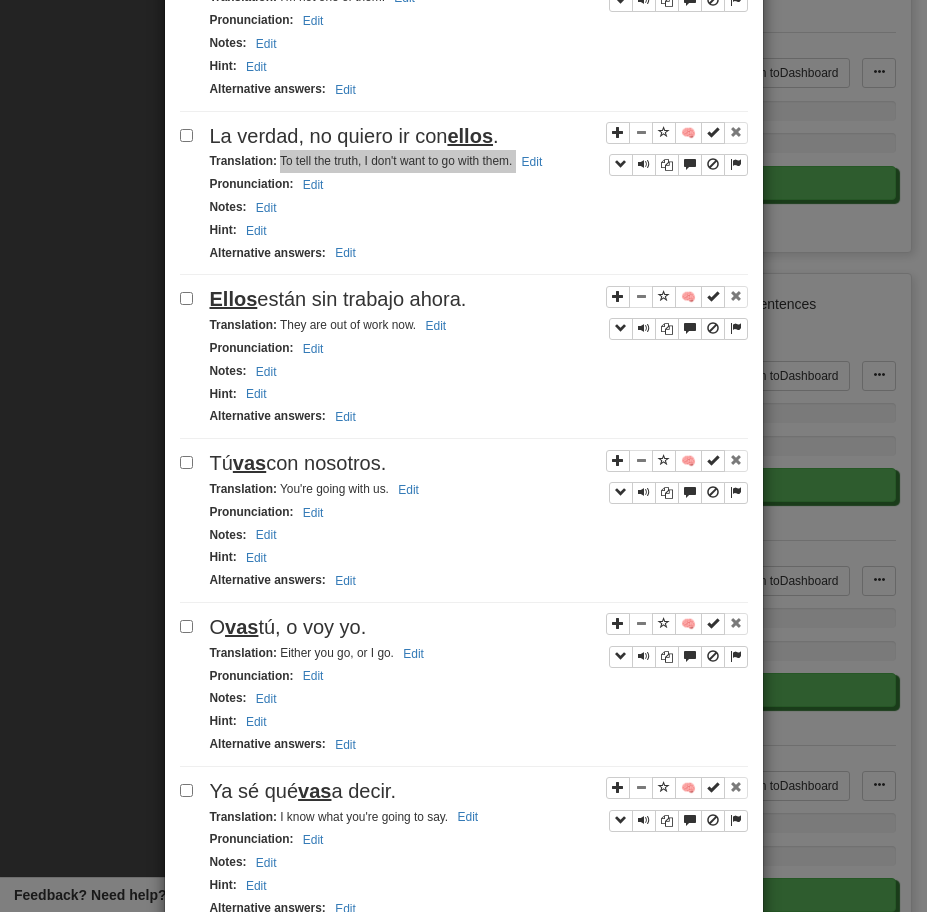 scroll, scrollTop: 1032, scrollLeft: 0, axis: vertical 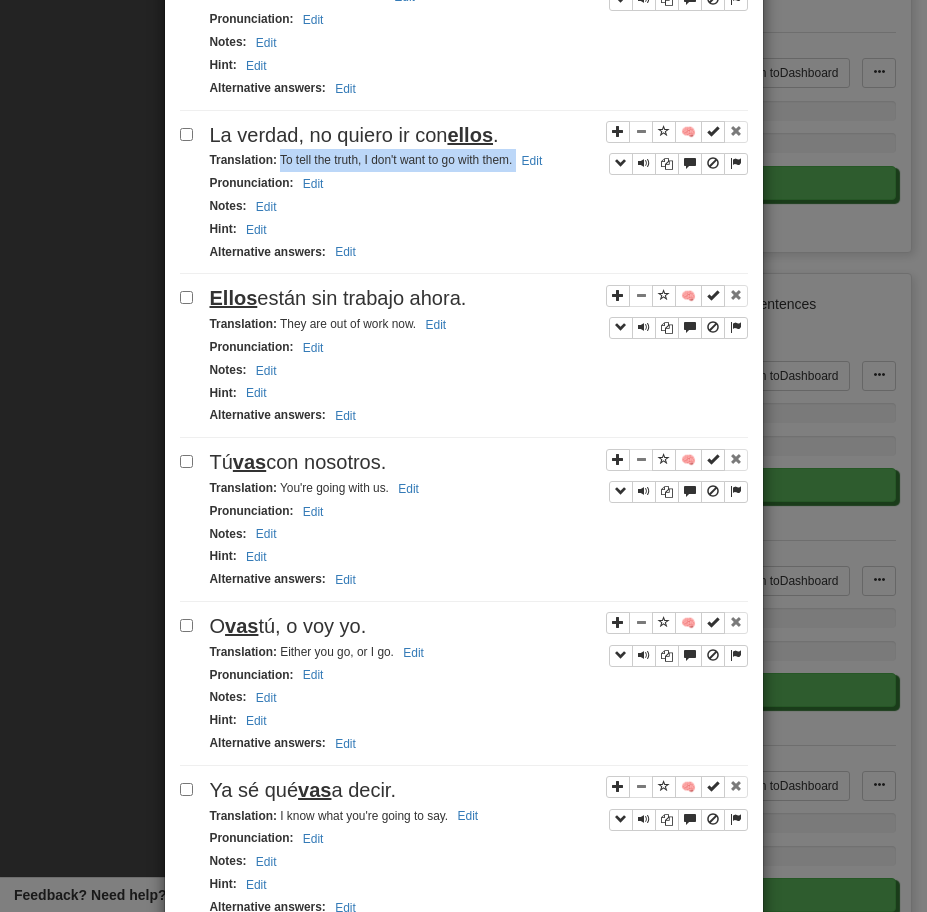 click on "Translation :   They are out of work now.   Edit" at bounding box center [331, 324] 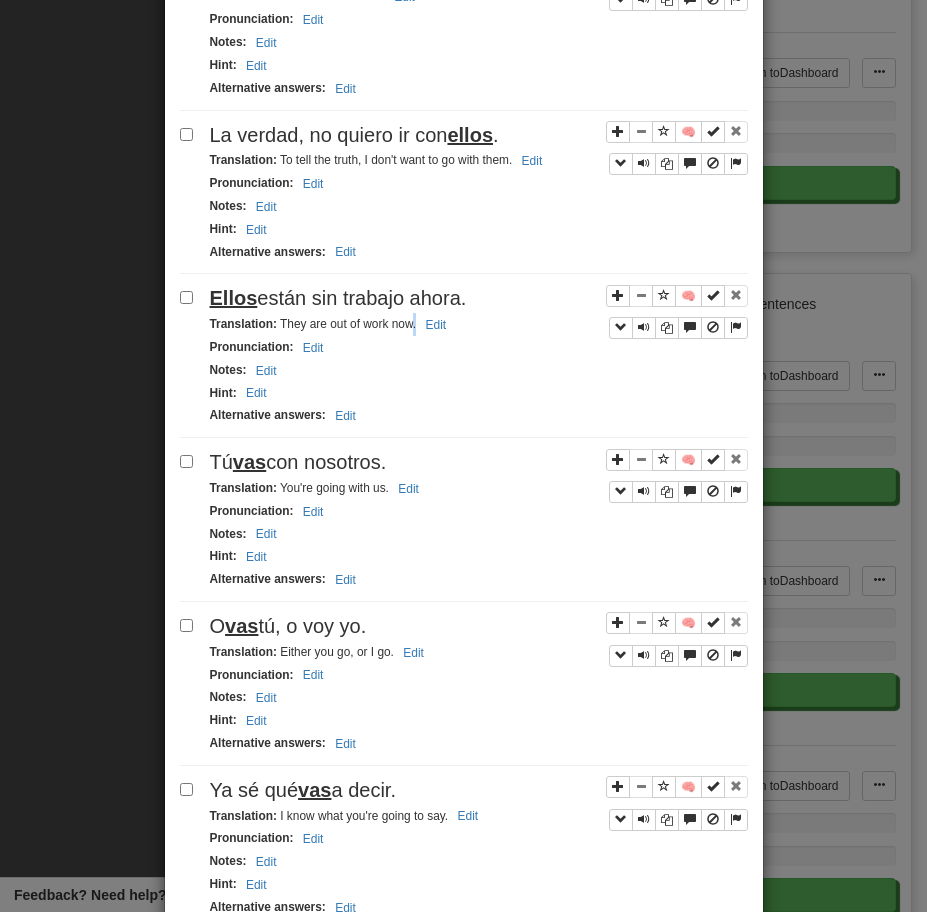 click on "Translation :   They are out of work now.   Edit" at bounding box center [331, 324] 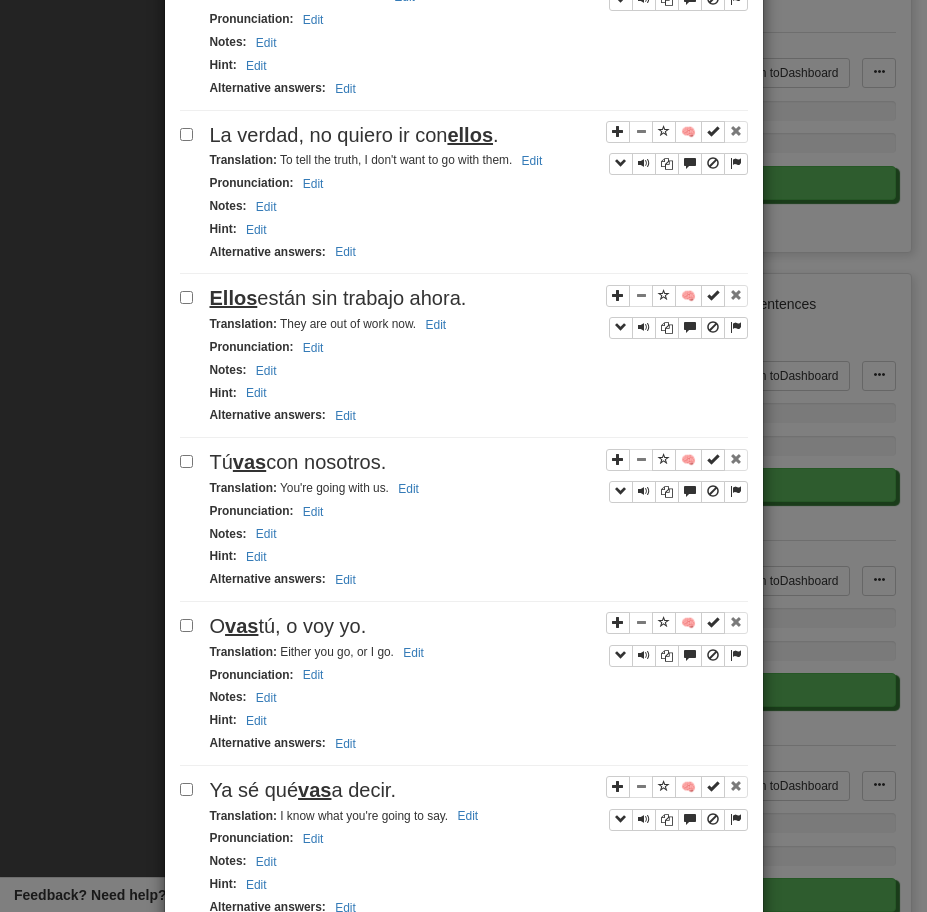 click on "Translation :   They are out of work now.   Edit" at bounding box center [479, 324] 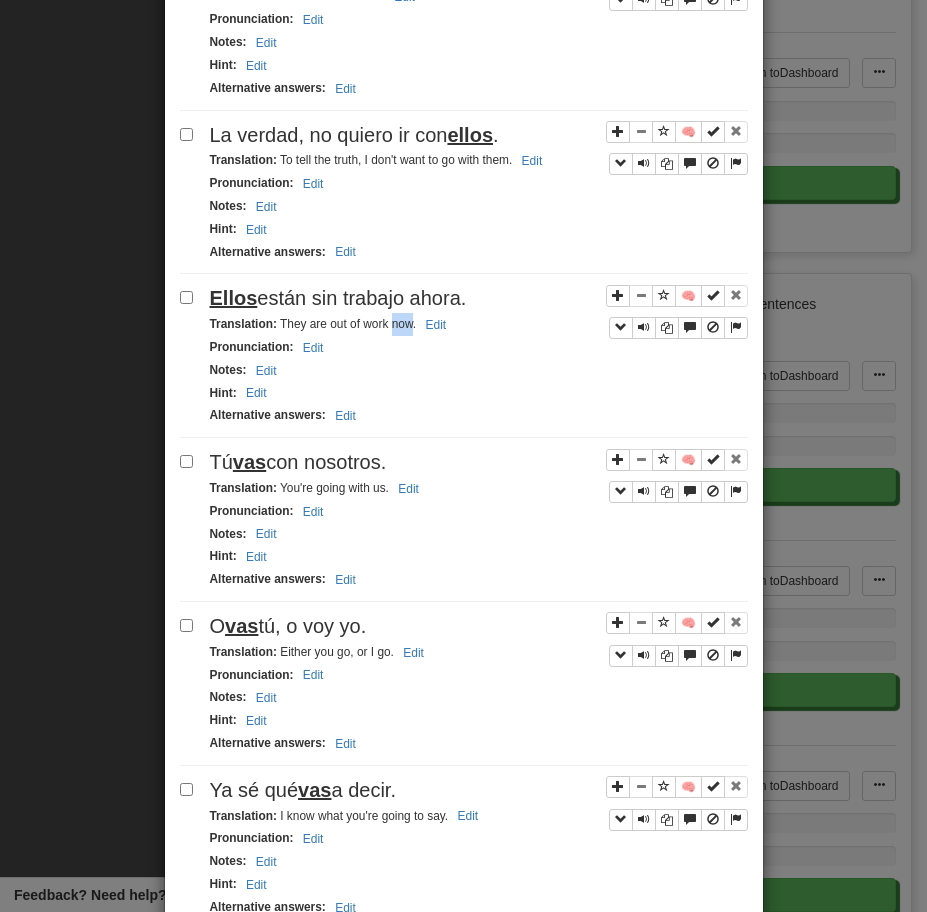 click on "Translation :   They are out of work now.   Edit" at bounding box center (479, 324) 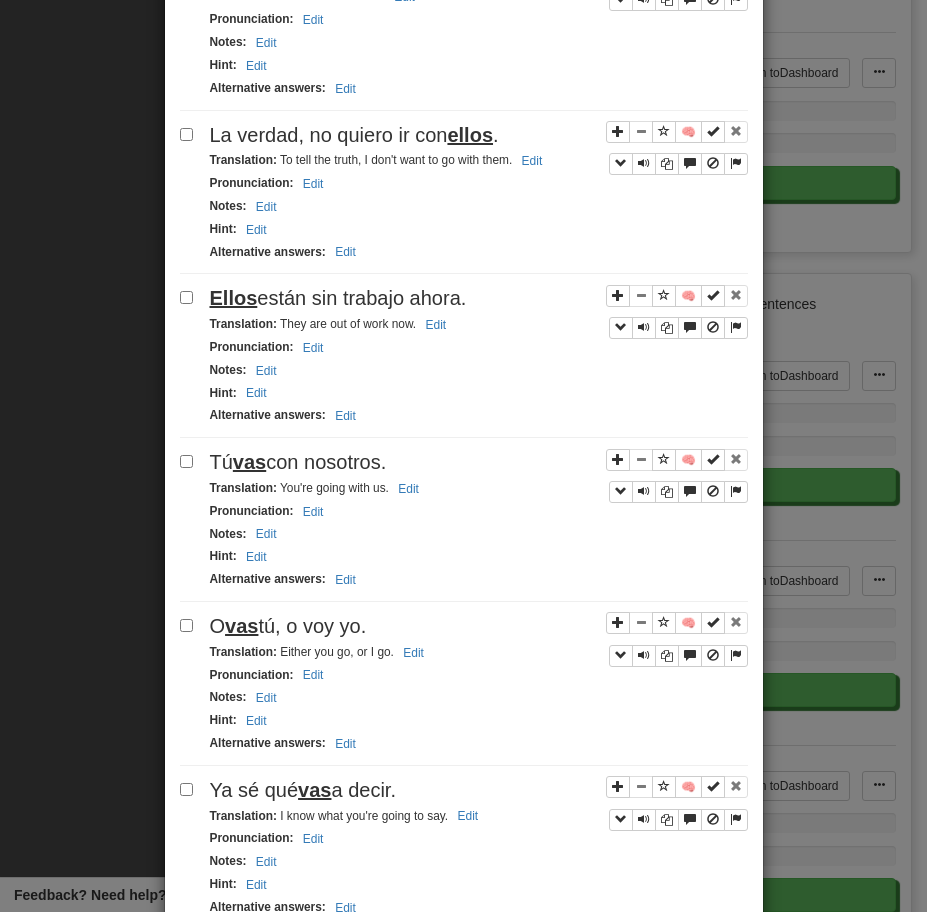 click on "Ellos  están sin trabajo ahora." at bounding box center [338, 298] 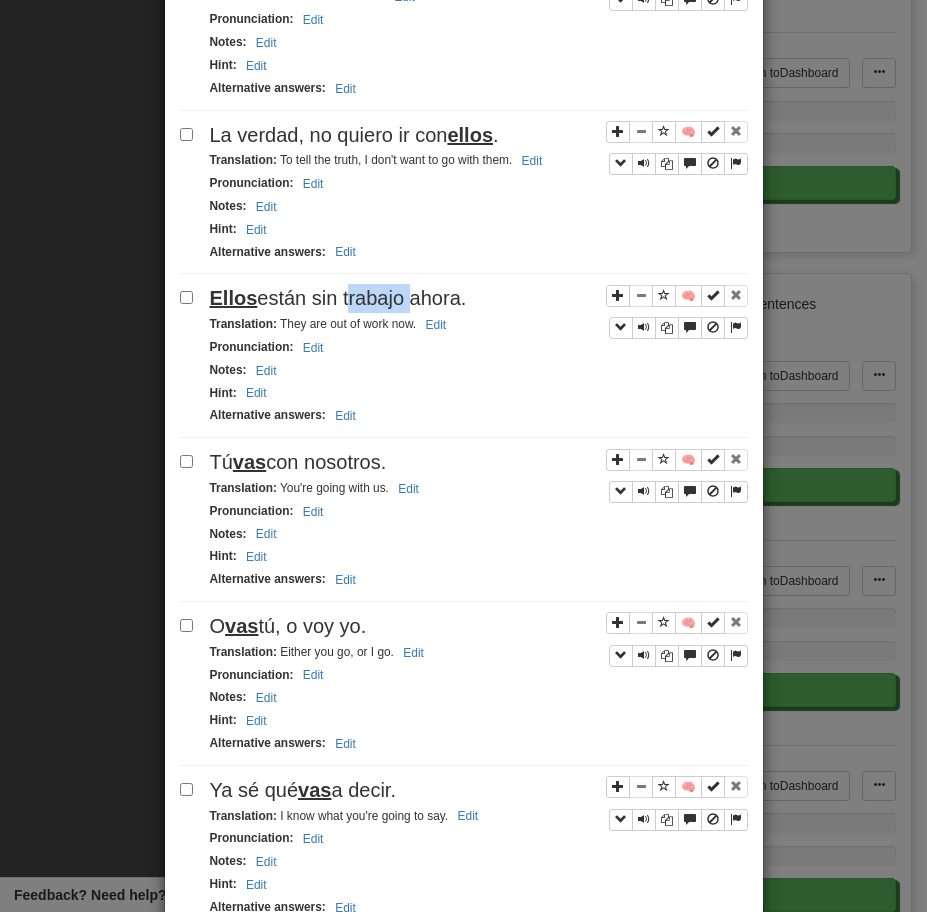 click on "Ellos  están sin trabajo ahora." at bounding box center (338, 298) 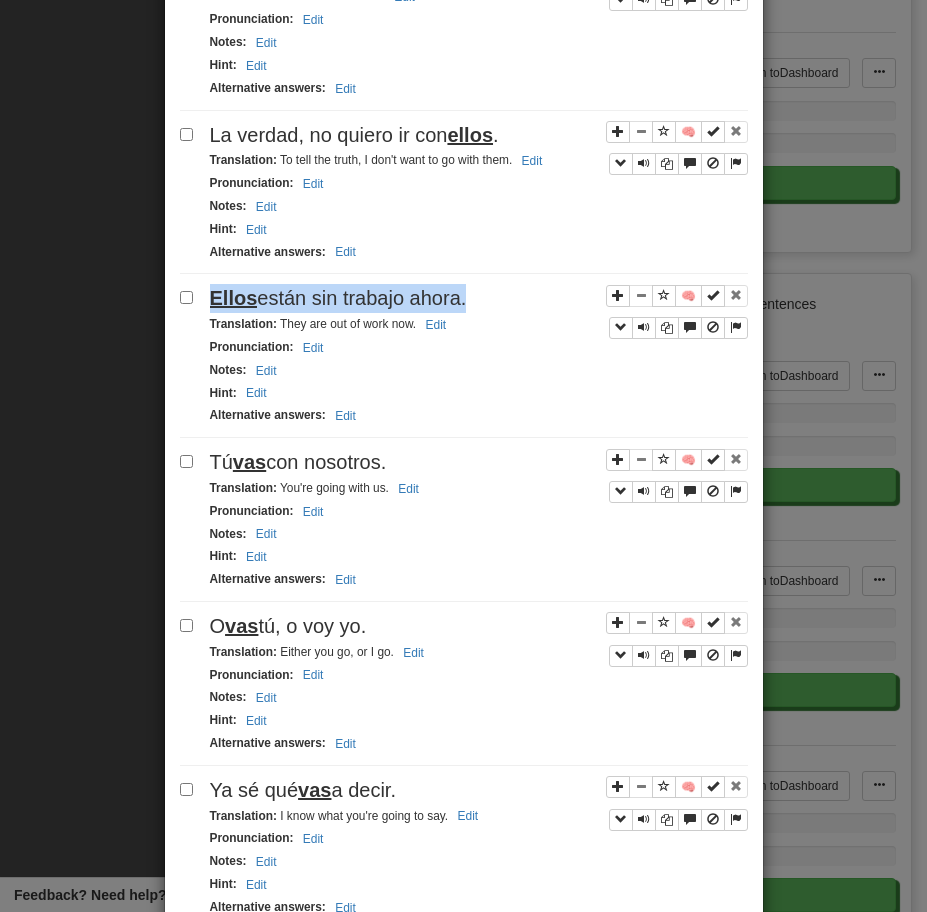 click on "Ellos  están sin trabajo ahora." at bounding box center [338, 298] 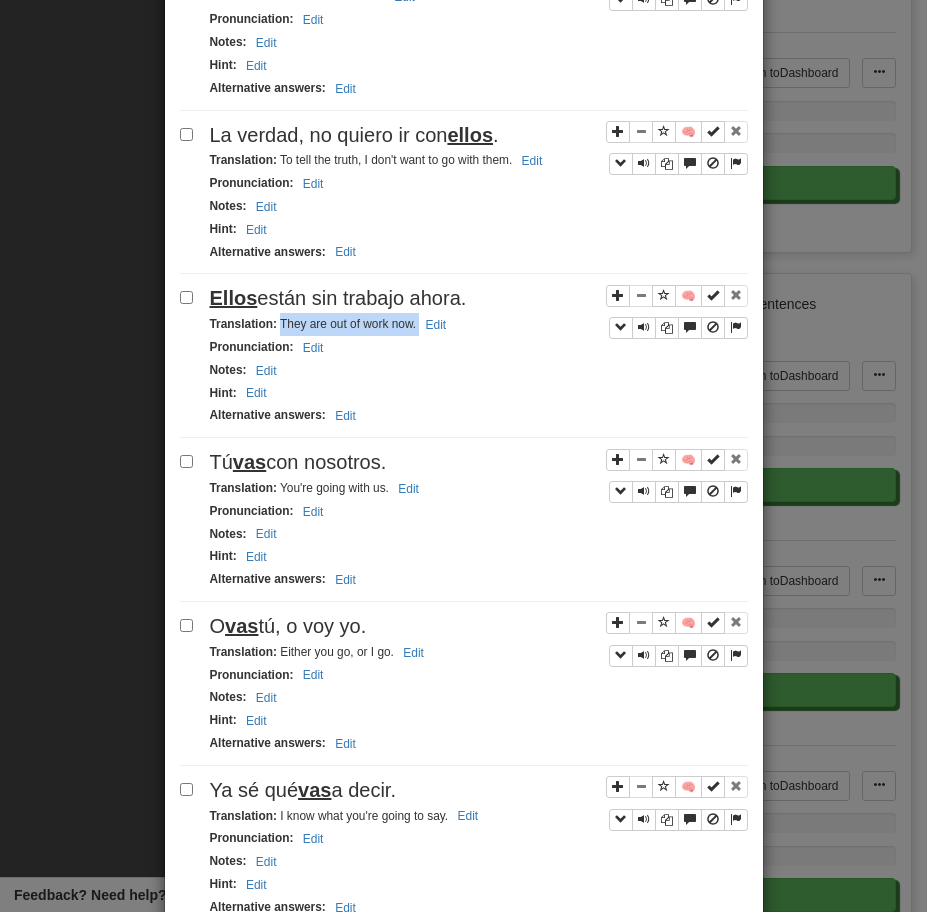 drag, startPoint x: 280, startPoint y: 322, endPoint x: 508, endPoint y: 328, distance: 228.07893 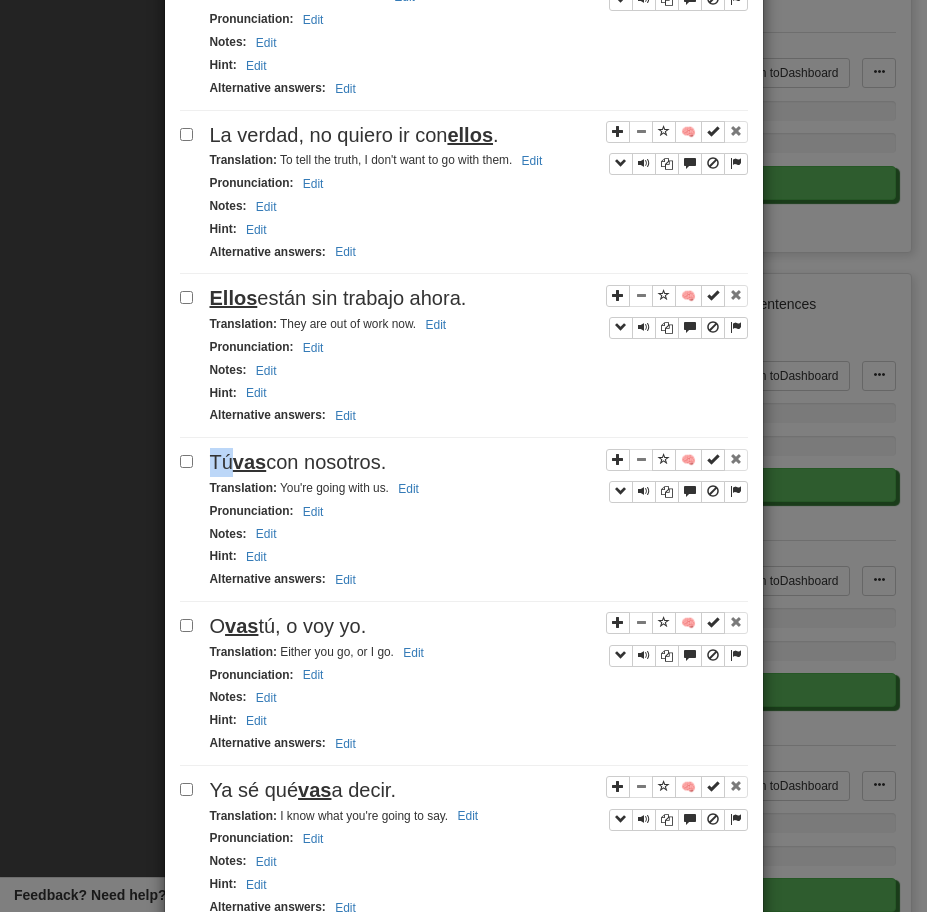 click on "Apply to all selected:  to Reviews  from Reviews  Favorite 🧠 Known  Master  Reset  Ignore 🧠 Esto es lo que  dijo . Translation :   This is what he said.   Edit Pronunciation :     Edit Notes :     Edit Hint :     Edit Alternative answers :     Edit 🧠 No creo en  ellos . Translation :   I don't believe in them.   Edit Pronunciation :     Edit Notes :     Edit Hint :     Edit Alternative answers :     Edit 🧠 Soy como  ellos . Translation :   I am like them.   Edit Pronunciation :     Edit Notes :     Edit Hint :     Edit Alternative answers :     Edit 🧠 1 No tengo nada que ver con  ellos . Translation :   I have nothing to do with them.   Edit Pronunciation :     Edit Notes :     Edit Hint :     Edit Alternative answers :     Edit 🧠 No soy uno de  ellos . Translation :   I'm not one of them.   Edit Pronunciation :     Edit Notes :     Edit Hint :     Edit Alternative answers :     Edit 🧠 La verdad, no quiero ir con  ellos . Translation :   To tell the truth, I don't want to go with them." at bounding box center (464, 939) 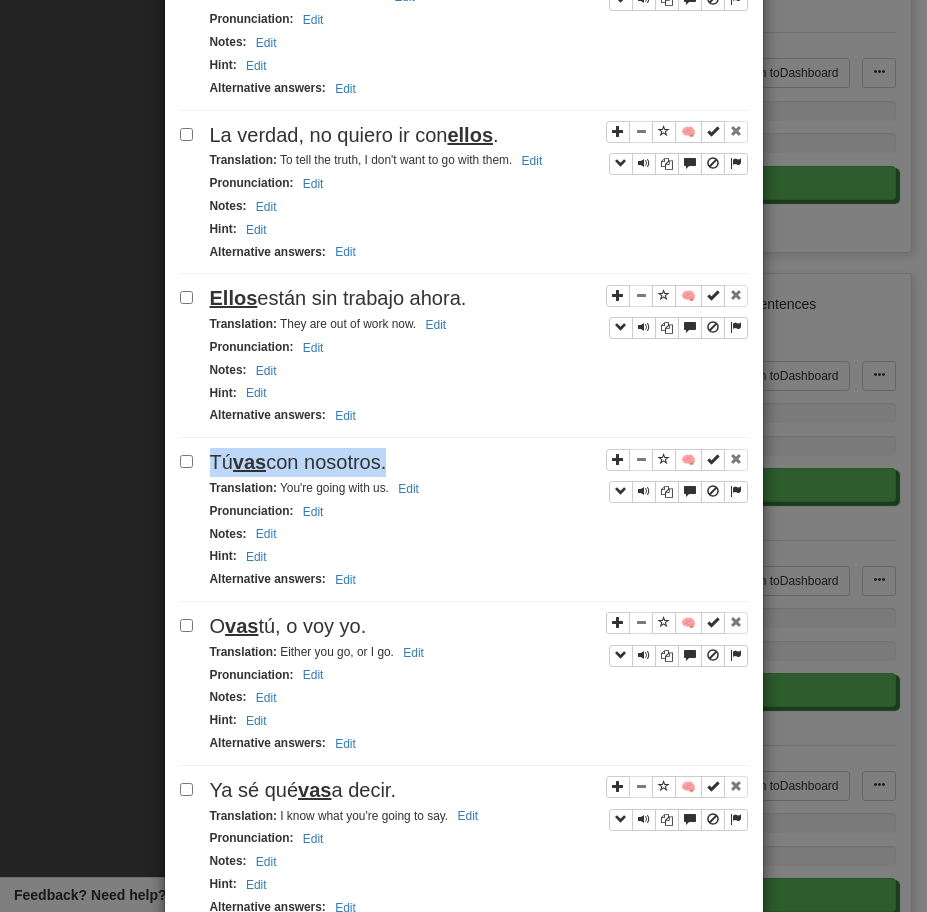 click on "Apply to all selected:  to Reviews  from Reviews  Favorite 🧠 Known  Master  Reset  Ignore 🧠 Esto es lo que  dijo . Translation :   This is what he said.   Edit Pronunciation :     Edit Notes :     Edit Hint :     Edit Alternative answers :     Edit 🧠 No creo en  ellos . Translation :   I don't believe in them.   Edit Pronunciation :     Edit Notes :     Edit Hint :     Edit Alternative answers :     Edit 🧠 Soy como  ellos . Translation :   I am like them.   Edit Pronunciation :     Edit Notes :     Edit Hint :     Edit Alternative answers :     Edit 🧠 1 No tengo nada que ver con  ellos . Translation :   I have nothing to do with them.   Edit Pronunciation :     Edit Notes :     Edit Hint :     Edit Alternative answers :     Edit 🧠 No soy uno de  ellos . Translation :   I'm not one of them.   Edit Pronunciation :     Edit Notes :     Edit Hint :     Edit Alternative answers :     Edit 🧠 La verdad, no quiero ir con  ellos . Translation :   To tell the truth, I don't want to go with them." at bounding box center (464, 939) 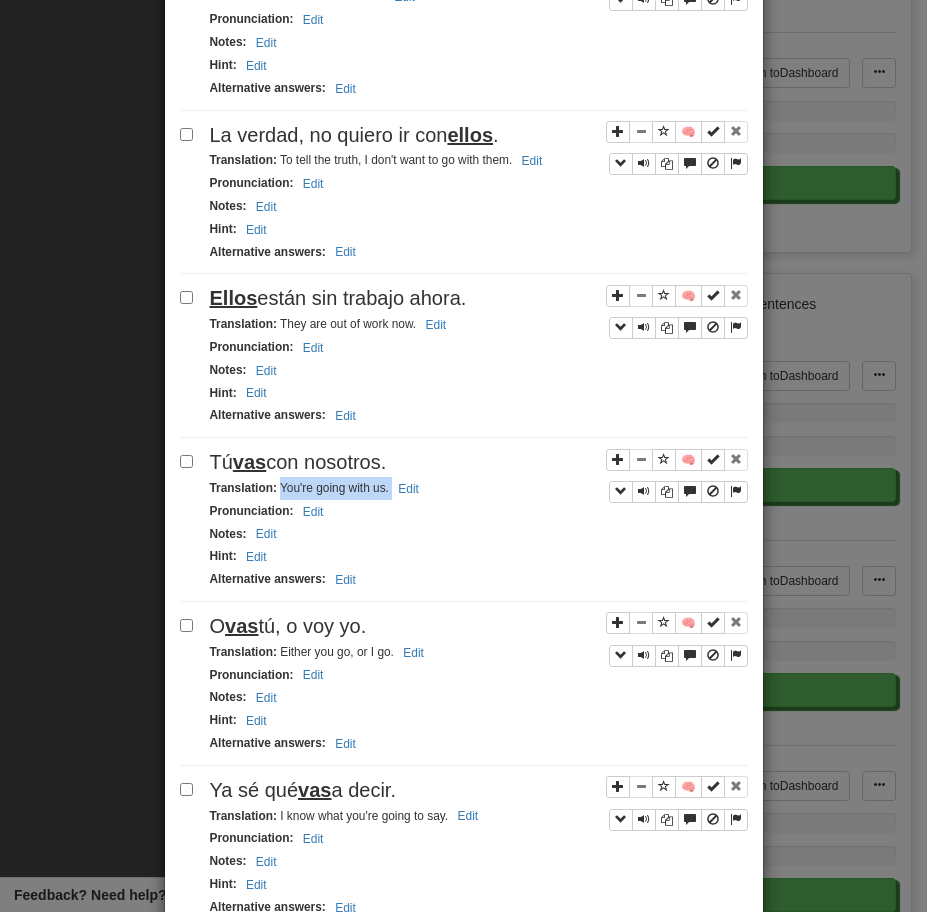 drag, startPoint x: 280, startPoint y: 487, endPoint x: 444, endPoint y: 489, distance: 164.01219 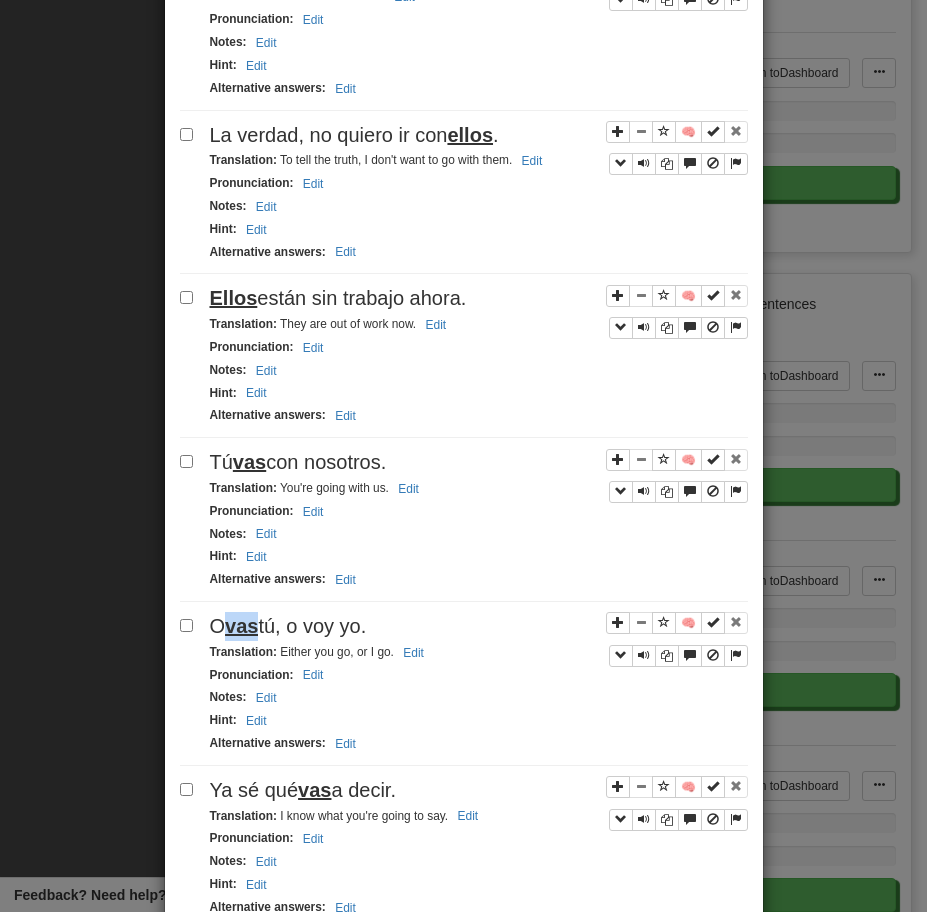 click on "vas" at bounding box center (241, 626) 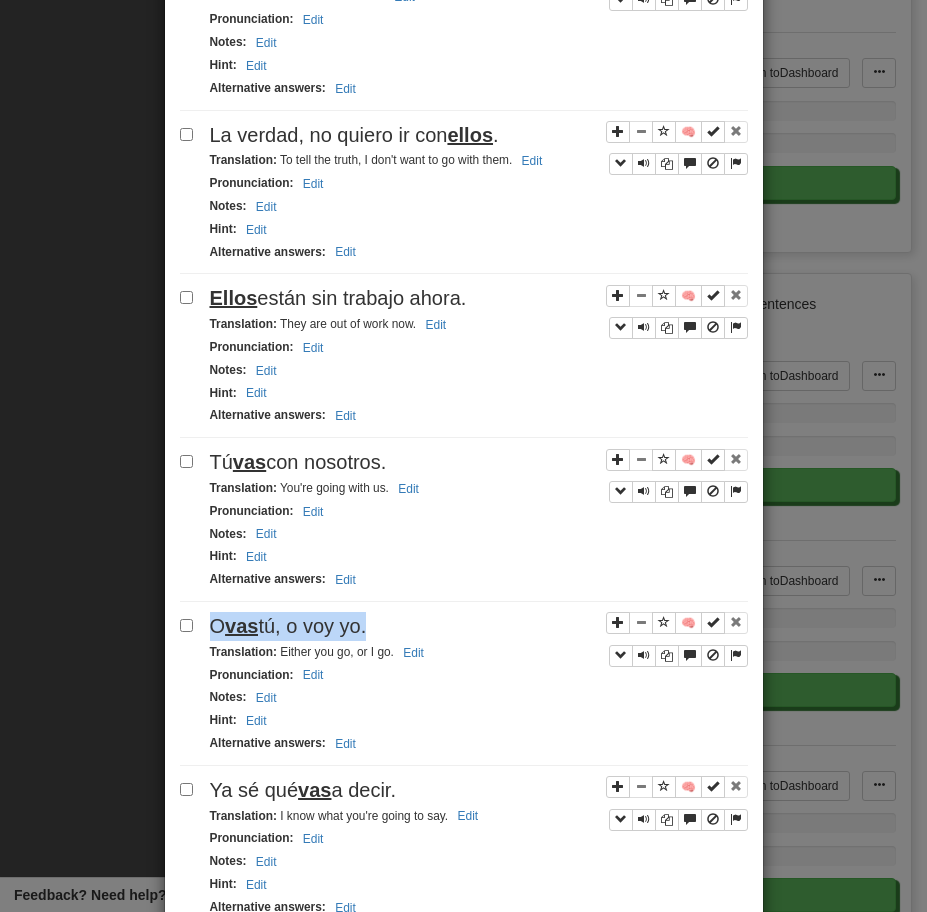click on "vas" at bounding box center (241, 626) 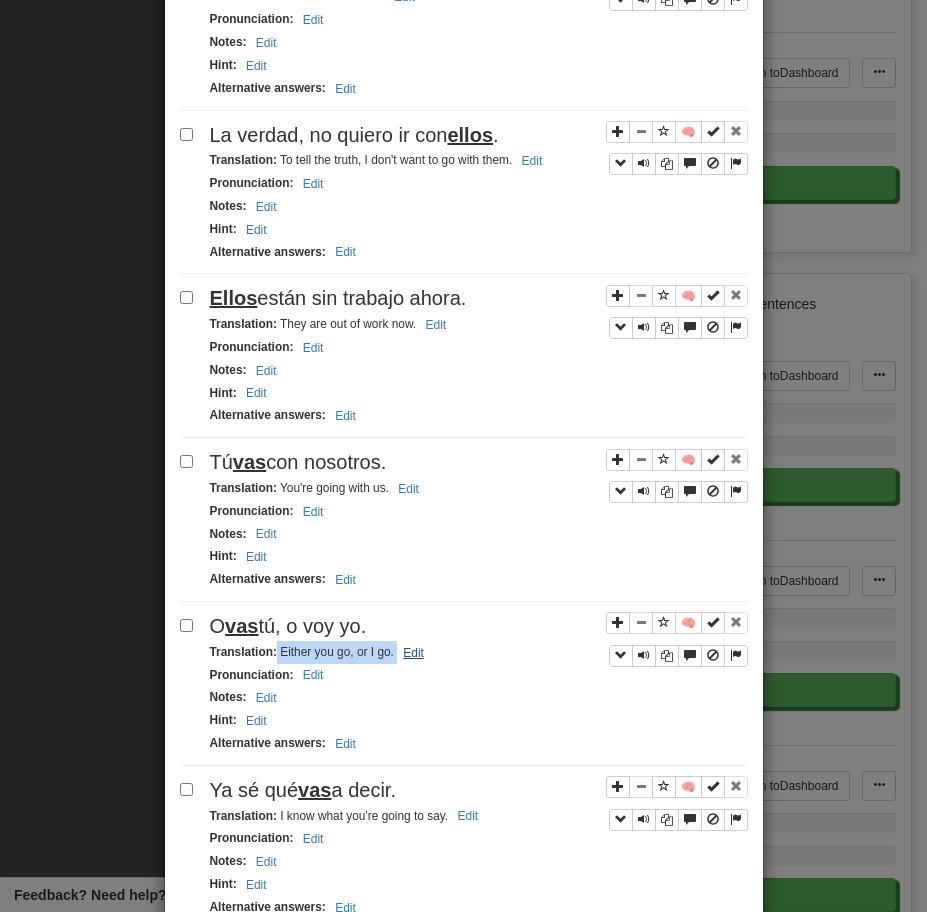 drag, startPoint x: 276, startPoint y: 659, endPoint x: 400, endPoint y: 650, distance: 124.32619 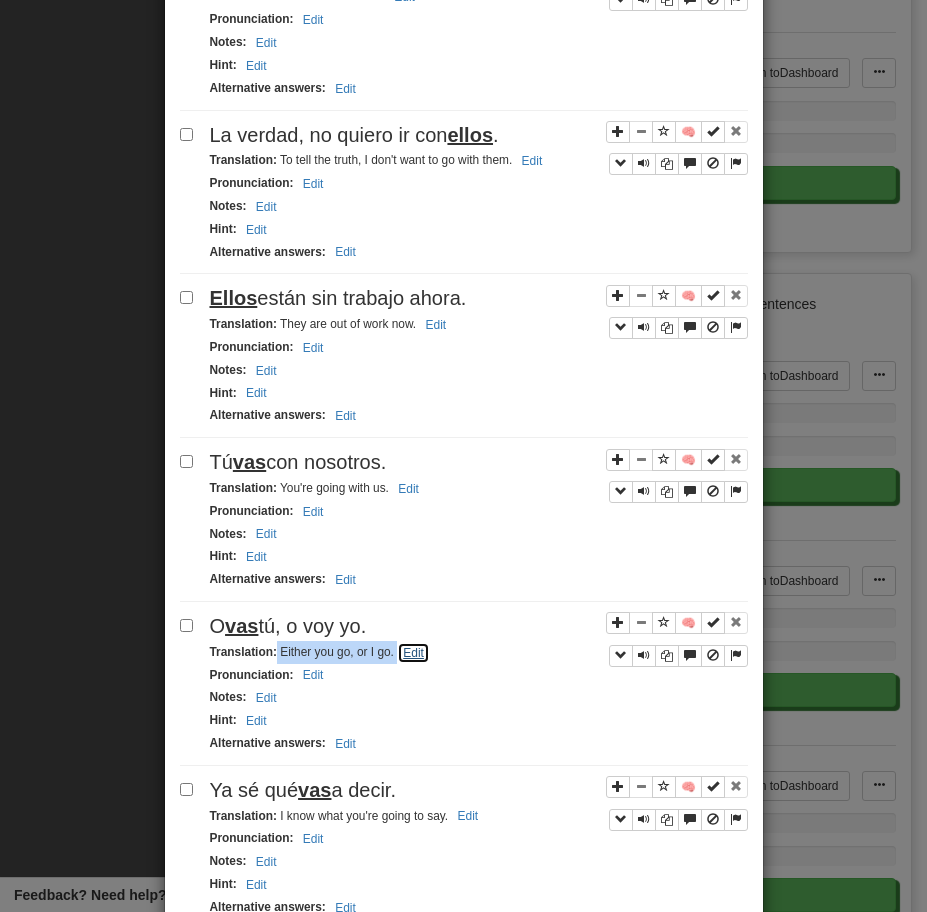 click on "Edit" at bounding box center (413, 653) 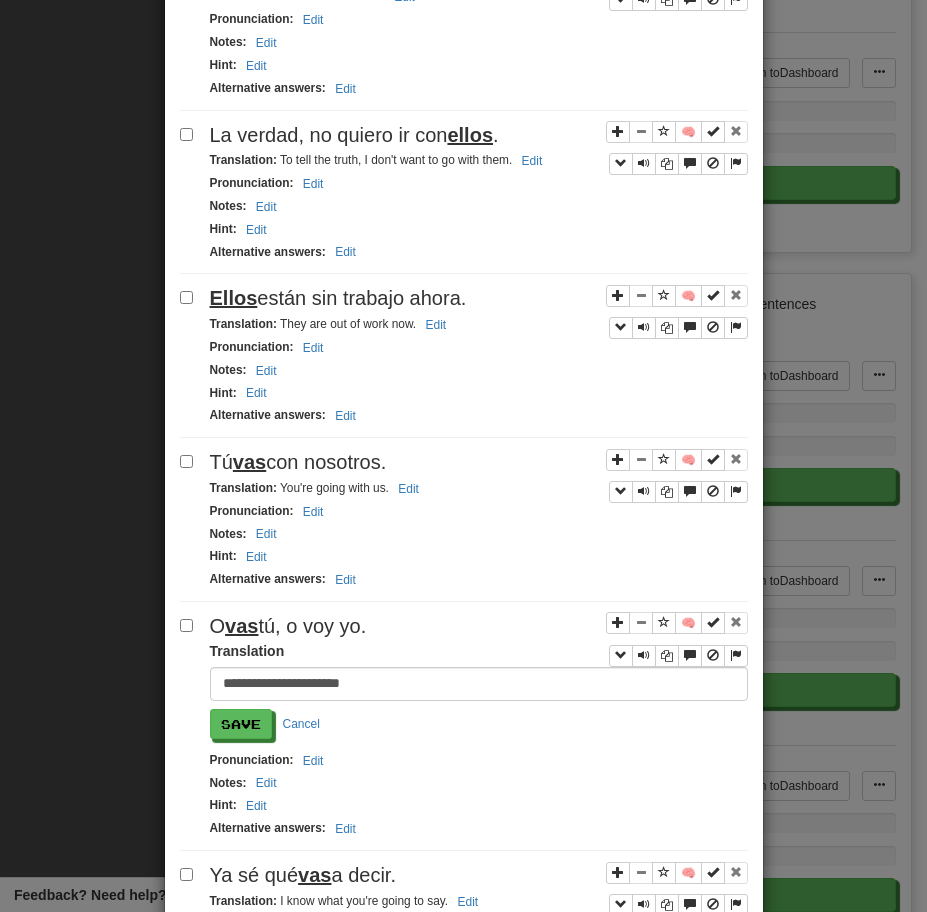 click on "**********" at bounding box center [479, 684] 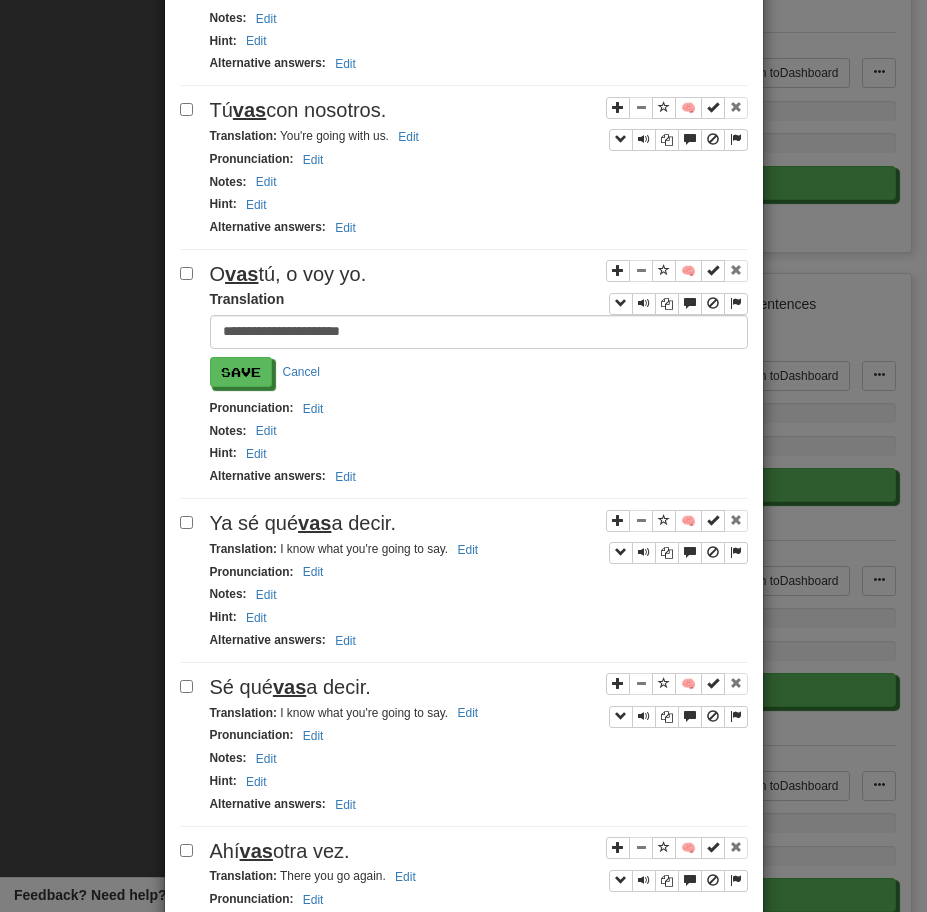 scroll, scrollTop: 1645, scrollLeft: 0, axis: vertical 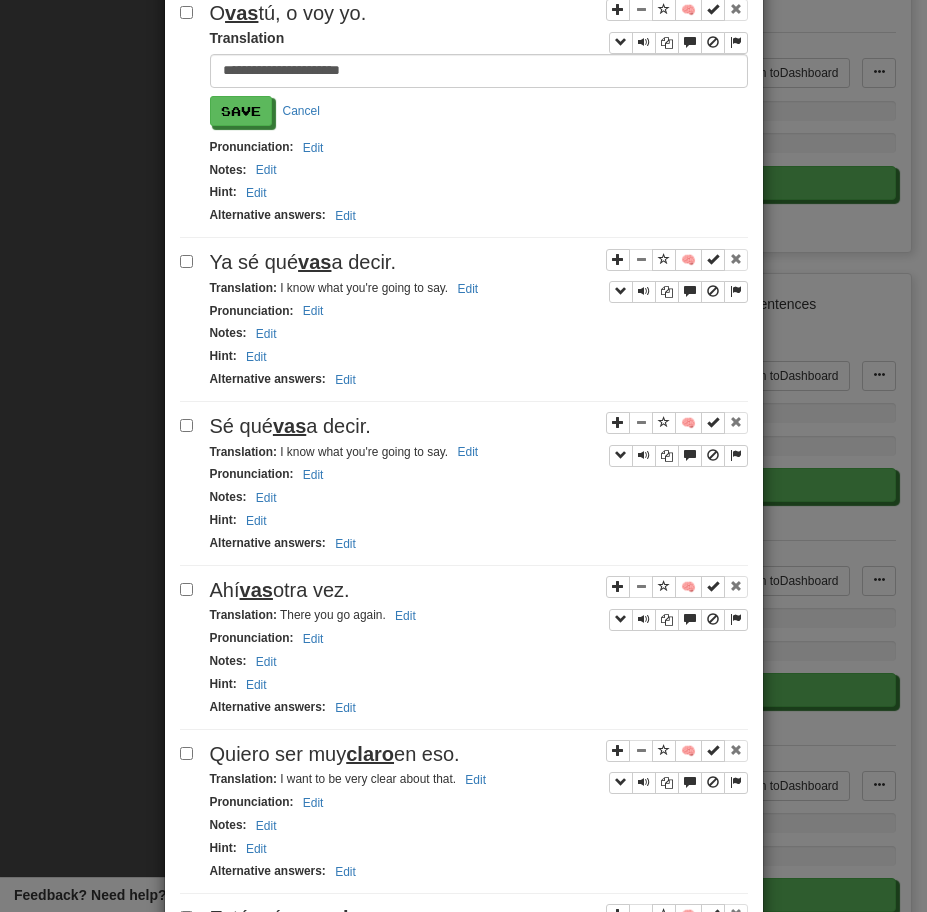click on "Ya sé qué  vas  a decir." at bounding box center [303, 262] 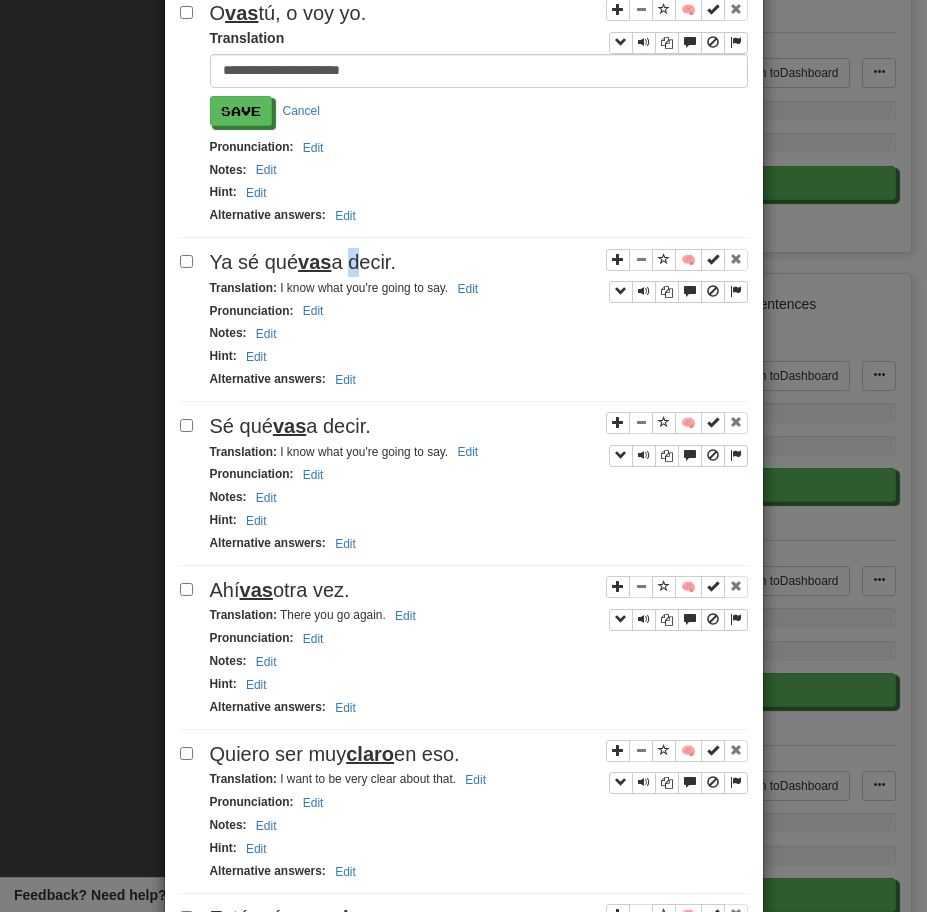 click on "Ya sé qué  vas  a decir." at bounding box center (303, 262) 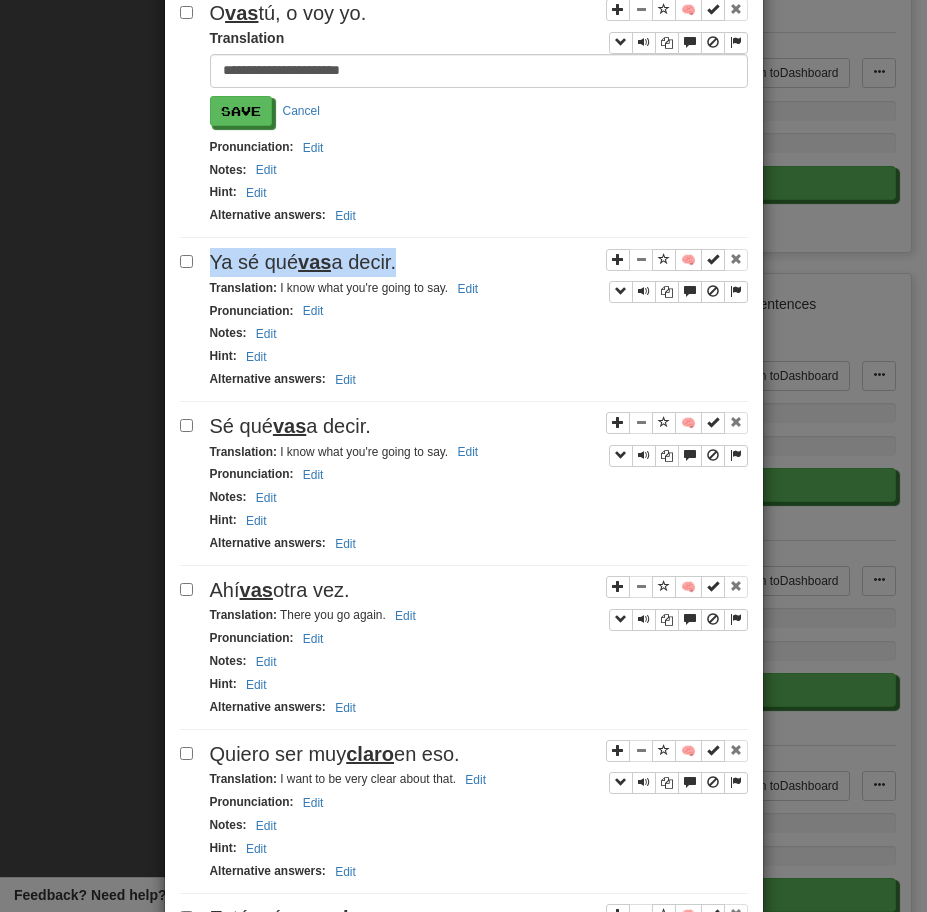 click on "Ya sé qué  vas  a decir." at bounding box center [303, 262] 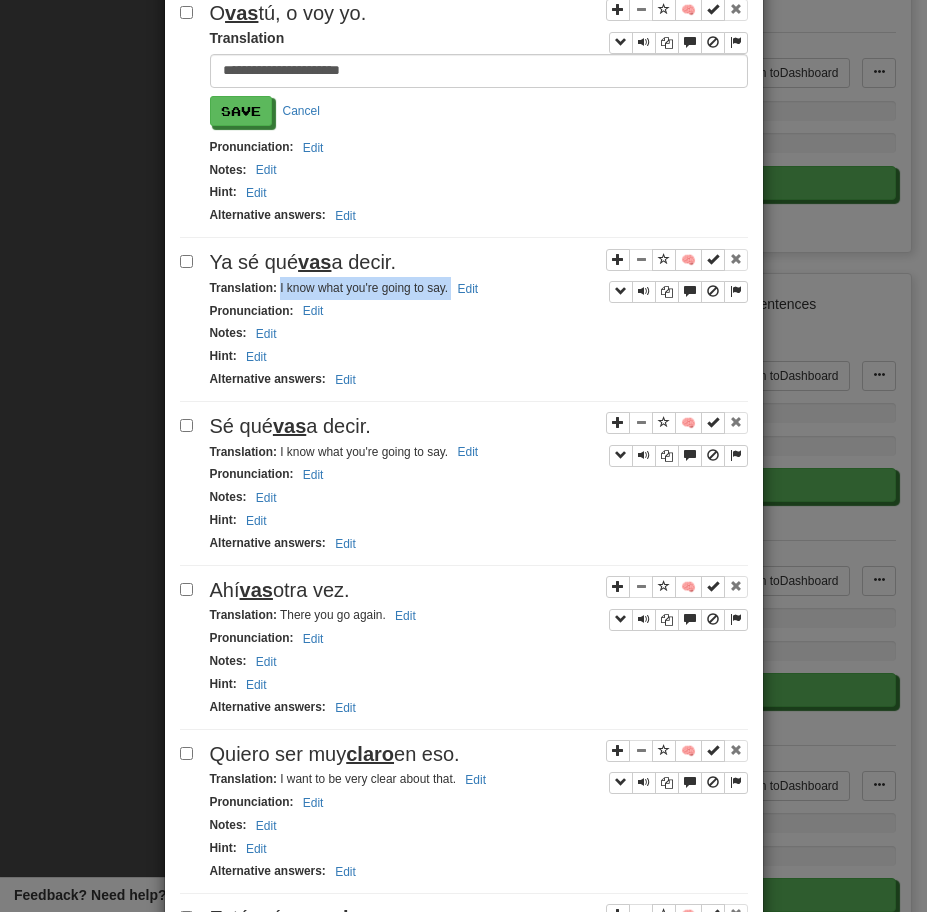 drag, startPoint x: 277, startPoint y: 289, endPoint x: 515, endPoint y: 280, distance: 238.1701 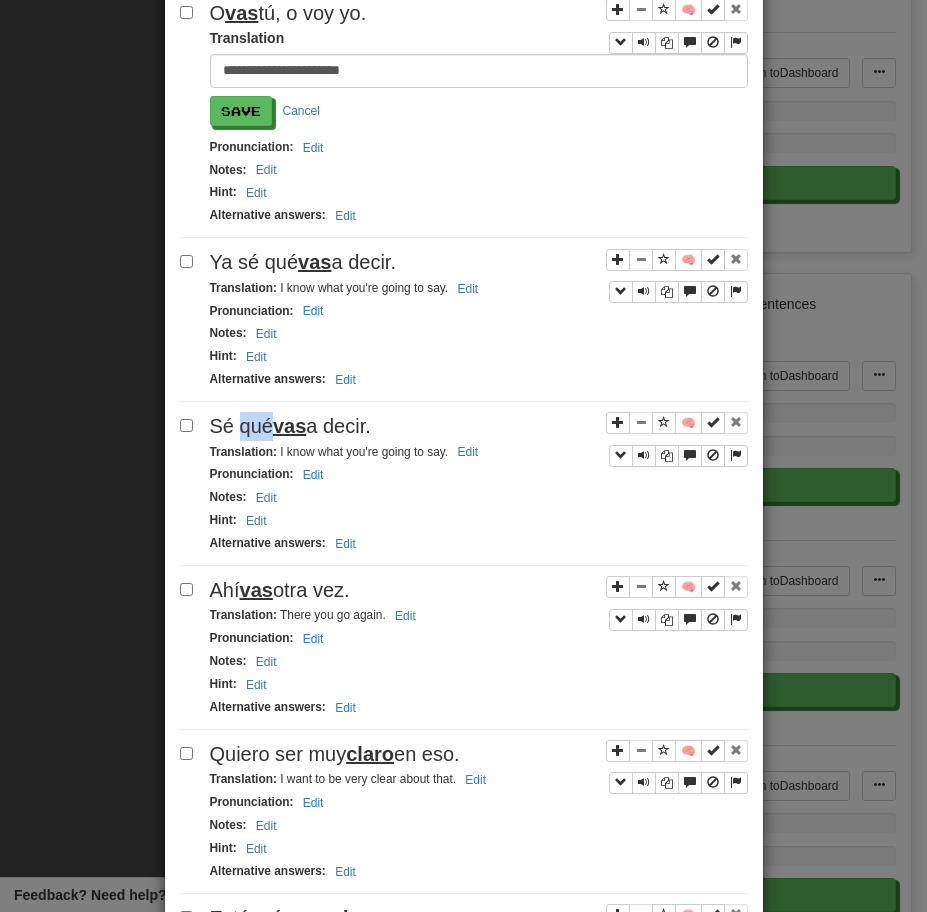 click on "Sé qué  vas  a decir." at bounding box center (290, 426) 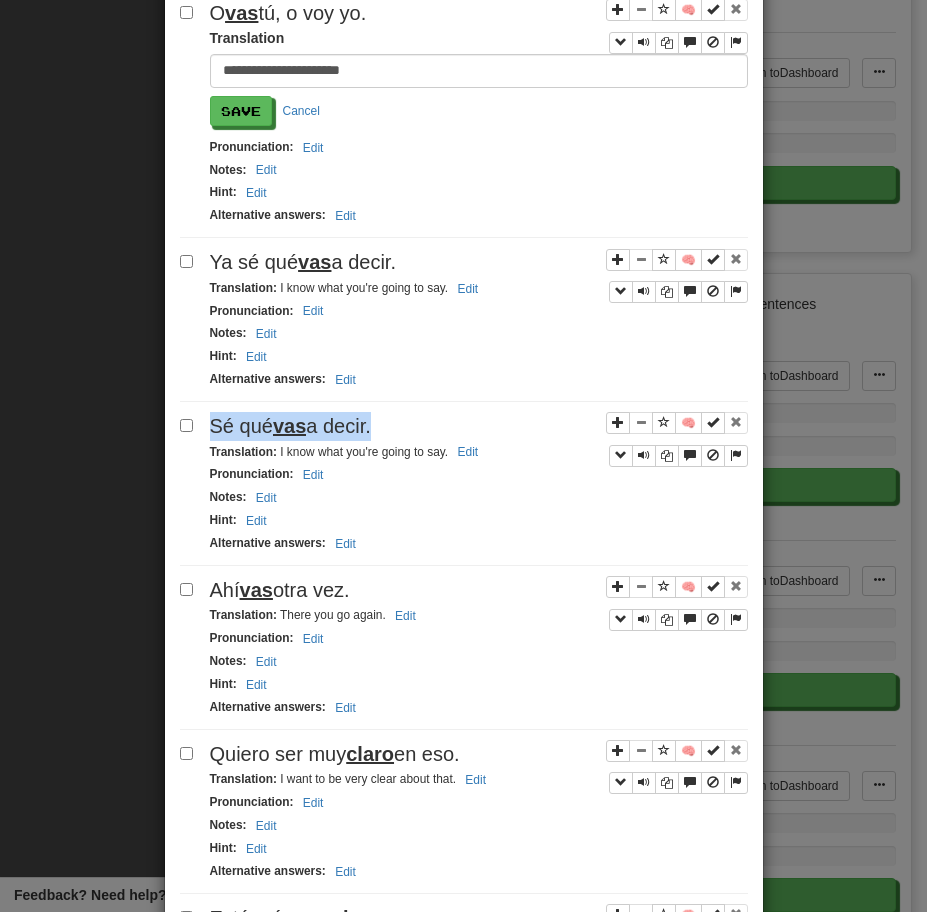 click on "Sé qué  vas  a decir." at bounding box center [290, 426] 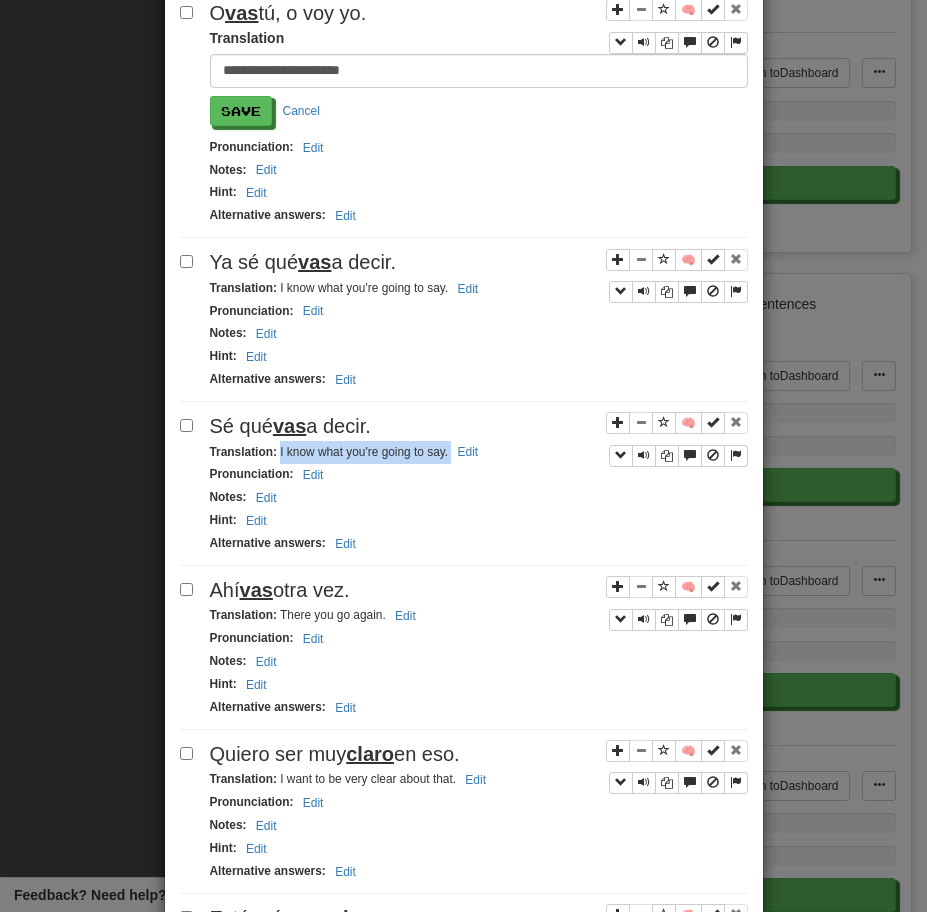drag, startPoint x: 278, startPoint y: 457, endPoint x: 518, endPoint y: 450, distance: 240.10207 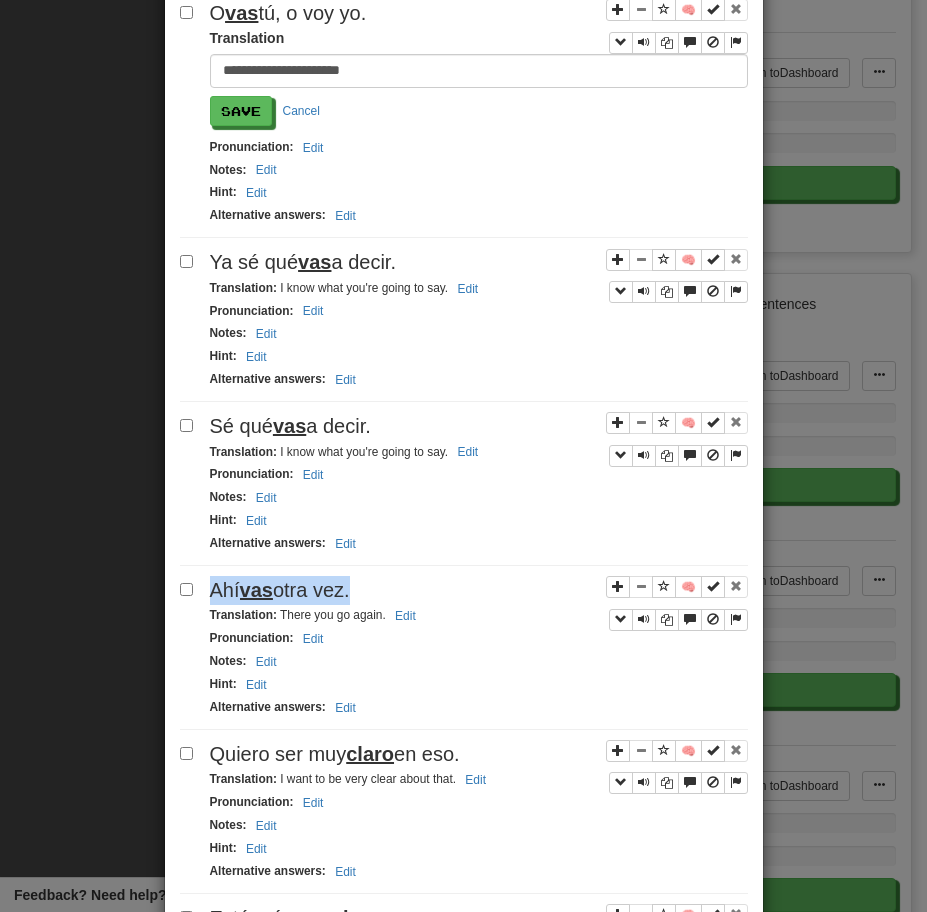 click on "Ahí  vas  otra vez." at bounding box center [479, 590] 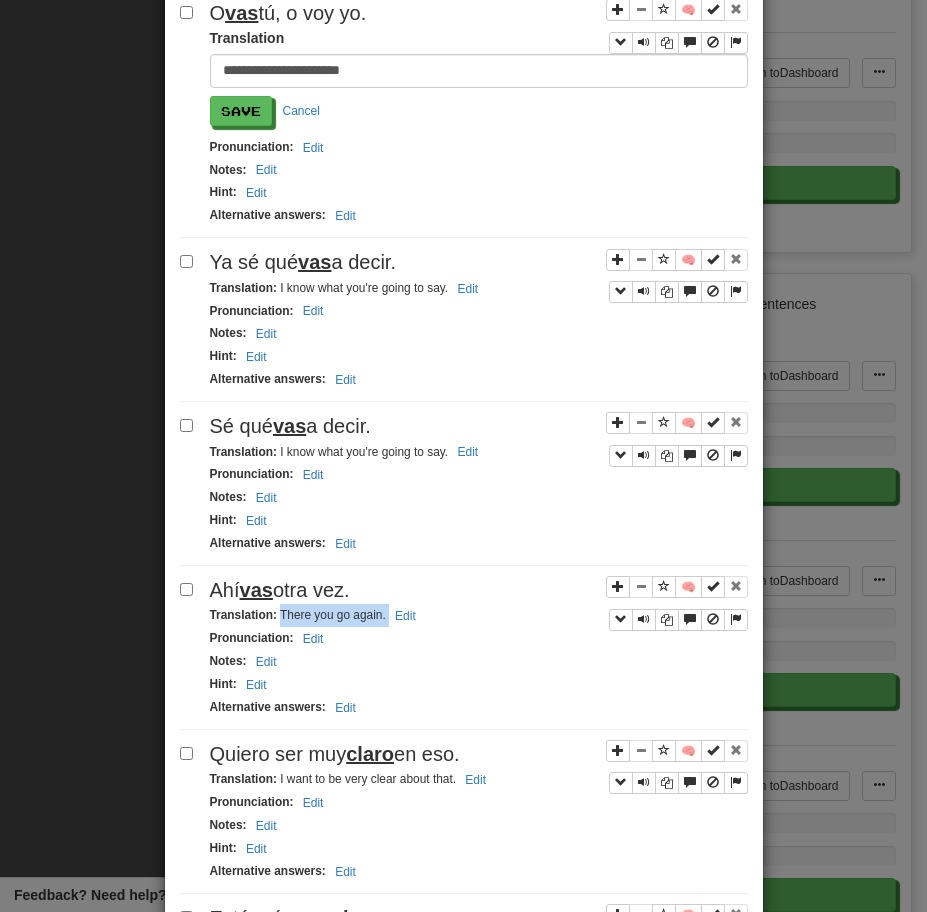 drag, startPoint x: 278, startPoint y: 617, endPoint x: 451, endPoint y: 621, distance: 173.04623 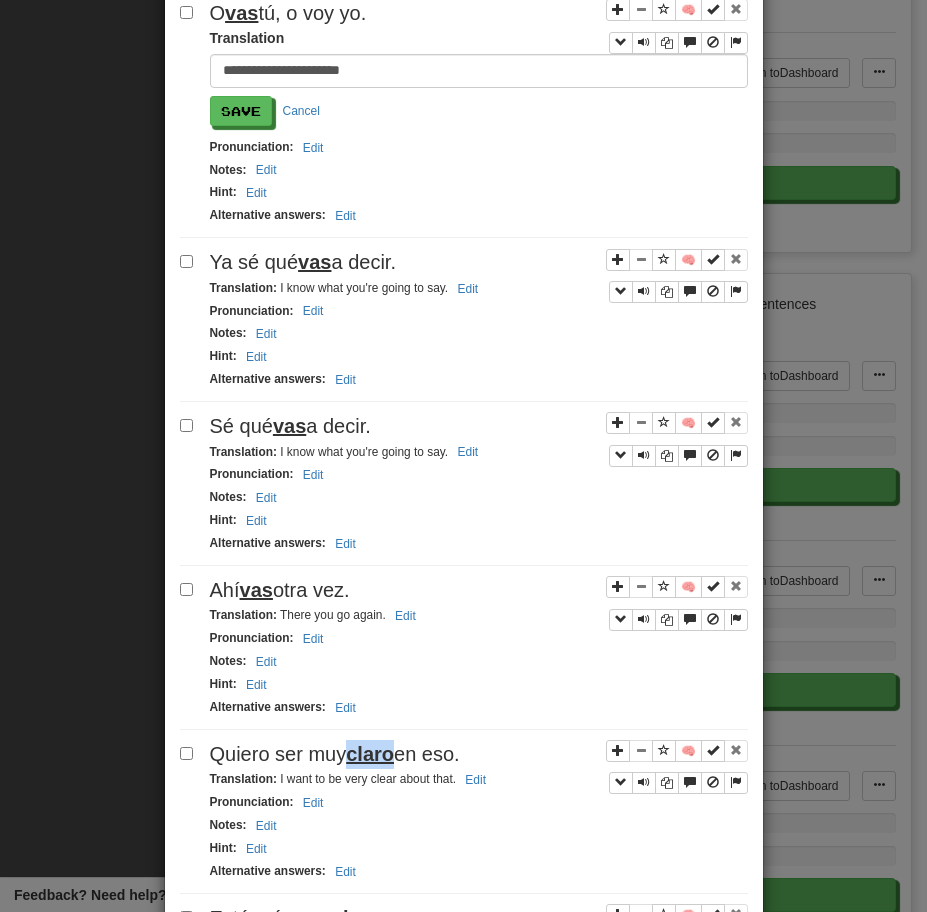 click on "claro" at bounding box center [370, 754] 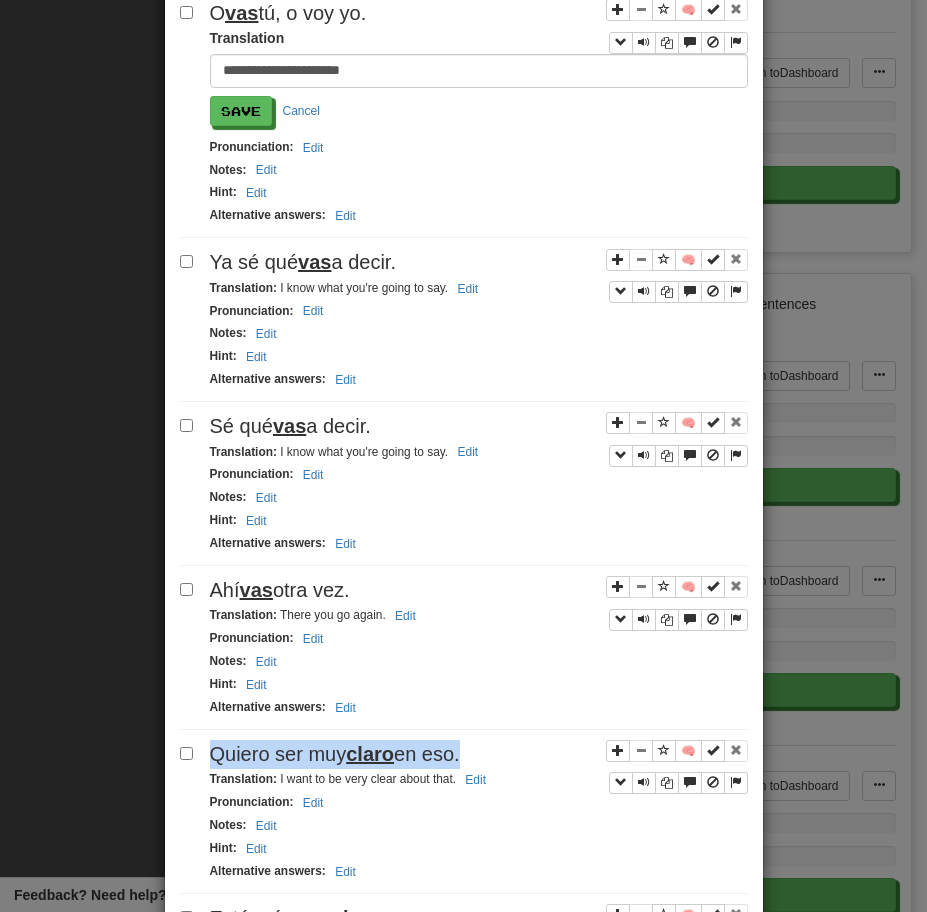 click on "claro" at bounding box center (370, 754) 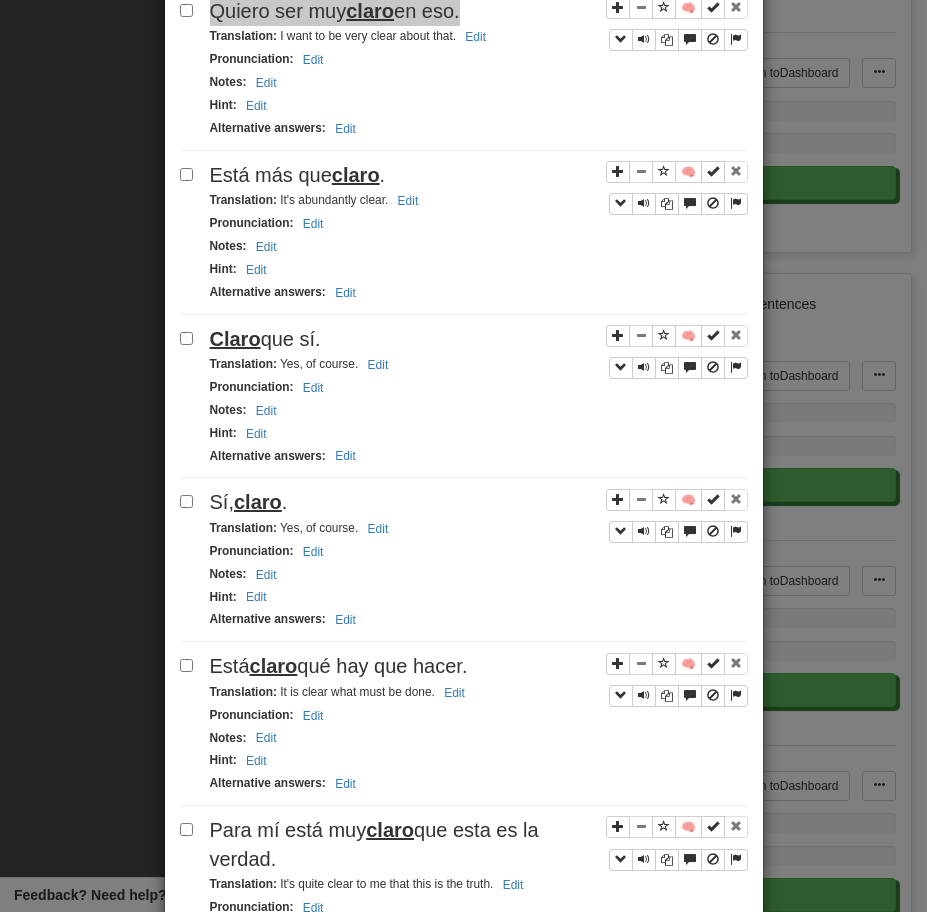 scroll, scrollTop: 2385, scrollLeft: 0, axis: vertical 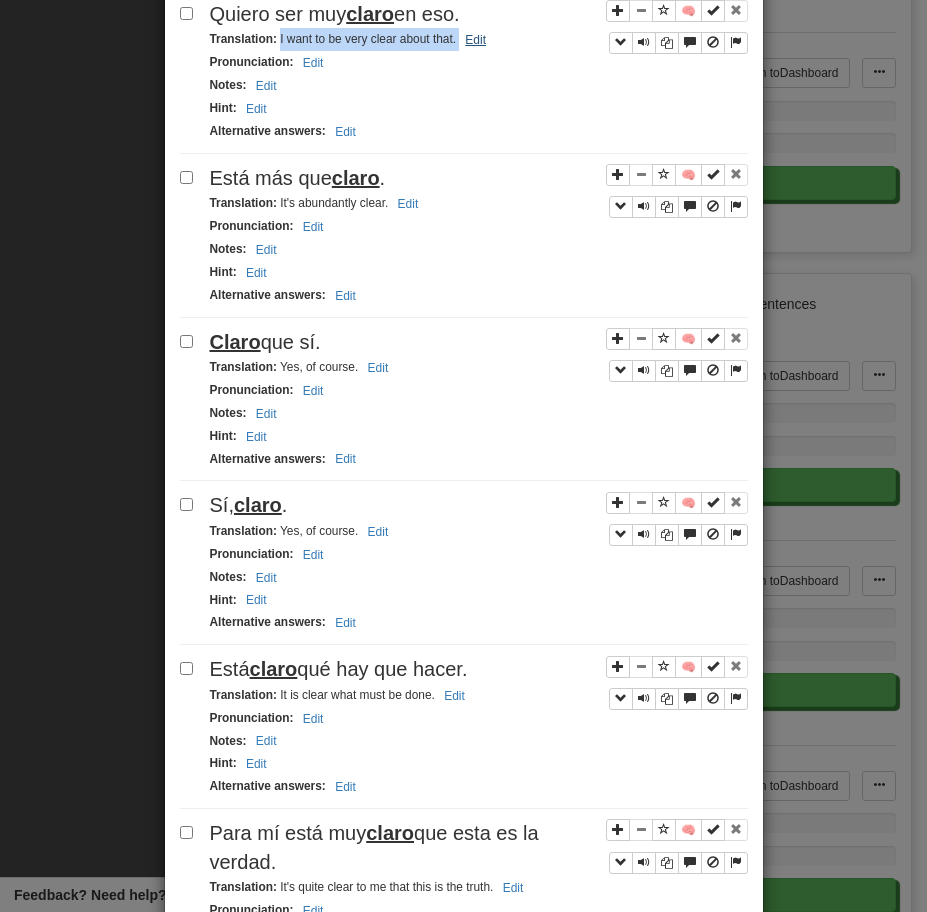 drag, startPoint x: 279, startPoint y: 44, endPoint x: 492, endPoint y: 43, distance: 213.00235 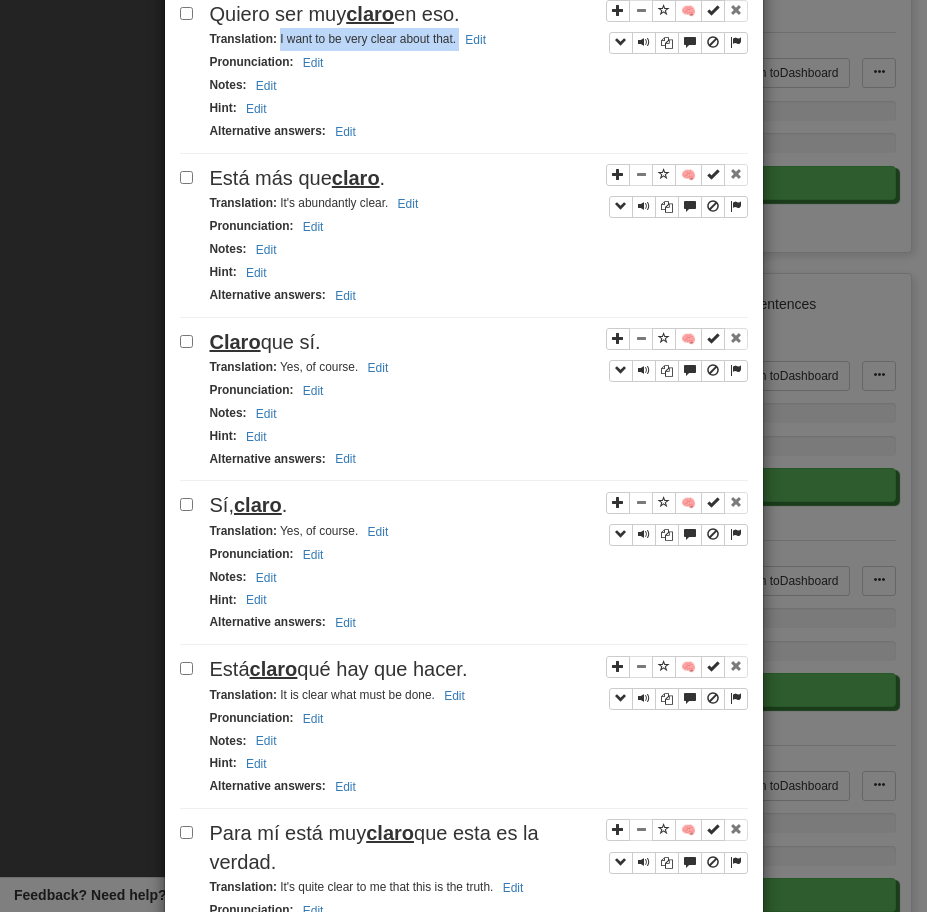 click on "Está más que  claro ." at bounding box center [479, 178] 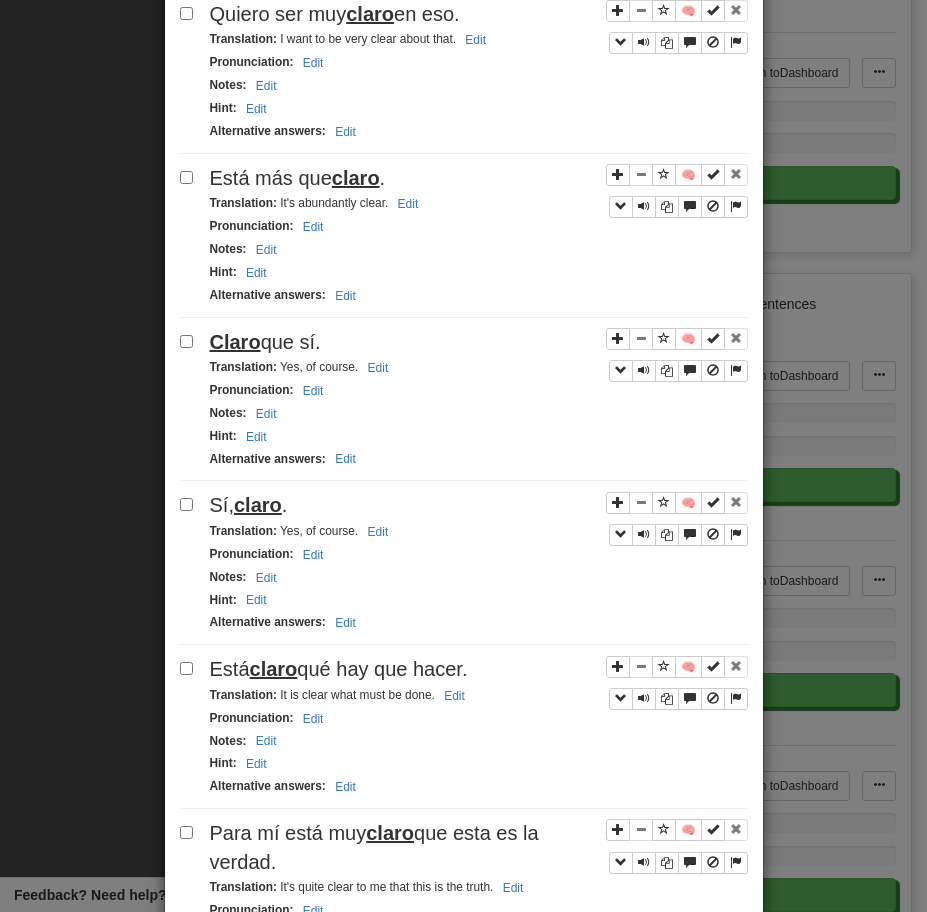 click on "Está más que  claro ." at bounding box center [479, 178] 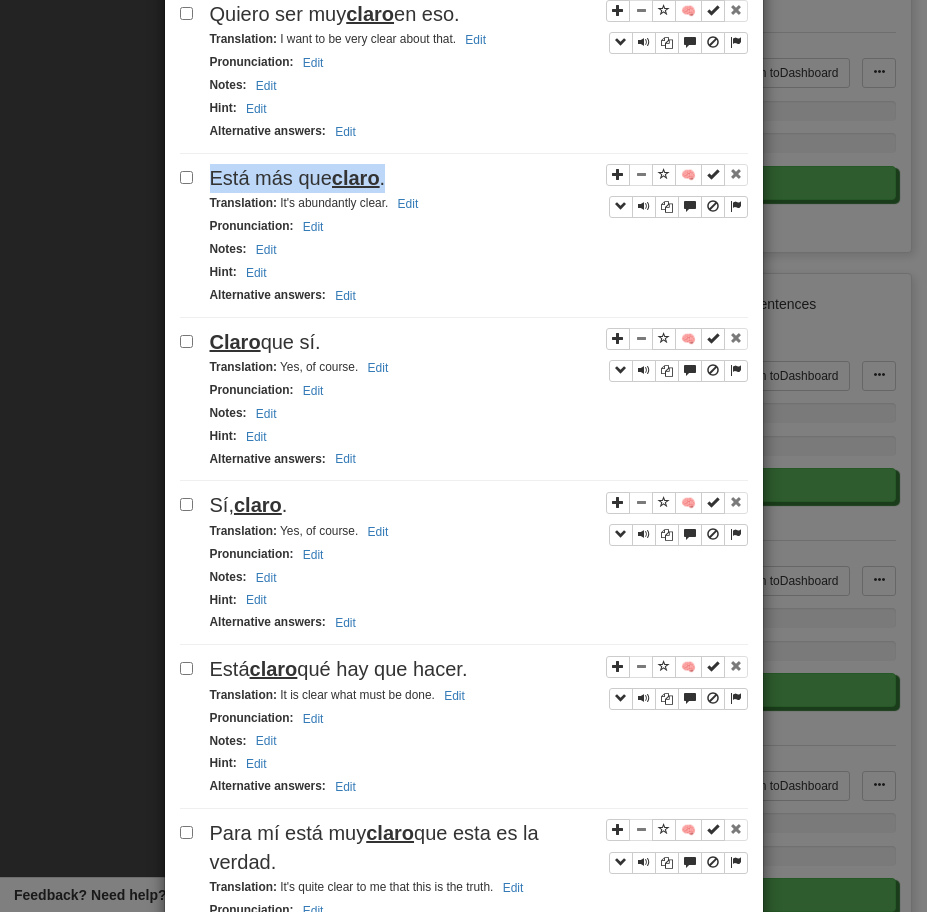 click on "Está más que  claro ." at bounding box center [479, 178] 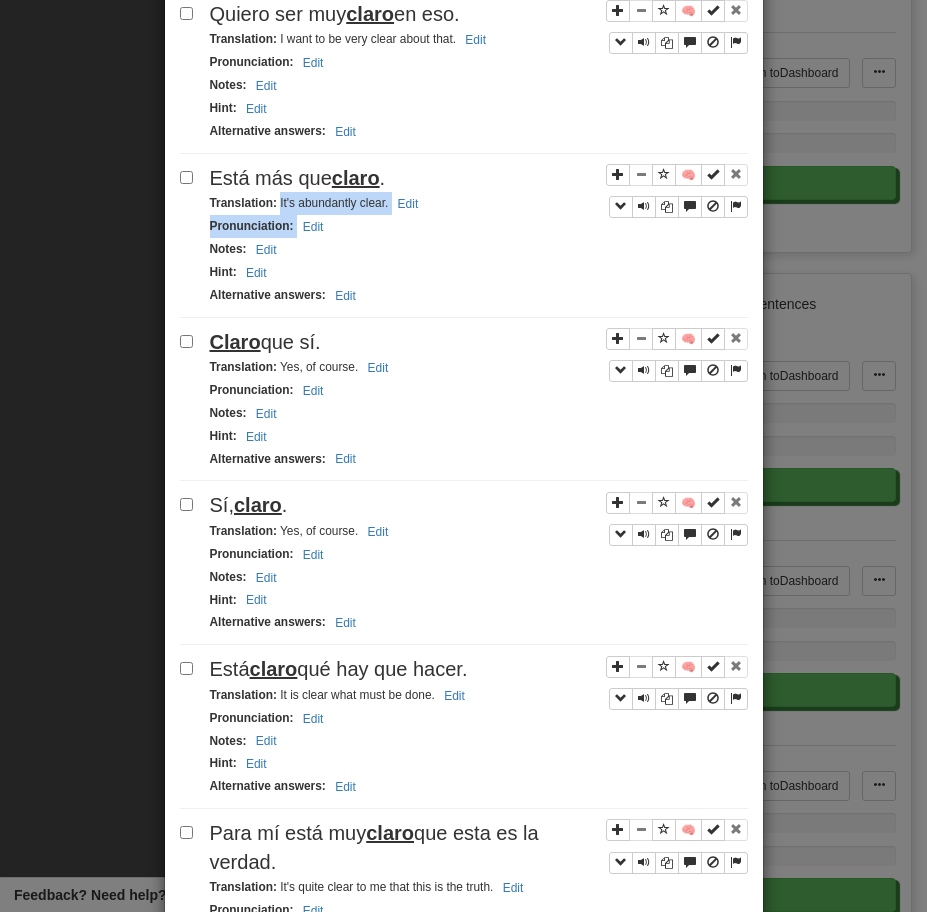 drag, startPoint x: 279, startPoint y: 206, endPoint x: 444, endPoint y: 224, distance: 165.97891 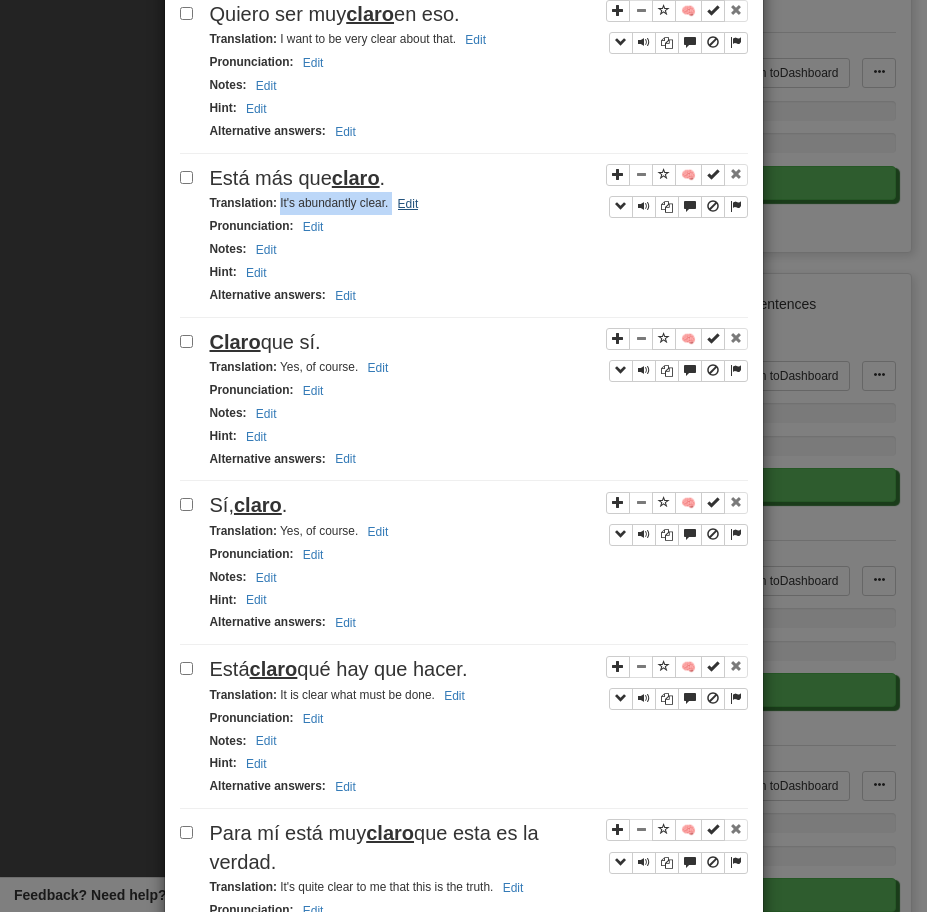 drag, startPoint x: 278, startPoint y: 207, endPoint x: 424, endPoint y: 210, distance: 146.03082 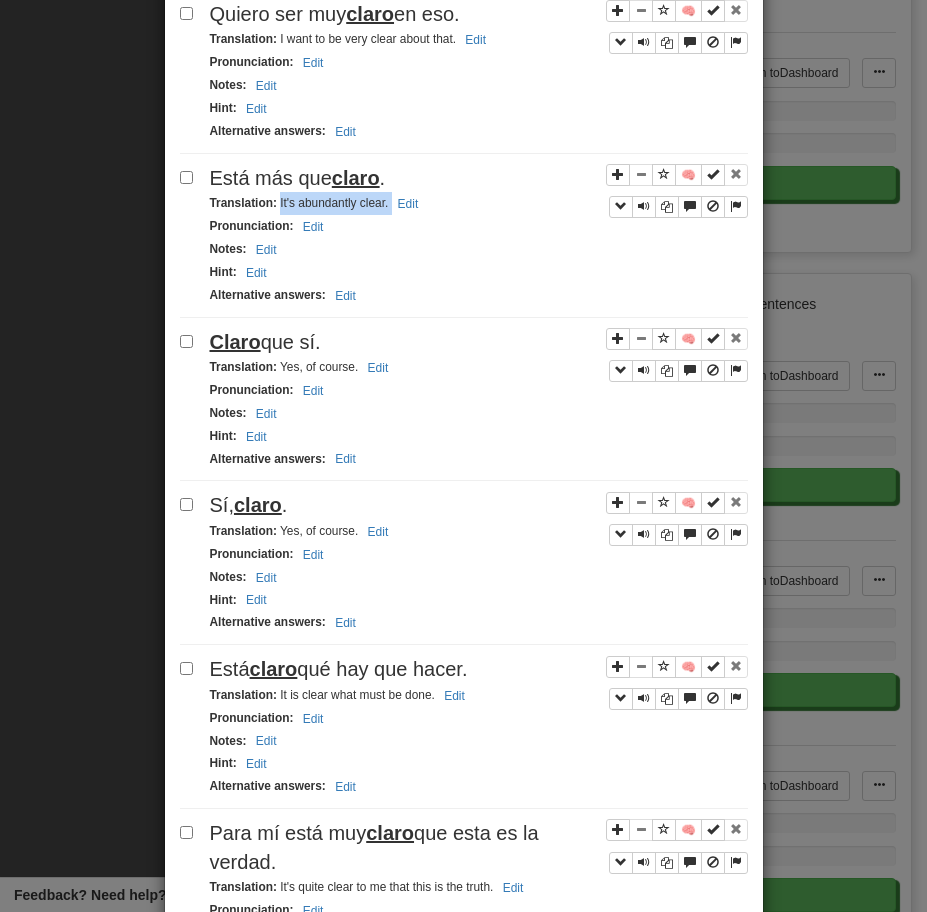 click on "Claro" at bounding box center (235, 342) 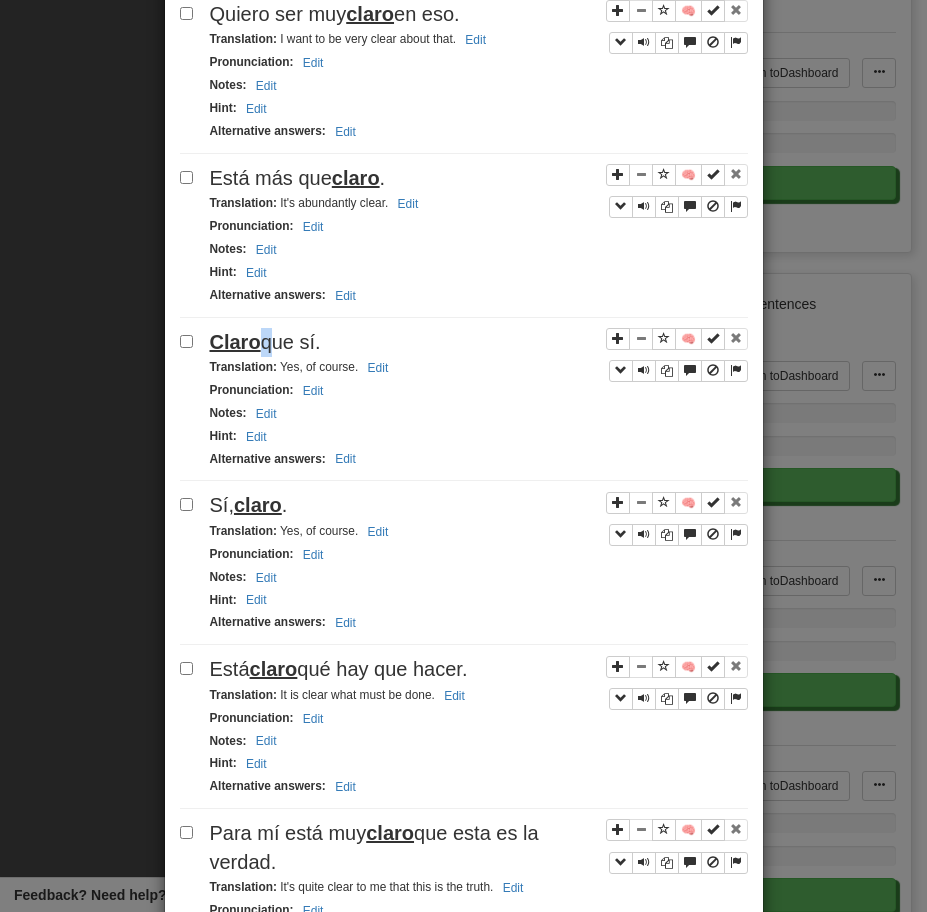 click on "Claro" at bounding box center (235, 342) 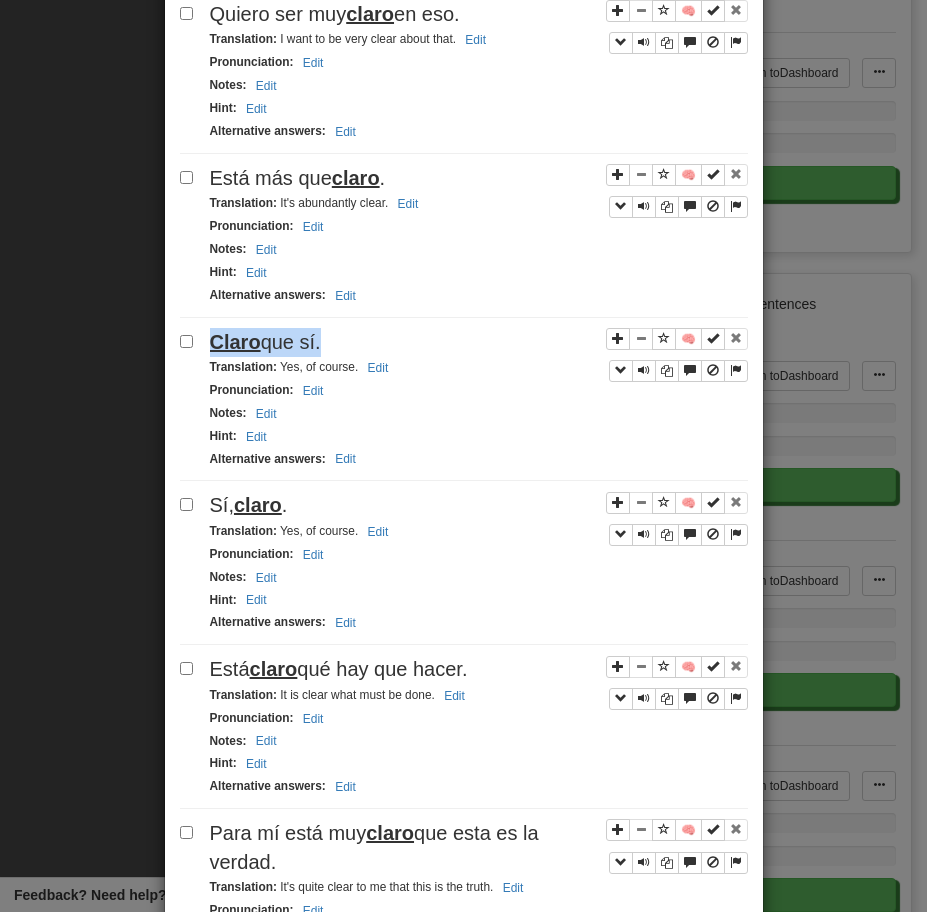 click on "Claro" at bounding box center [235, 342] 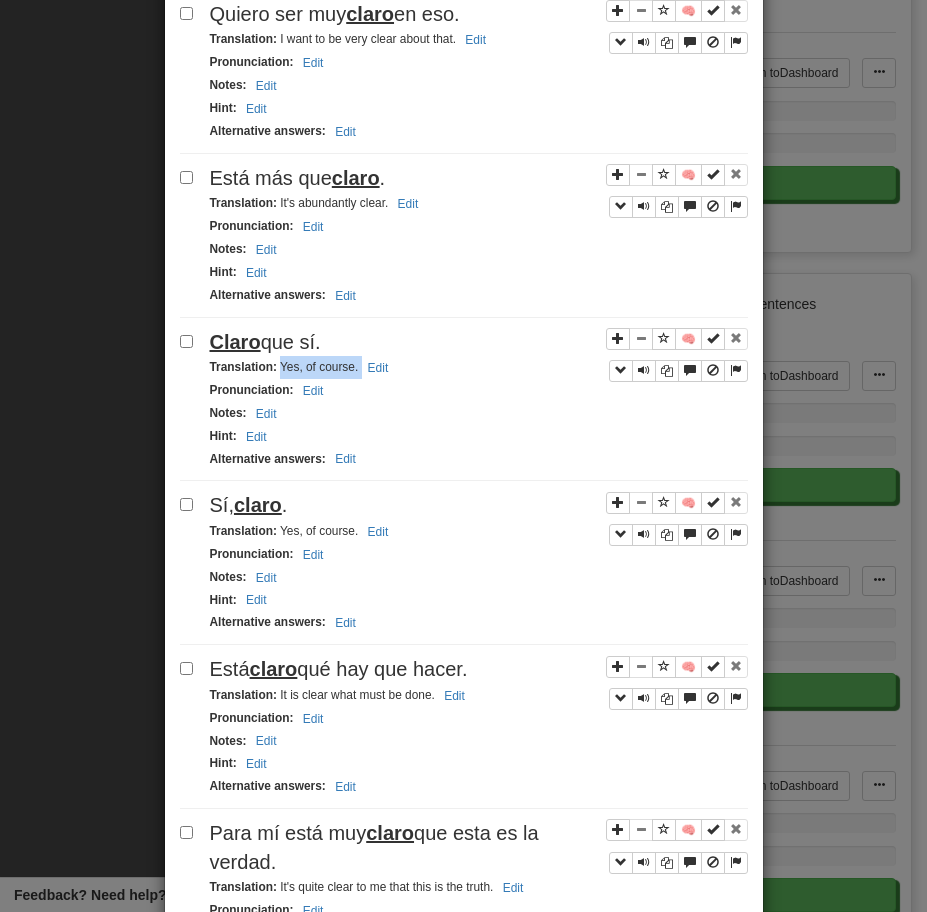drag, startPoint x: 280, startPoint y: 371, endPoint x: 405, endPoint y: 370, distance: 125.004 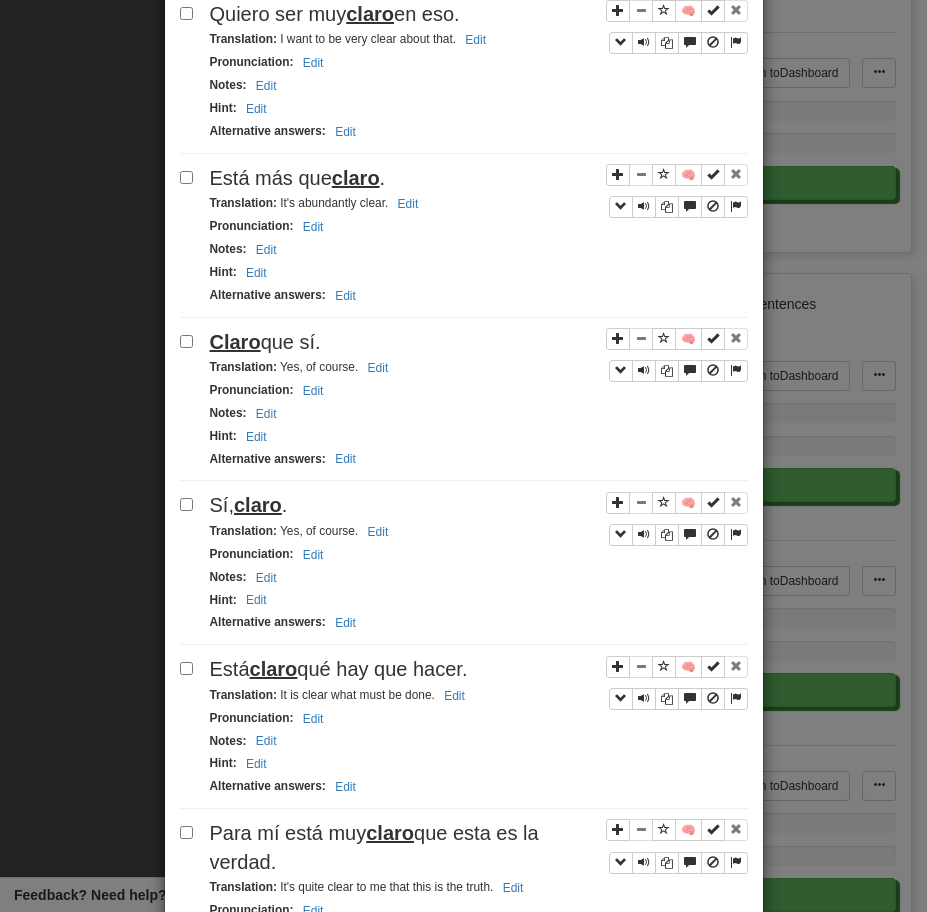 click on "Sí,  claro ." at bounding box center (479, 505) 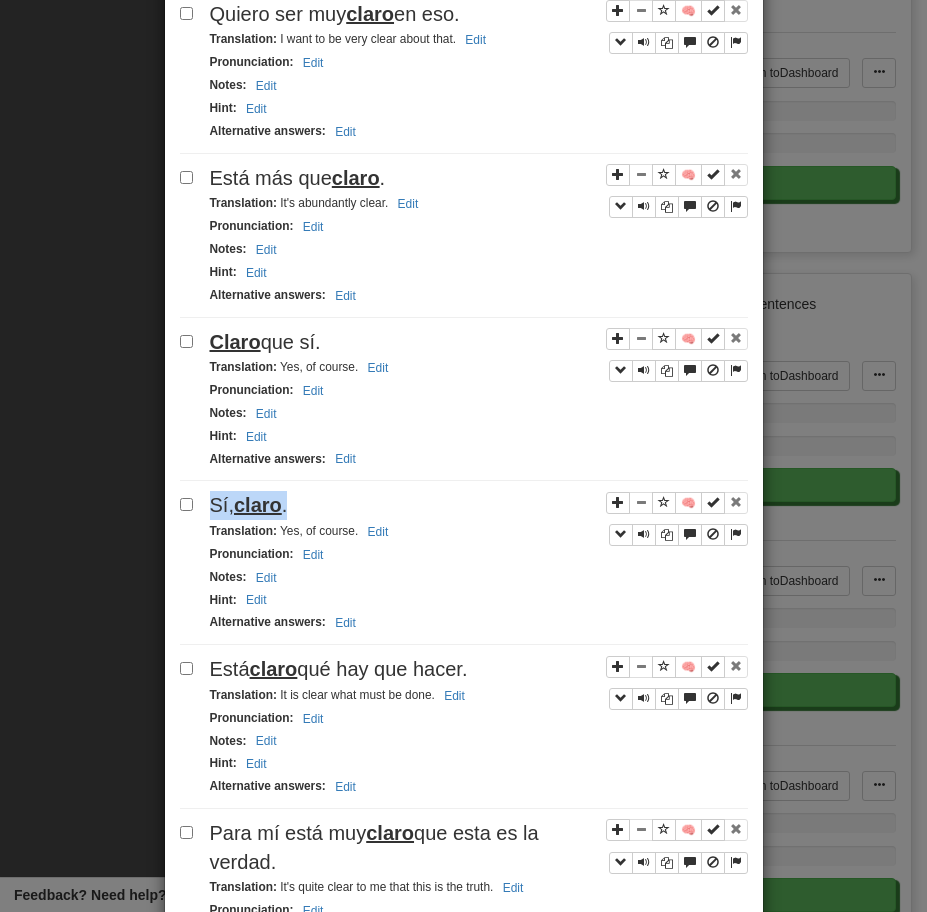 click on "Sí,  claro ." at bounding box center [479, 505] 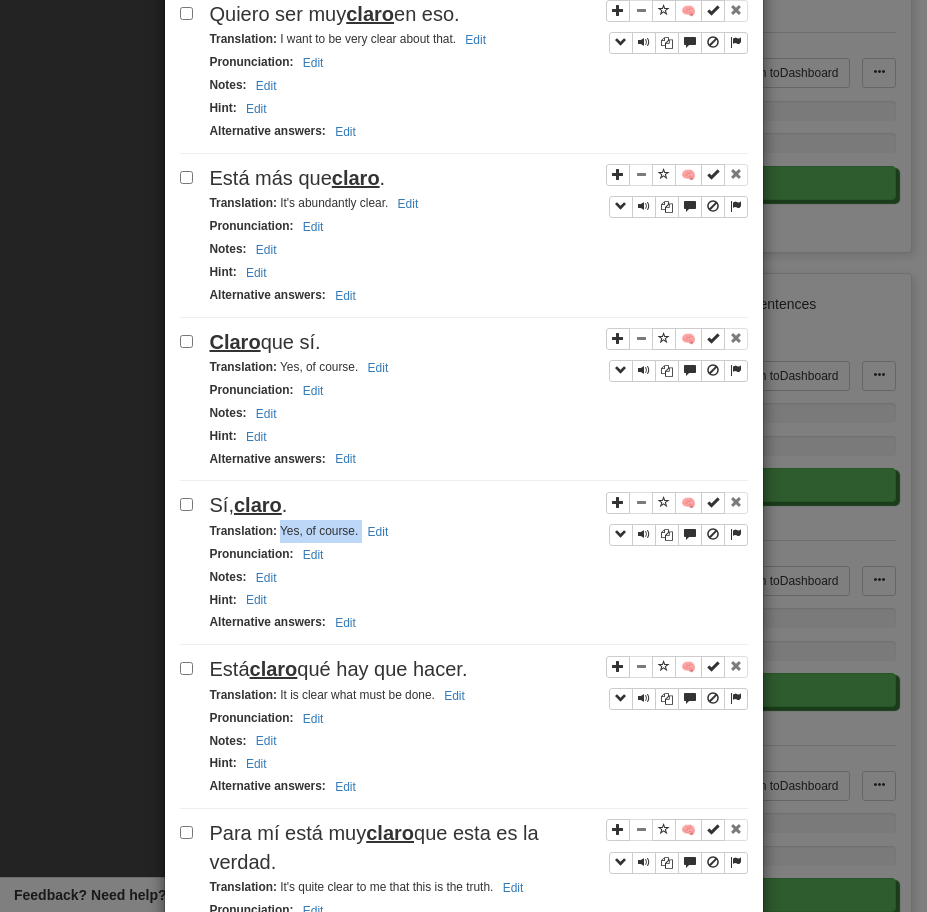 drag, startPoint x: 280, startPoint y: 535, endPoint x: 439, endPoint y: 539, distance: 159.05031 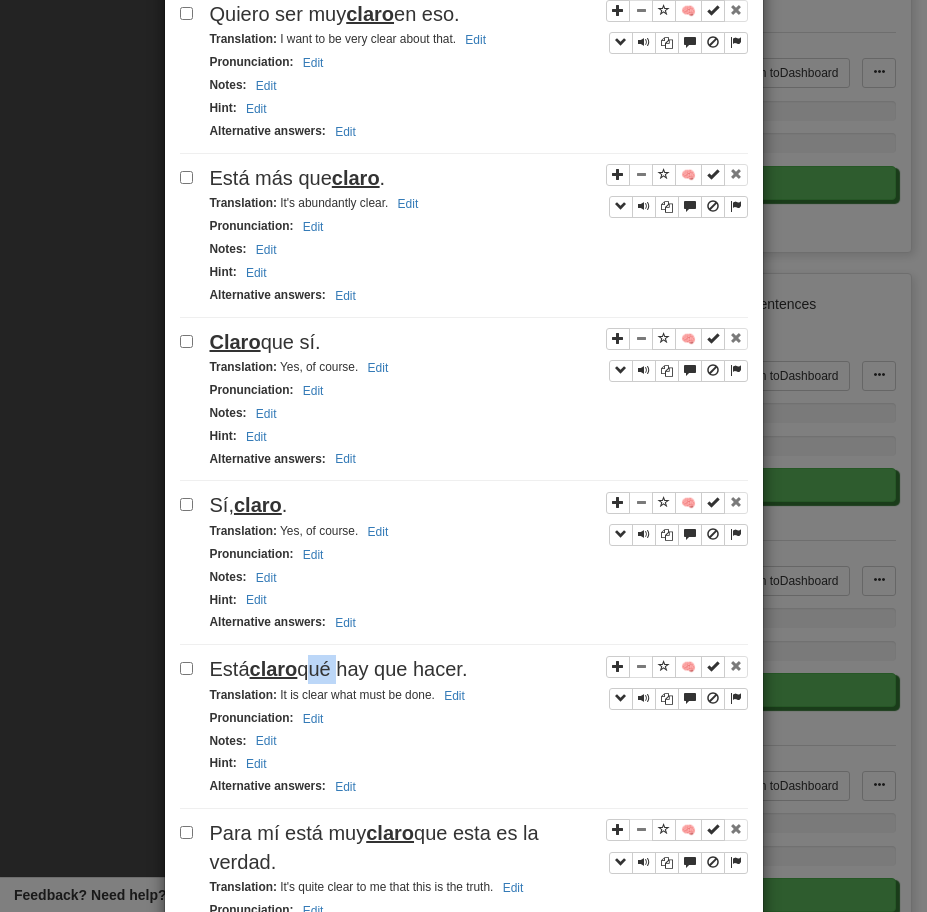 click on "Está  claro  qué hay que hacer." at bounding box center (339, 669) 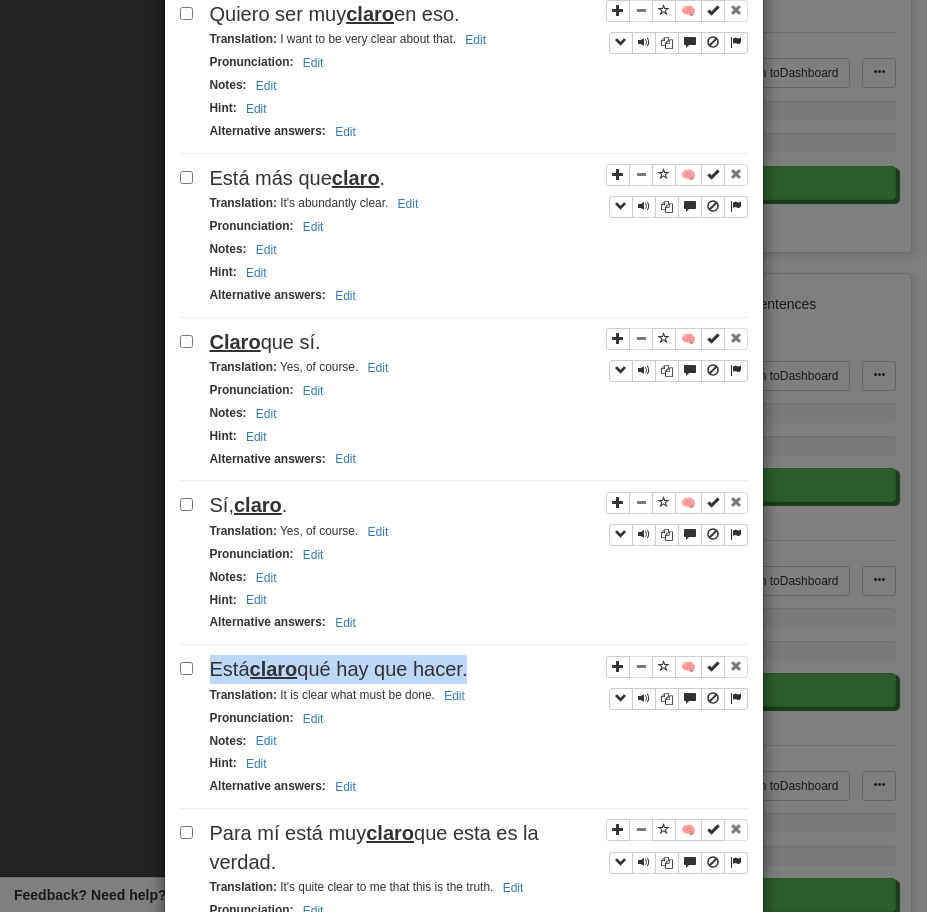 click on "Está  claro  qué hay que hacer." at bounding box center [339, 669] 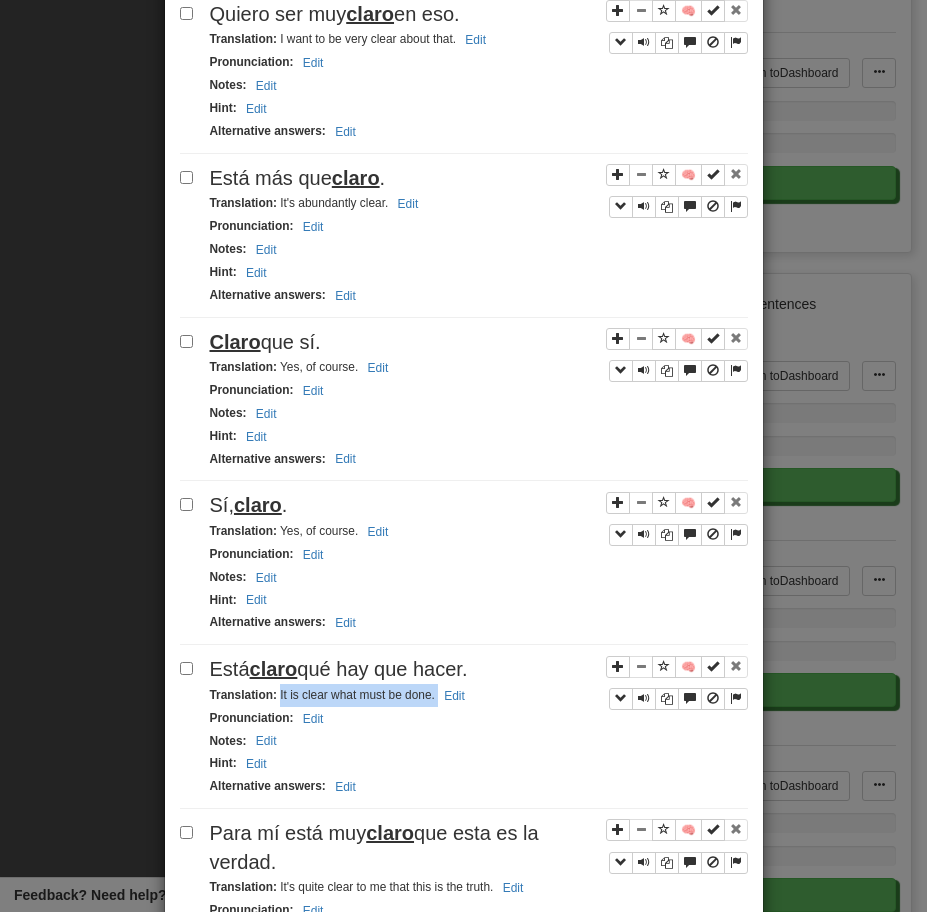 drag, startPoint x: 278, startPoint y: 700, endPoint x: 507, endPoint y: 707, distance: 229.10696 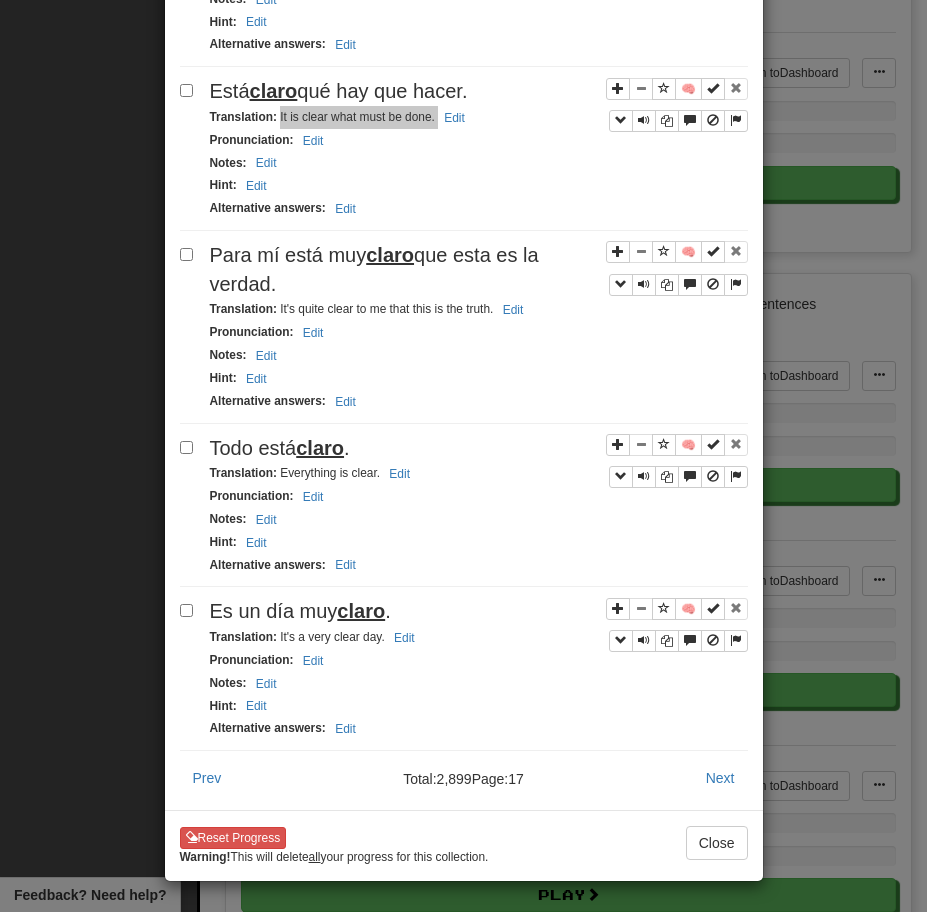 scroll, scrollTop: 2969, scrollLeft: 0, axis: vertical 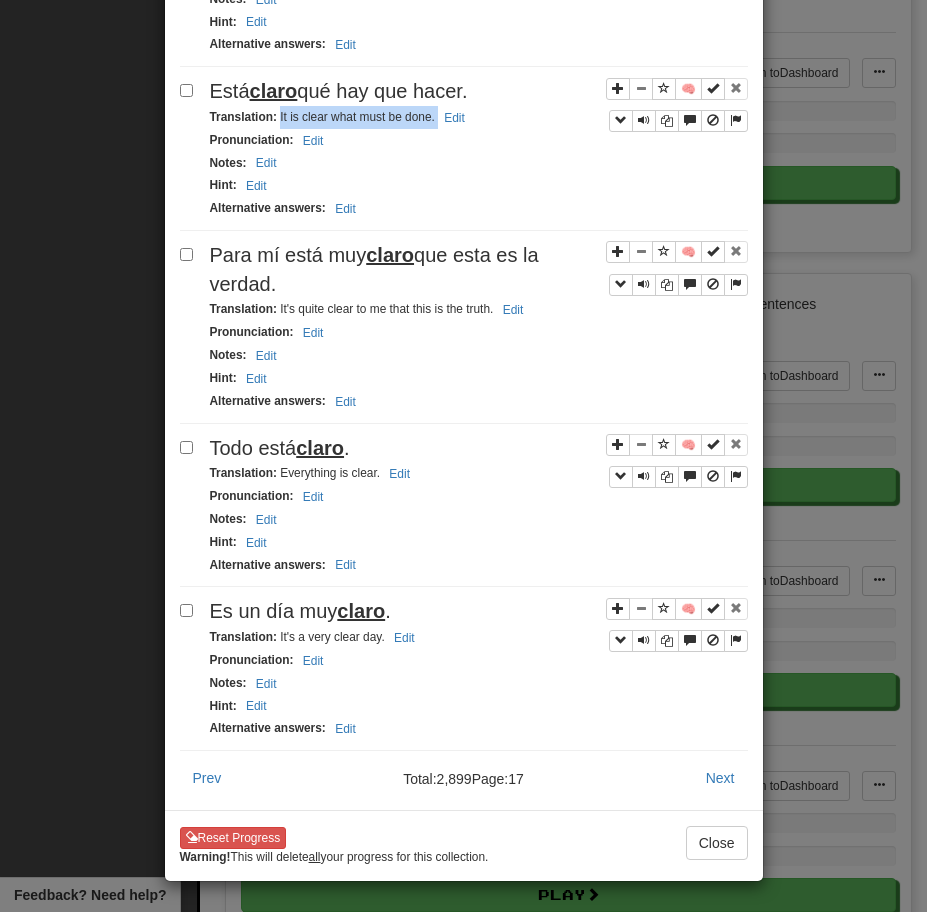 click on "Para mí está muy  claro  que esta es la verdad." at bounding box center [479, 269] 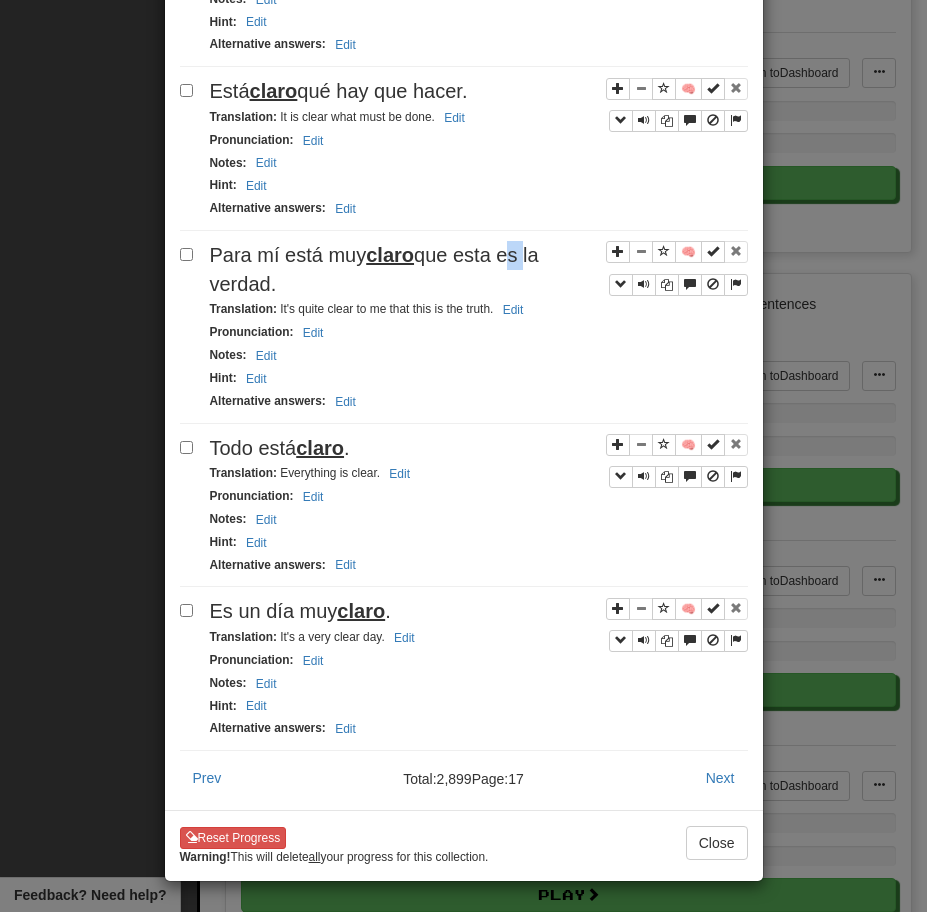 click on "Para mí está muy  claro  que esta es la verdad." at bounding box center [479, 269] 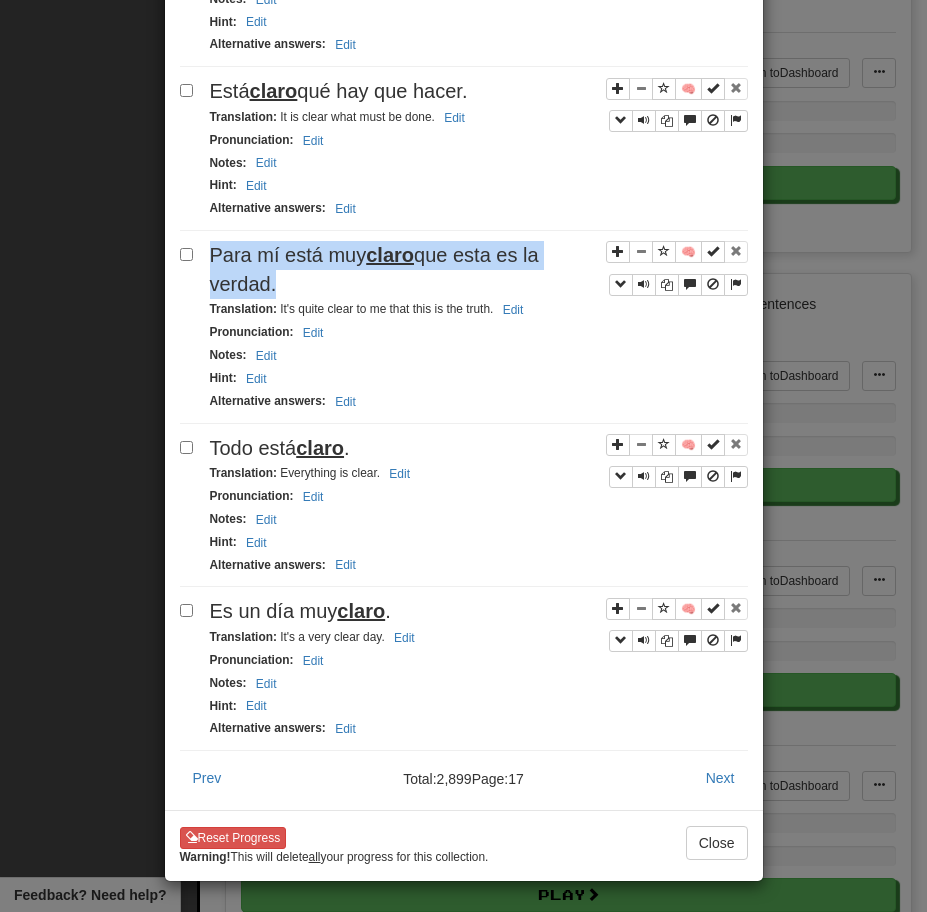 click on "Para mí está muy  claro  que esta es la verdad." at bounding box center (479, 269) 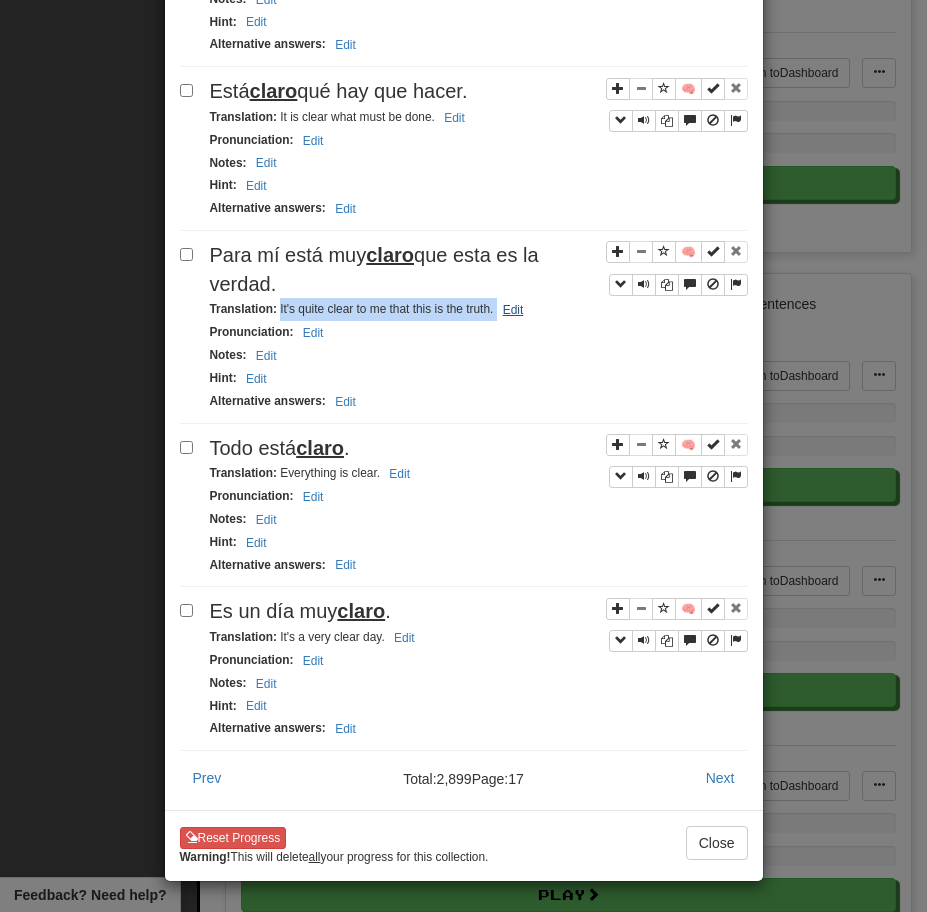 drag, startPoint x: 279, startPoint y: 307, endPoint x: 500, endPoint y: 306, distance: 221.00226 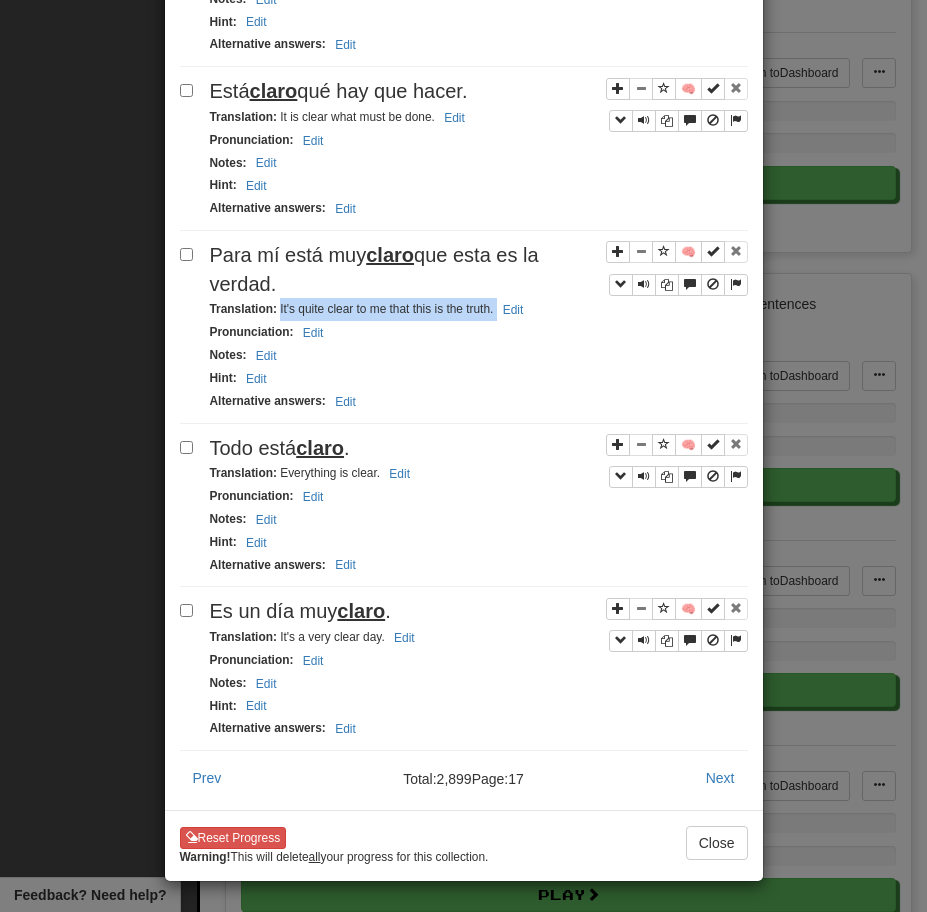 click on "Apply to all selected:  to Reviews  from Reviews  Favorite 🧠 Known  Master  Reset  Ignore 🧠 Esto es lo que  dijo . Translation :   This is what he said.   Edit Pronunciation :     Edit Notes :     Edit Hint :     Edit Alternative answers :     Edit 🧠 No creo en  ellos . Translation :   I don't believe in them.   Edit Pronunciation :     Edit Notes :     Edit Hint :     Edit Alternative answers :     Edit 🧠 Soy como  ellos . Translation :   I am like them.   Edit Pronunciation :     Edit Notes :     Edit Hint :     Edit Alternative answers :     Edit 🧠 1 No tengo nada que ver con  ellos . Translation :   I have nothing to do with them.   Edit Pronunciation :     Edit Notes :     Edit Hint :     Edit Alternative answers :     Edit 🧠 No soy uno de  ellos . Translation :   I'm not one of them.   Edit Pronunciation :     Edit Notes :     Edit Hint :     Edit Alternative answers :     Edit 🧠 La verdad, no quiero ir con  ellos . Translation :   To tell the truth, I don't want to go with them." at bounding box center (464, -949) 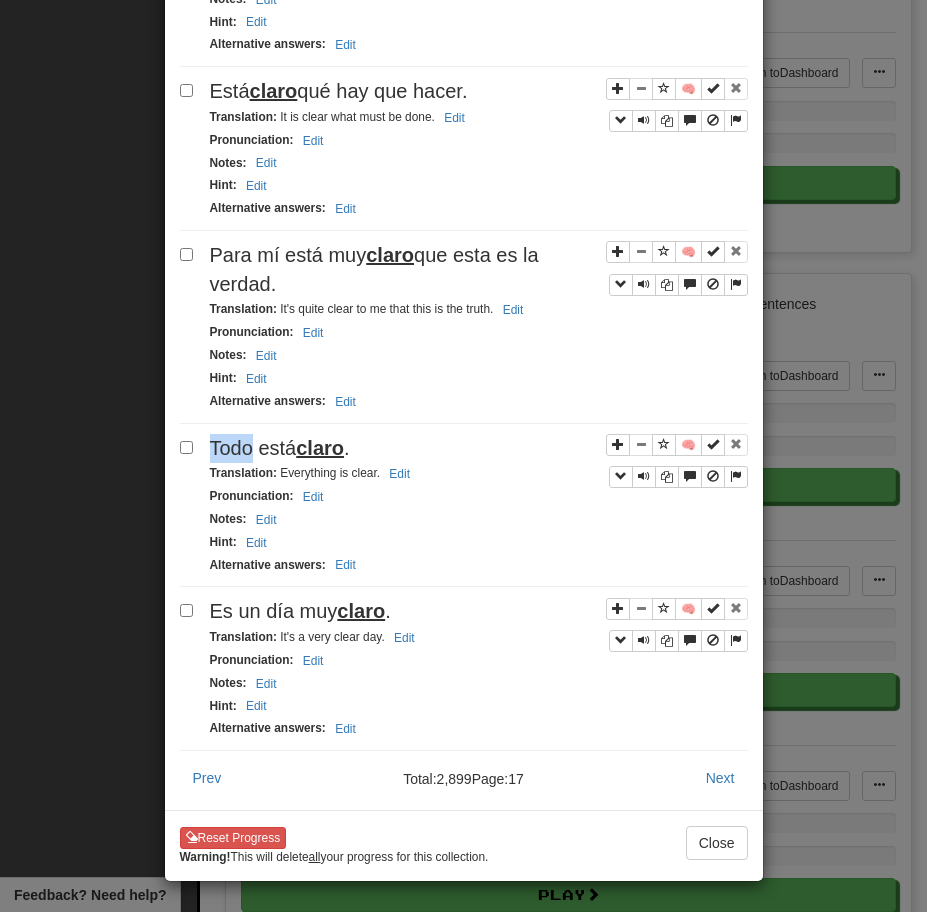 click on "Apply to all selected:  to Reviews  from Reviews  Favorite 🧠 Known  Master  Reset  Ignore 🧠 Esto es lo que  dijo . Translation :   This is what he said.   Edit Pronunciation :     Edit Notes :     Edit Hint :     Edit Alternative answers :     Edit 🧠 No creo en  ellos . Translation :   I don't believe in them.   Edit Pronunciation :     Edit Notes :     Edit Hint :     Edit Alternative answers :     Edit 🧠 Soy como  ellos . Translation :   I am like them.   Edit Pronunciation :     Edit Notes :     Edit Hint :     Edit Alternative answers :     Edit 🧠 1 No tengo nada que ver con  ellos . Translation :   I have nothing to do with them.   Edit Pronunciation :     Edit Notes :     Edit Hint :     Edit Alternative answers :     Edit 🧠 No soy uno de  ellos . Translation :   I'm not one of them.   Edit Pronunciation :     Edit Notes :     Edit Hint :     Edit Alternative answers :     Edit 🧠 La verdad, no quiero ir con  ellos . Translation :   To tell the truth, I don't want to go with them." at bounding box center [464, -949] 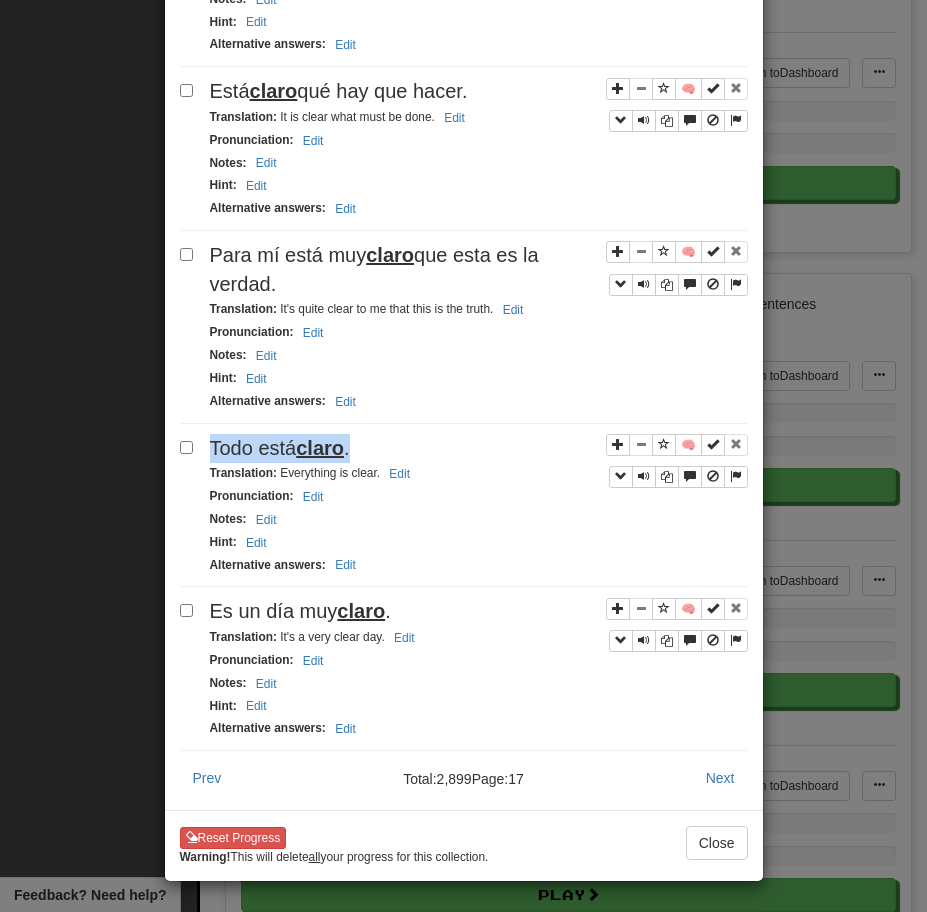 click on "Apply to all selected:  to Reviews  from Reviews  Favorite 🧠 Known  Master  Reset  Ignore 🧠 Esto es lo que  dijo . Translation :   This is what he said.   Edit Pronunciation :     Edit Notes :     Edit Hint :     Edit Alternative answers :     Edit 🧠 No creo en  ellos . Translation :   I don't believe in them.   Edit Pronunciation :     Edit Notes :     Edit Hint :     Edit Alternative answers :     Edit 🧠 Soy como  ellos . Translation :   I am like them.   Edit Pronunciation :     Edit Notes :     Edit Hint :     Edit Alternative answers :     Edit 🧠 1 No tengo nada que ver con  ellos . Translation :   I have nothing to do with them.   Edit Pronunciation :     Edit Notes :     Edit Hint :     Edit Alternative answers :     Edit 🧠 No soy uno de  ellos . Translation :   I'm not one of them.   Edit Pronunciation :     Edit Notes :     Edit Hint :     Edit Alternative answers :     Edit 🧠 La verdad, no quiero ir con  ellos . Translation :   To tell the truth, I don't want to go with them." at bounding box center (464, -949) 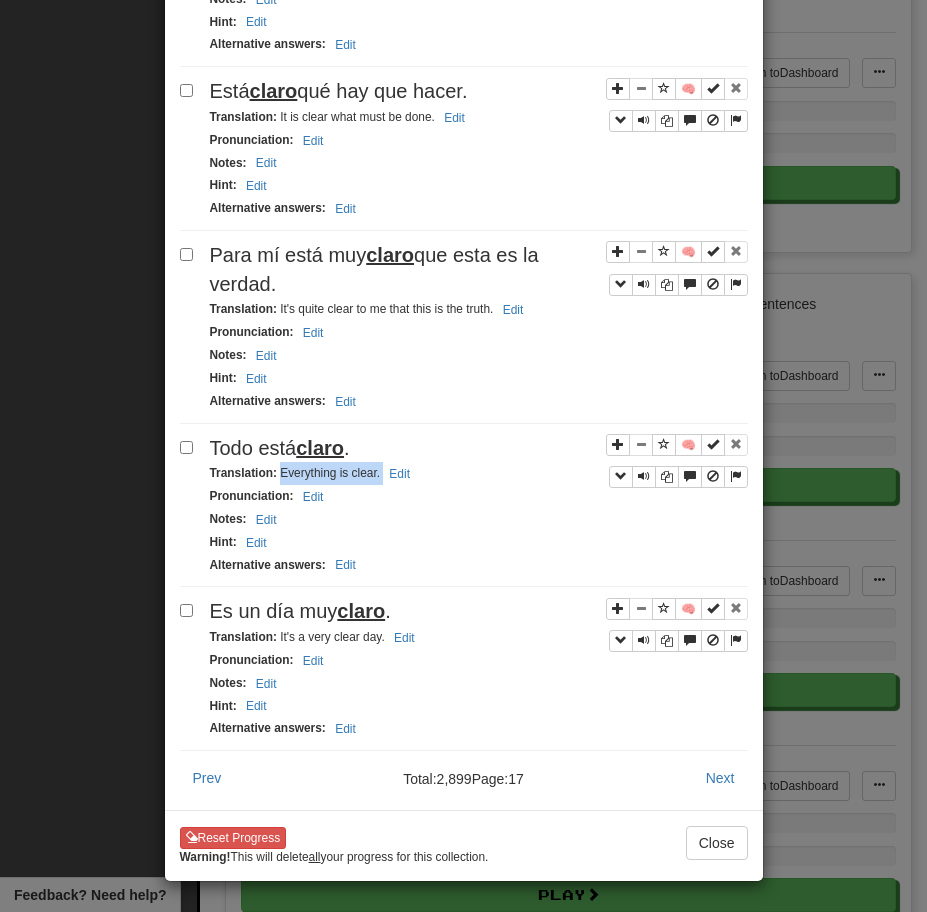 drag, startPoint x: 278, startPoint y: 470, endPoint x: 414, endPoint y: 481, distance: 136.44412 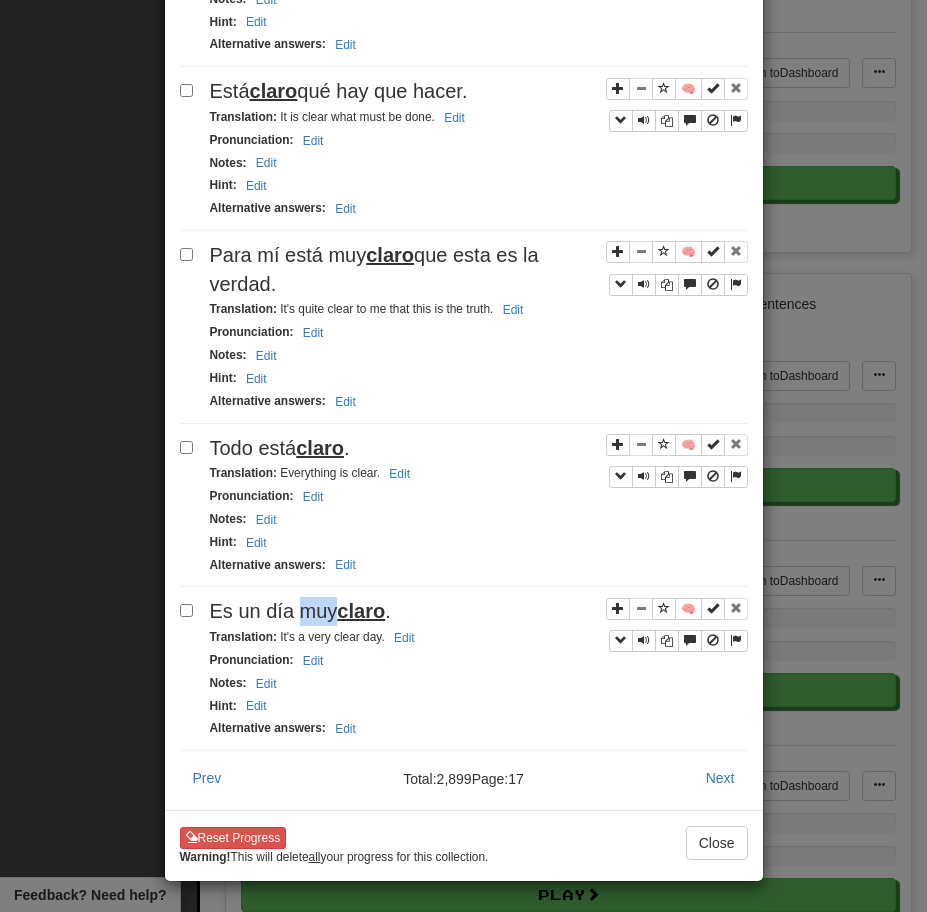 click on "Es un día muy  claro ." at bounding box center (300, 611) 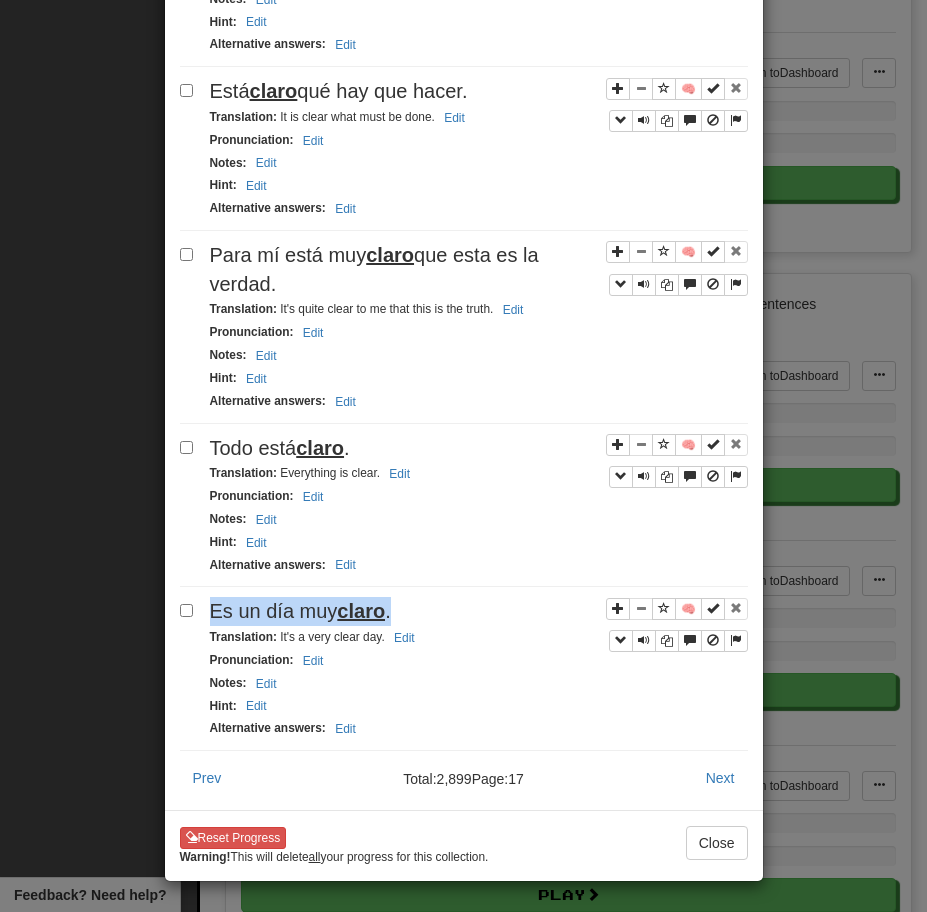 click on "Es un día muy  claro ." at bounding box center (300, 611) 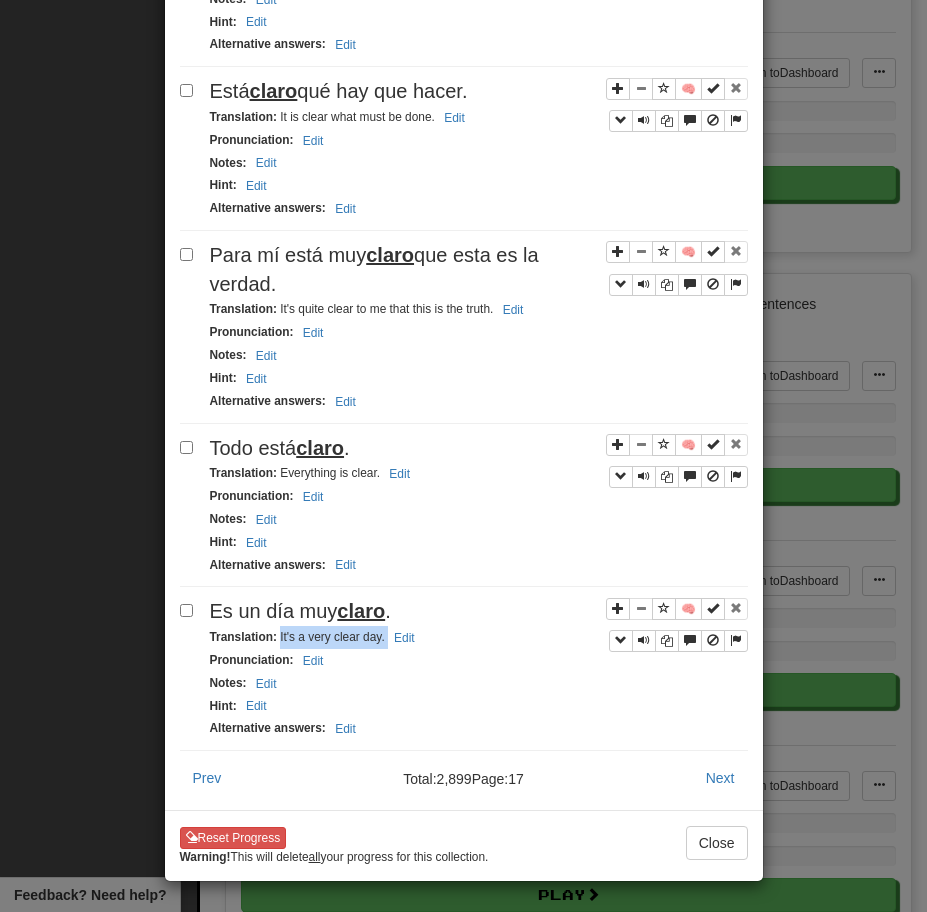 drag, startPoint x: 277, startPoint y: 639, endPoint x: 445, endPoint y: 633, distance: 168.1071 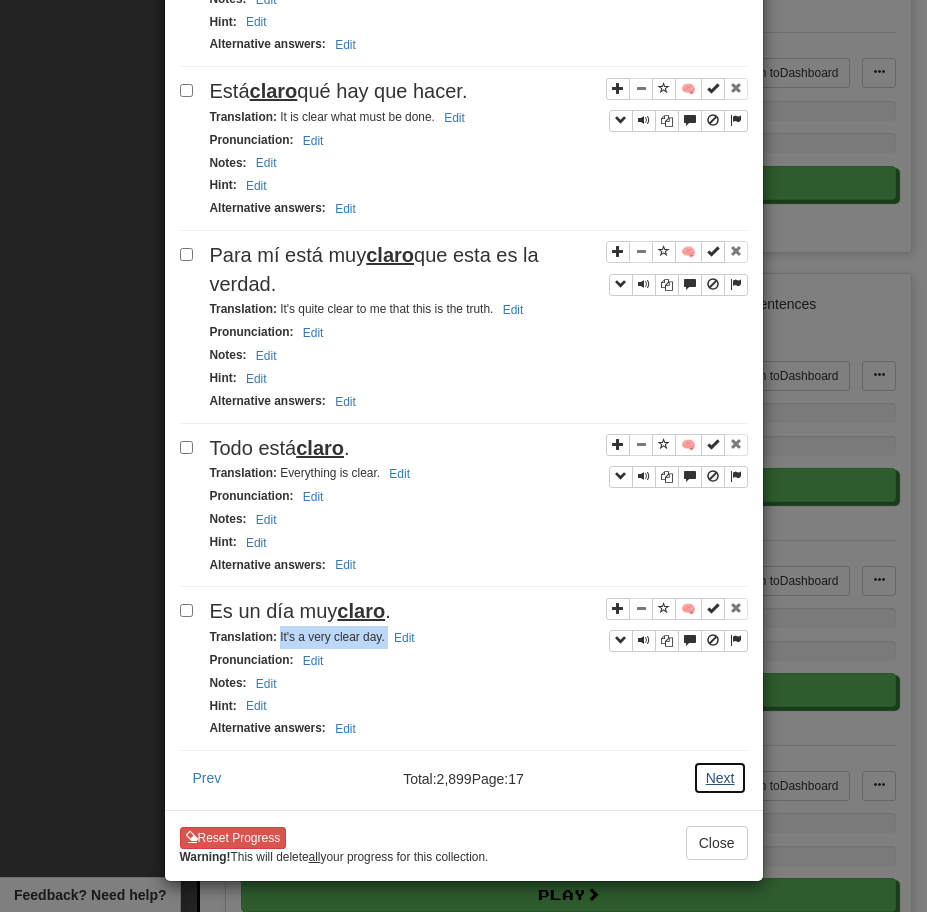 click on "Next" at bounding box center (720, 778) 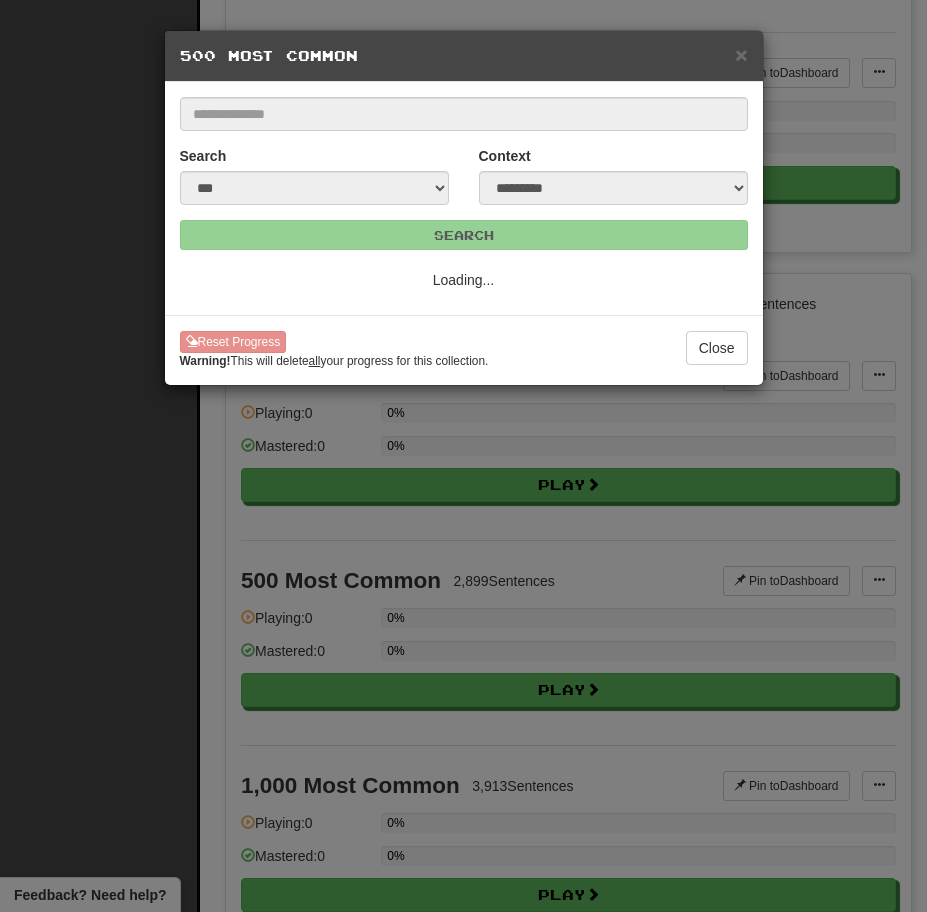 scroll, scrollTop: 0, scrollLeft: 0, axis: both 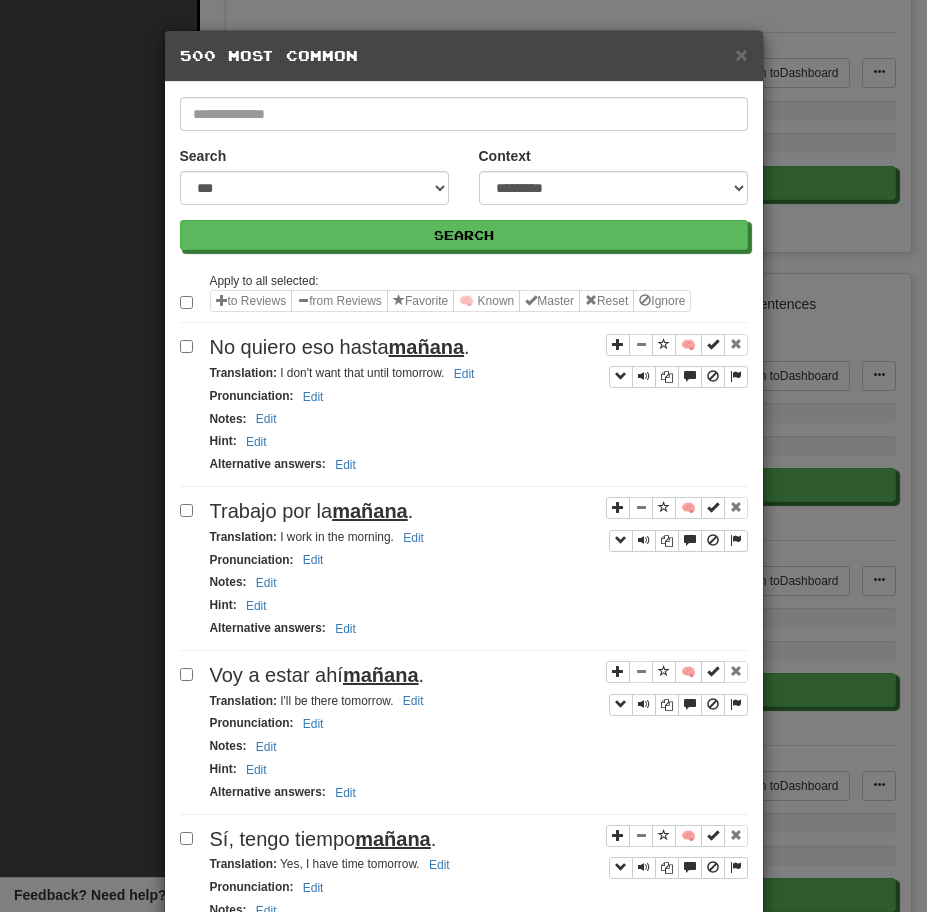 click on "Translation :   I don't want that until [DATE].   Edit" at bounding box center [479, 373] 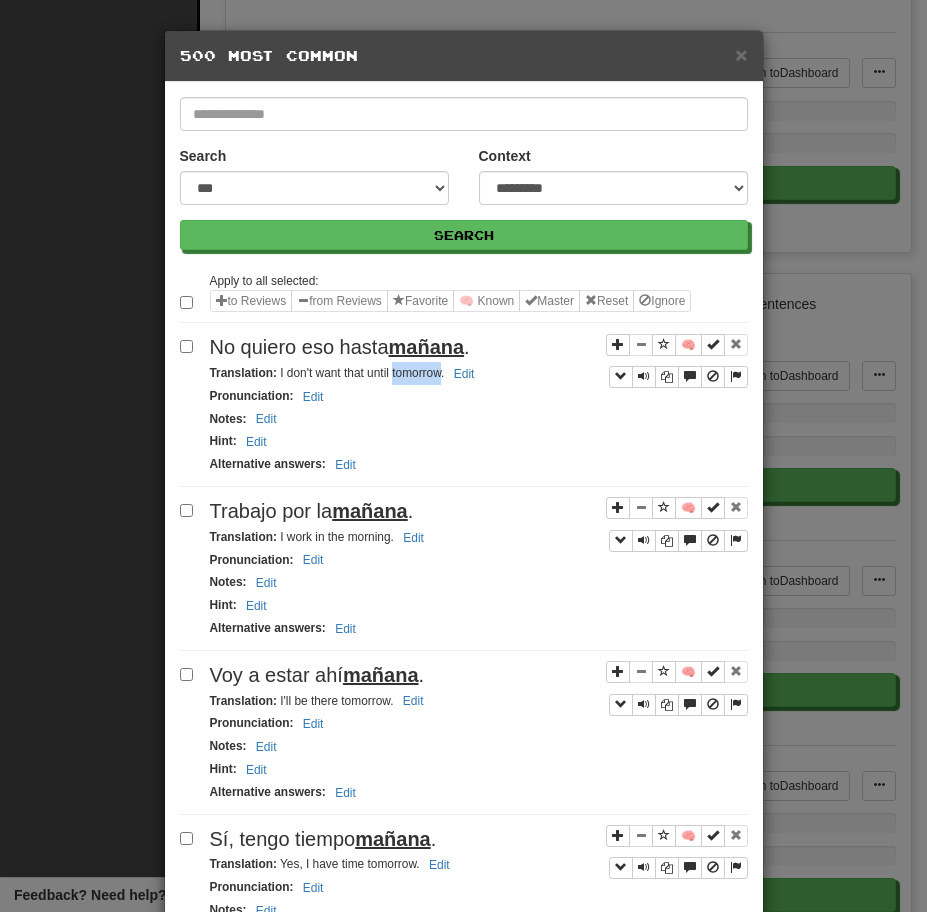 click on "Translation :   I don't want that until [DATE].   Edit" at bounding box center (479, 373) 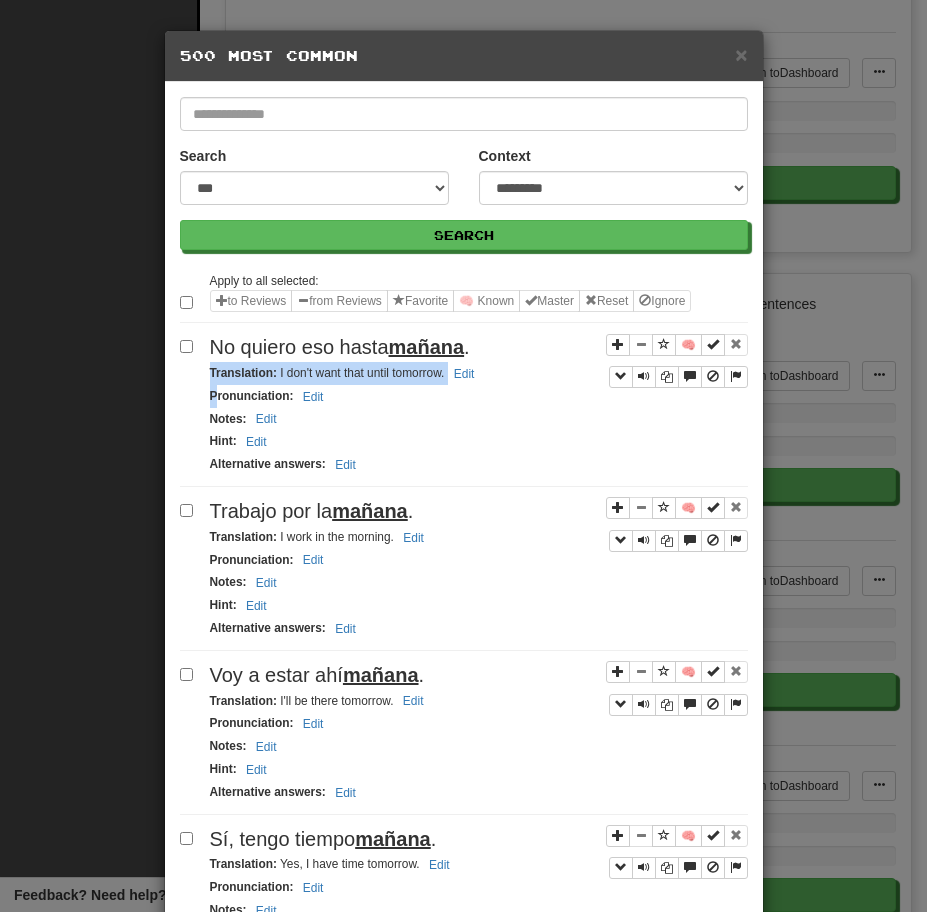 click on "Translation :   I don't want that until [DATE].   Edit" at bounding box center [479, 373] 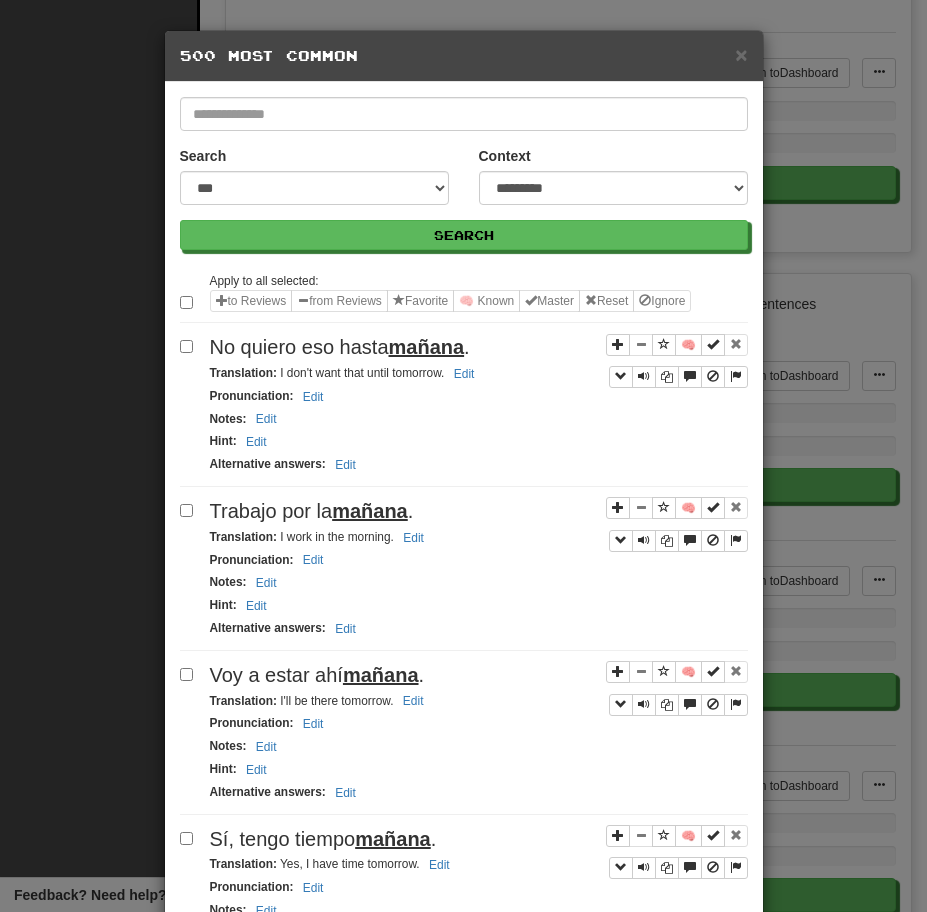 click on "mañana" at bounding box center (427, 347) 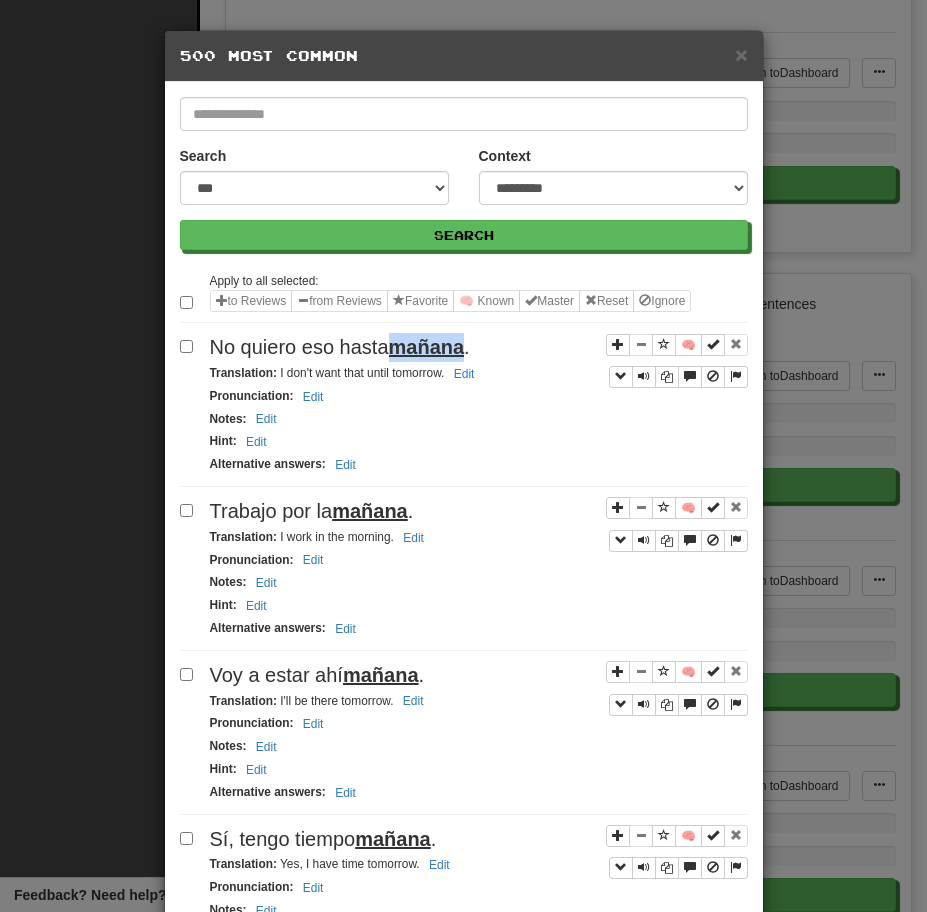 click on "mañana" at bounding box center [427, 347] 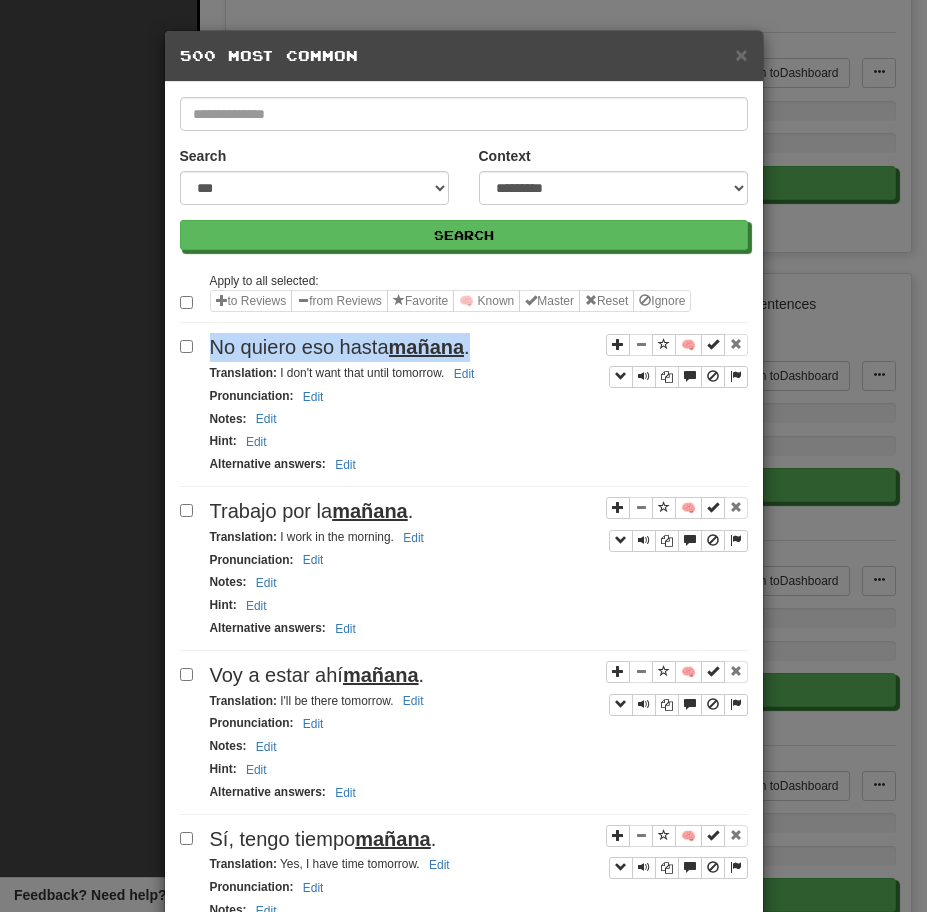 click on "mañana" at bounding box center [427, 347] 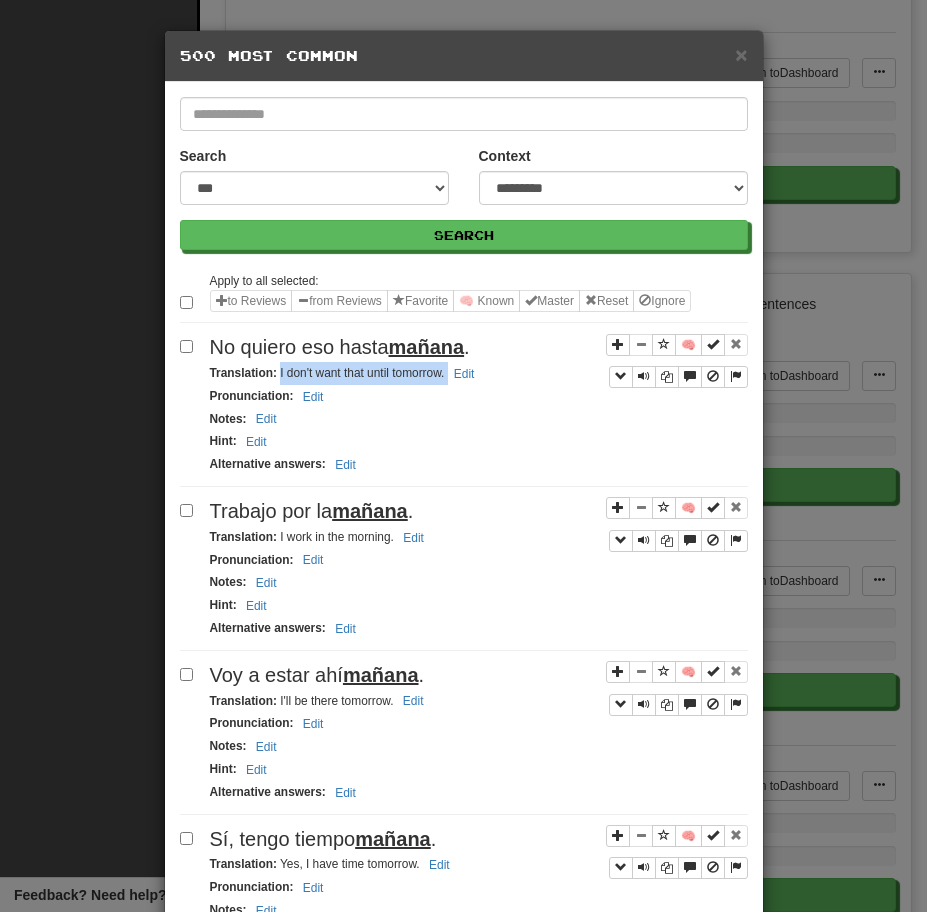 drag, startPoint x: 278, startPoint y: 375, endPoint x: 522, endPoint y: 368, distance: 244.10039 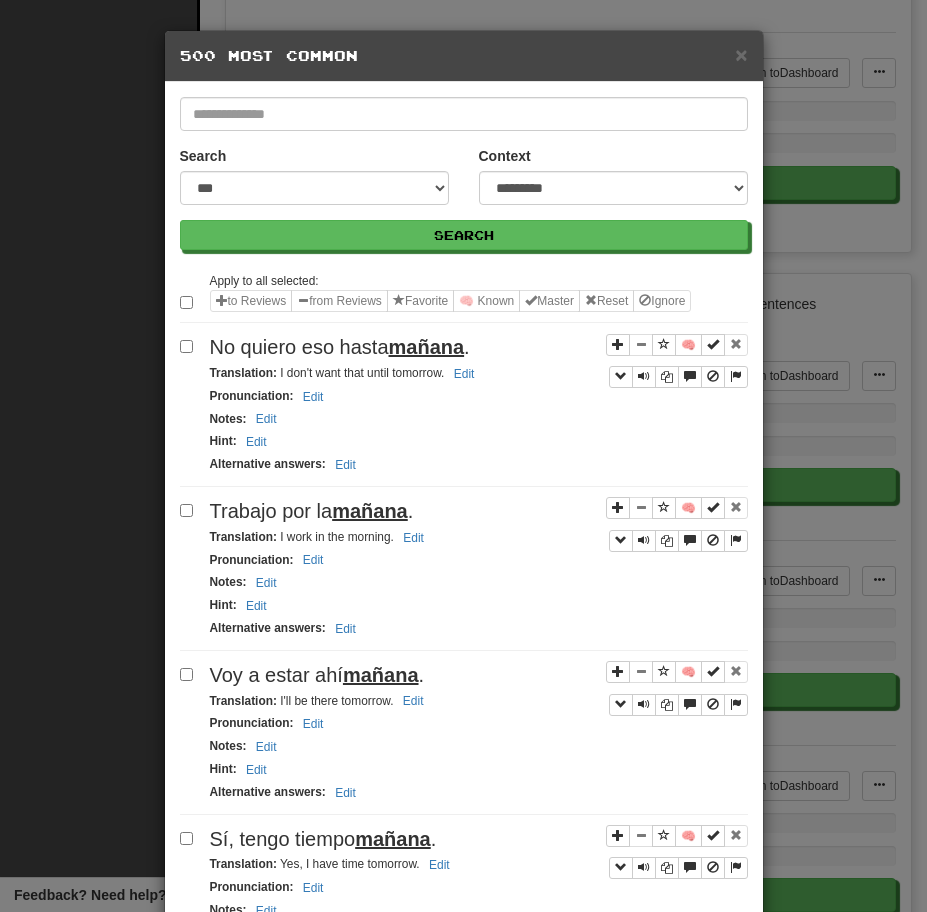 click on "Trabajo por la  mañana ." at bounding box center [479, 511] 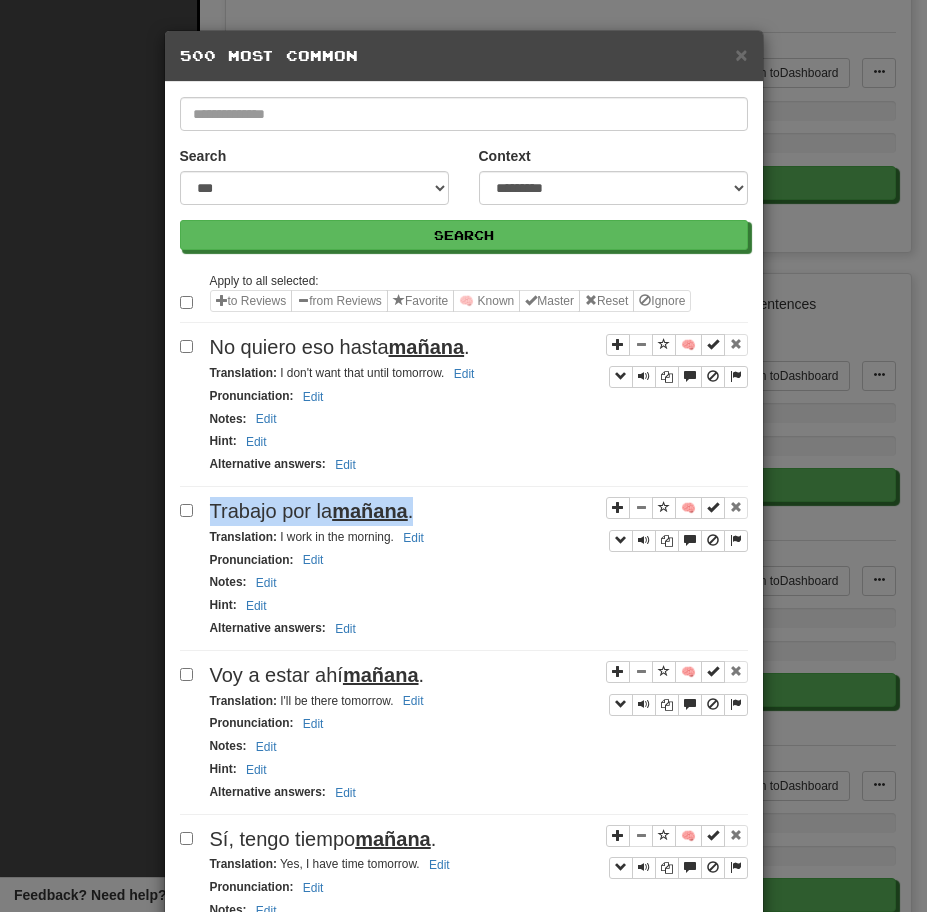 click on "Trabajo por la  mañana ." at bounding box center (479, 511) 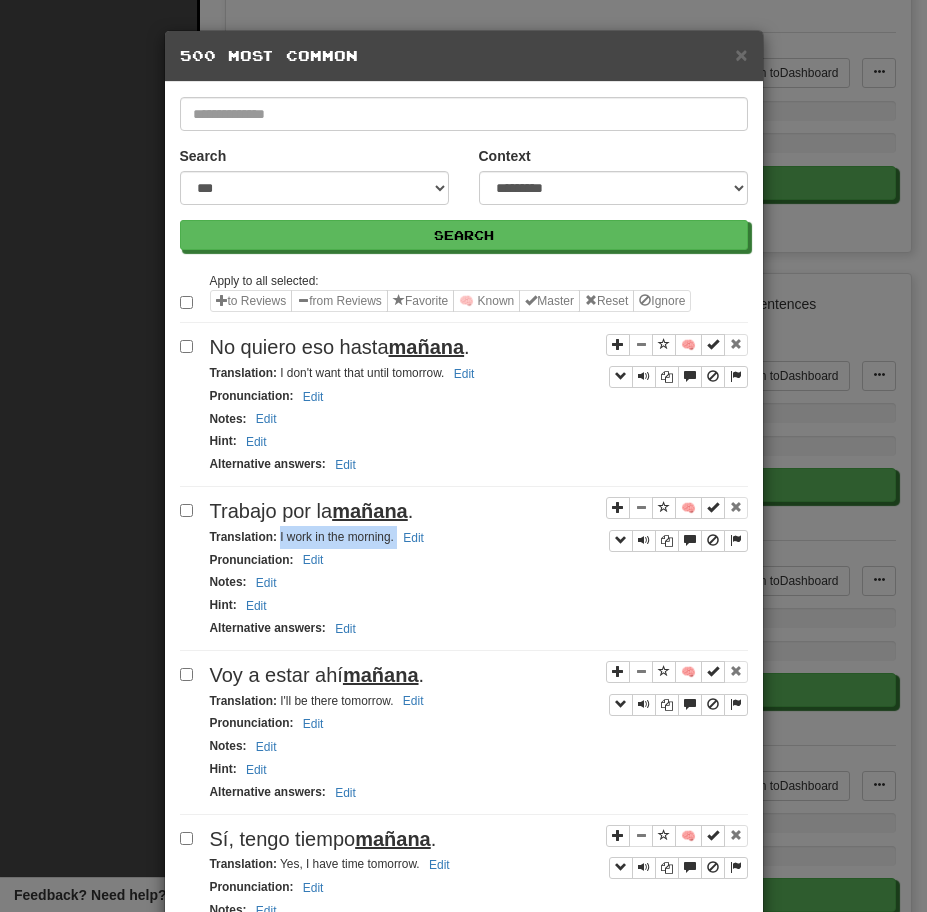 drag, startPoint x: 277, startPoint y: 538, endPoint x: 467, endPoint y: 540, distance: 190.01053 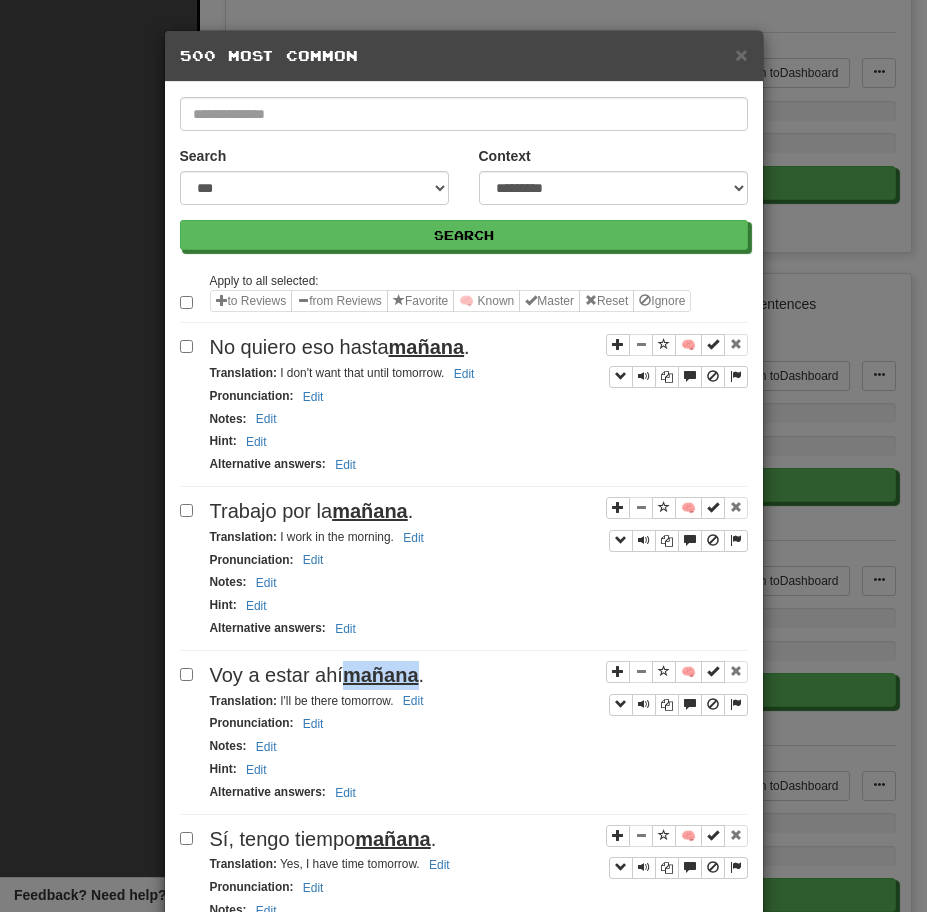 click on "mañana" at bounding box center [381, 675] 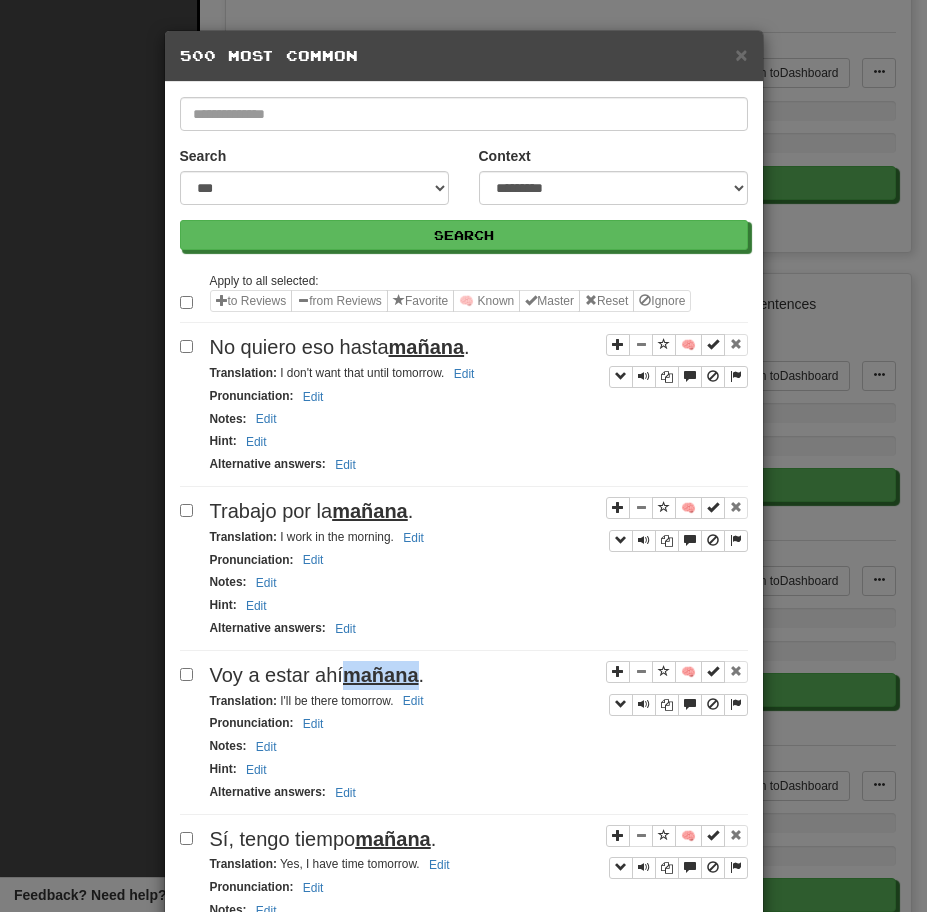 click on "mañana" at bounding box center [381, 675] 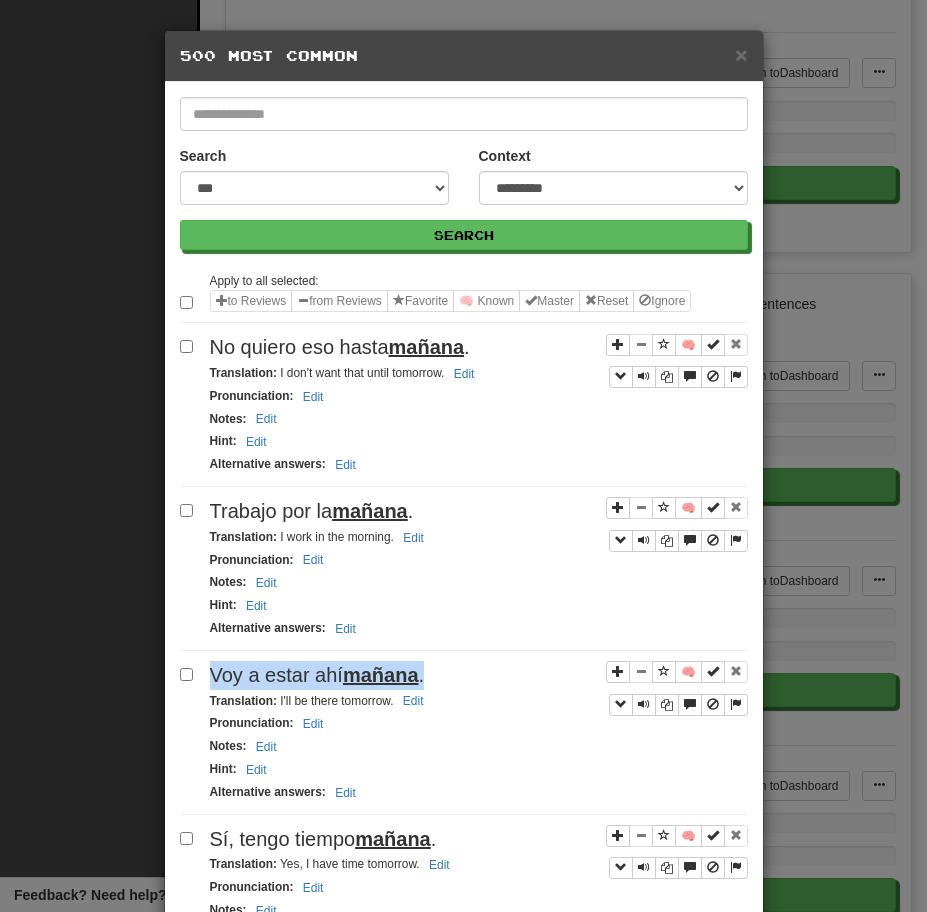 click on "mañana" at bounding box center (381, 675) 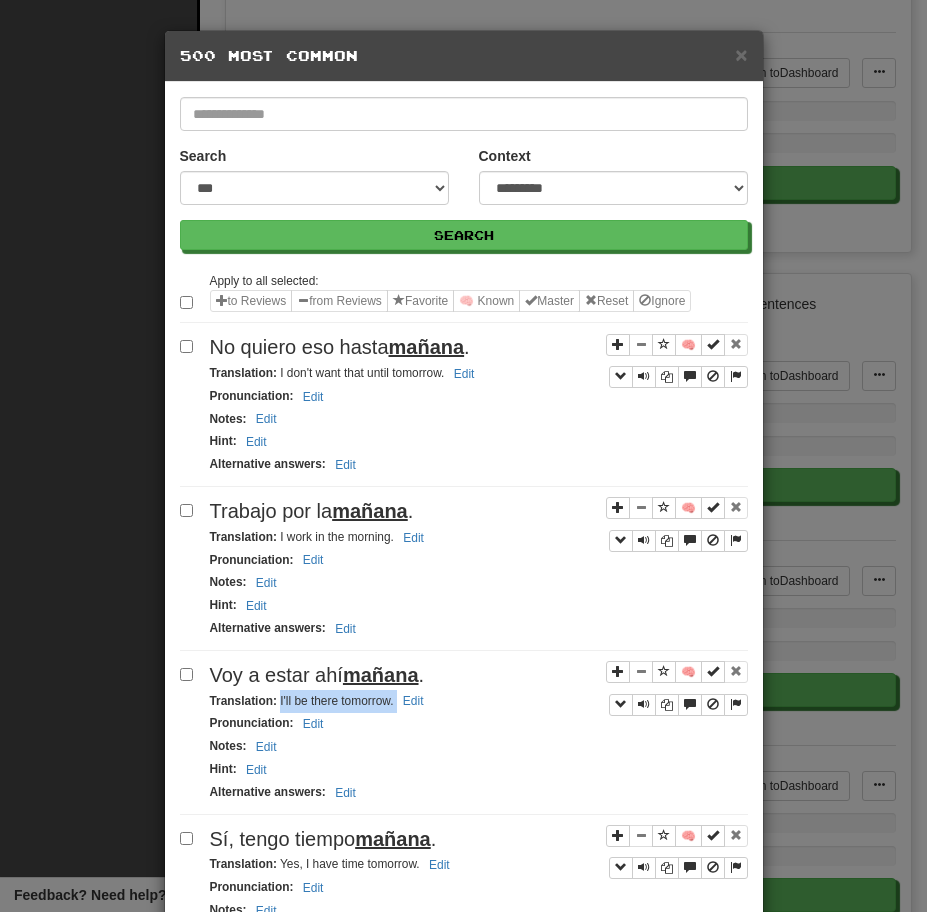 drag, startPoint x: 280, startPoint y: 703, endPoint x: 458, endPoint y: 703, distance: 178 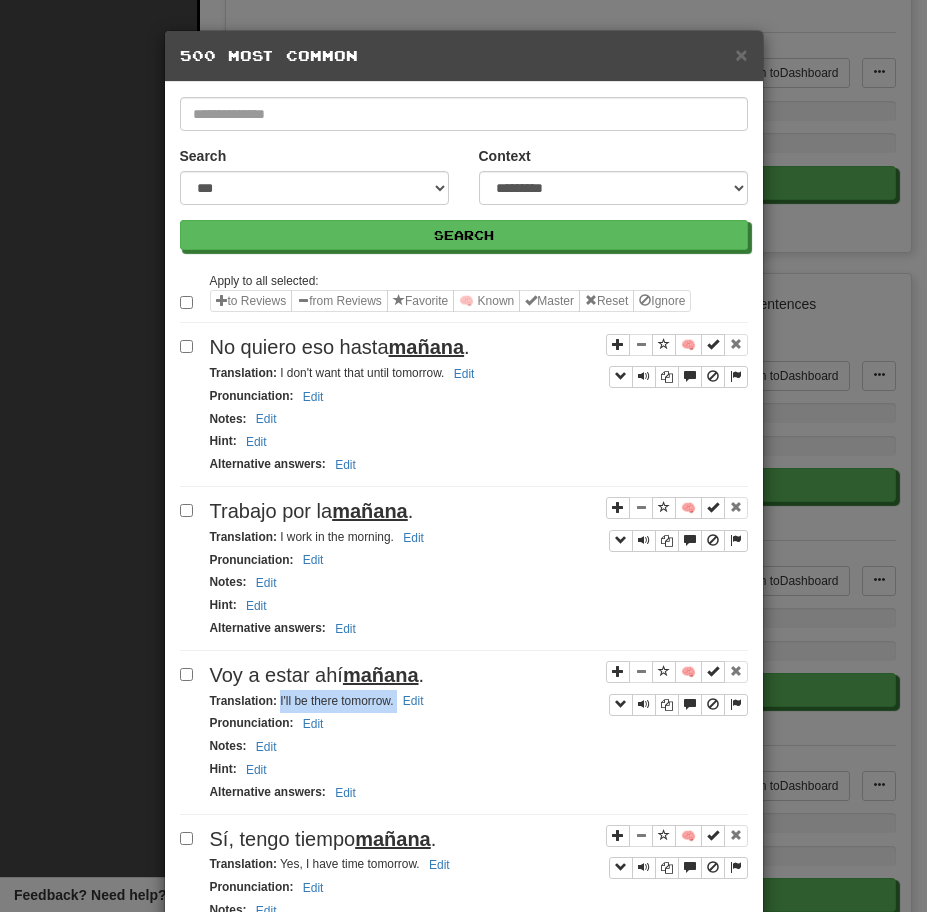click on "Apply to all selected:  to Reviews  from Reviews  Favorite 🧠 Known  Master  Reset  Ignore 🧠 No quiero eso hasta  [DATE] . Translation :   I don't want that until [DATE].   Edit Pronunciation :     Edit Notes :     Edit Hint :     Edit Alternative answers :     Edit 🧠 Trabajo por la  [TIME_OF_DAY] . Translation :   I work in the morning.   Edit Pronunciation :     Edit Notes :     Edit Hint :     Edit Alternative answers :     Edit 🧠 Voy a estar ahí  [DATE] . Translation :   I'll be there [DATE].   Edit Pronunciation :     Edit Notes :     Edit Hint :     Edit Alternative answers :     Edit 🧠 Sí, tengo tiempo  [DATE] . Translation :   Yes, I have time [DATE].   Edit Pronunciation :     Edit Notes :     Edit Hint :     Edit Alternative answers :     Edit 🧠 Hasta  [DATE] . Translation :   See you [DATE].   Edit Pronunciation :     Edit Notes :     Edit Hint :     Edit Alternative answers :     Edit 🧠 Es por la  [TIME_OF_DAY] . Translation :   It's in the morning.   Edit Pronunciation :" at bounding box center [464, 1957] 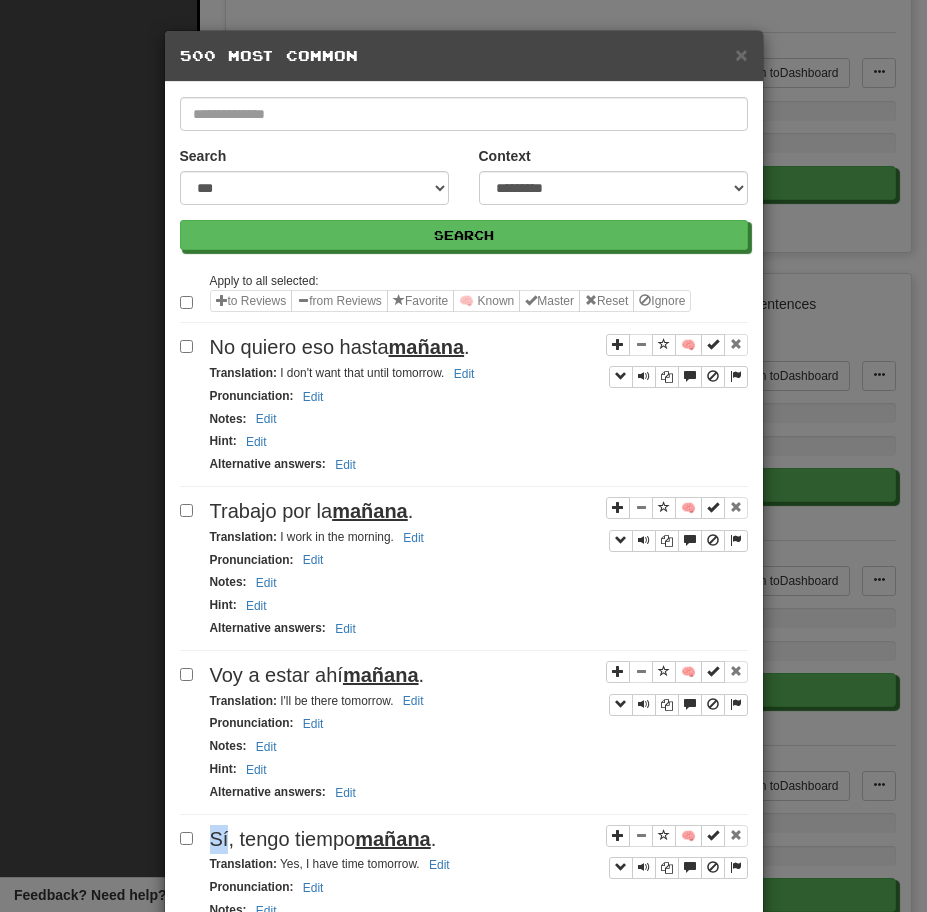 click on "Apply to all selected:  to Reviews  from Reviews  Favorite 🧠 Known  Master  Reset  Ignore 🧠 No quiero eso hasta  [DATE] . Translation :   I don't want that until [DATE].   Edit Pronunciation :     Edit Notes :     Edit Hint :     Edit Alternative answers :     Edit 🧠 Trabajo por la  [TIME_OF_DAY] . Translation :   I work in the morning.   Edit Pronunciation :     Edit Notes :     Edit Hint :     Edit Alternative answers :     Edit 🧠 Voy a estar ahí  [DATE] . Translation :   I'll be there [DATE].   Edit Pronunciation :     Edit Notes :     Edit Hint :     Edit Alternative answers :     Edit 🧠 Sí, tengo tiempo  [DATE] . Translation :   Yes, I have time [DATE].   Edit Pronunciation :     Edit Notes :     Edit Hint :     Edit Alternative answers :     Edit 🧠 Hasta  [DATE] . Translation :   See you [DATE].   Edit Pronunciation :     Edit Notes :     Edit Hint :     Edit Alternative answers :     Edit 🧠 Es por la  [TIME_OF_DAY] . Translation :   It's in the morning.   Edit Pronunciation :" at bounding box center (464, 1957) 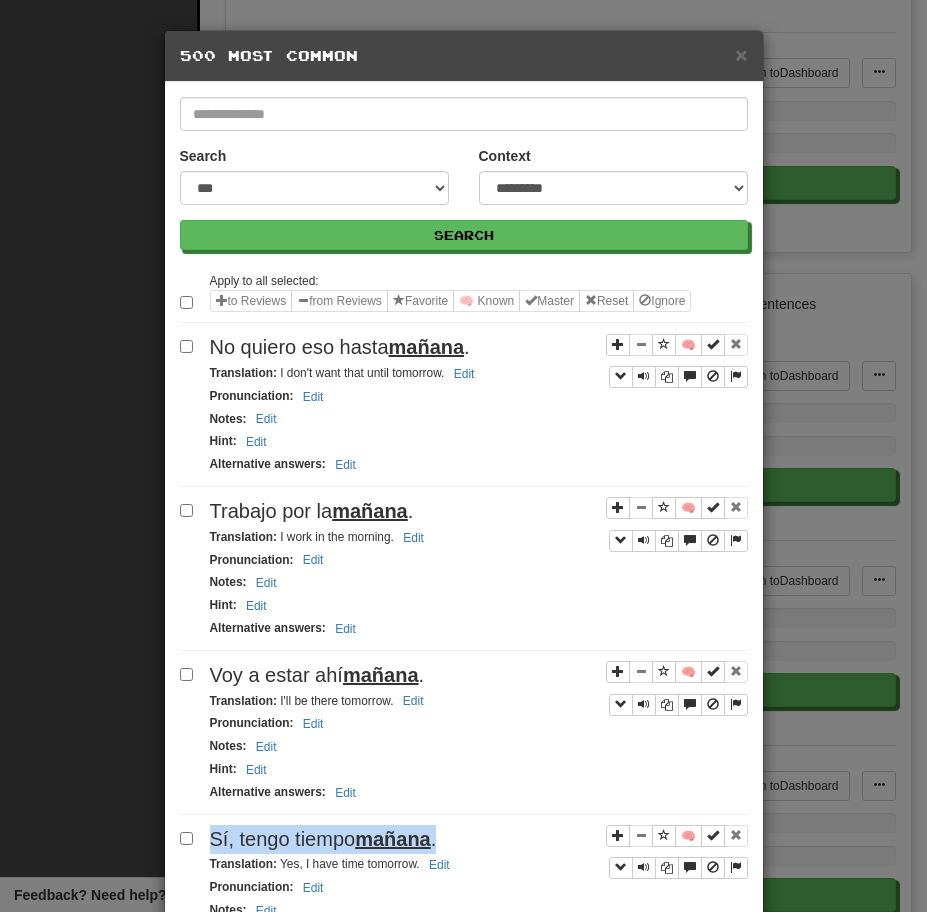 click on "Apply to all selected:  to Reviews  from Reviews  Favorite 🧠 Known  Master  Reset  Ignore 🧠 No quiero eso hasta  [DATE] . Translation :   I don't want that until [DATE].   Edit Pronunciation :     Edit Notes :     Edit Hint :     Edit Alternative answers :     Edit 🧠 Trabajo por la  [TIME_OF_DAY] . Translation :   I work in the morning.   Edit Pronunciation :     Edit Notes :     Edit Hint :     Edit Alternative answers :     Edit 🧠 Voy a estar ahí  [DATE] . Translation :   I'll be there [DATE].   Edit Pronunciation :     Edit Notes :     Edit Hint :     Edit Alternative answers :     Edit 🧠 Sí, tengo tiempo  [DATE] . Translation :   Yes, I have time [DATE].   Edit Pronunciation :     Edit Notes :     Edit Hint :     Edit Alternative answers :     Edit 🧠 Hasta  [DATE] . Translation :   See you [DATE].   Edit Pronunciation :     Edit Notes :     Edit Hint :     Edit Alternative answers :     Edit 🧠 Es por la  [TIME_OF_DAY] . Translation :   It's in the morning.   Edit Pronunciation :" at bounding box center [464, 1957] 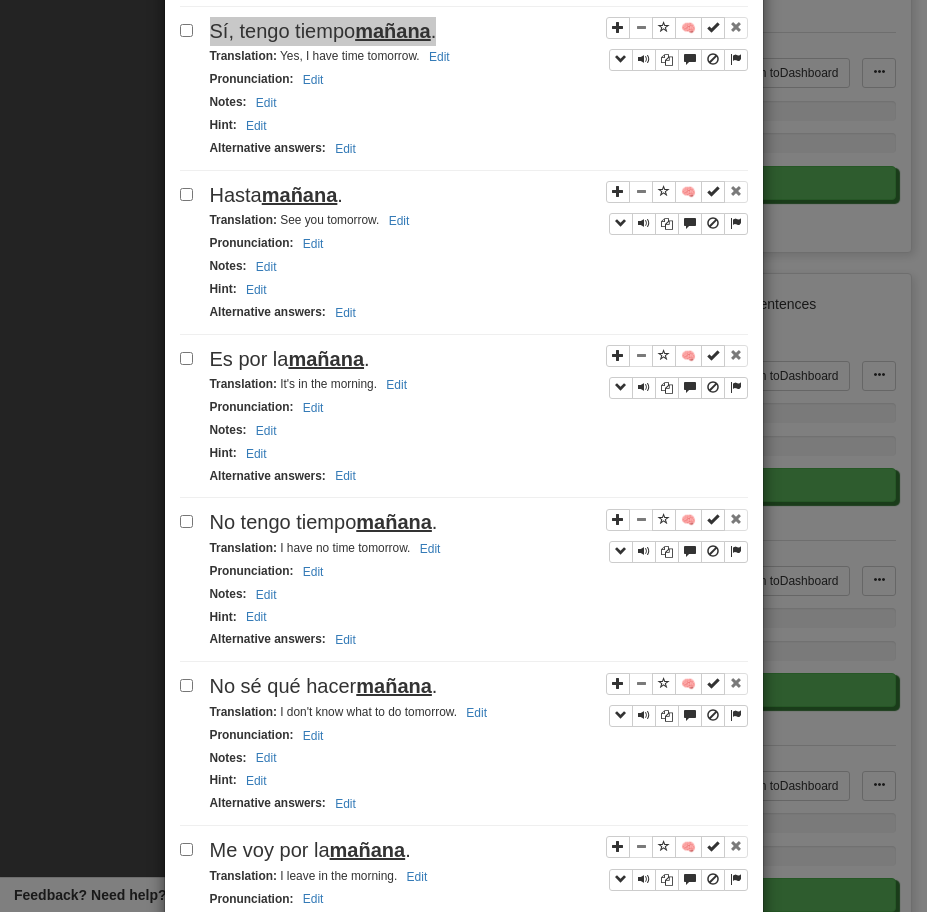 scroll, scrollTop: 809, scrollLeft: 0, axis: vertical 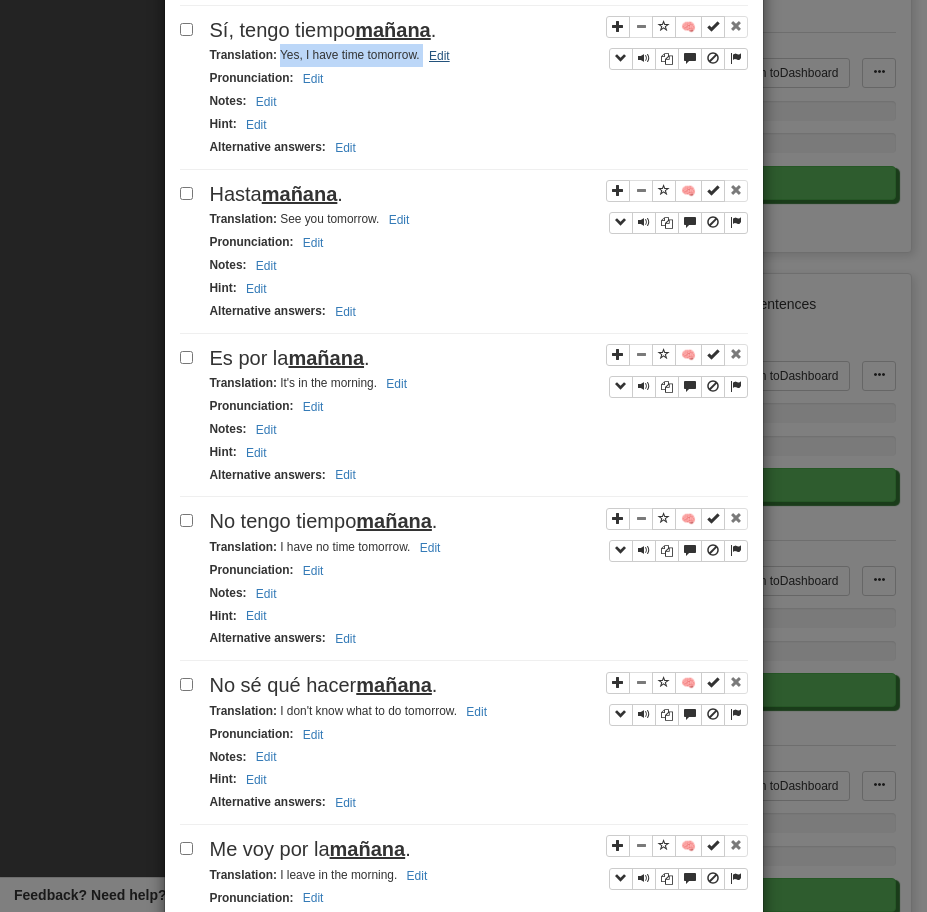 drag, startPoint x: 278, startPoint y: 56, endPoint x: 448, endPoint y: 64, distance: 170.18813 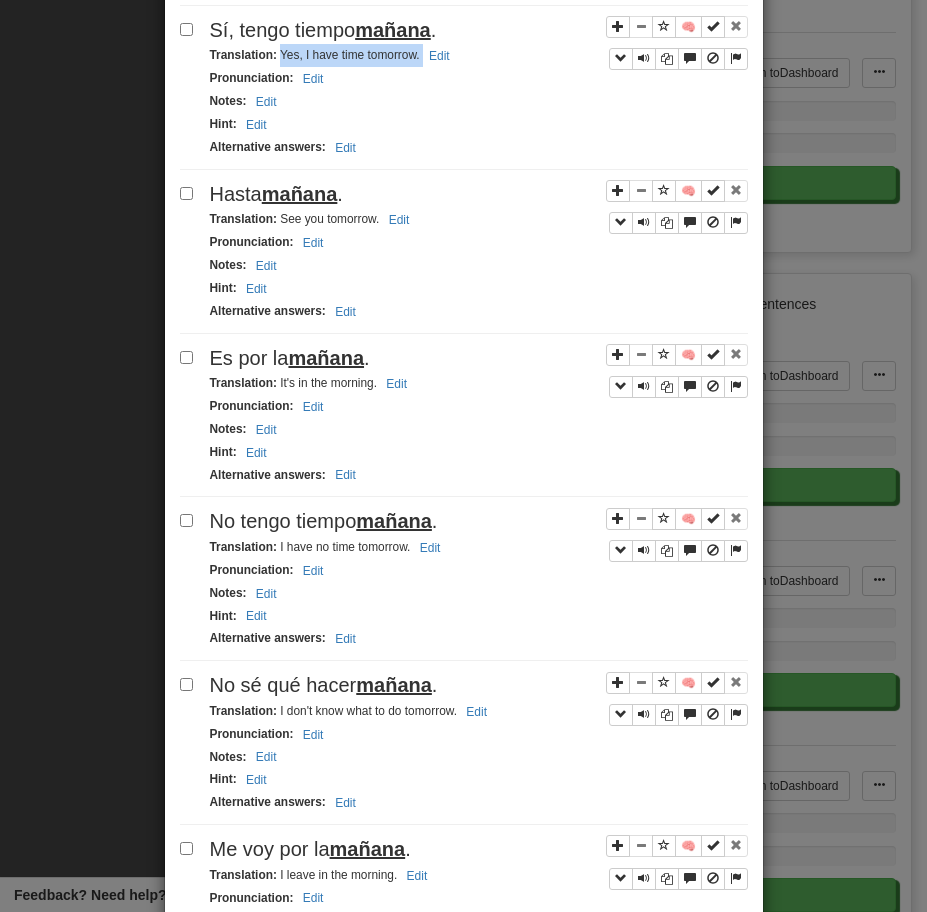 click on "mañana" at bounding box center (300, 194) 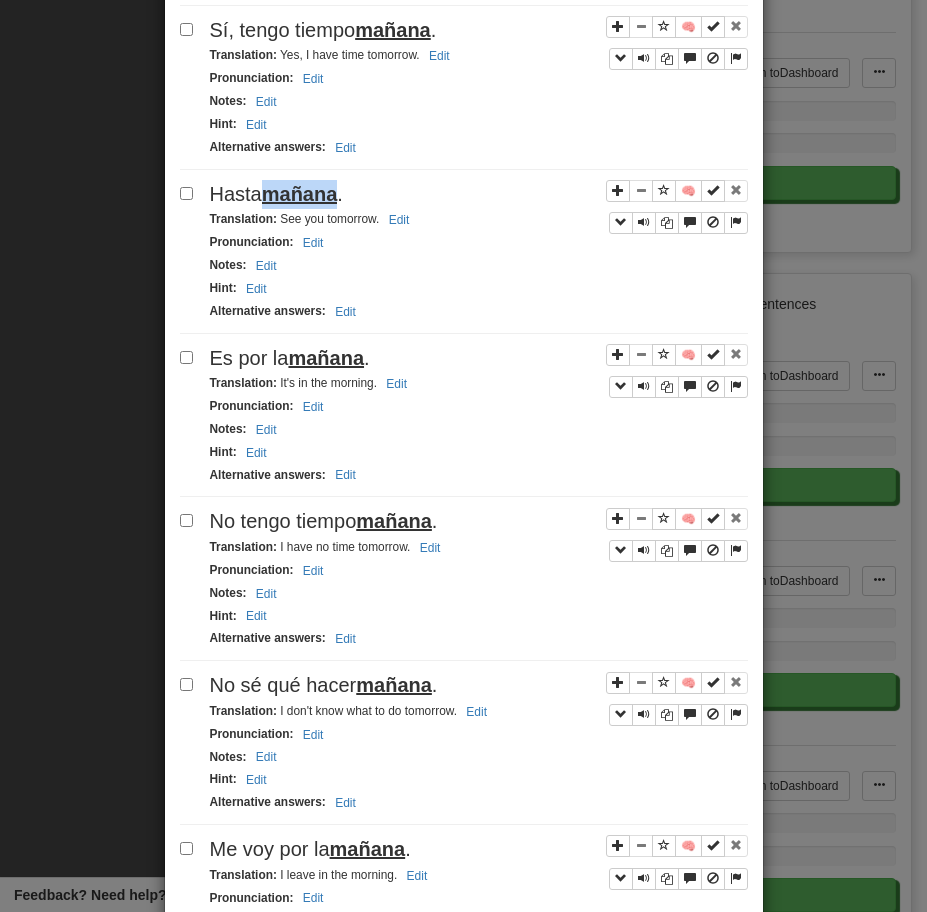 click on "mañana" at bounding box center [300, 194] 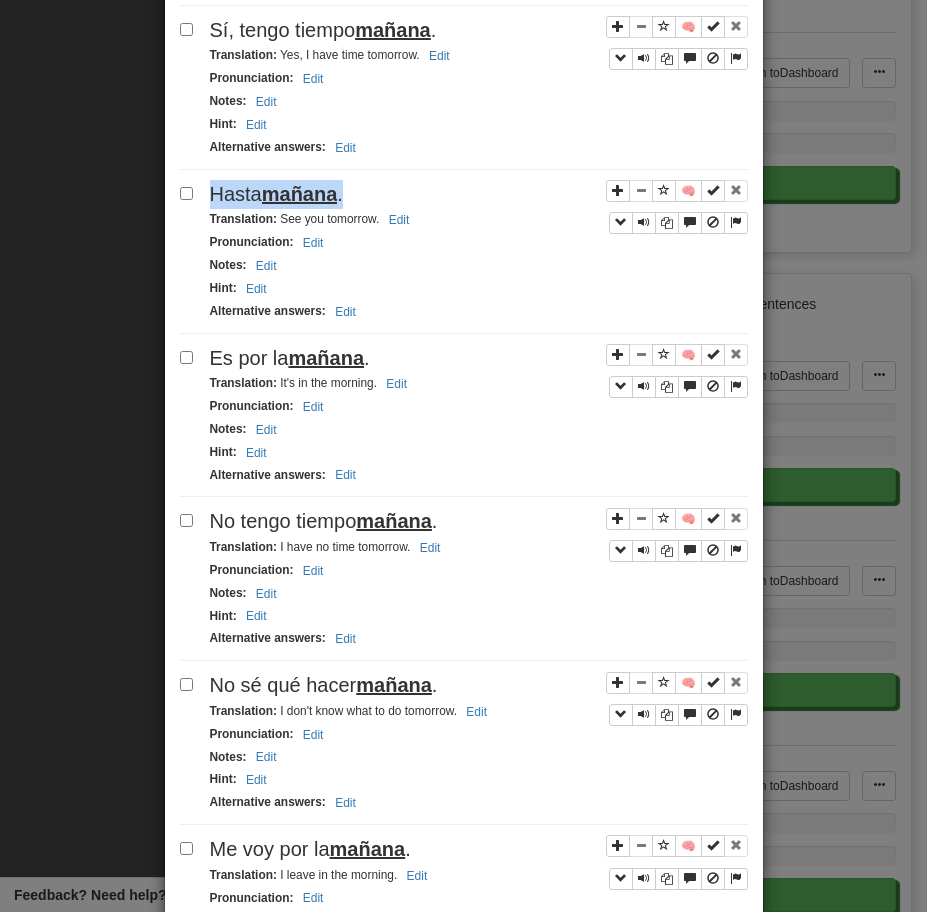 click on "mañana" at bounding box center (300, 194) 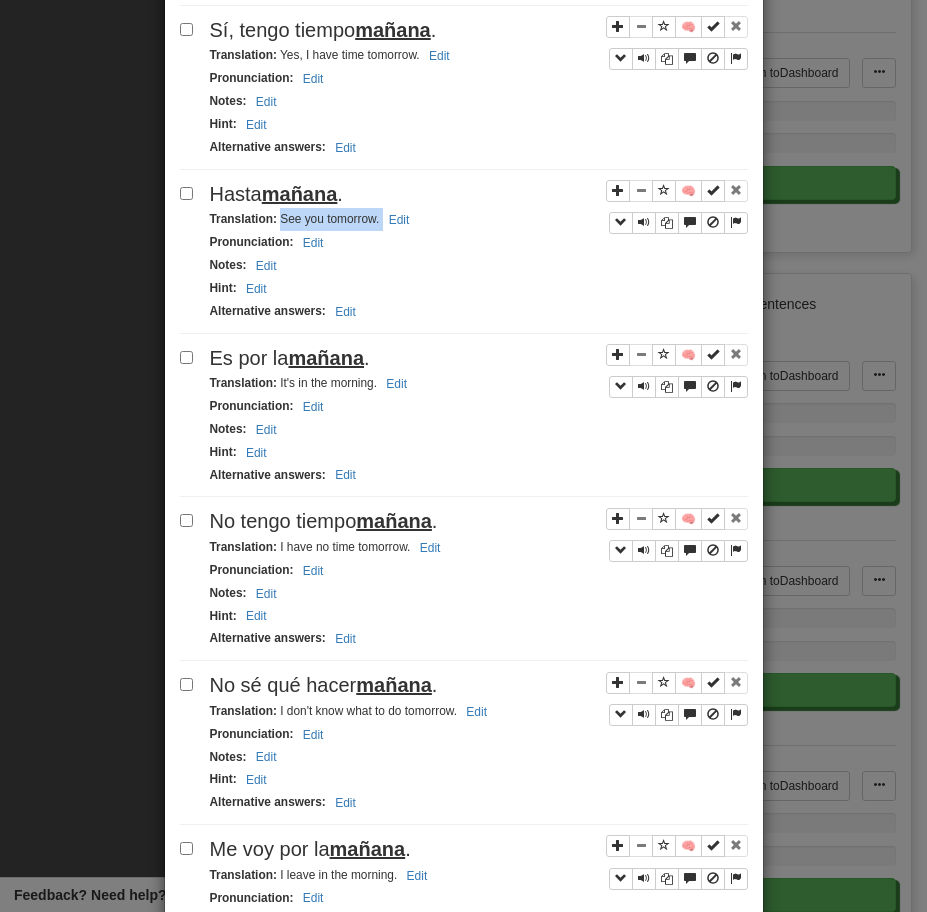 drag, startPoint x: 279, startPoint y: 220, endPoint x: 492, endPoint y: 212, distance: 213.15018 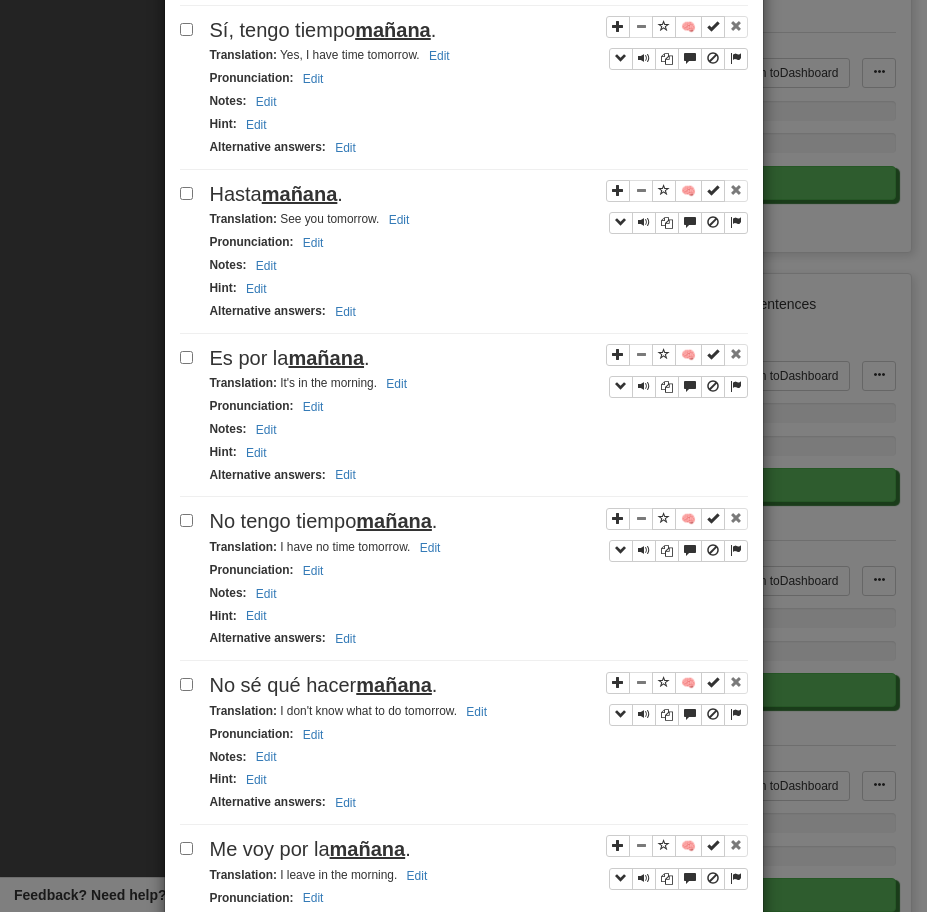 click on "Es por la  mañana ." at bounding box center (479, 358) 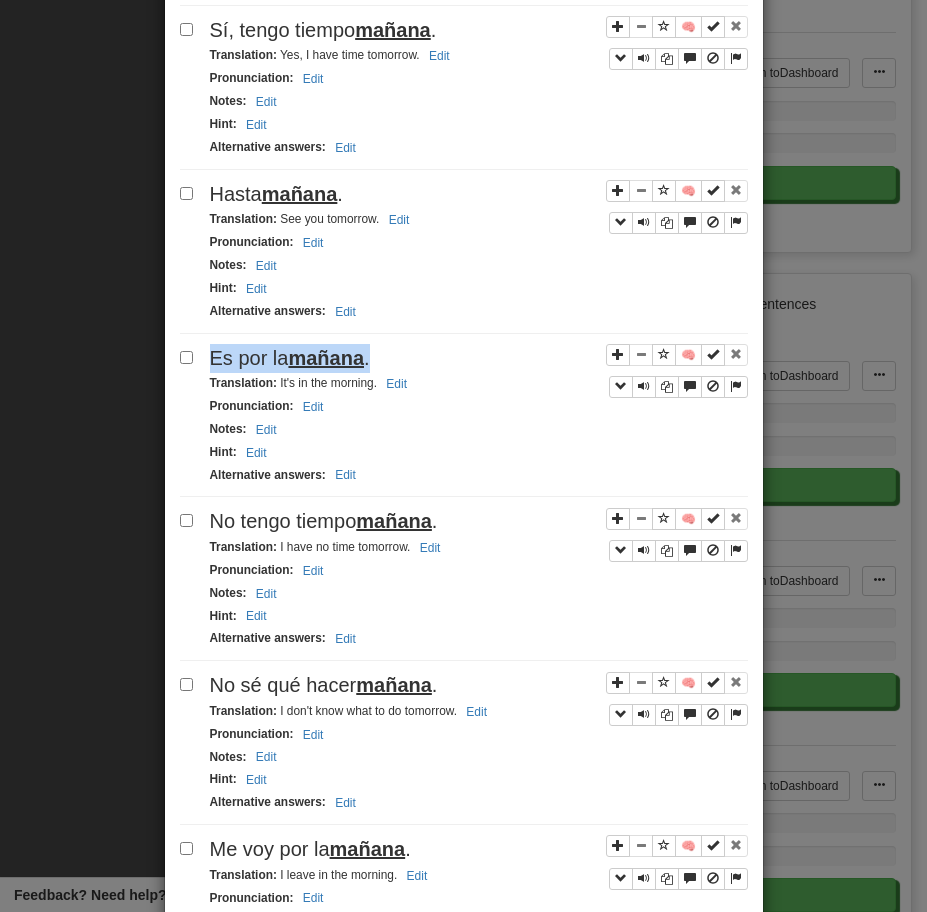 click on "Es por la  mañana ." at bounding box center (479, 358) 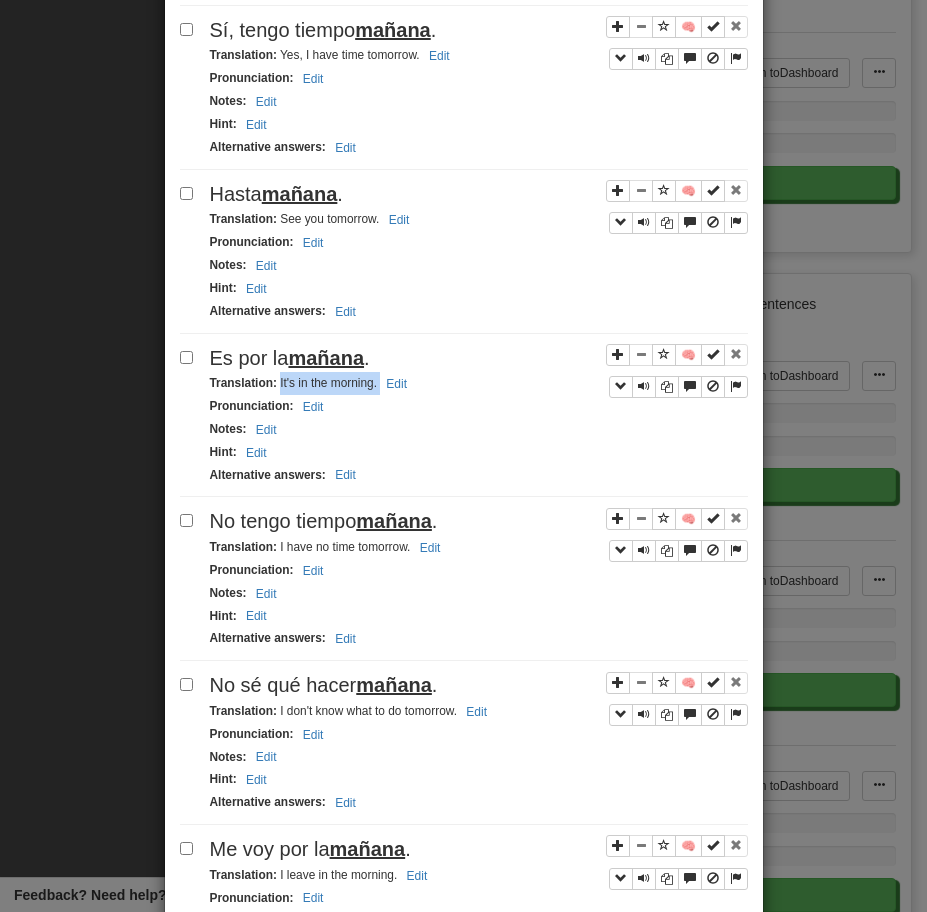 drag, startPoint x: 278, startPoint y: 389, endPoint x: 464, endPoint y: 385, distance: 186.043 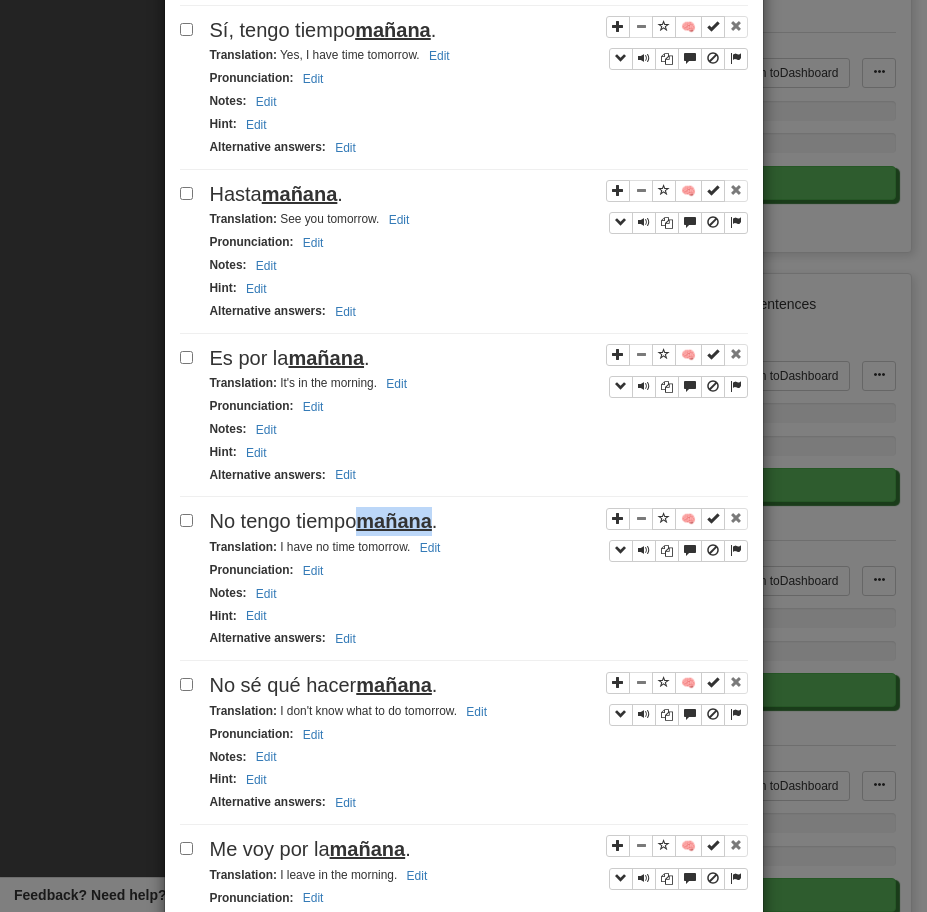 click on "mañana" at bounding box center (394, 521) 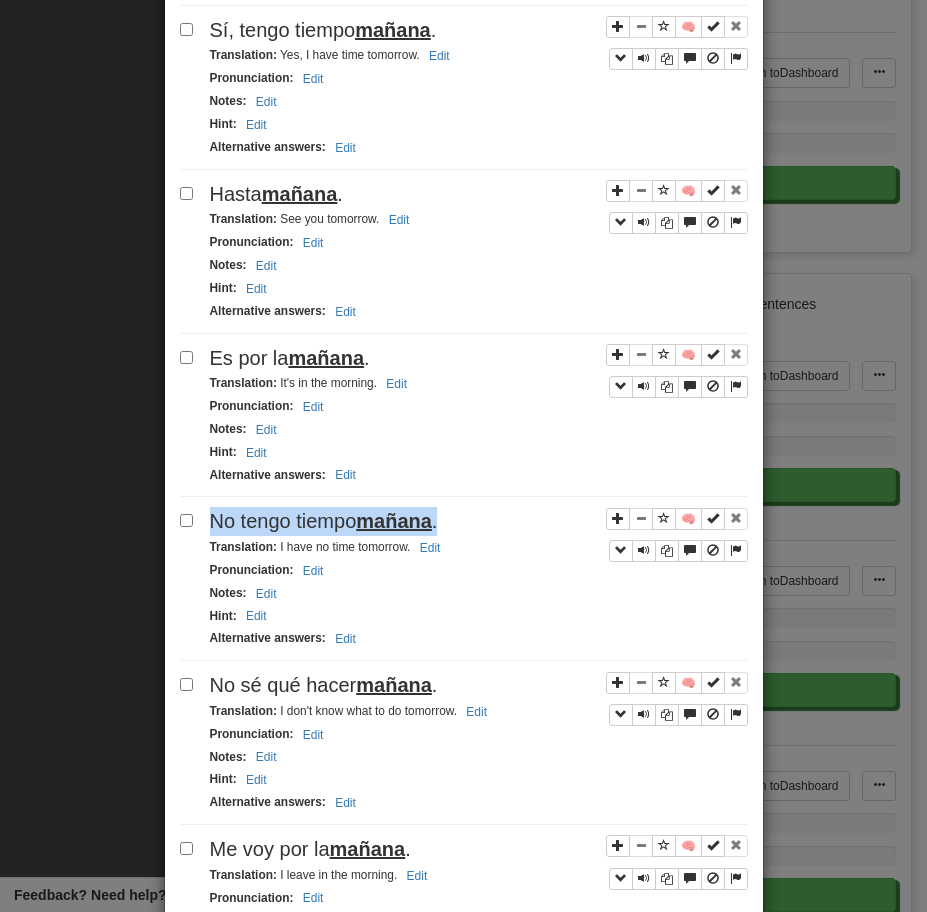 click on "mañana" at bounding box center [394, 521] 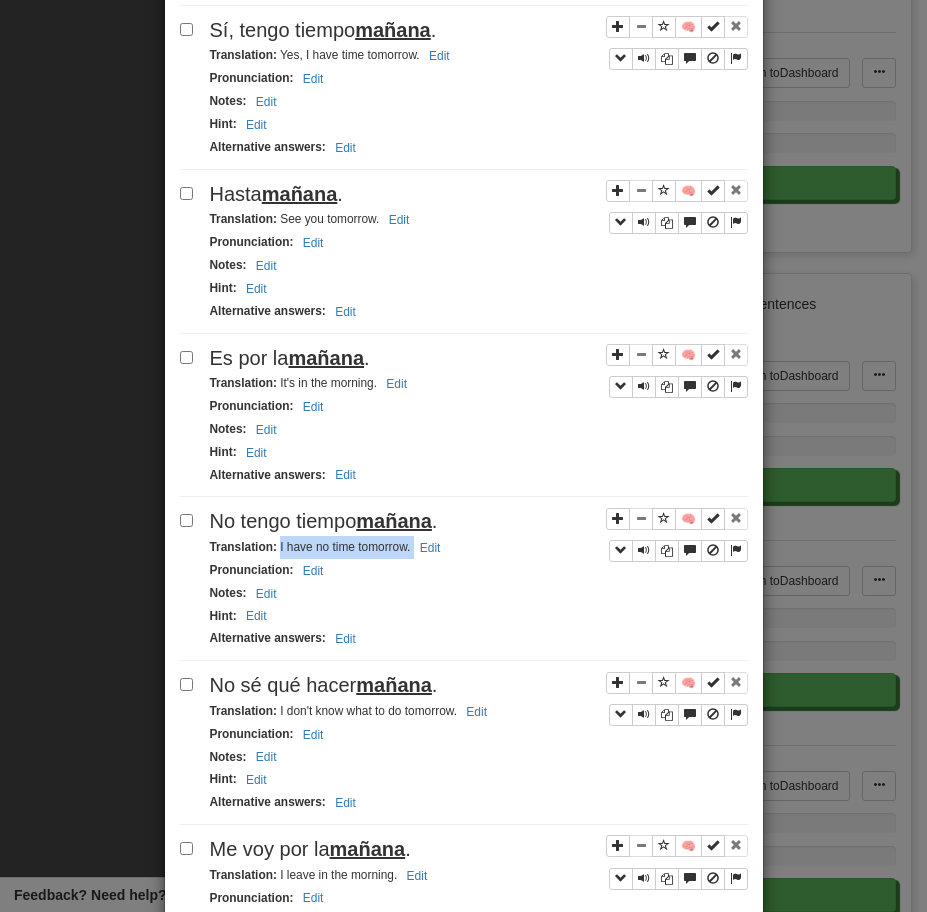 drag, startPoint x: 280, startPoint y: 545, endPoint x: 490, endPoint y: 545, distance: 210 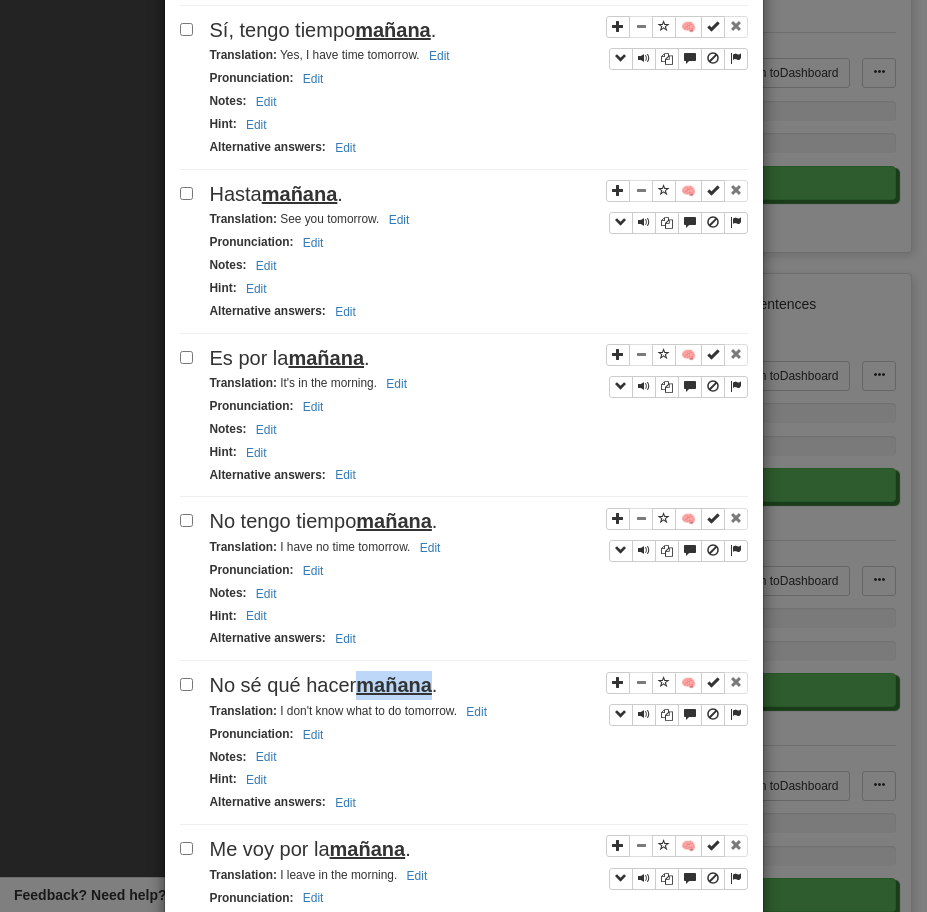 click on "mañana" at bounding box center [394, 685] 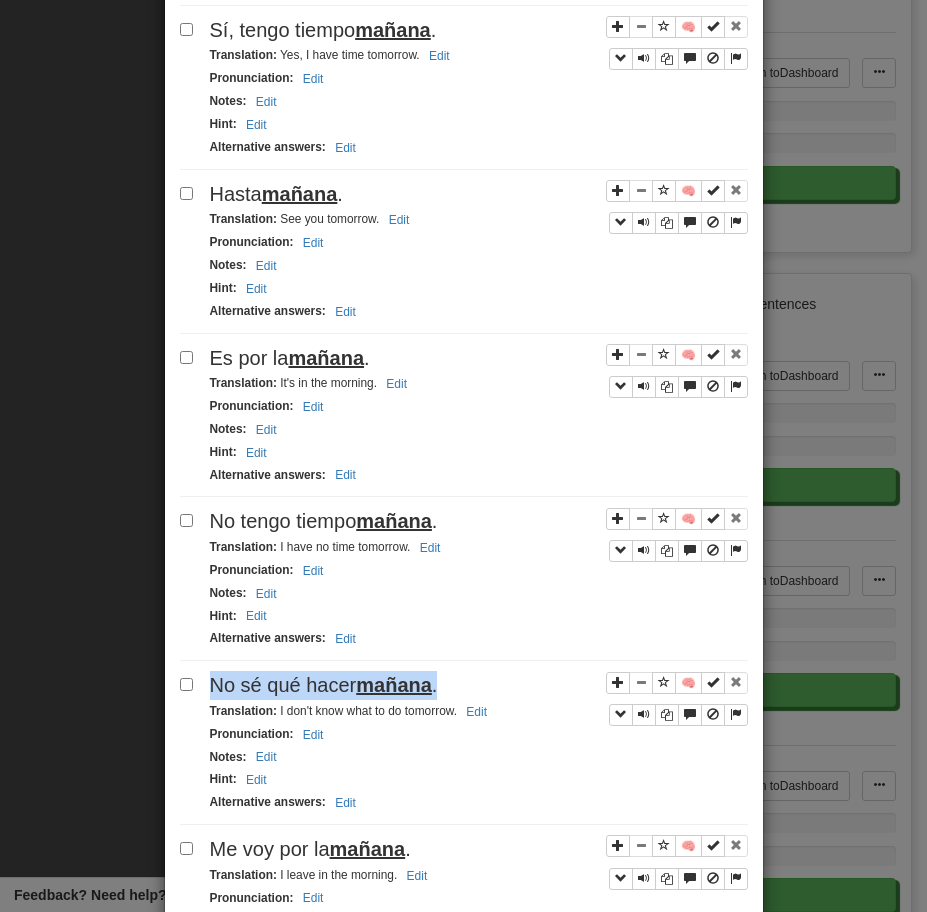 click on "mañana" at bounding box center [394, 685] 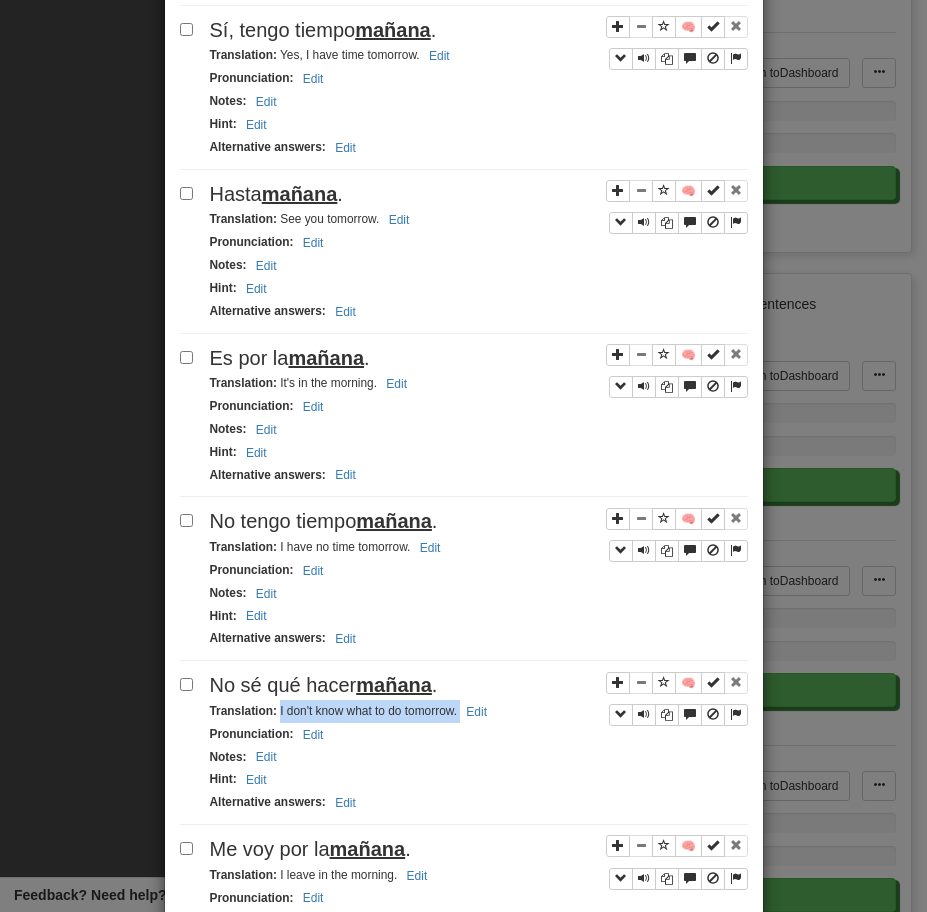 drag, startPoint x: 279, startPoint y: 714, endPoint x: 522, endPoint y: 709, distance: 243.05144 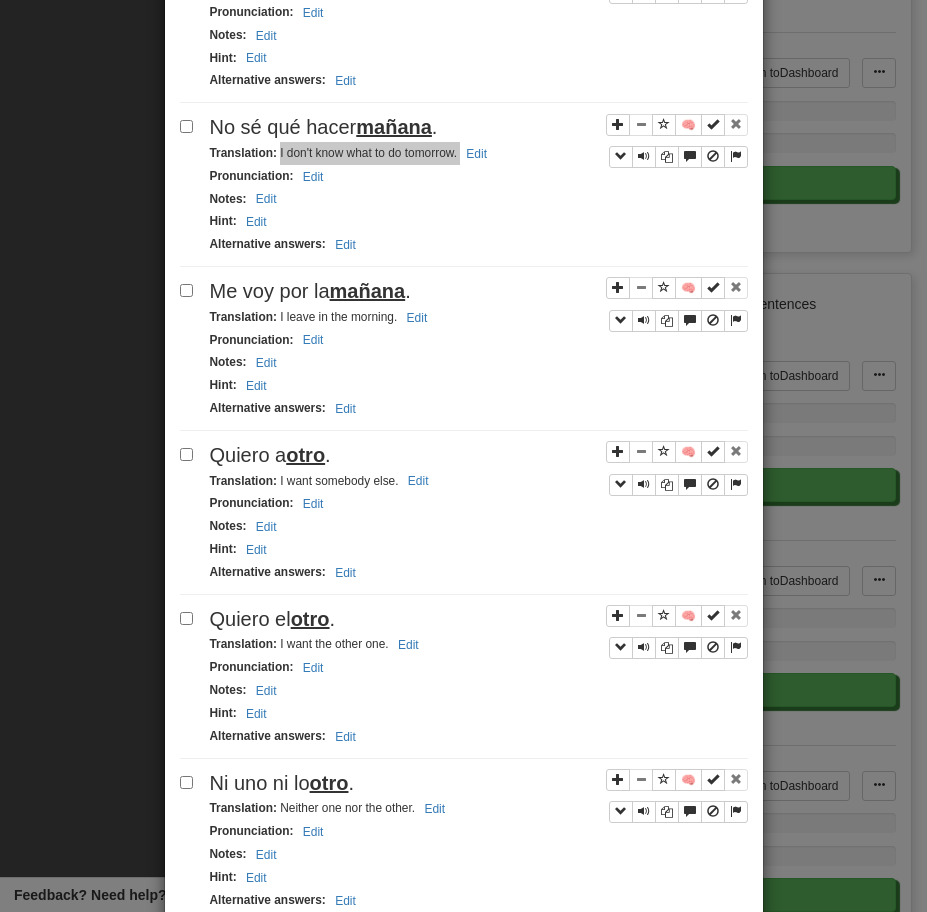 scroll, scrollTop: 1477, scrollLeft: 0, axis: vertical 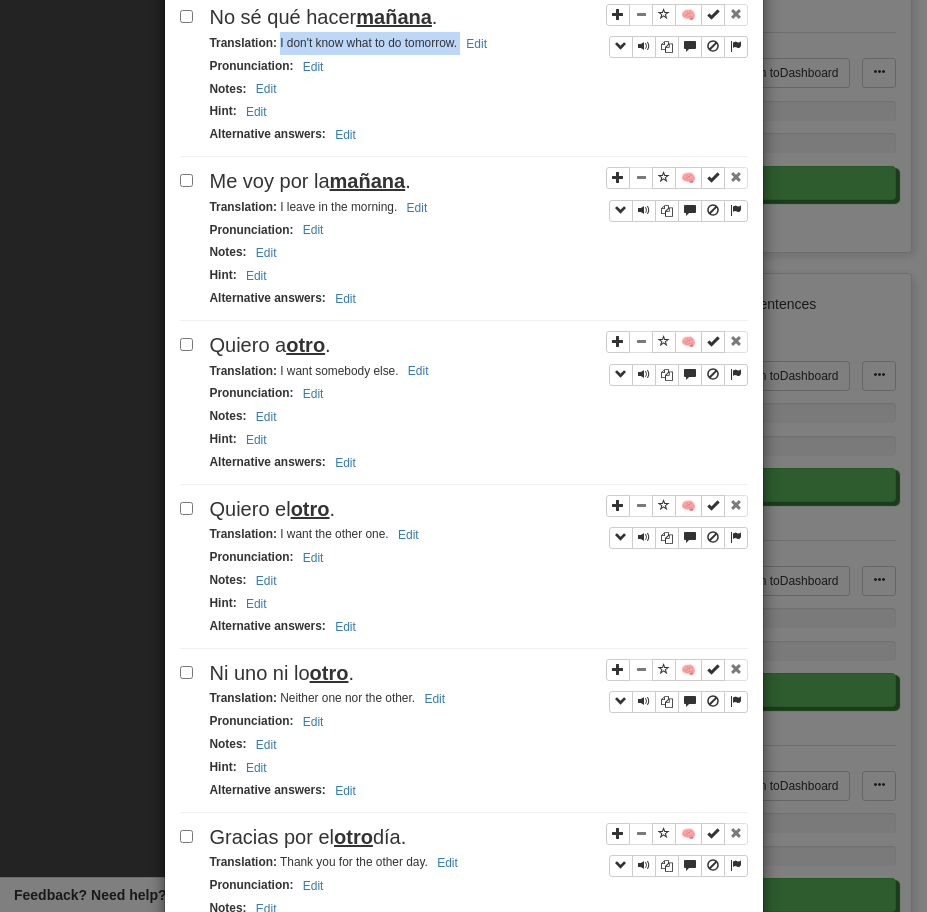 click on "mañana" at bounding box center (368, 181) 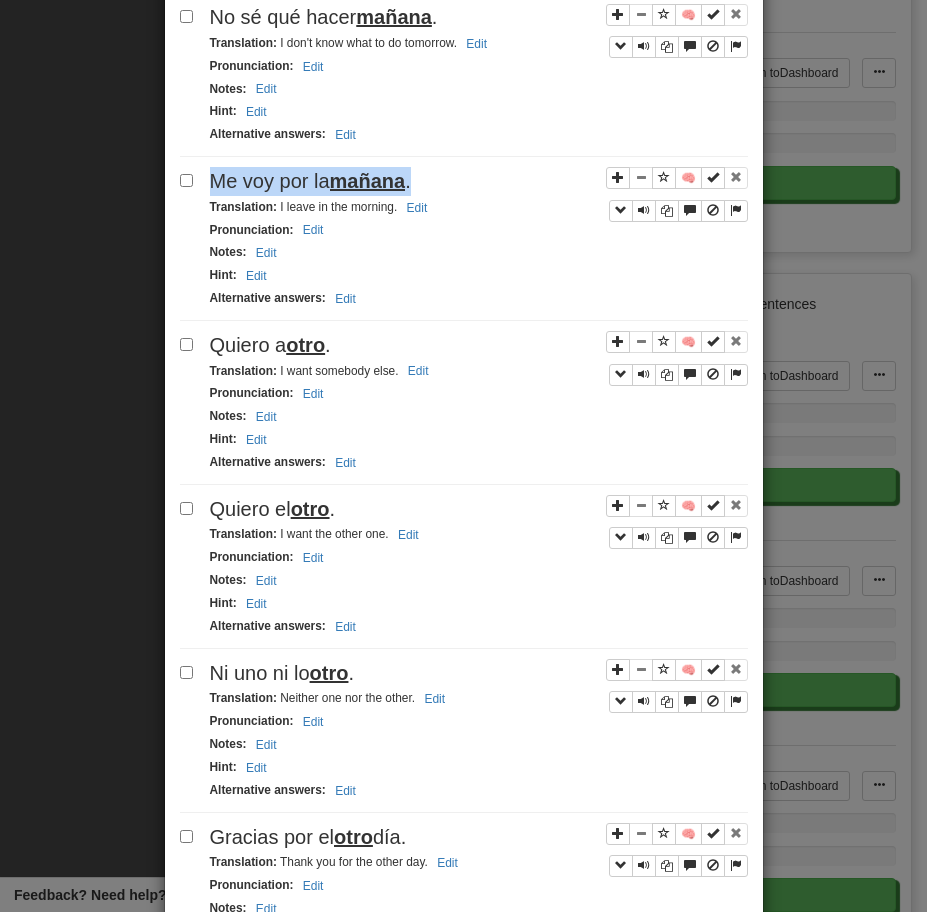 click on "mañana" at bounding box center [368, 181] 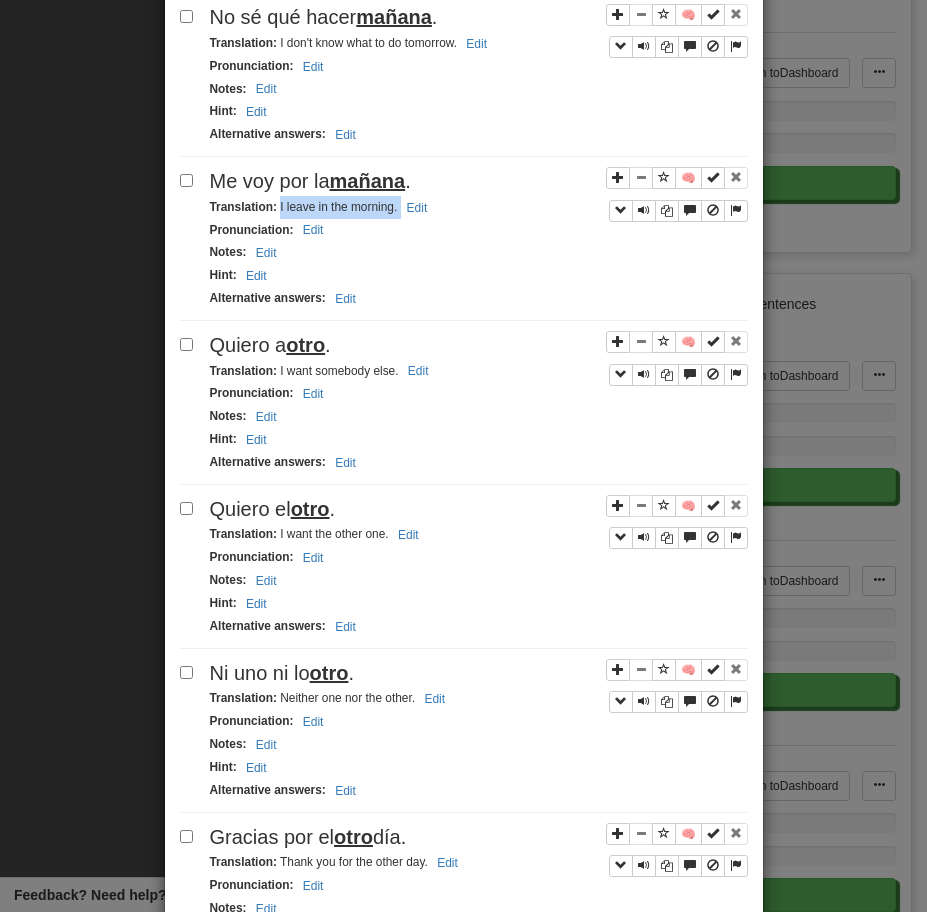 drag, startPoint x: 279, startPoint y: 210, endPoint x: 461, endPoint y: 203, distance: 182.13457 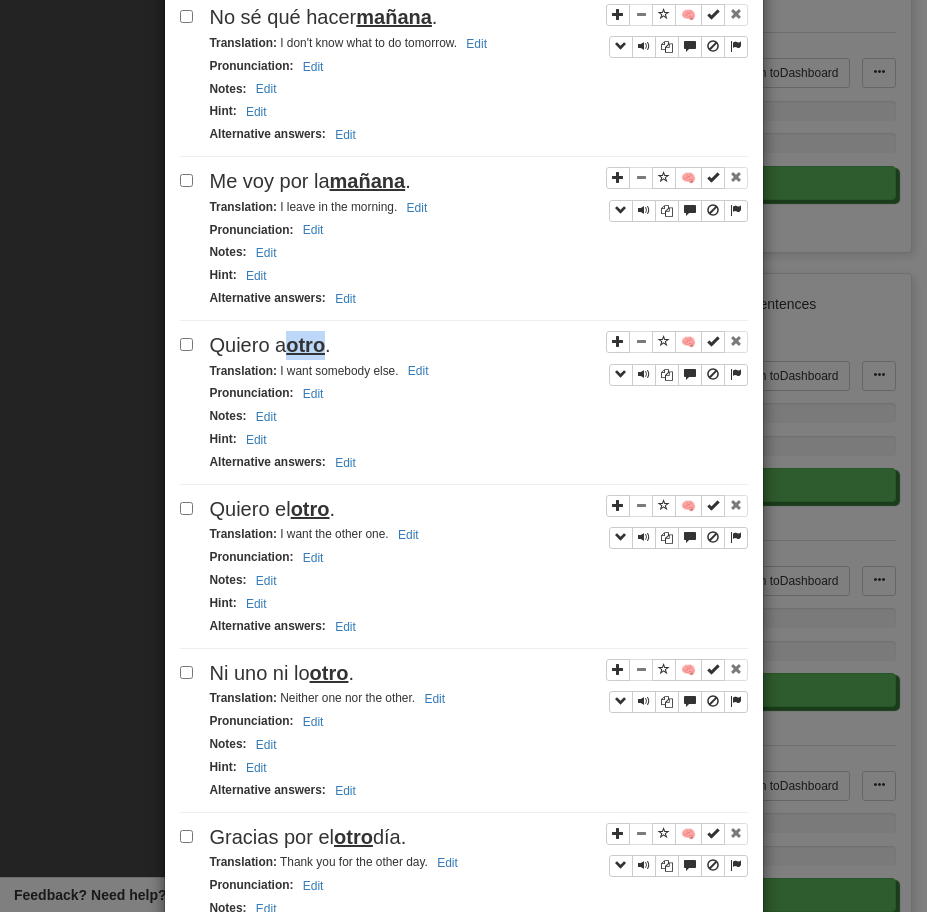 click on "otro" at bounding box center (305, 345) 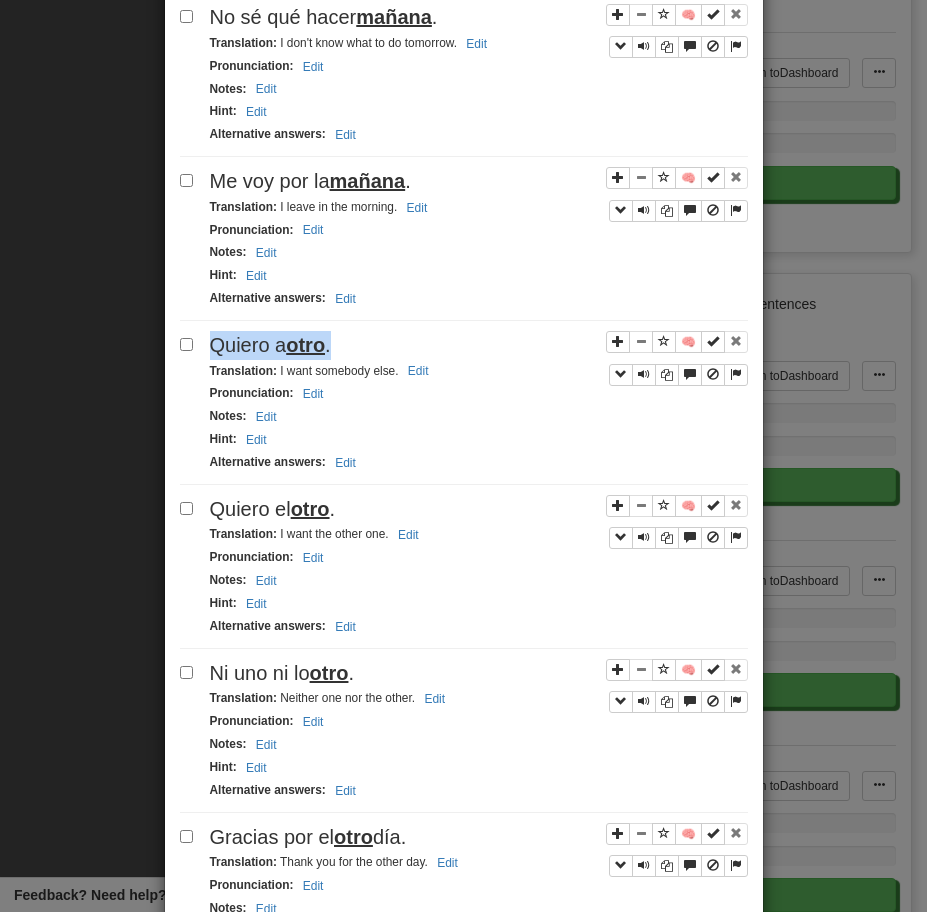 click on "otro" at bounding box center (305, 345) 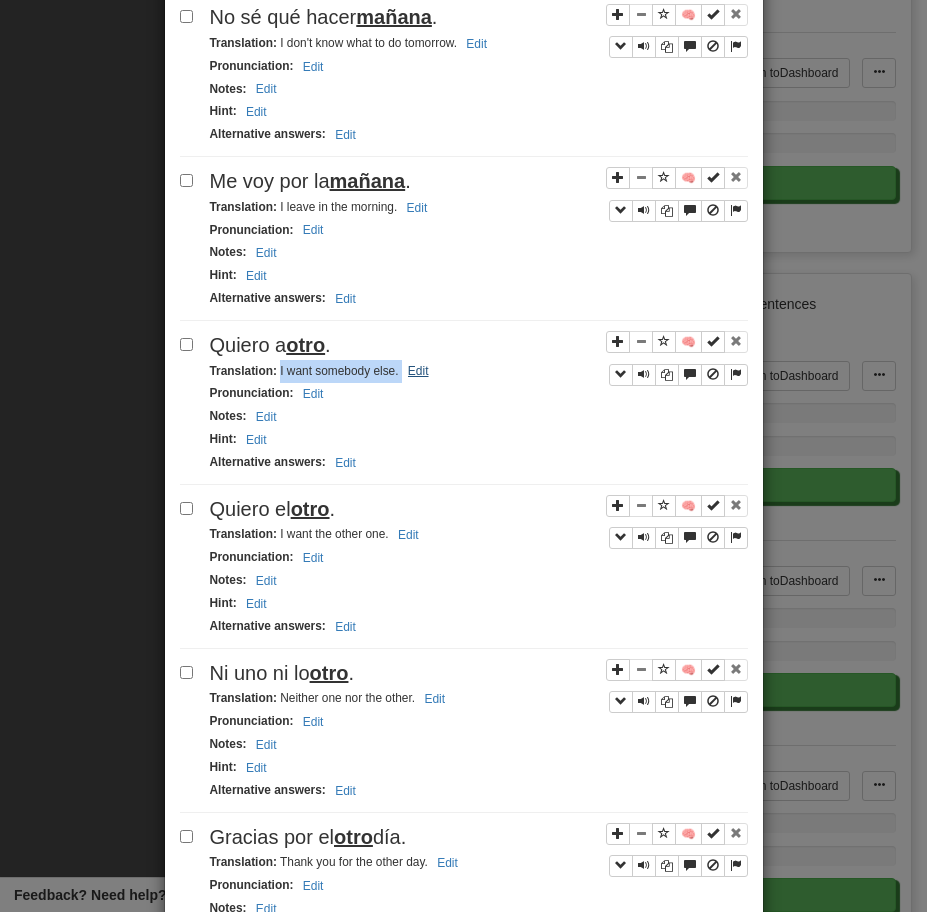 drag, startPoint x: 278, startPoint y: 374, endPoint x: 432, endPoint y: 366, distance: 154.20766 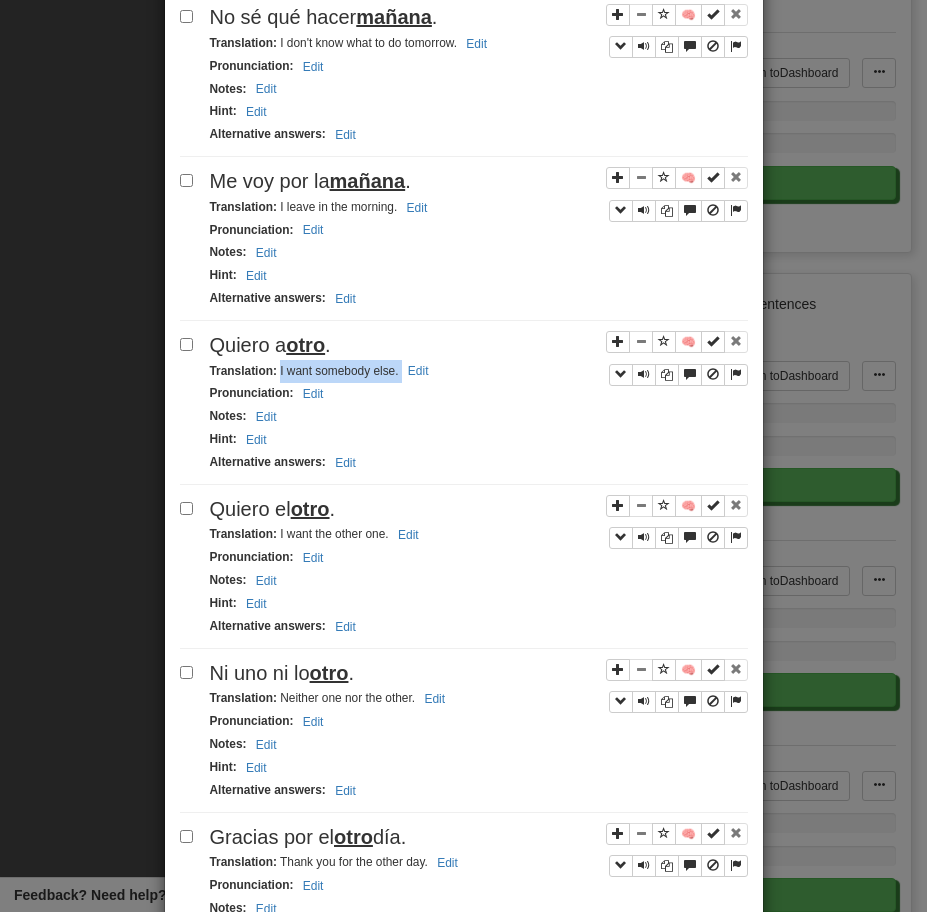 click on "Quiero el  otro ." at bounding box center [273, 509] 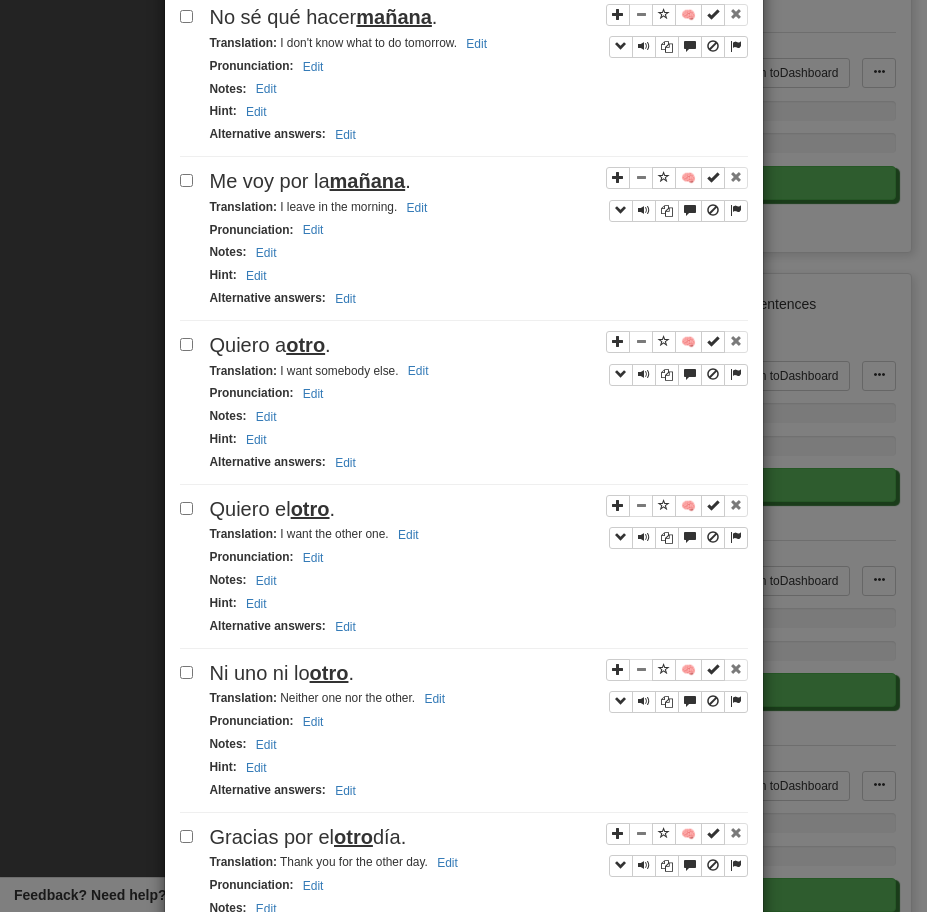 click on "Quiero el  otro ." at bounding box center (273, 509) 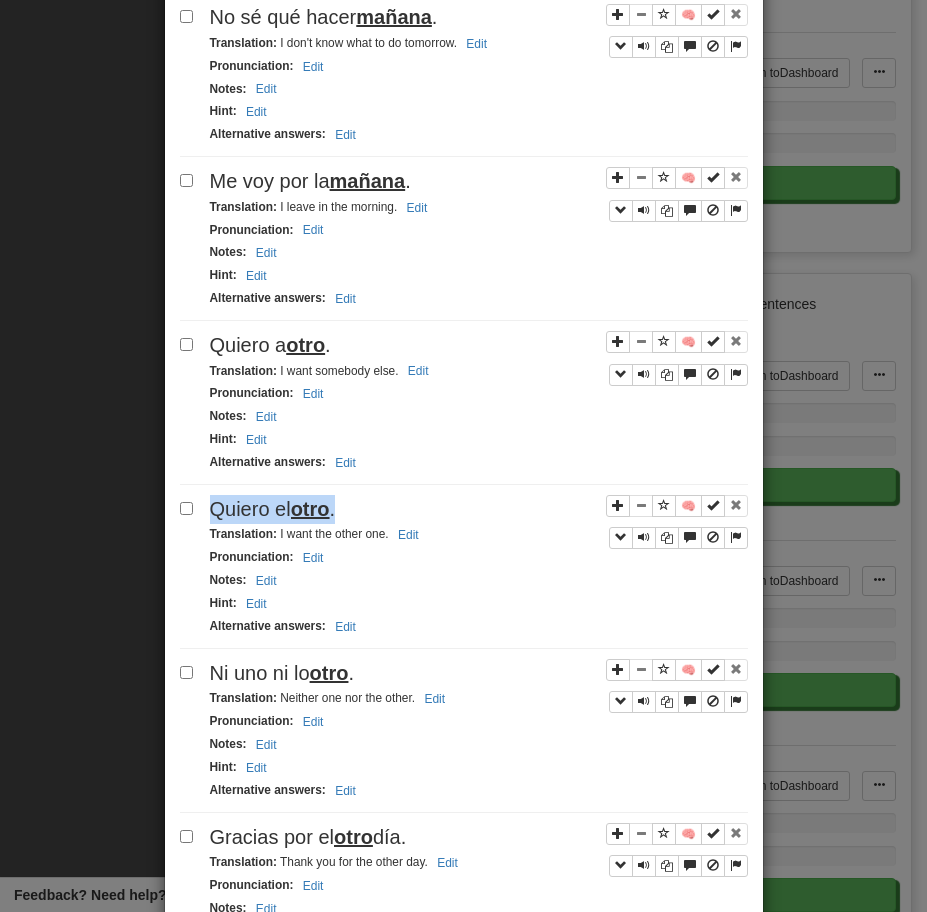 click on "Quiero el  otro ." at bounding box center [273, 509] 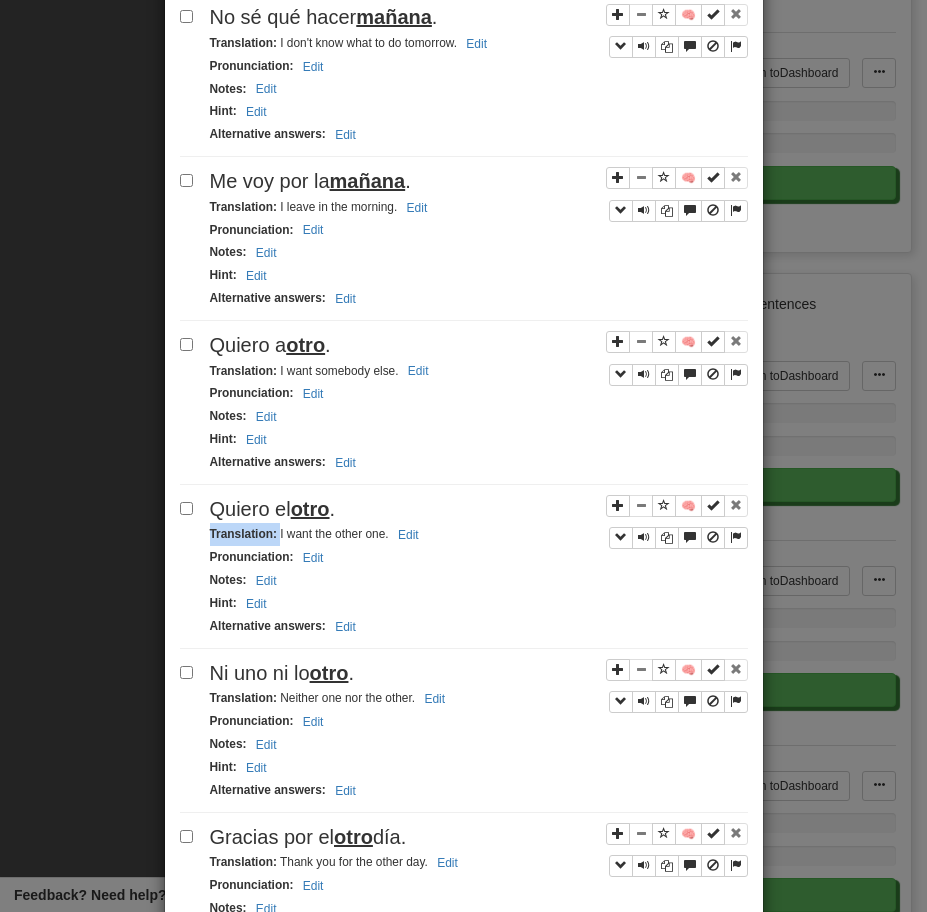 drag, startPoint x: 279, startPoint y: 541, endPoint x: 506, endPoint y: 523, distance: 227.71254 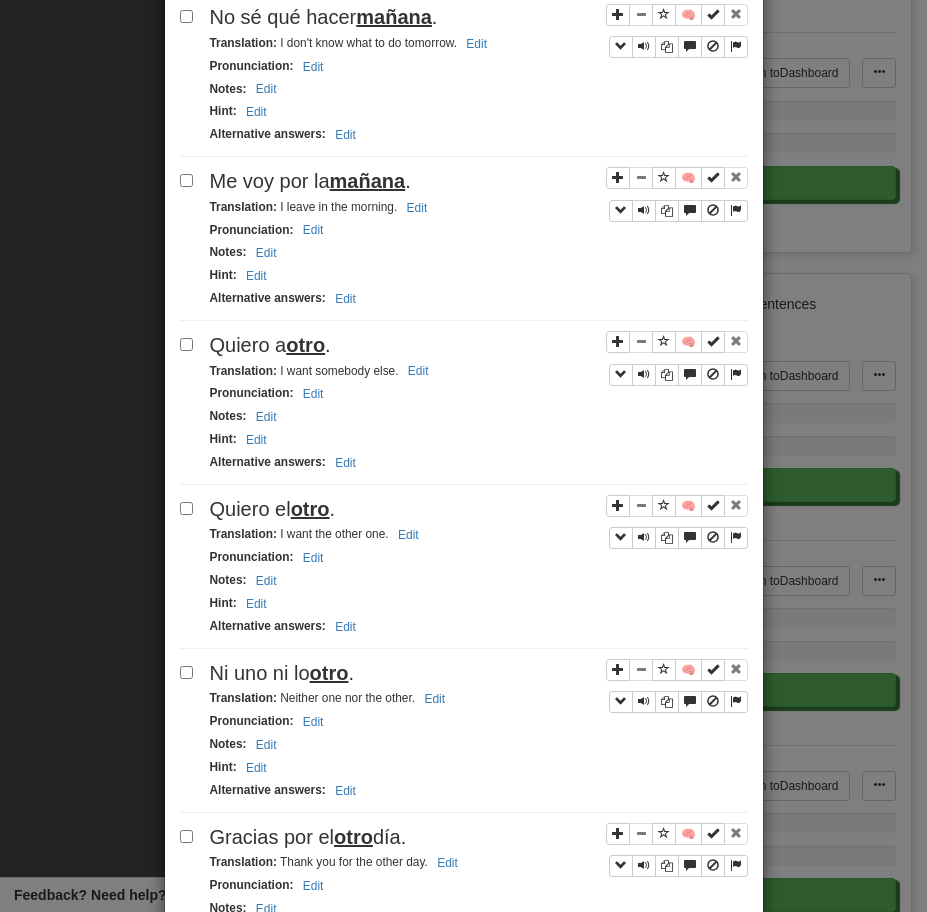 click on "Translation :   I want the other one.   Edit" at bounding box center (317, 534) 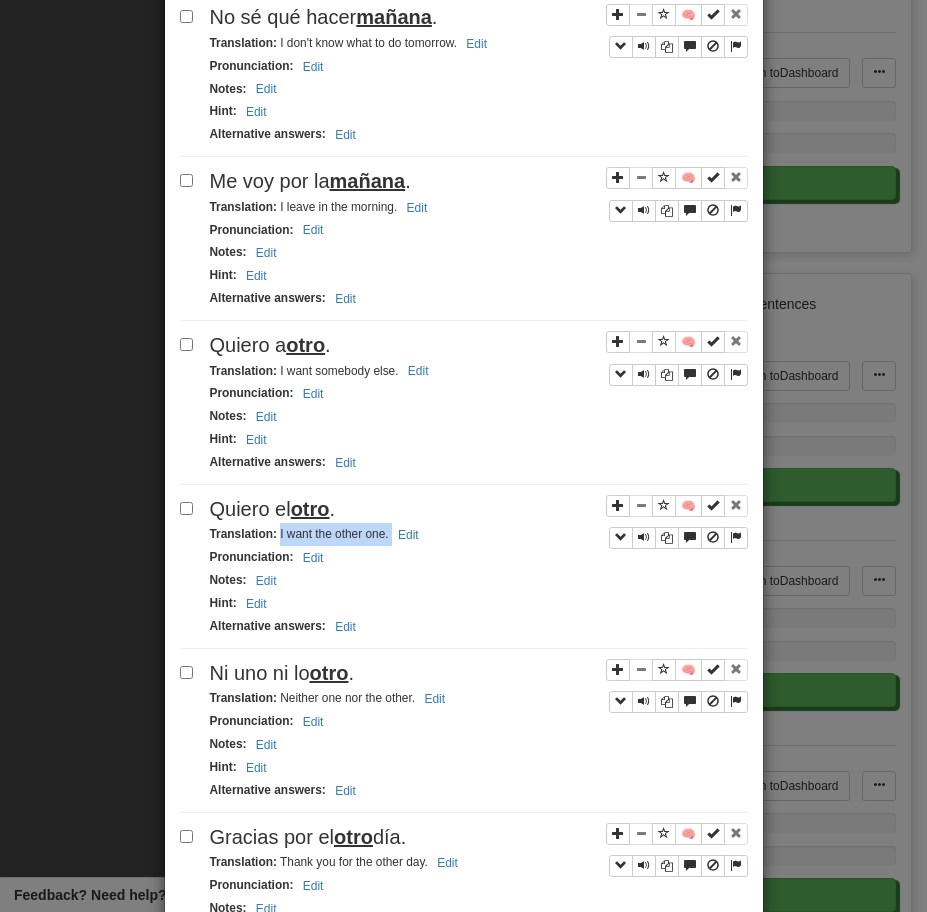 drag, startPoint x: 277, startPoint y: 538, endPoint x: 427, endPoint y: 527, distance: 150.40279 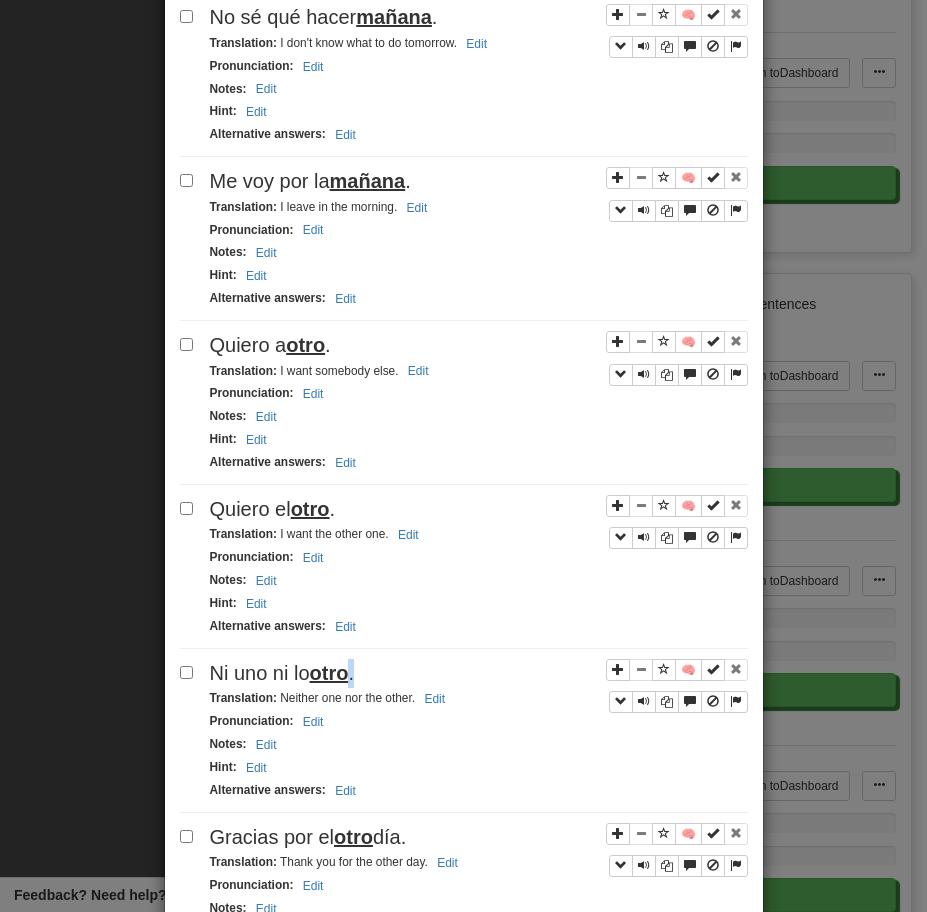 click on "Ni uno ni lo  otro ." at bounding box center (282, 673) 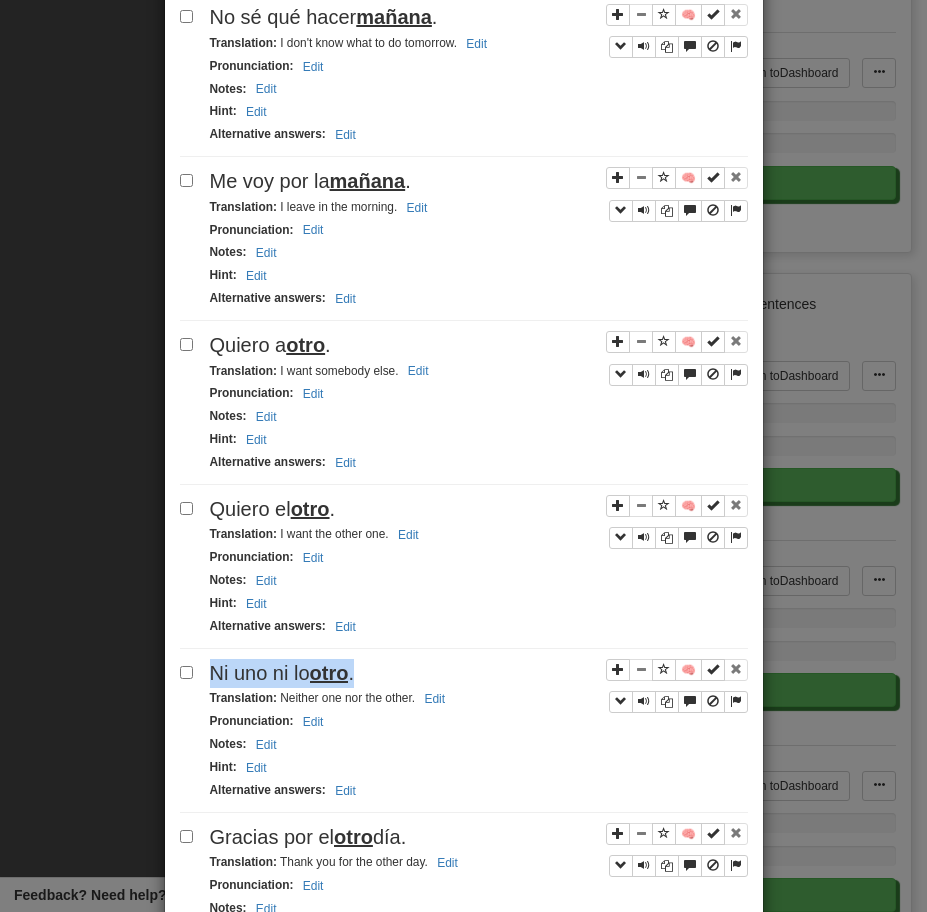 click on "Ni uno ni lo  otro ." at bounding box center (282, 673) 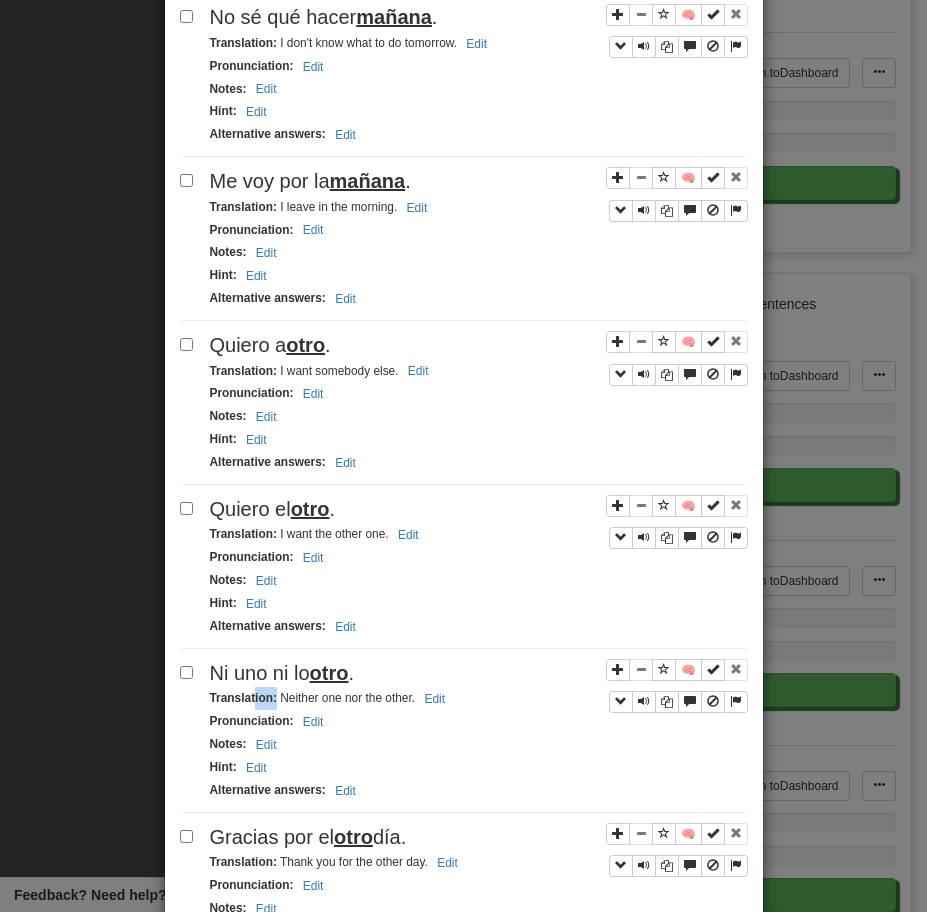 drag, startPoint x: 277, startPoint y: 704, endPoint x: 253, endPoint y: 705, distance: 24.020824 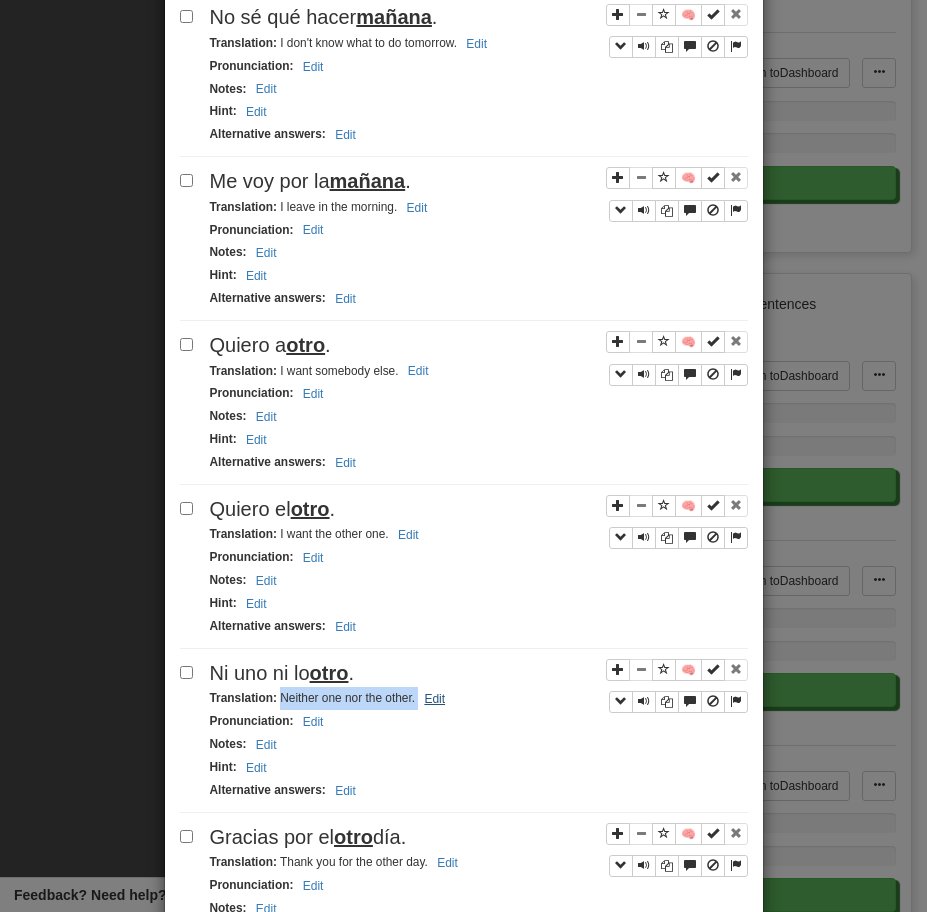 drag, startPoint x: 280, startPoint y: 700, endPoint x: 418, endPoint y: 698, distance: 138.0145 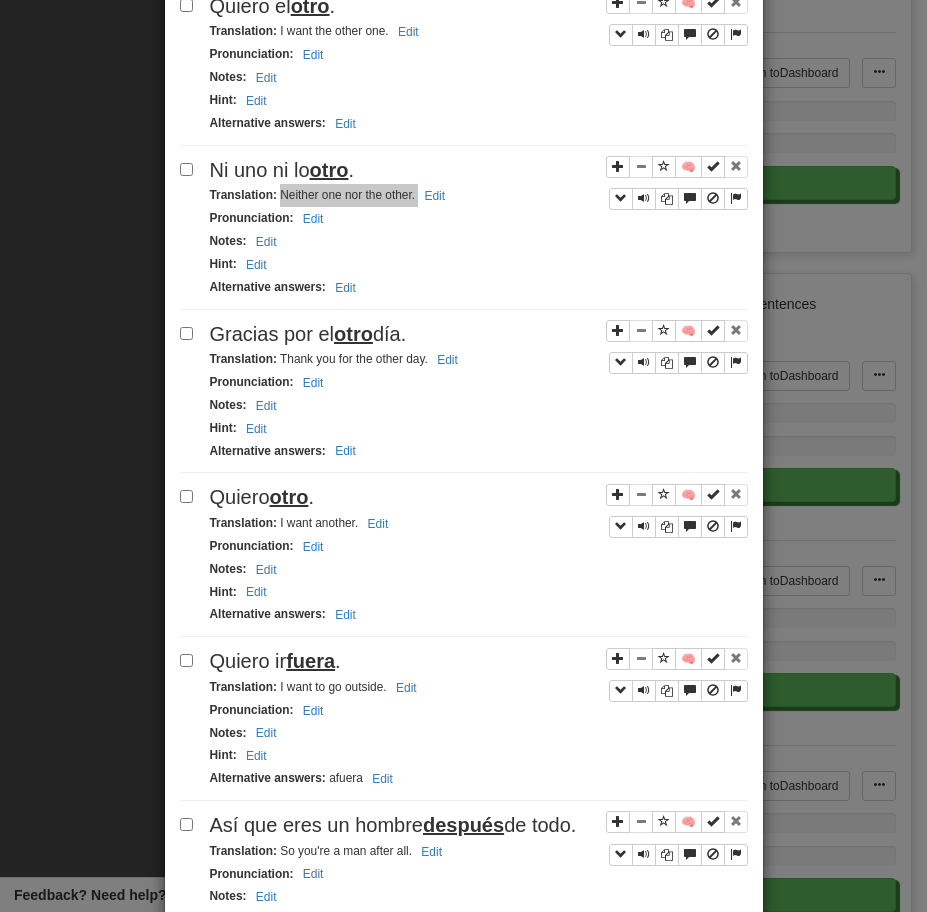 scroll, scrollTop: 2072, scrollLeft: 0, axis: vertical 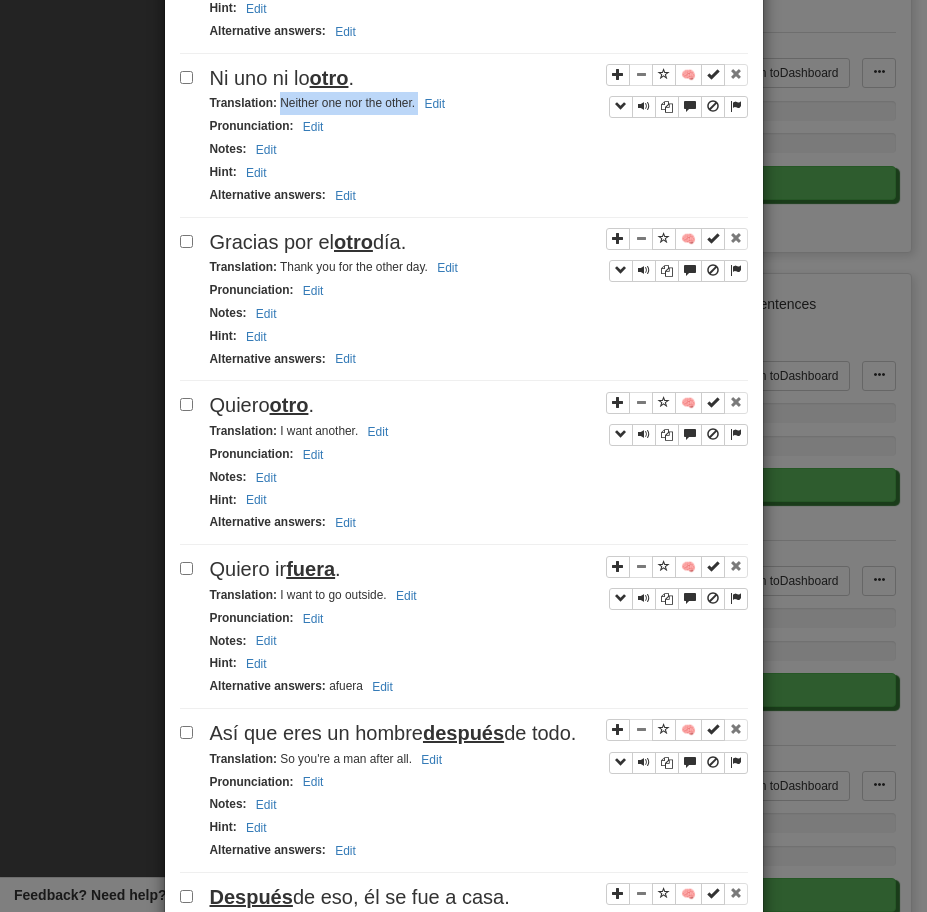click on "Gracias por el  otro  día." at bounding box center (308, 242) 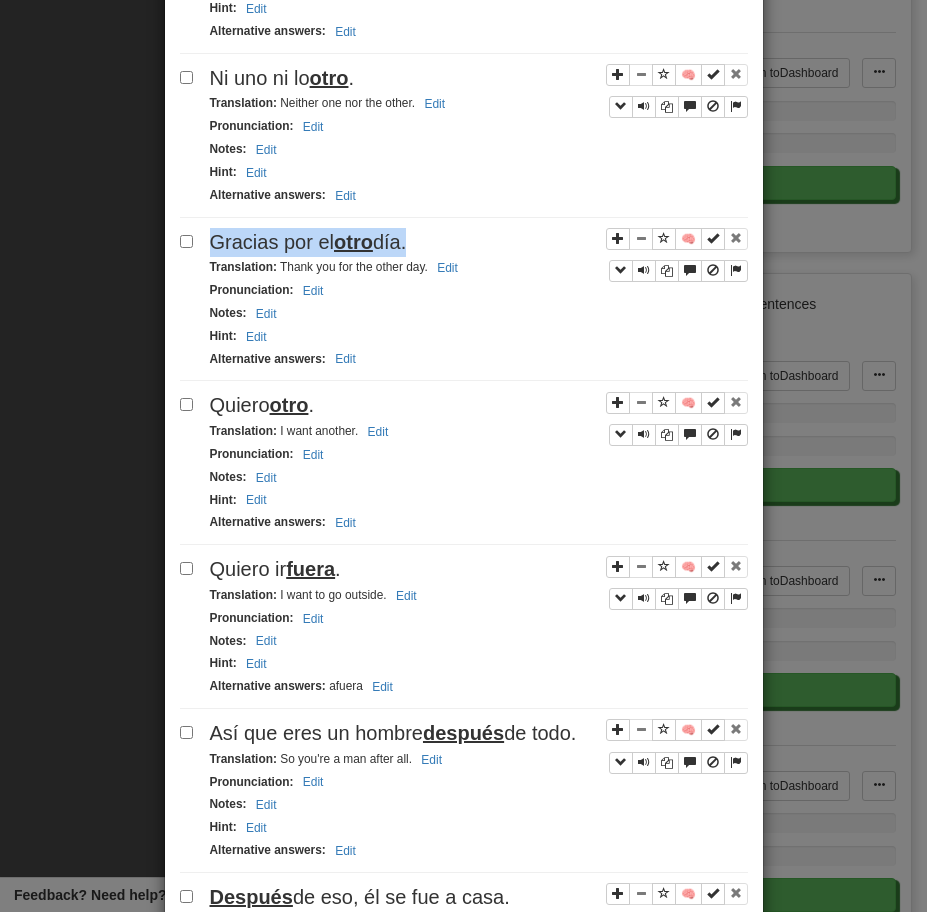 click on "Gracias por el  otro  día." at bounding box center (308, 242) 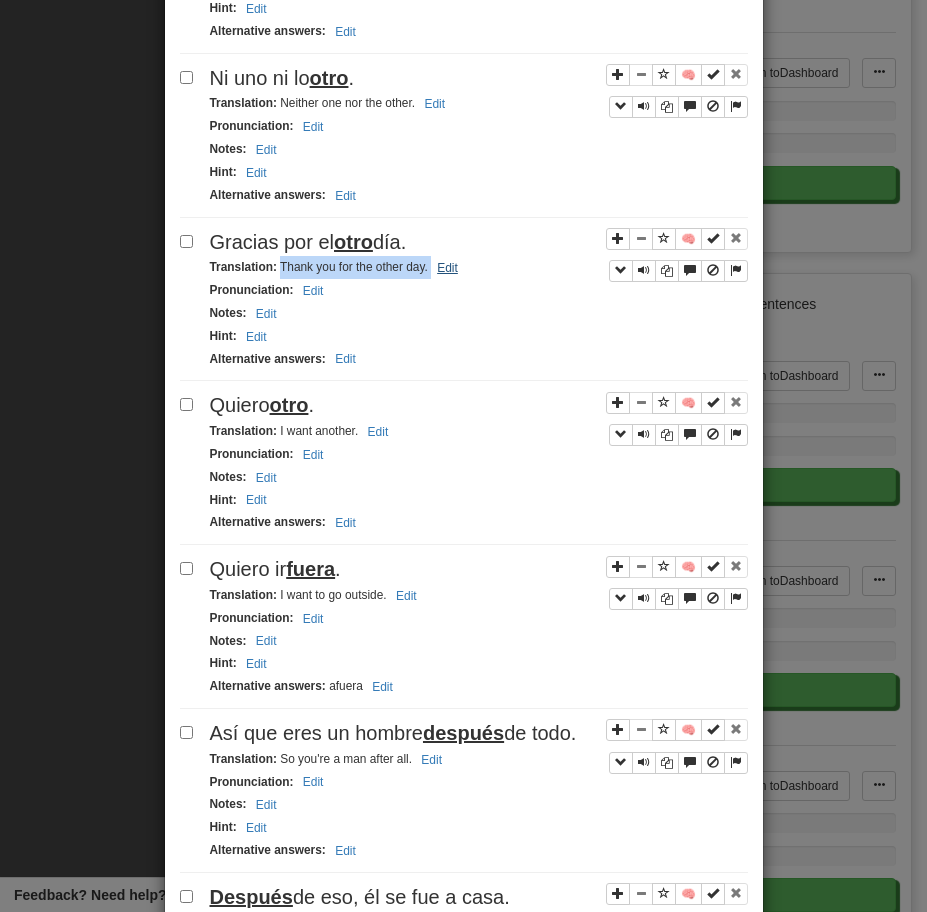 drag, startPoint x: 278, startPoint y: 272, endPoint x: 459, endPoint y: 272, distance: 181 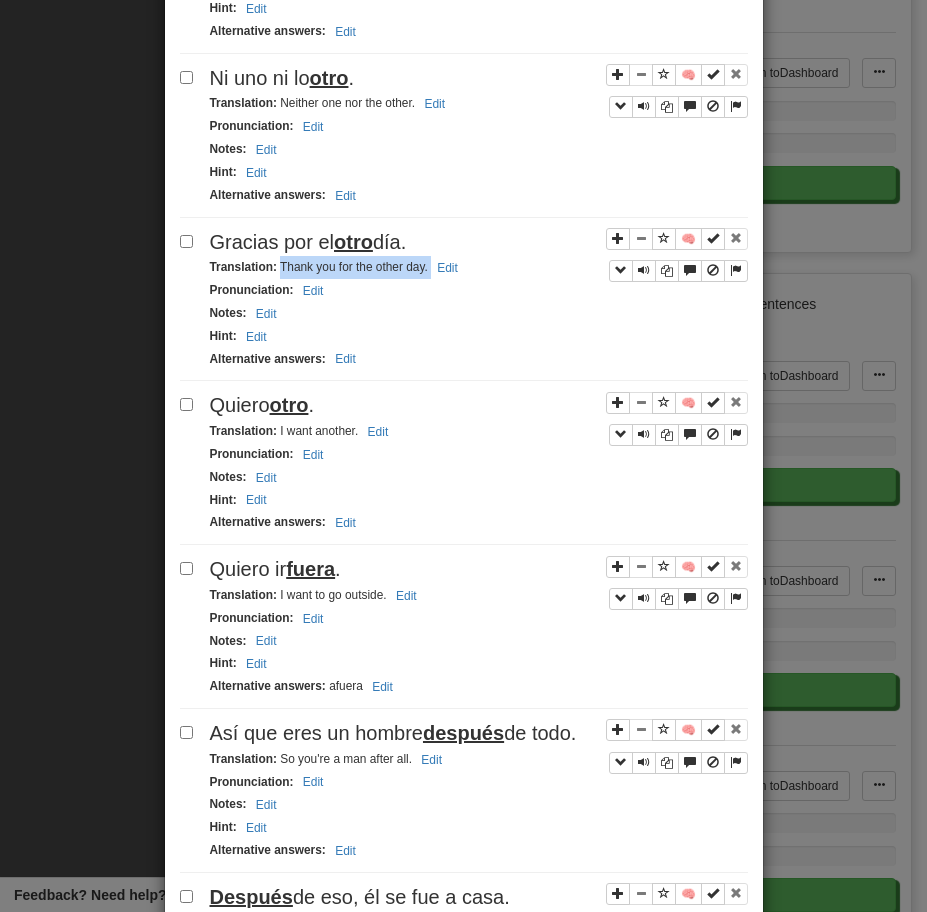 click on "Quiero  otro ." at bounding box center [262, 405] 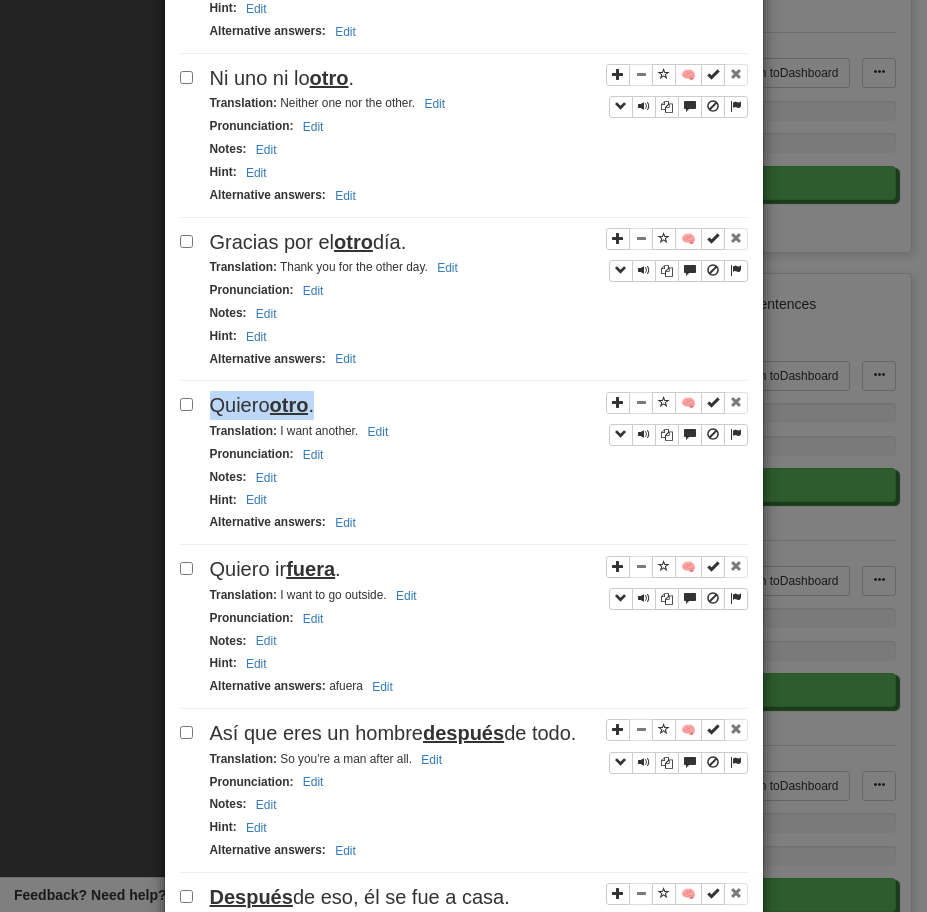 click on "Quiero  otro ." at bounding box center [262, 405] 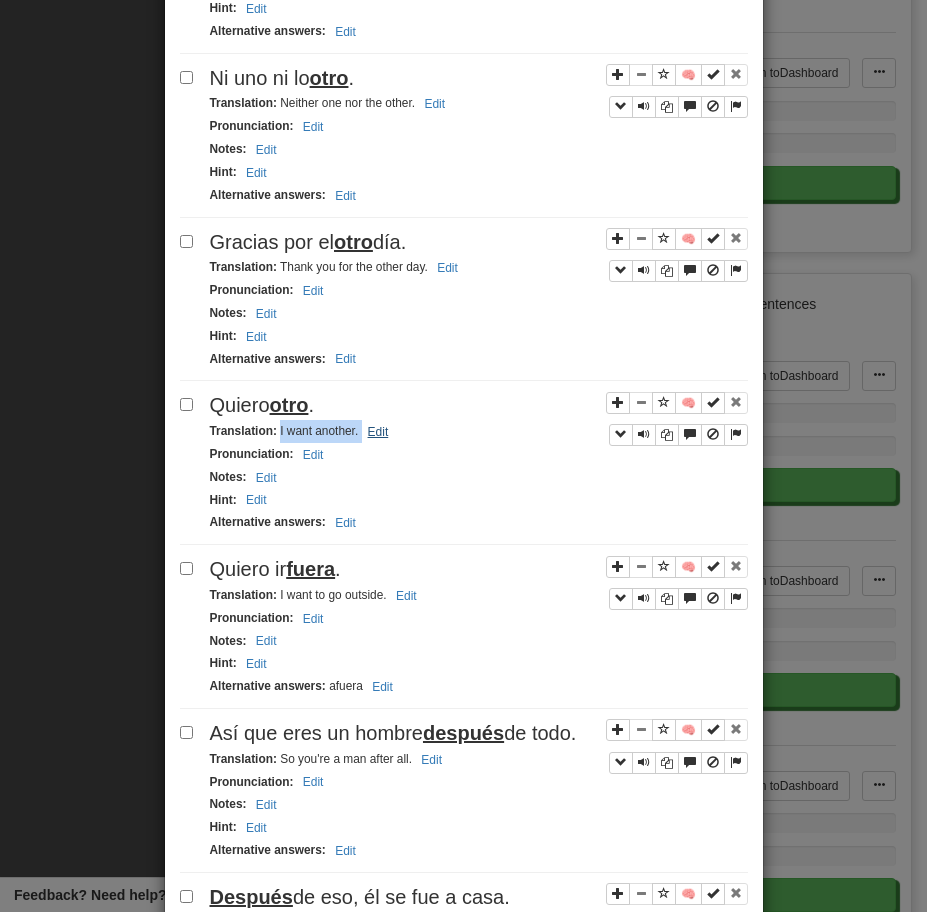 drag, startPoint x: 279, startPoint y: 433, endPoint x: 367, endPoint y: 434, distance: 88.005684 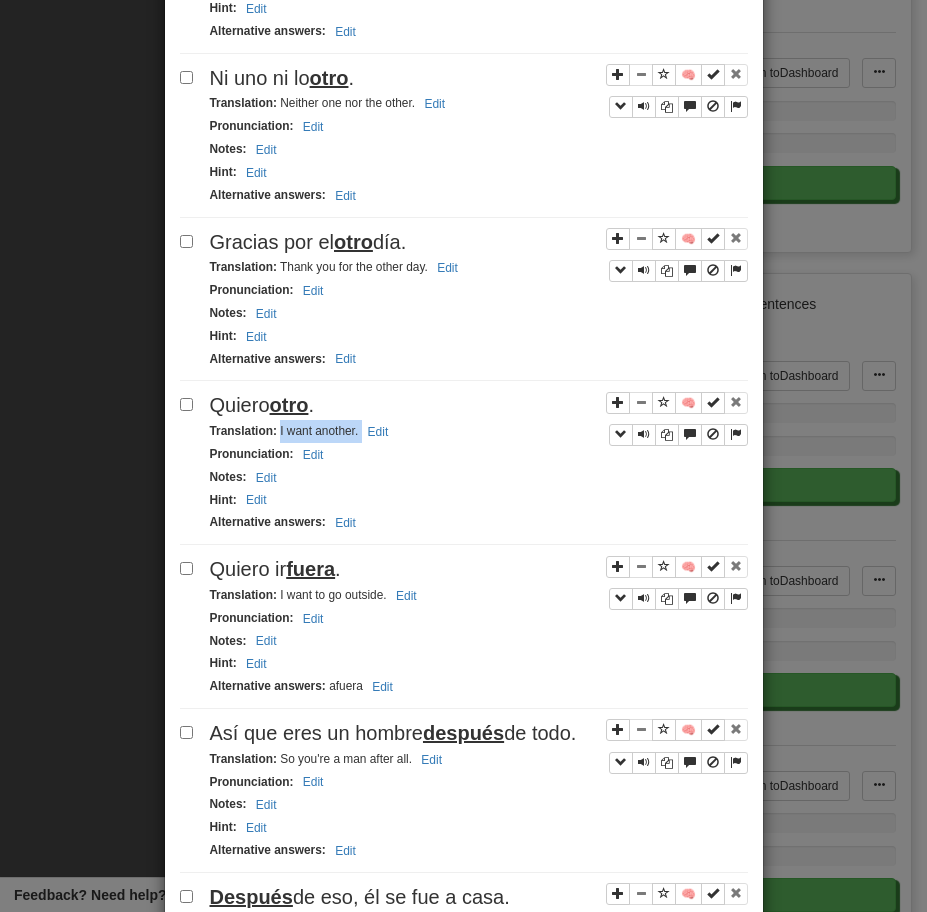 click on "fuera" at bounding box center (310, 569) 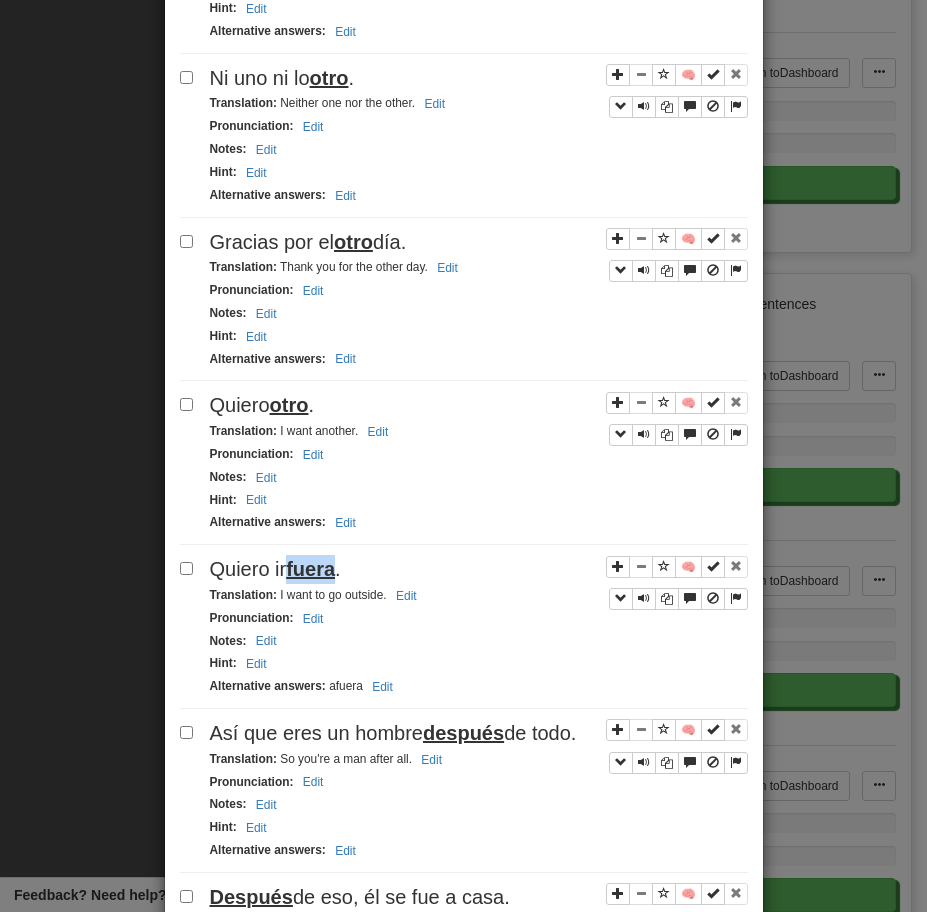 click on "fuera" at bounding box center (310, 569) 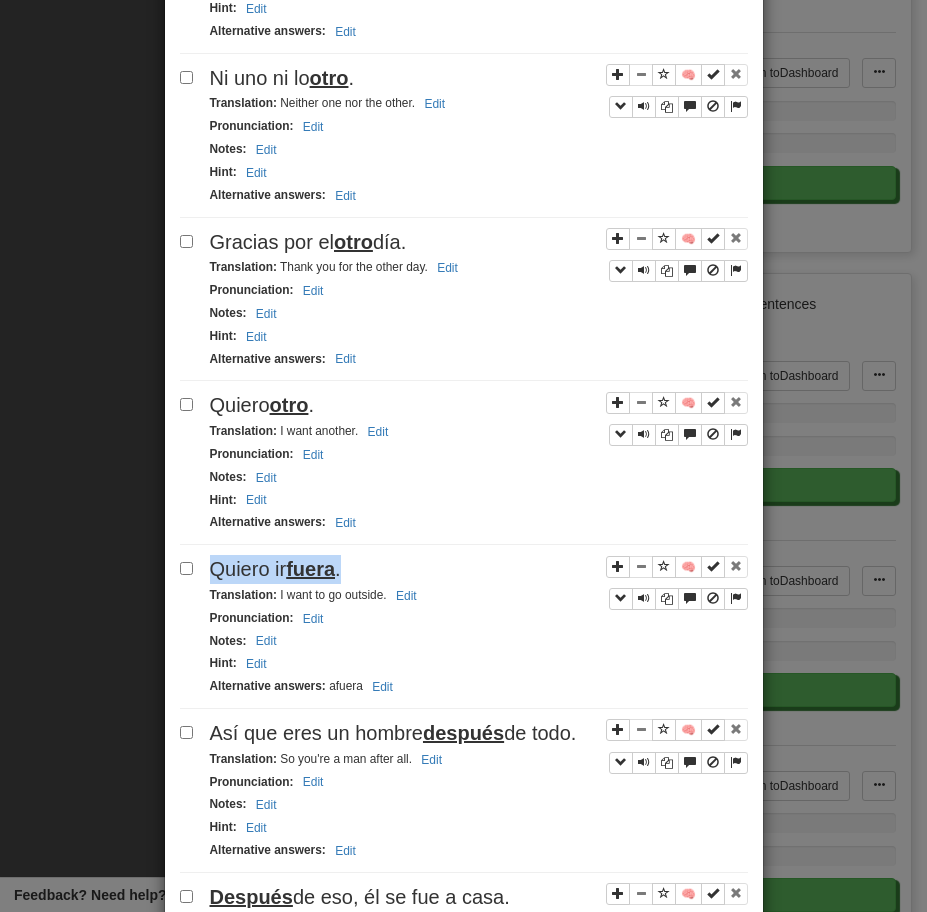 click on "fuera" at bounding box center (310, 569) 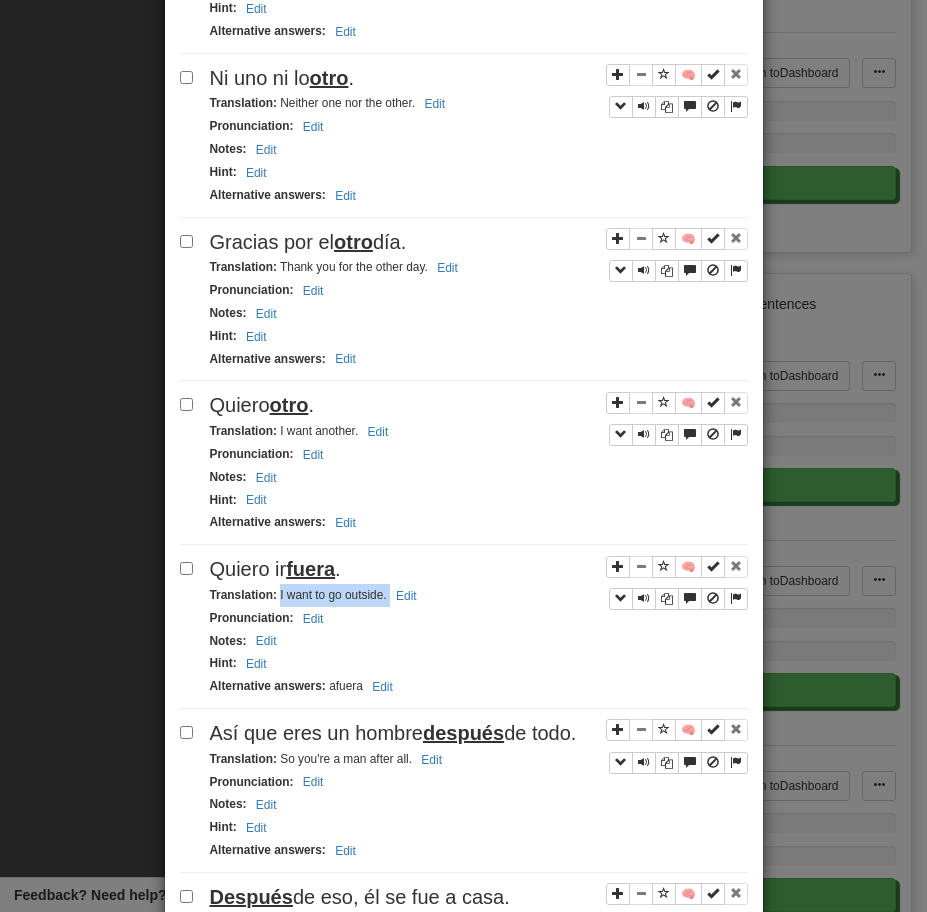 drag, startPoint x: 277, startPoint y: 600, endPoint x: 452, endPoint y: 600, distance: 175 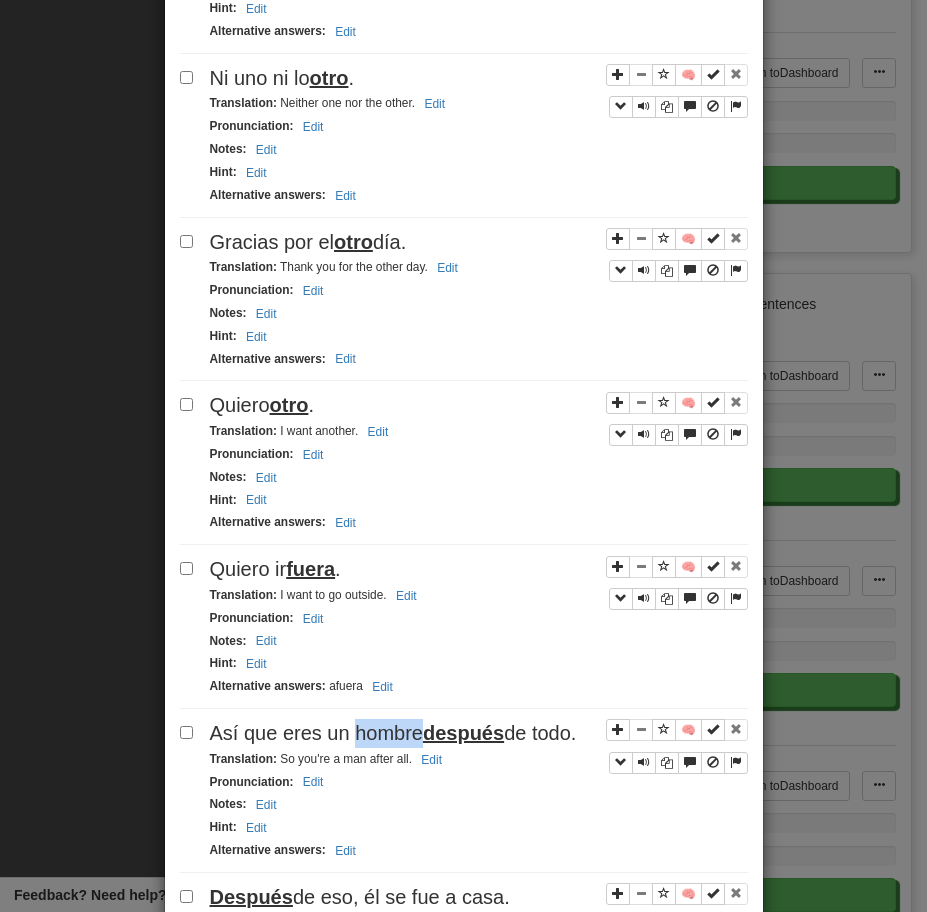 click on "Así que eres un hombre  después  de todo." at bounding box center (393, 733) 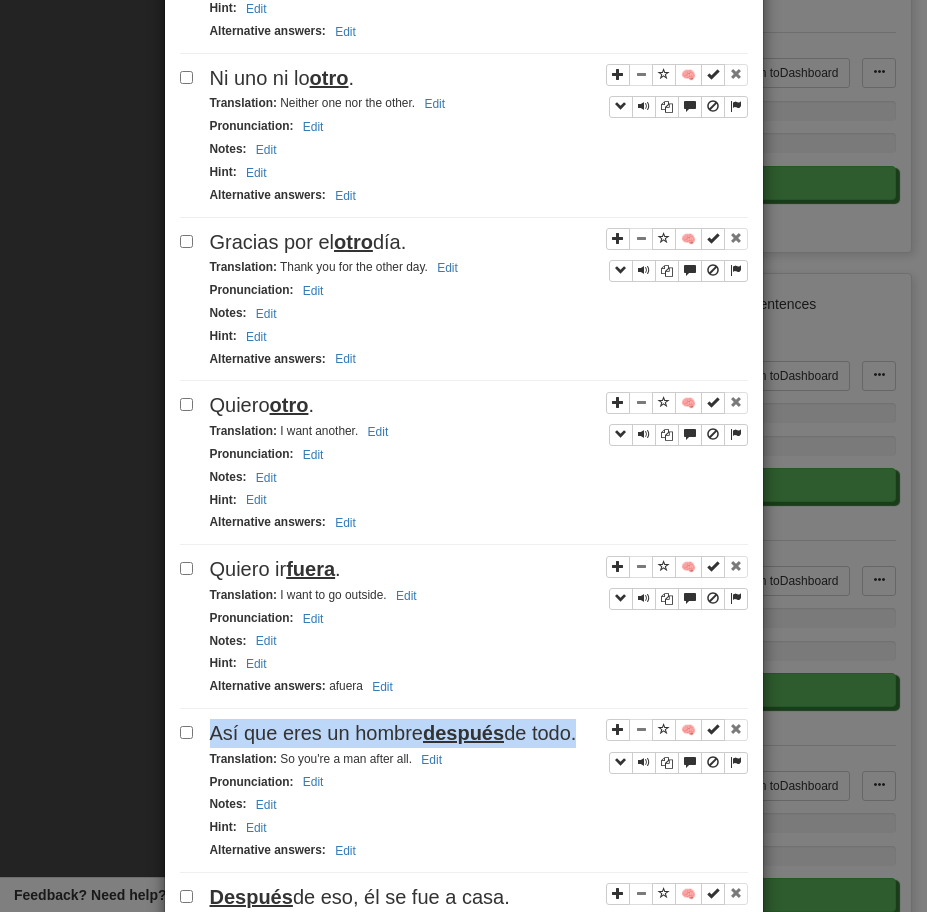 click on "Así que eres un hombre  después  de todo." at bounding box center [393, 733] 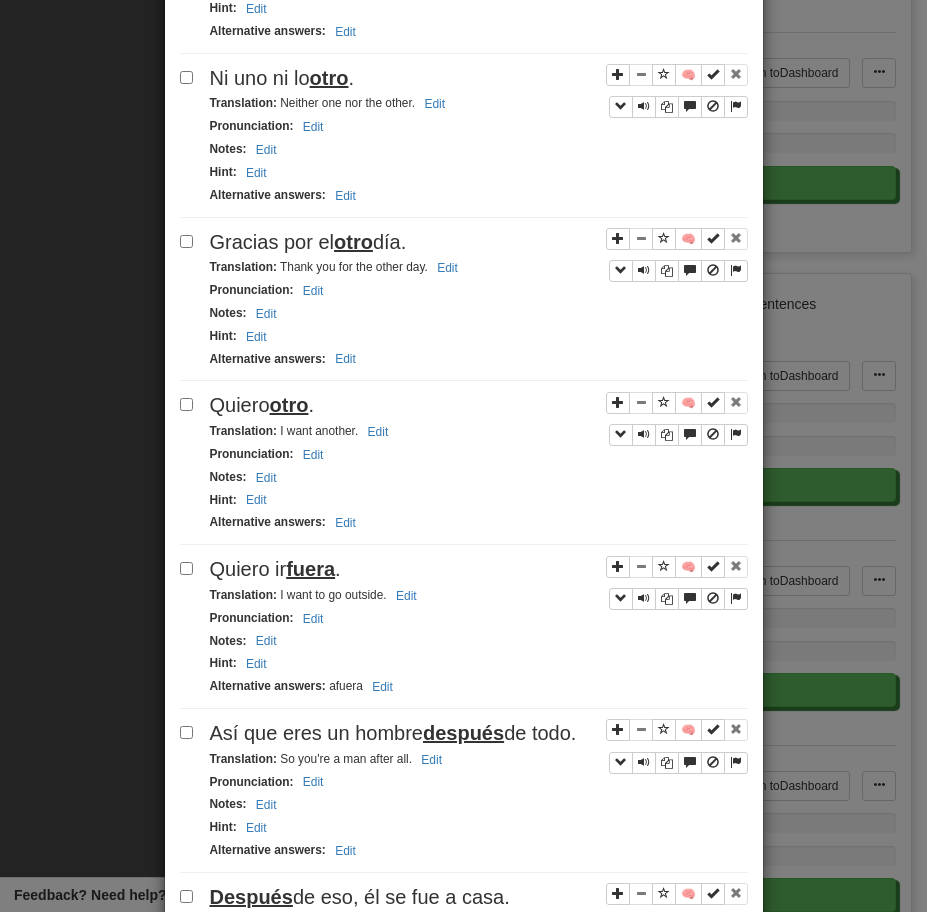 click on "Translation :   So you're a man after all.   Edit" at bounding box center (329, 759) 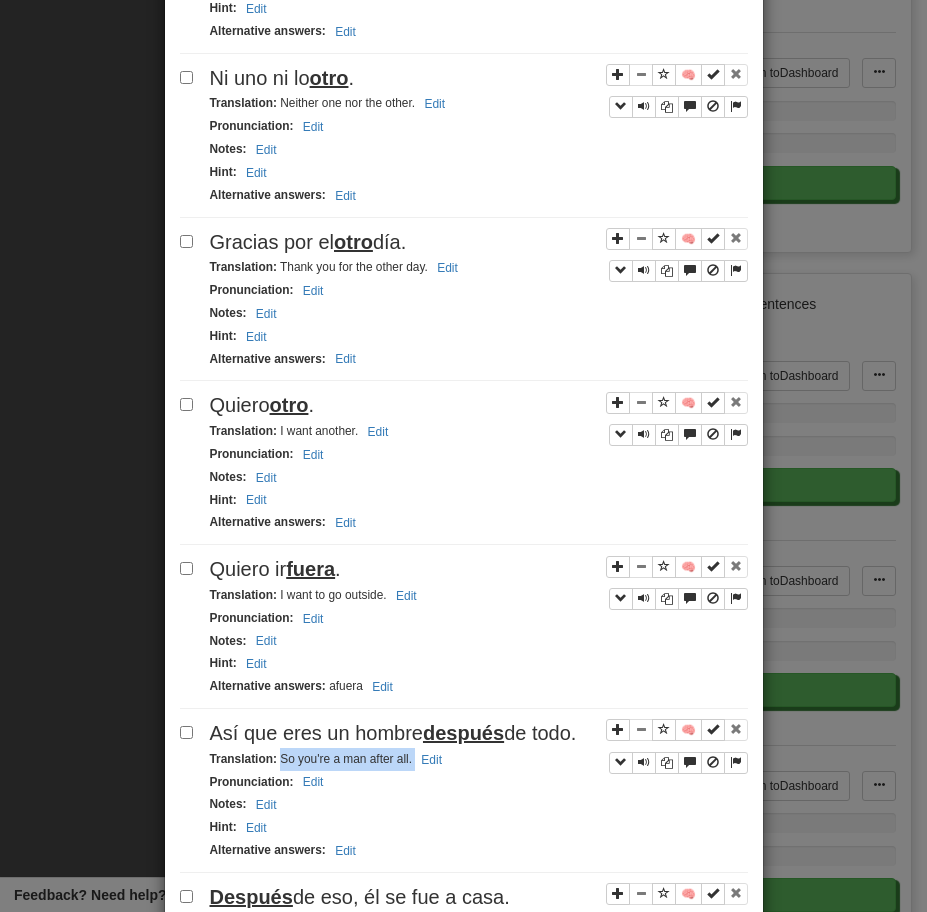 drag, startPoint x: 280, startPoint y: 762, endPoint x: 482, endPoint y: 754, distance: 202.15836 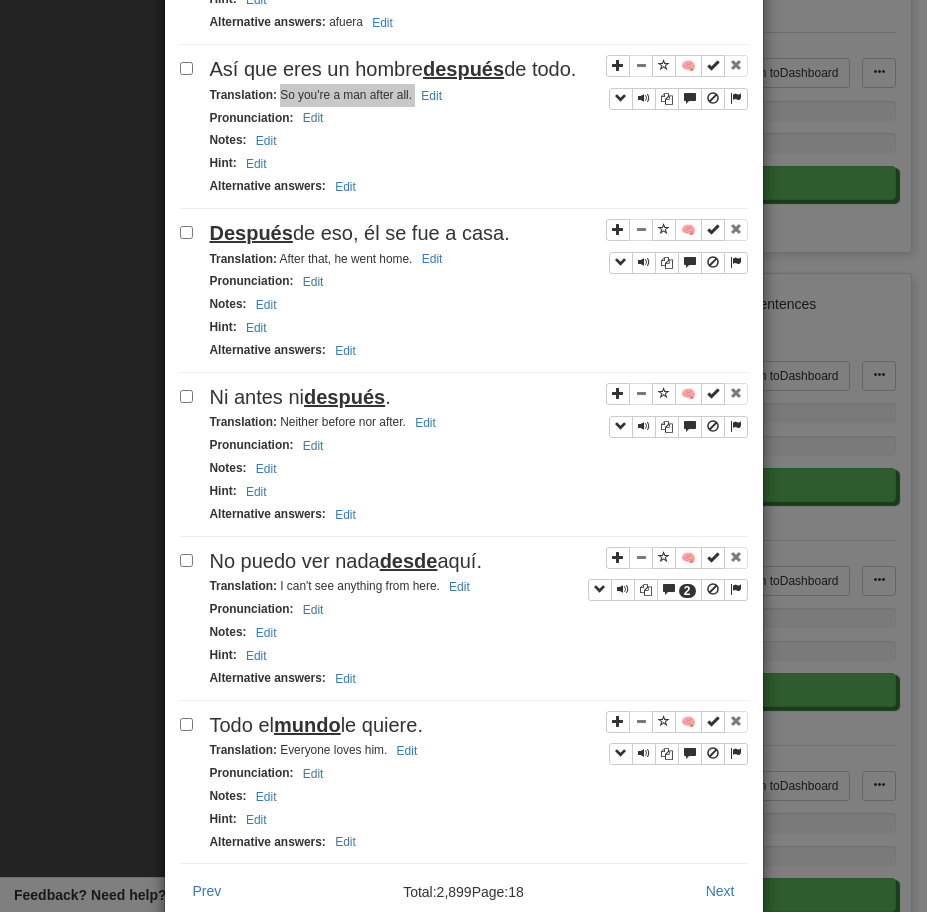 scroll, scrollTop: 2714, scrollLeft: 0, axis: vertical 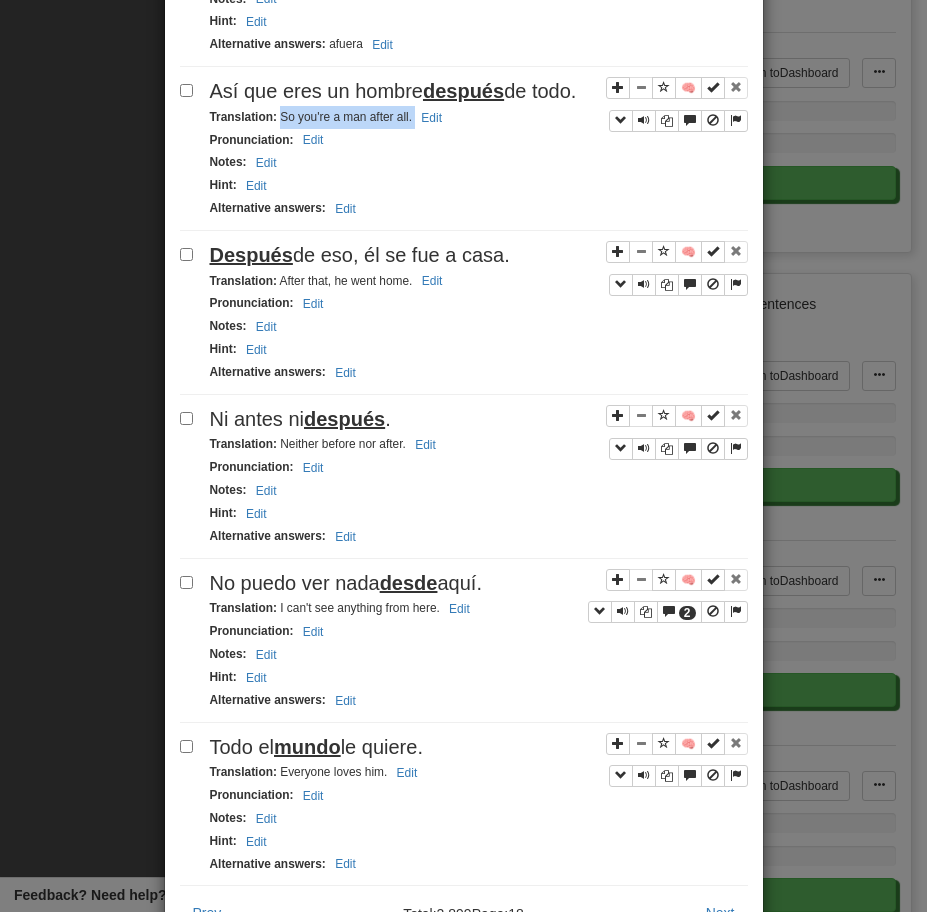 click on "Después  de eso, él se fue a casa." at bounding box center (360, 255) 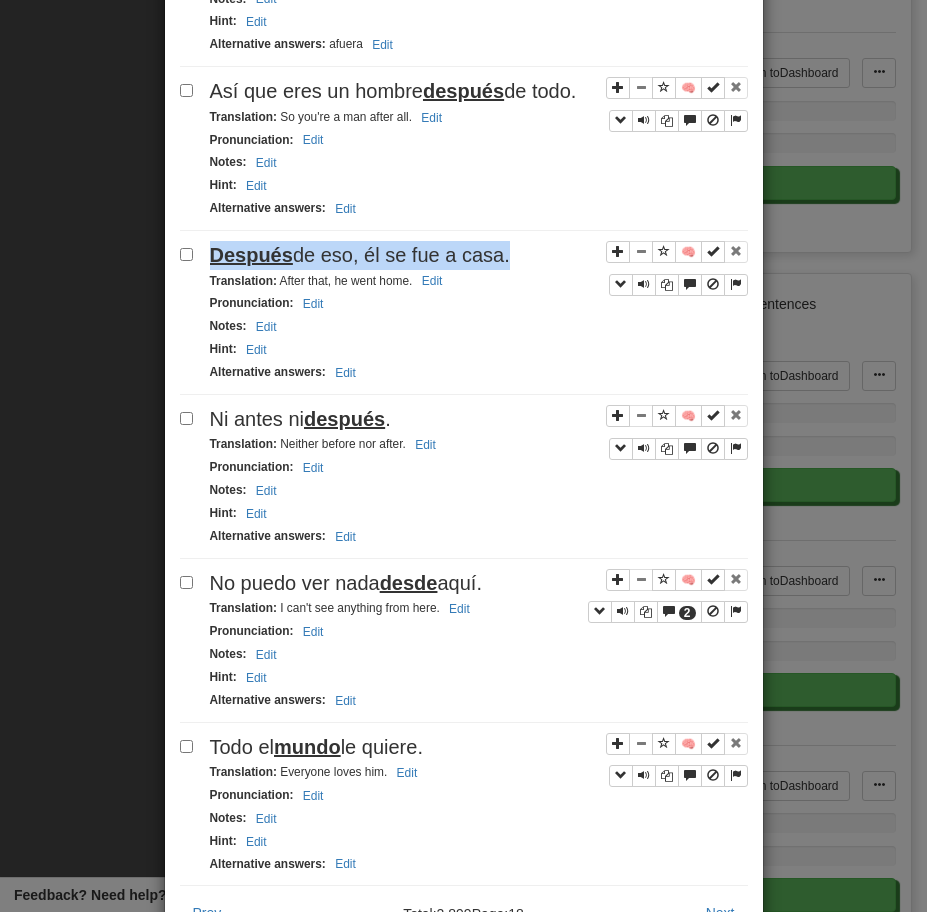 click on "Después  de eso, él se fue a casa." at bounding box center [360, 255] 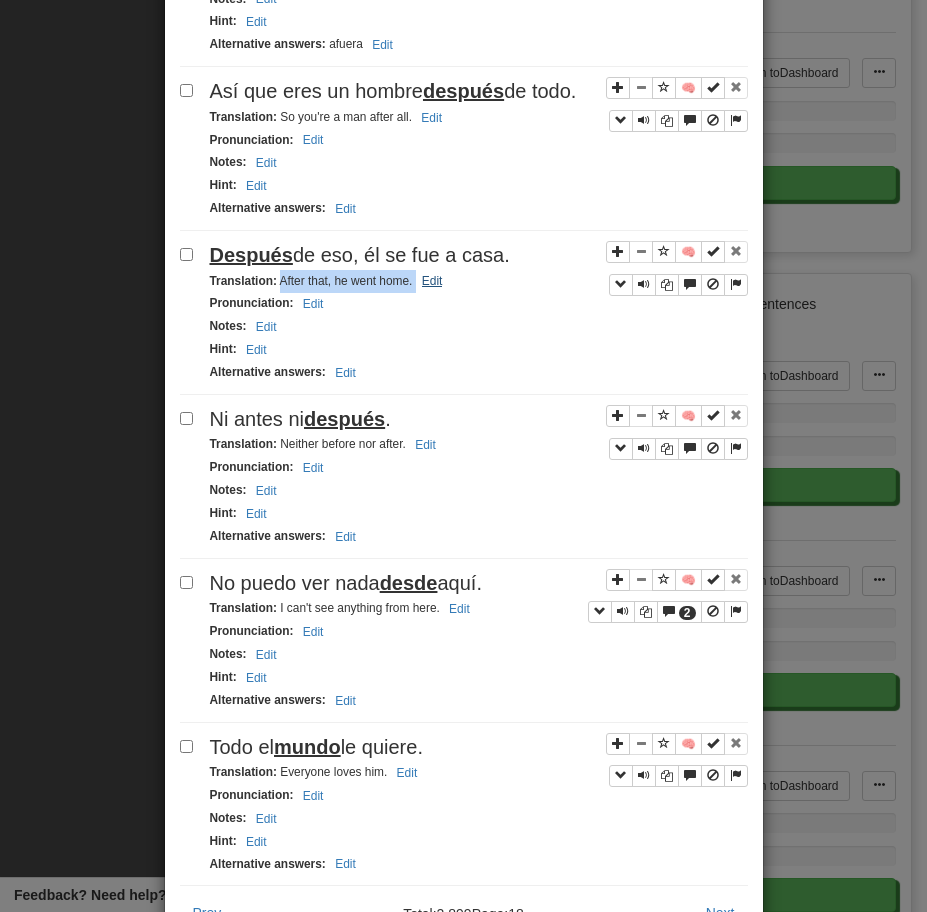 drag, startPoint x: 277, startPoint y: 285, endPoint x: 440, endPoint y: 289, distance: 163.04907 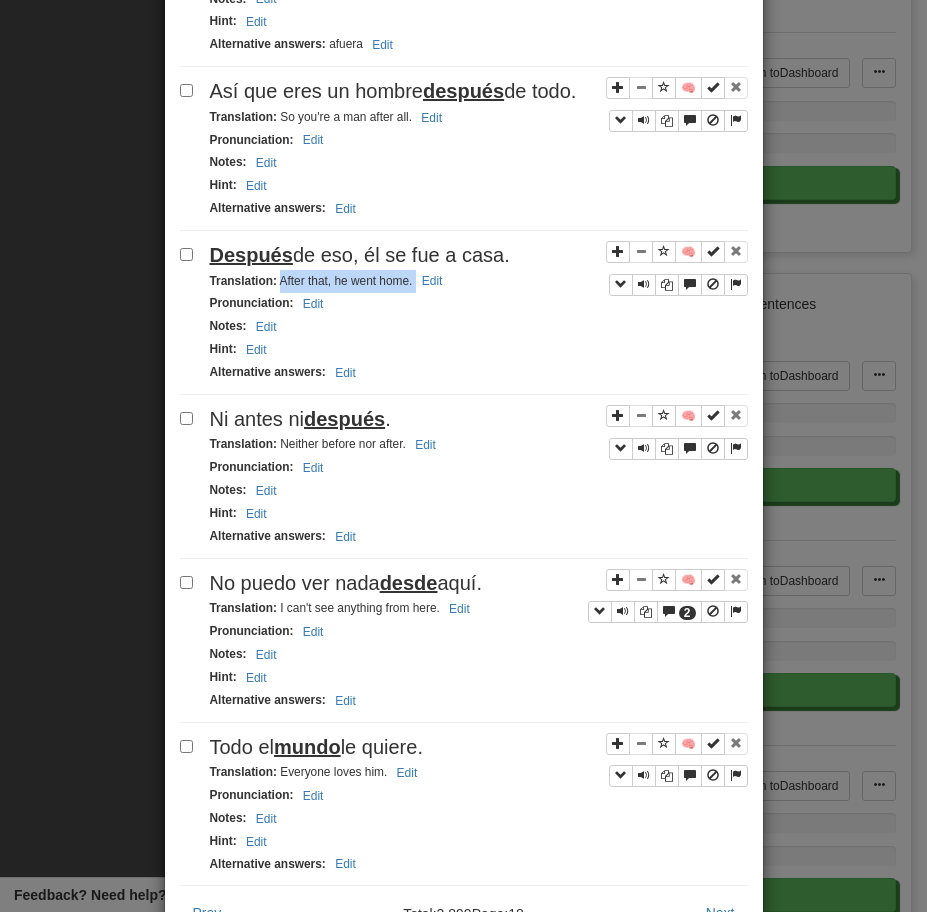 click on "Ni antes ni  después ." at bounding box center [479, 419] 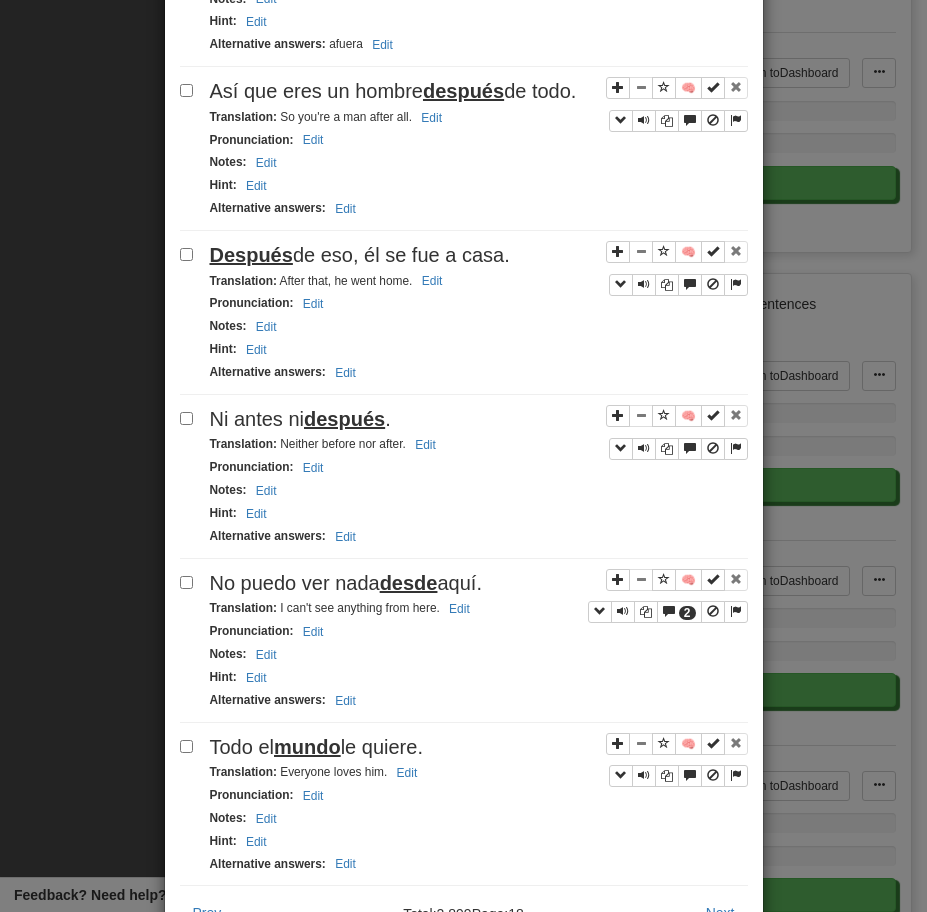 click on "Ni antes ni  después ." at bounding box center [479, 419] 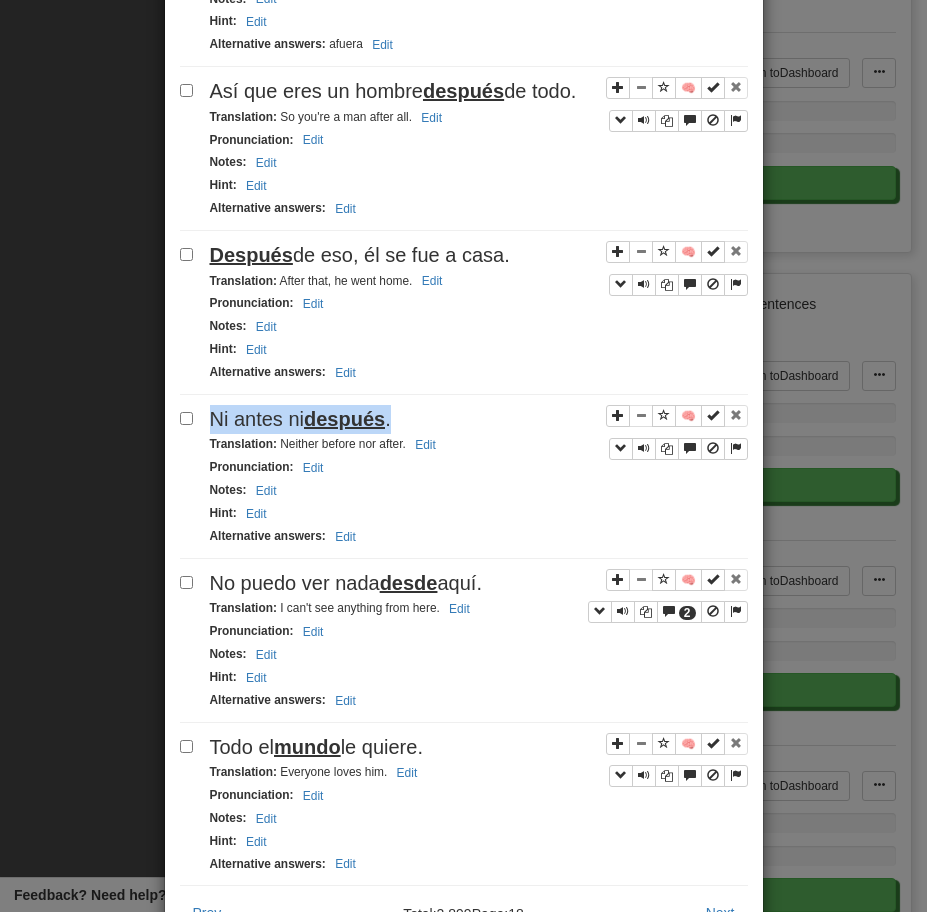 click on "Ni antes ni  después ." at bounding box center [479, 419] 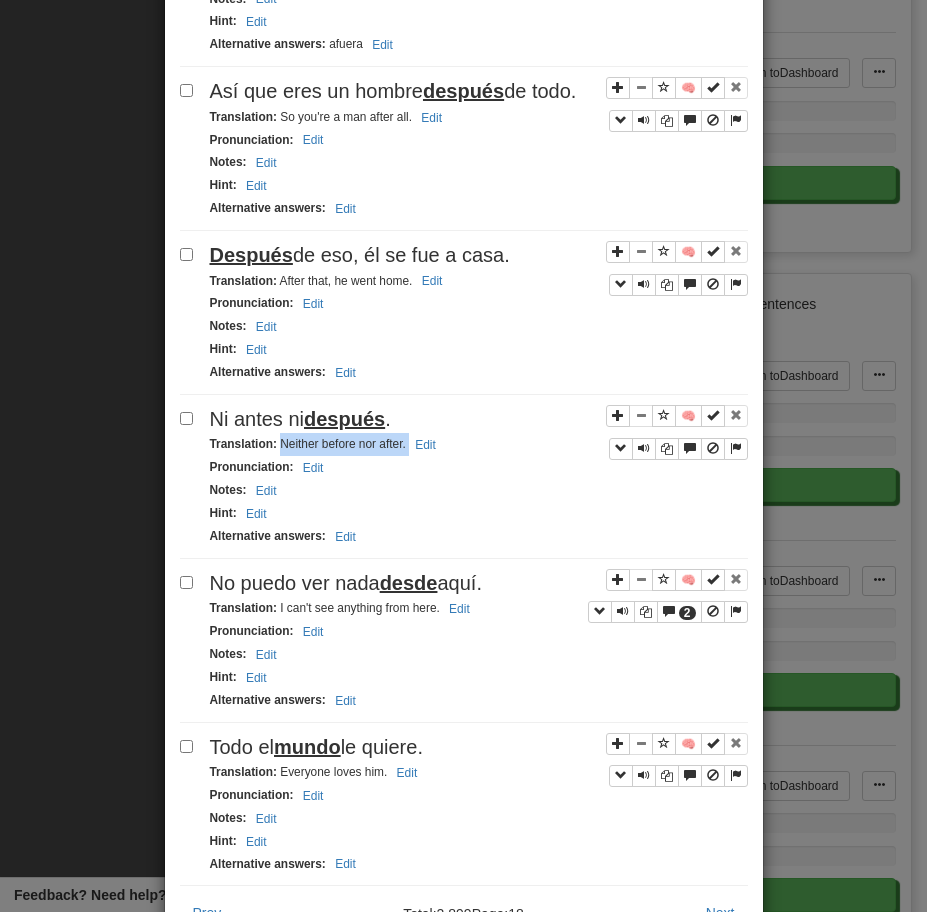 drag, startPoint x: 280, startPoint y: 449, endPoint x: 505, endPoint y: 449, distance: 225 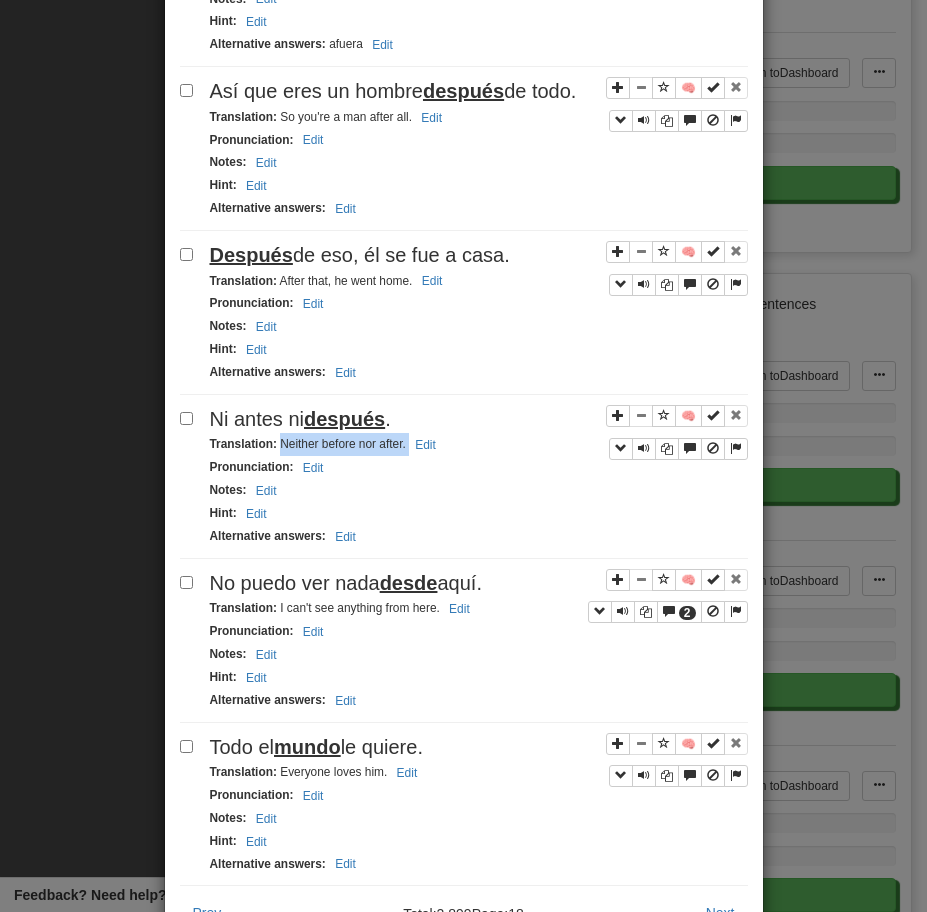 click on "No puedo ver nada  desde  aquí." at bounding box center [479, 583] 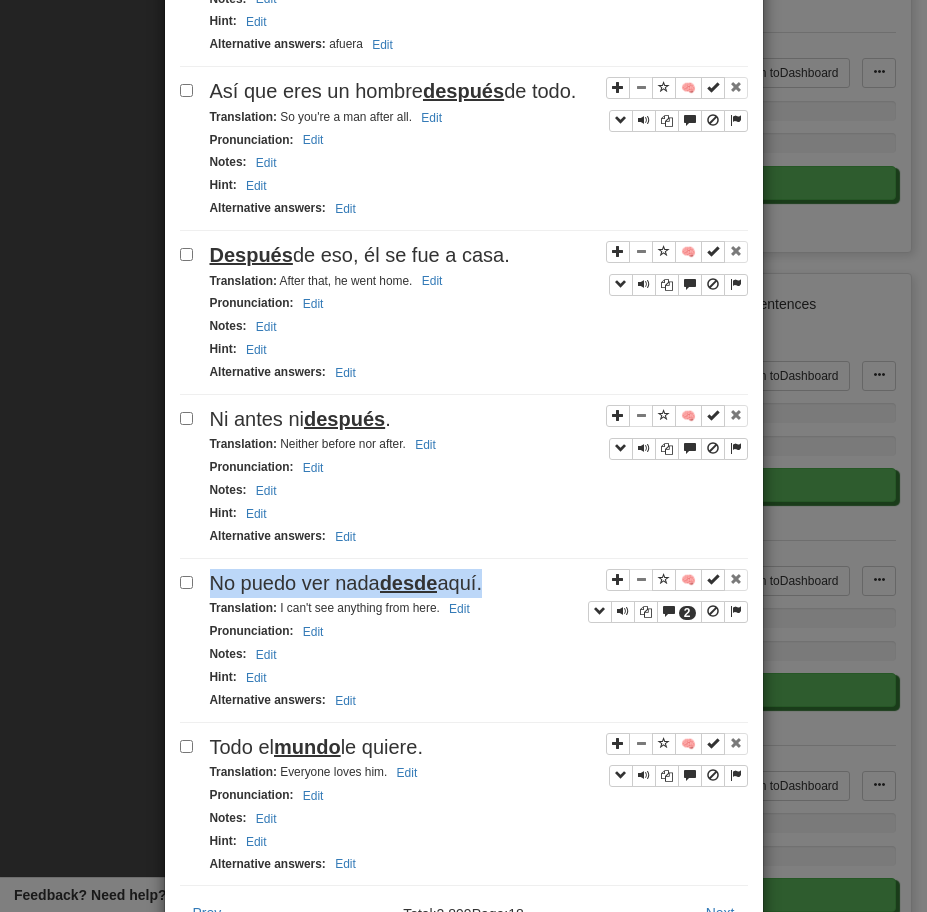 click on "No puedo ver nada  desde  aquí." at bounding box center (479, 583) 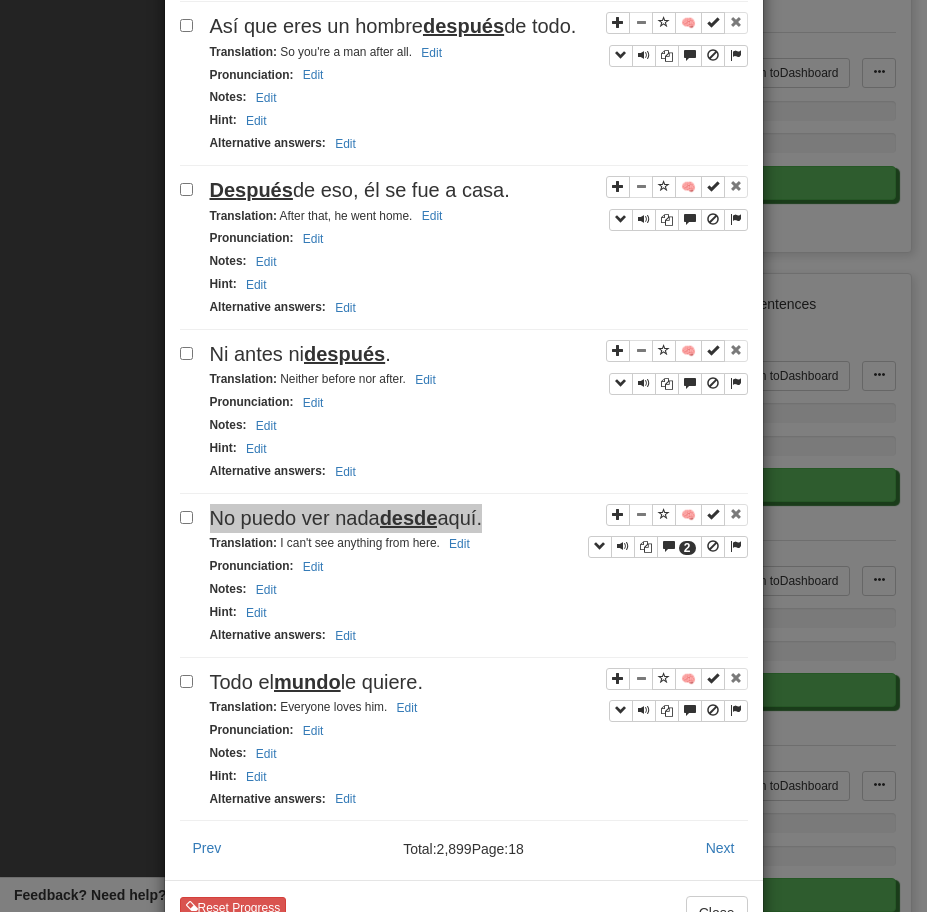 scroll, scrollTop: 2855, scrollLeft: 0, axis: vertical 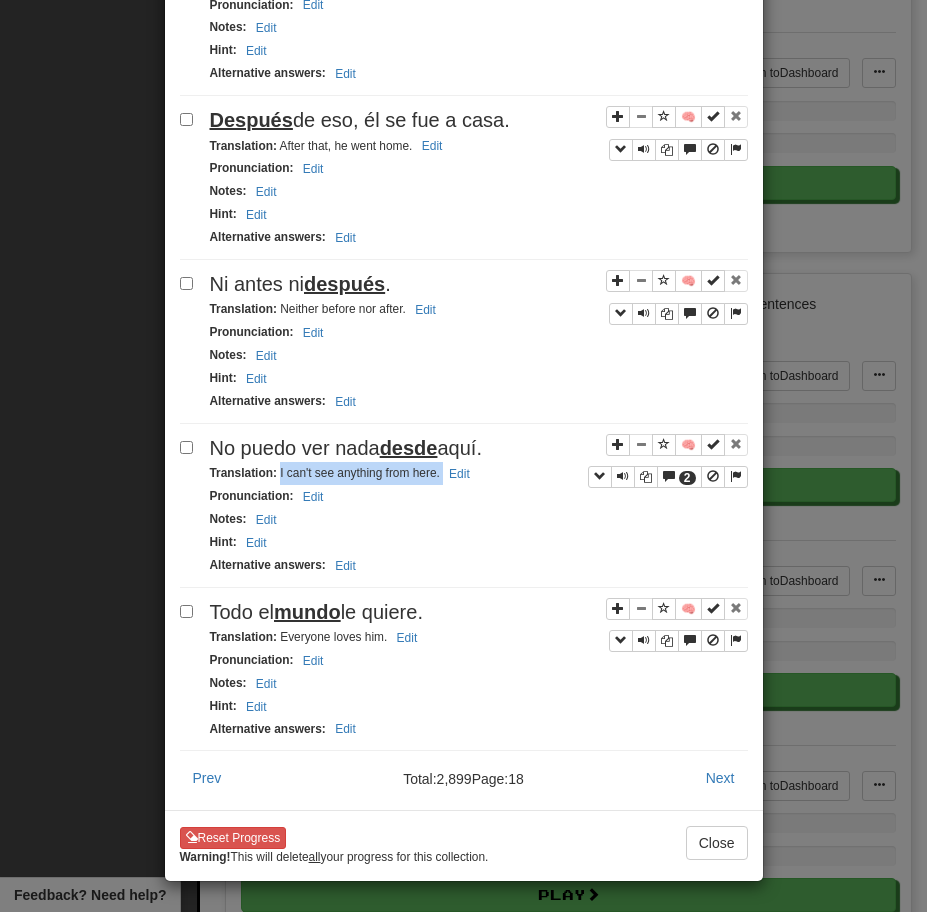 drag, startPoint x: 279, startPoint y: 473, endPoint x: 492, endPoint y: 468, distance: 213.05867 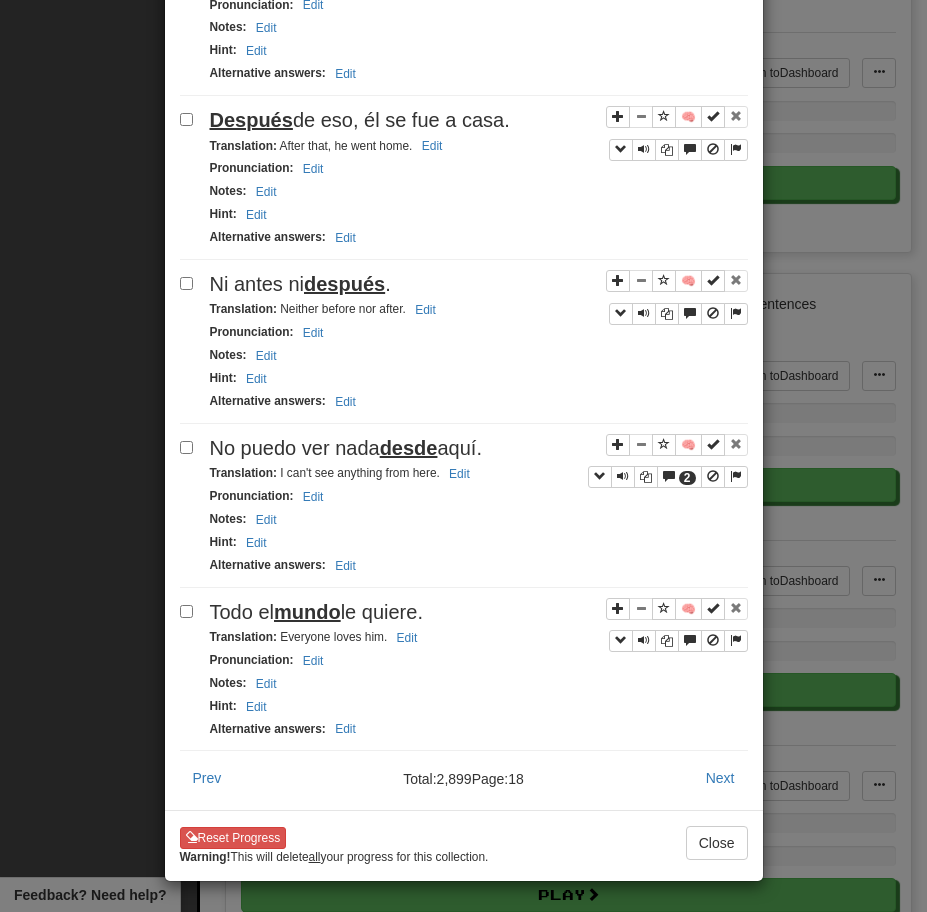 click on "Todo el  mundo  le quiere." at bounding box center [316, 612] 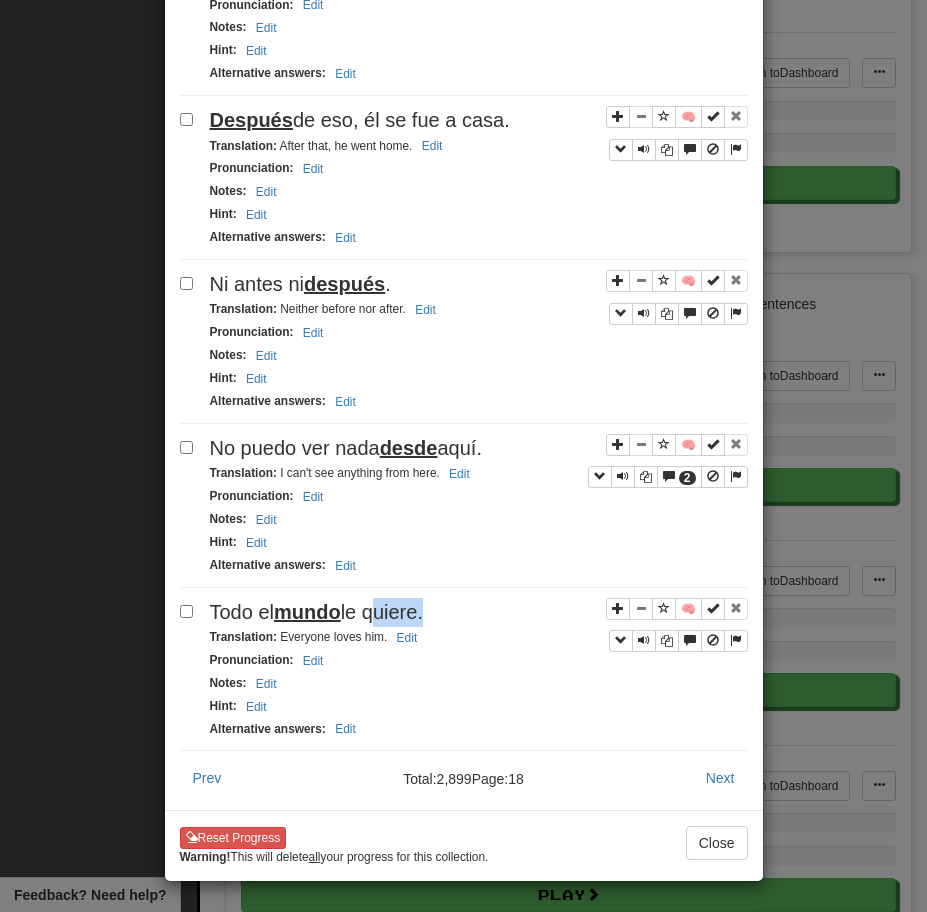 click on "Todo el  mundo  le quiere." at bounding box center (316, 612) 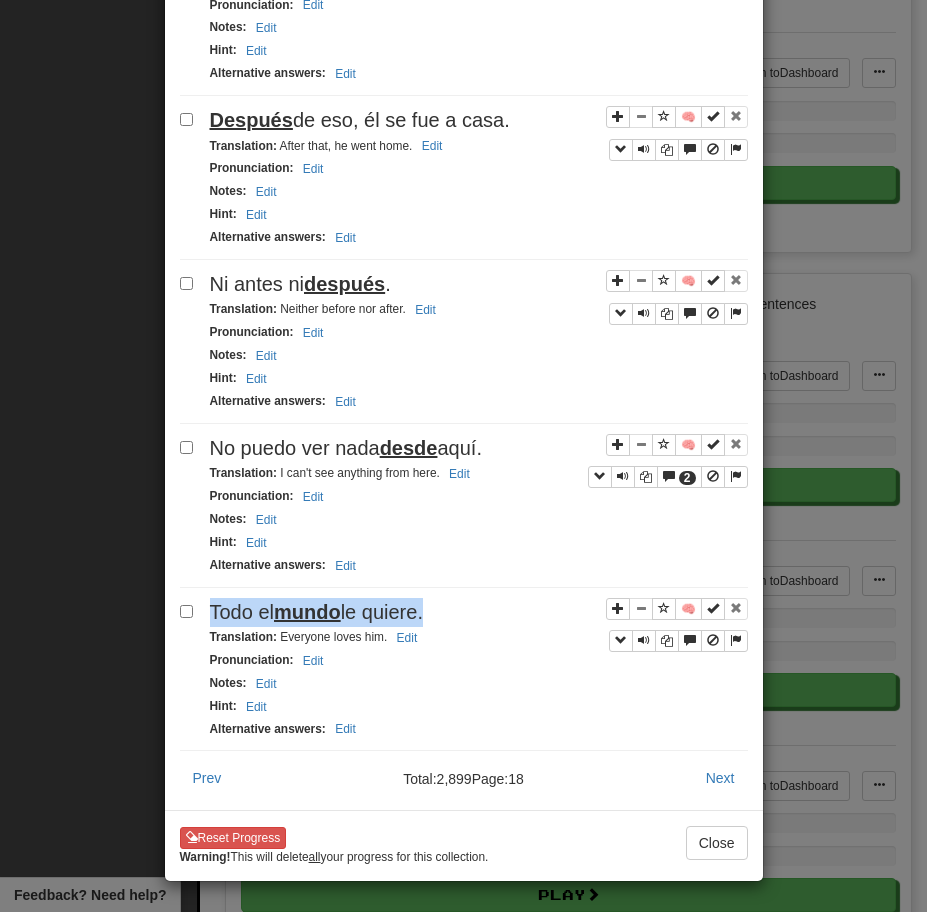click on "Todo el  mundo  le quiere." at bounding box center (316, 612) 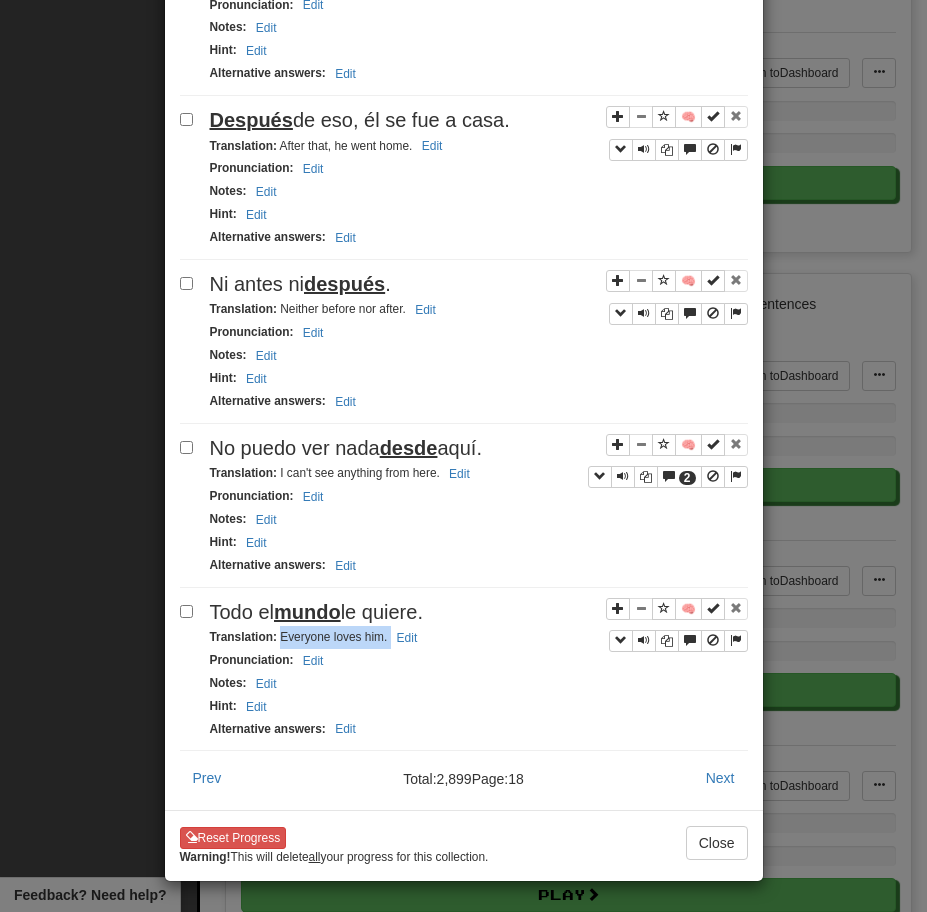 drag, startPoint x: 278, startPoint y: 634, endPoint x: 440, endPoint y: 648, distance: 162.6038 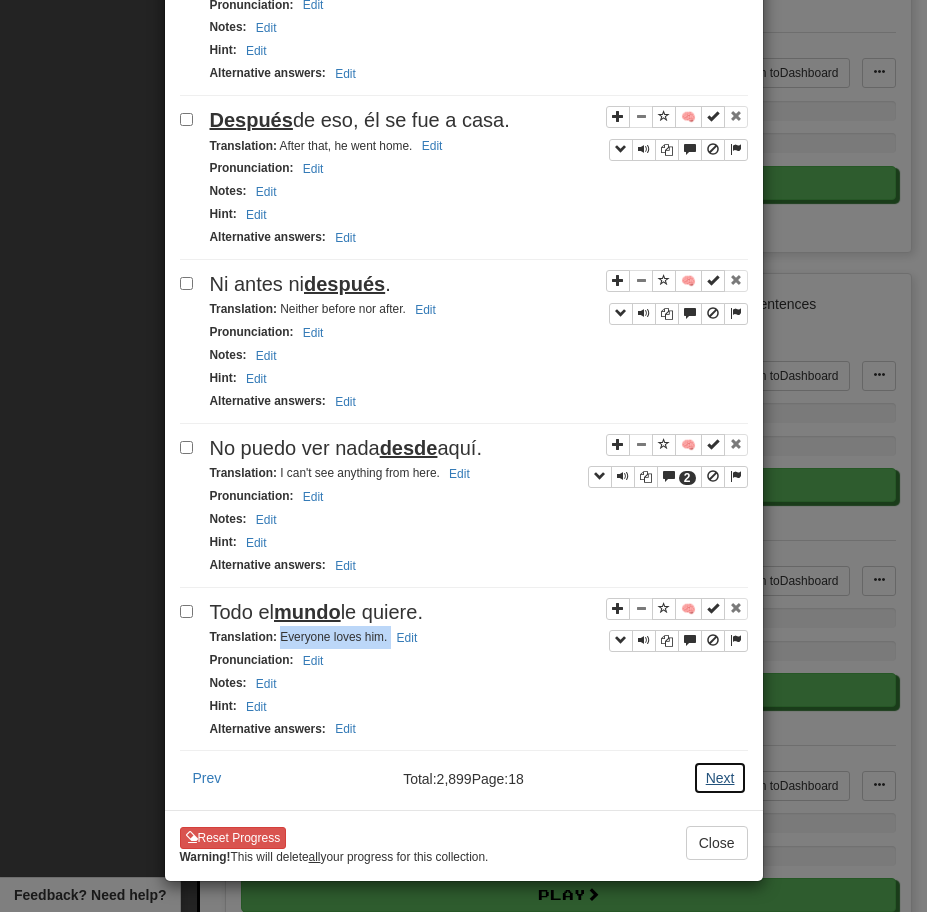 click on "Next" at bounding box center (720, 778) 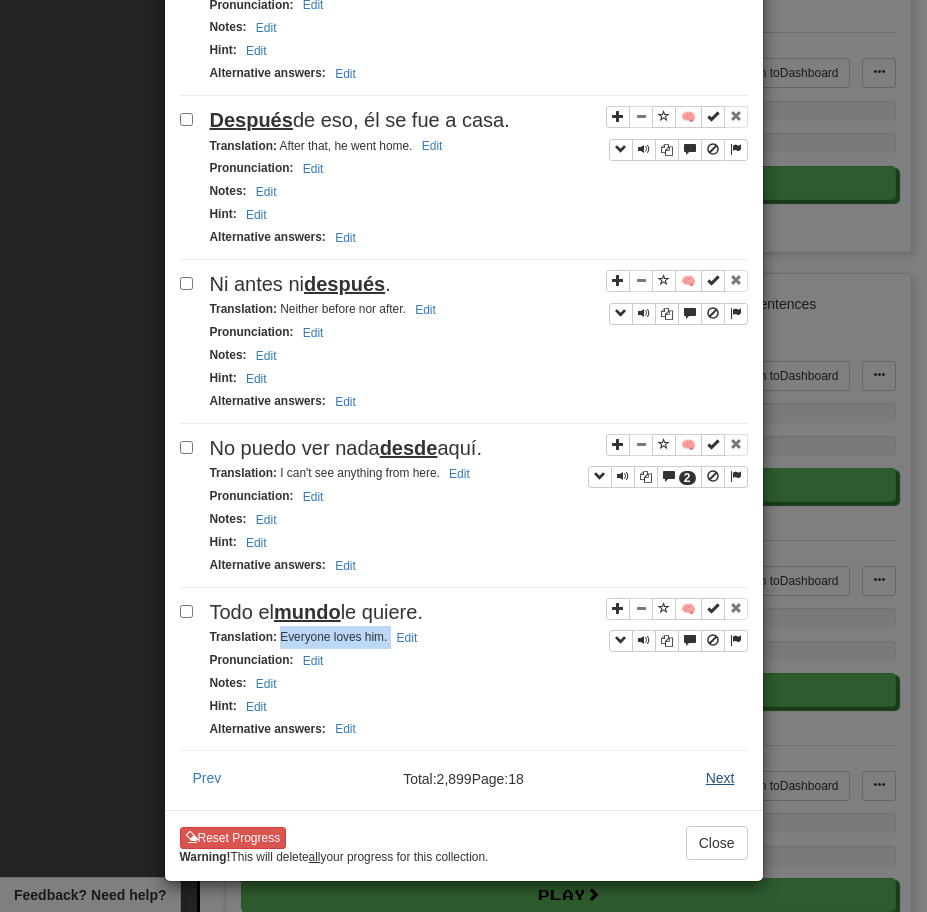 scroll, scrollTop: 0, scrollLeft: 0, axis: both 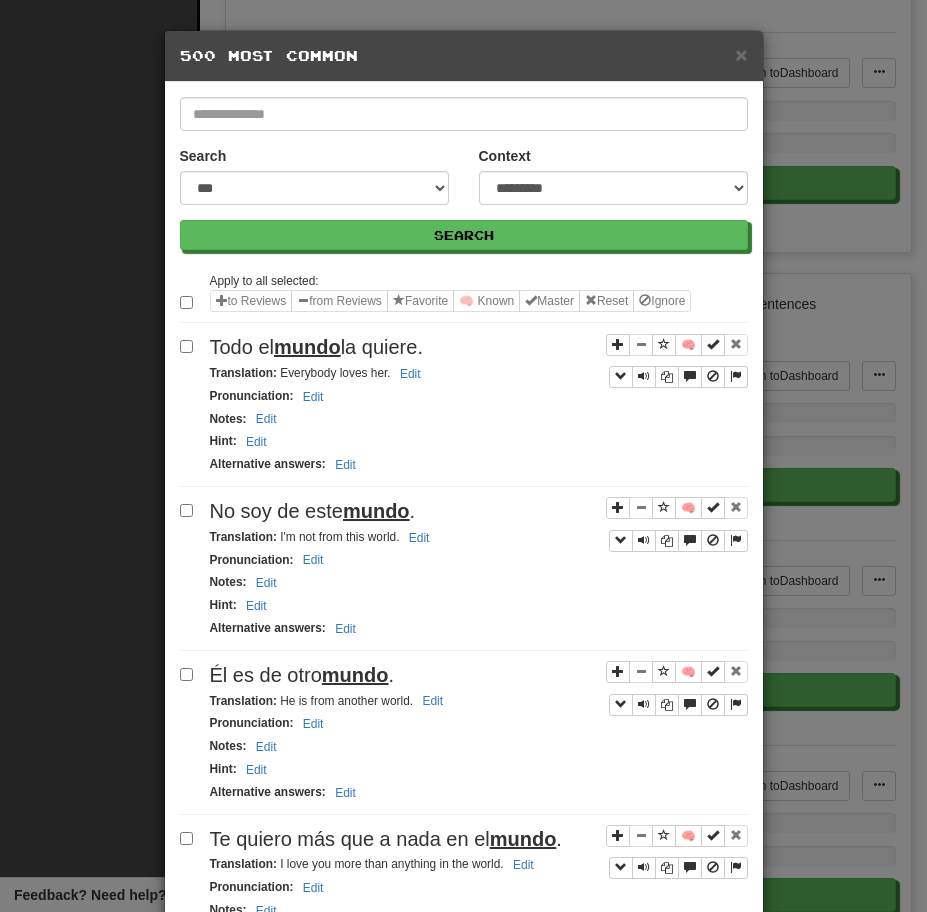 click on "Todo el  mundo  la quiere." at bounding box center (316, 347) 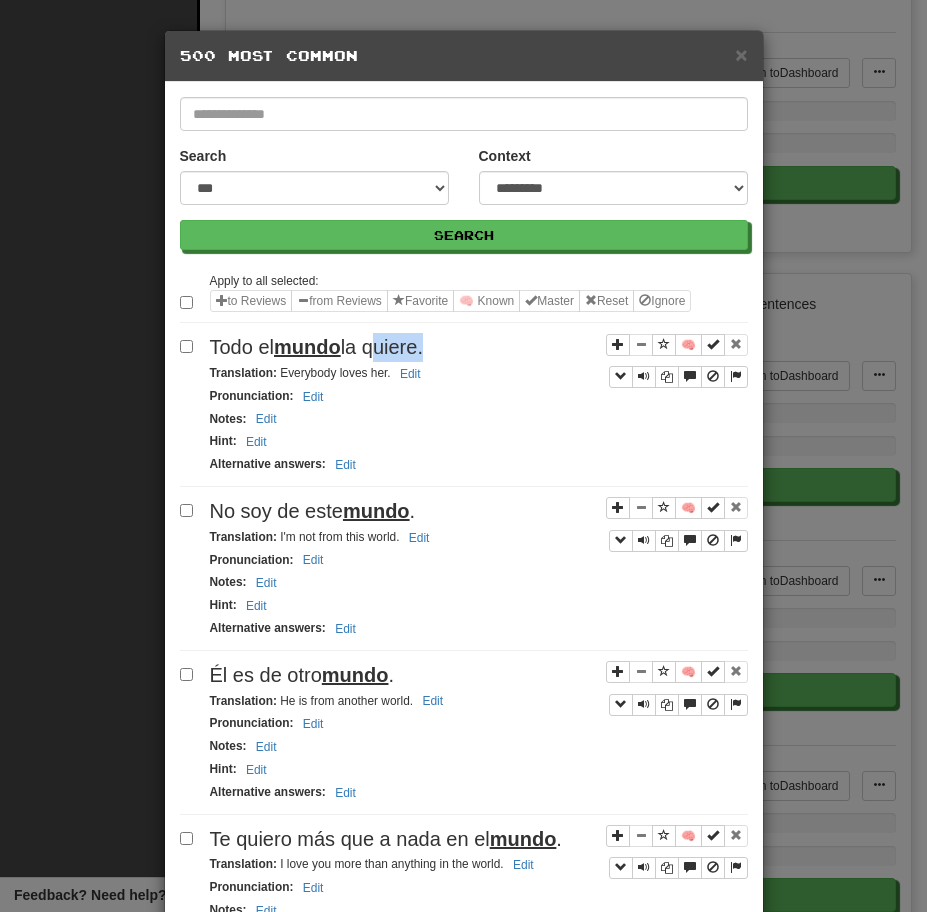click on "Todo el  mundo  la quiere." at bounding box center [316, 347] 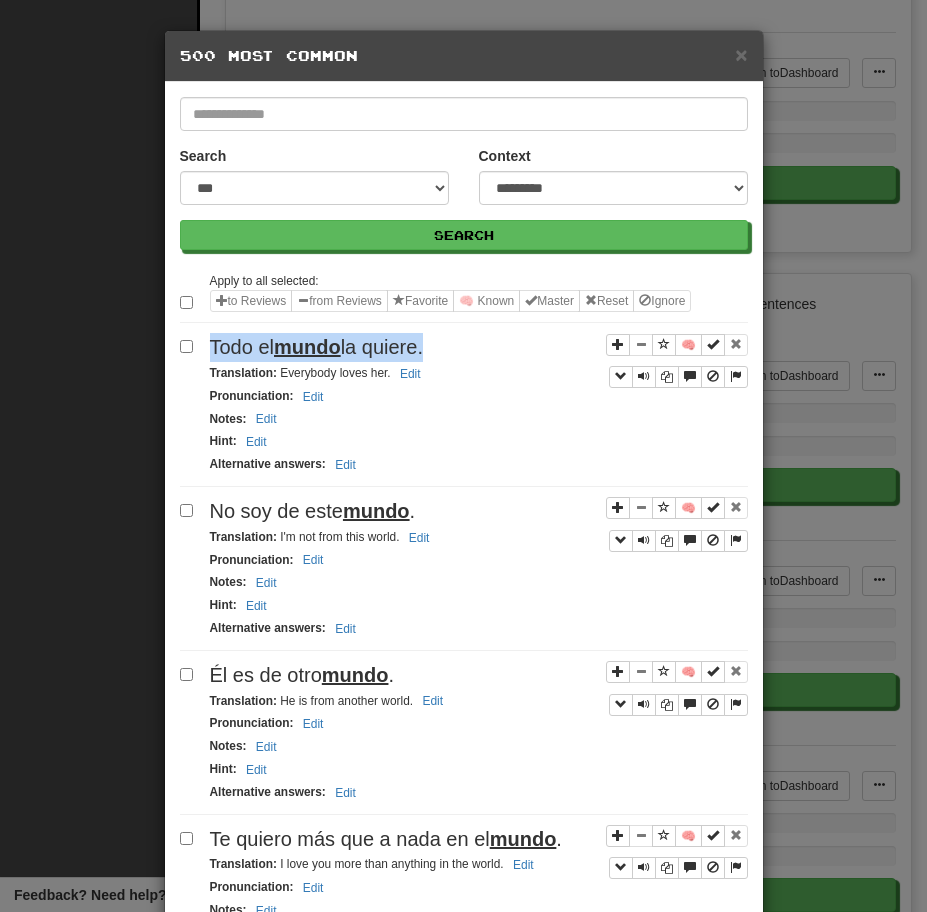 click on "Todo el  mundo  la quiere." at bounding box center (316, 347) 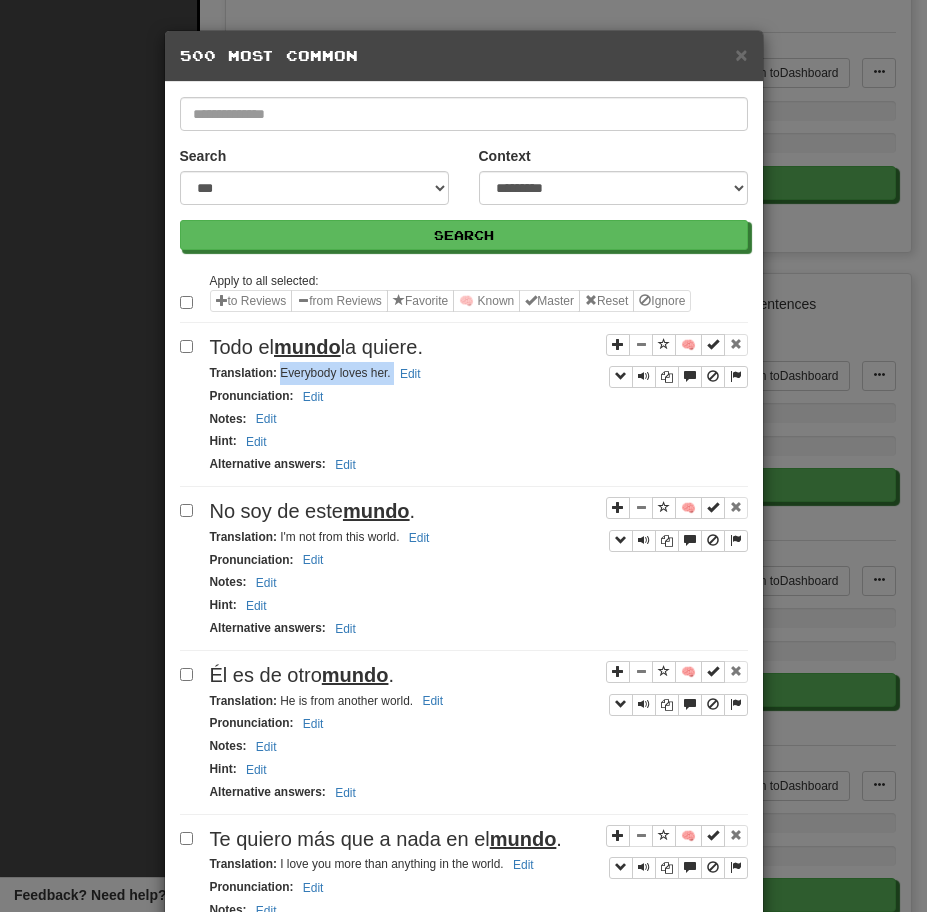 drag, startPoint x: 279, startPoint y: 373, endPoint x: 439, endPoint y: 369, distance: 160.04999 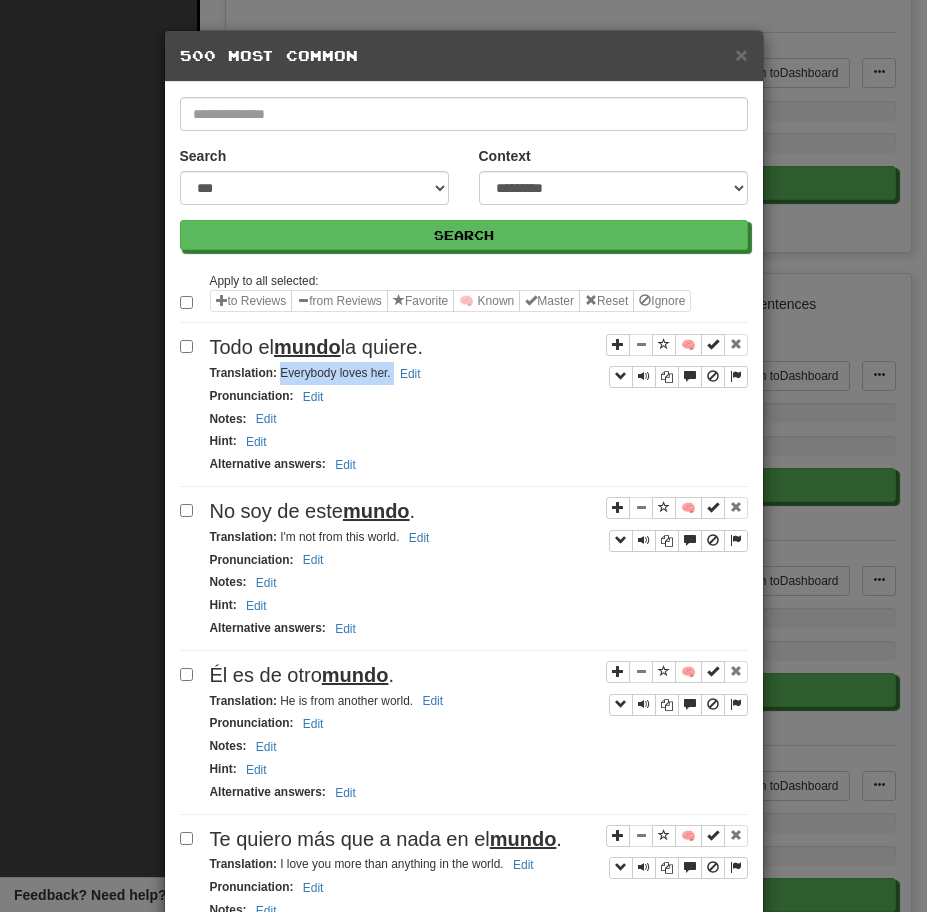 click on "mundo" at bounding box center [376, 511] 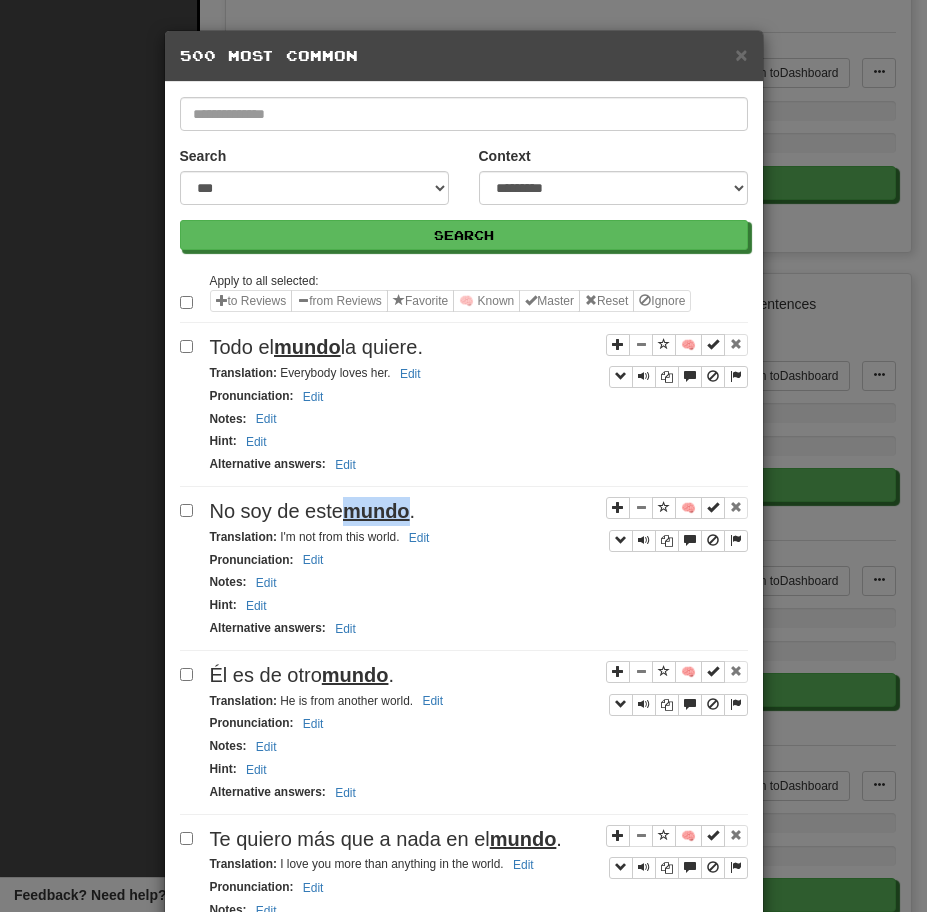 click on "mundo" at bounding box center (376, 511) 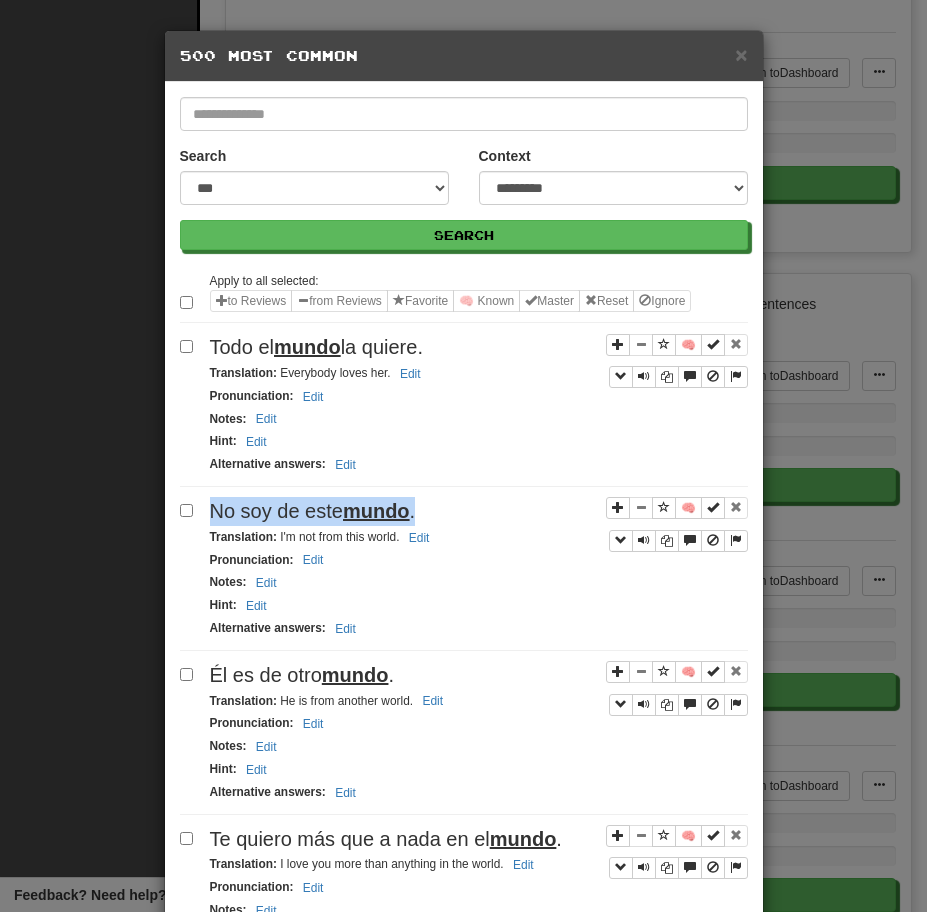 click on "mundo" at bounding box center (376, 511) 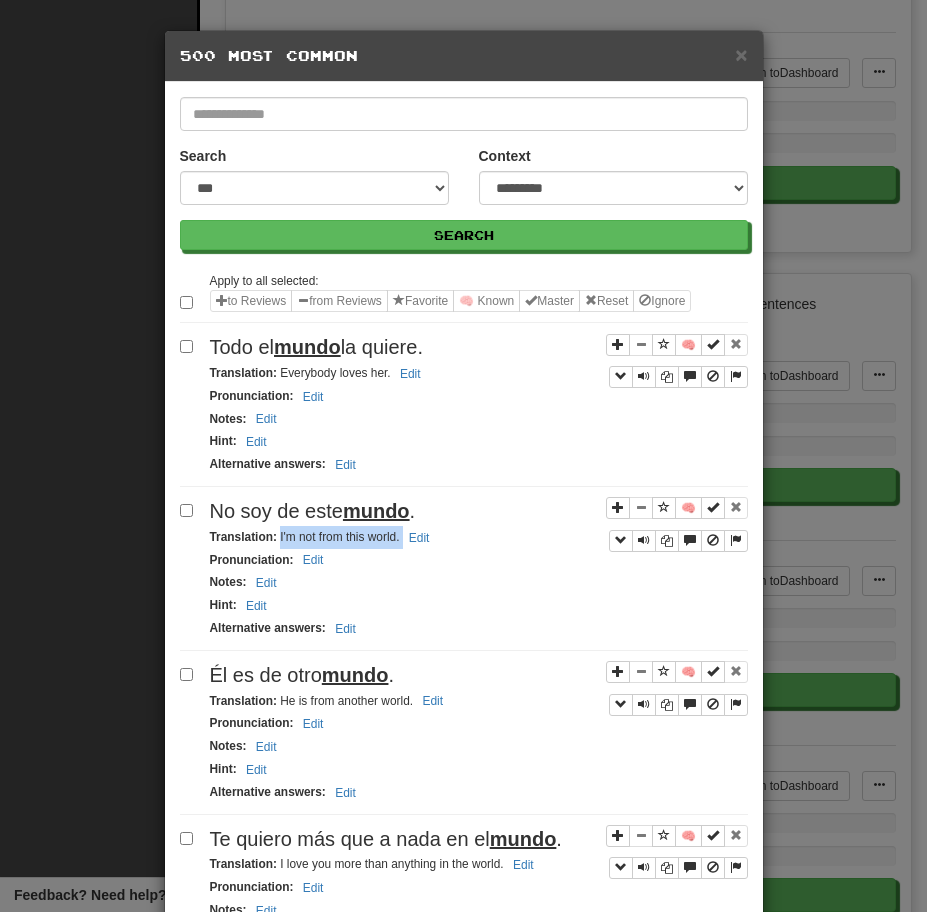 drag, startPoint x: 278, startPoint y: 538, endPoint x: 493, endPoint y: 544, distance: 215.08371 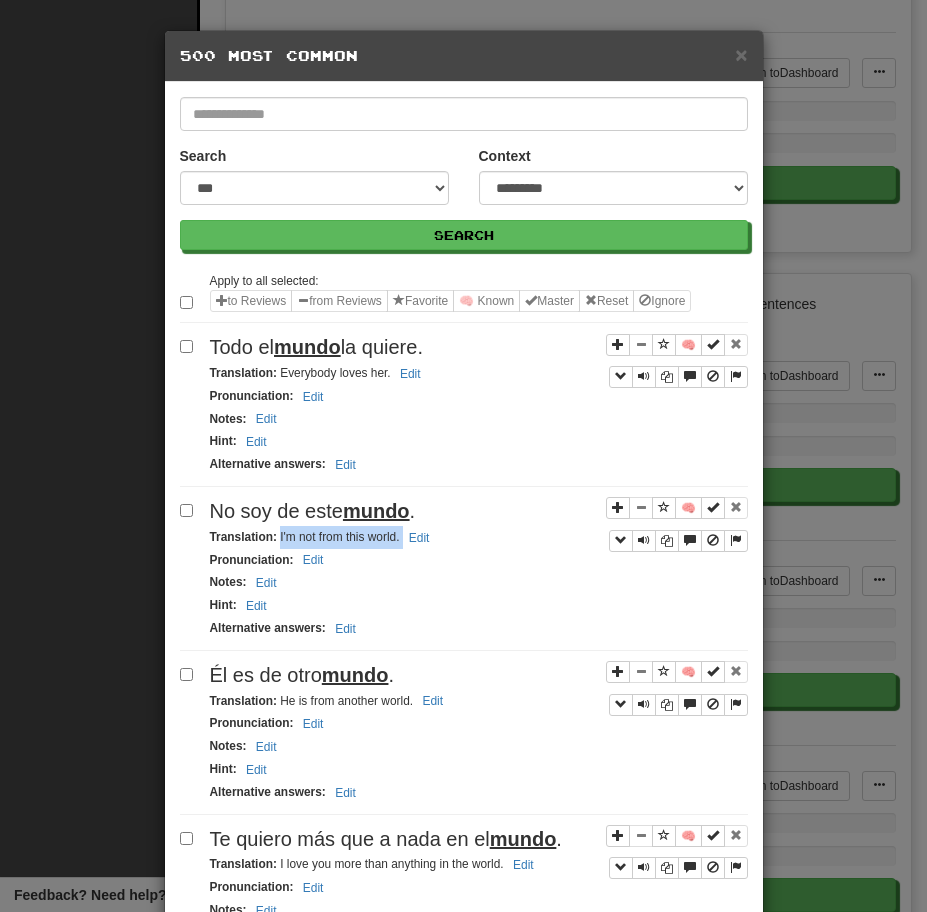 click on "Él es de otro  mundo ." at bounding box center [479, 675] 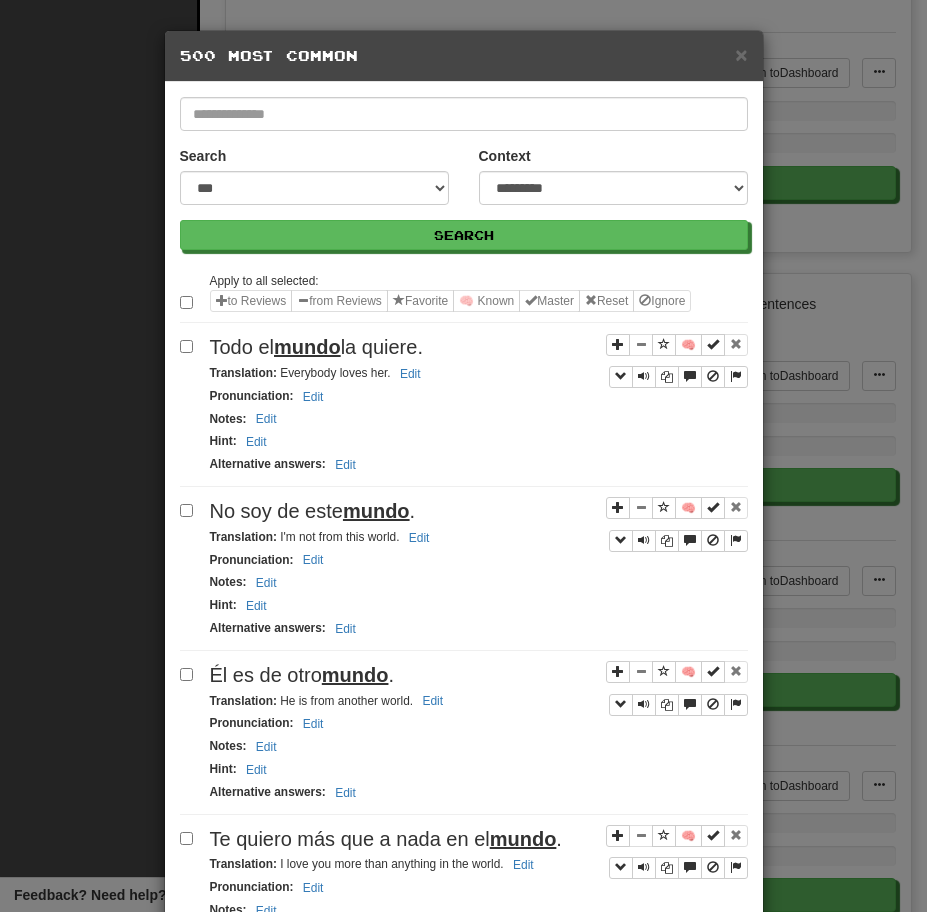click on "Él es de otro  mundo ." at bounding box center [479, 675] 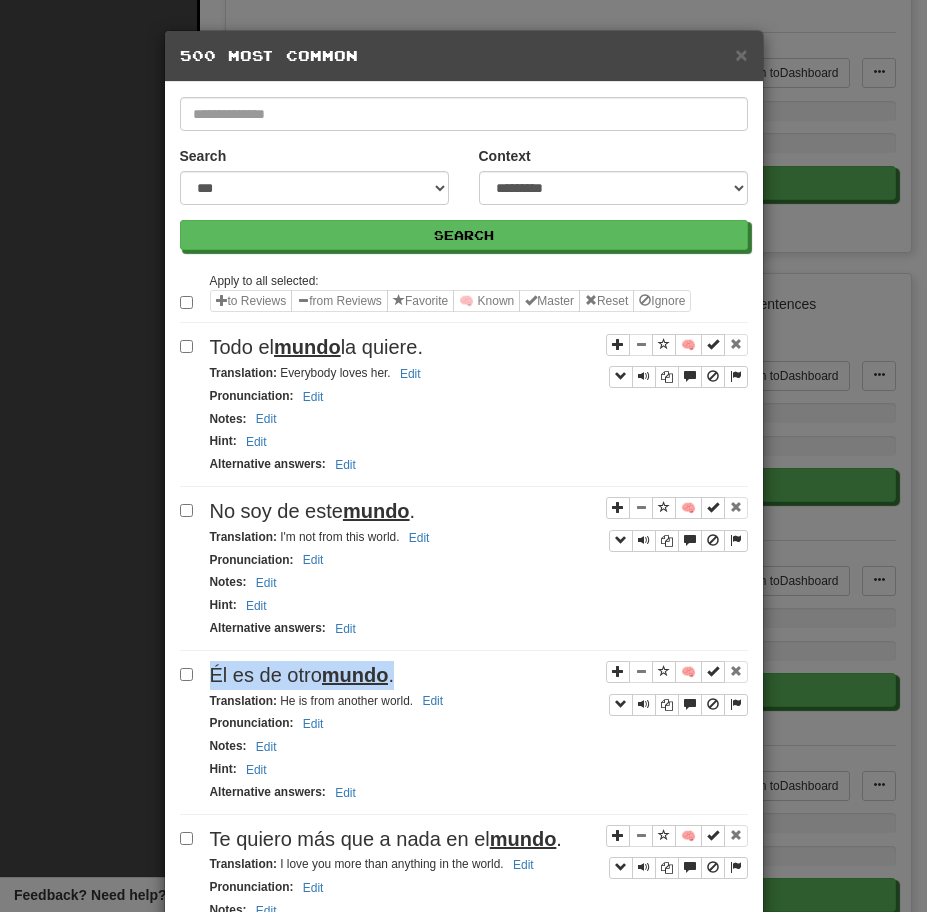 click on "Él es de otro  mundo ." at bounding box center [479, 675] 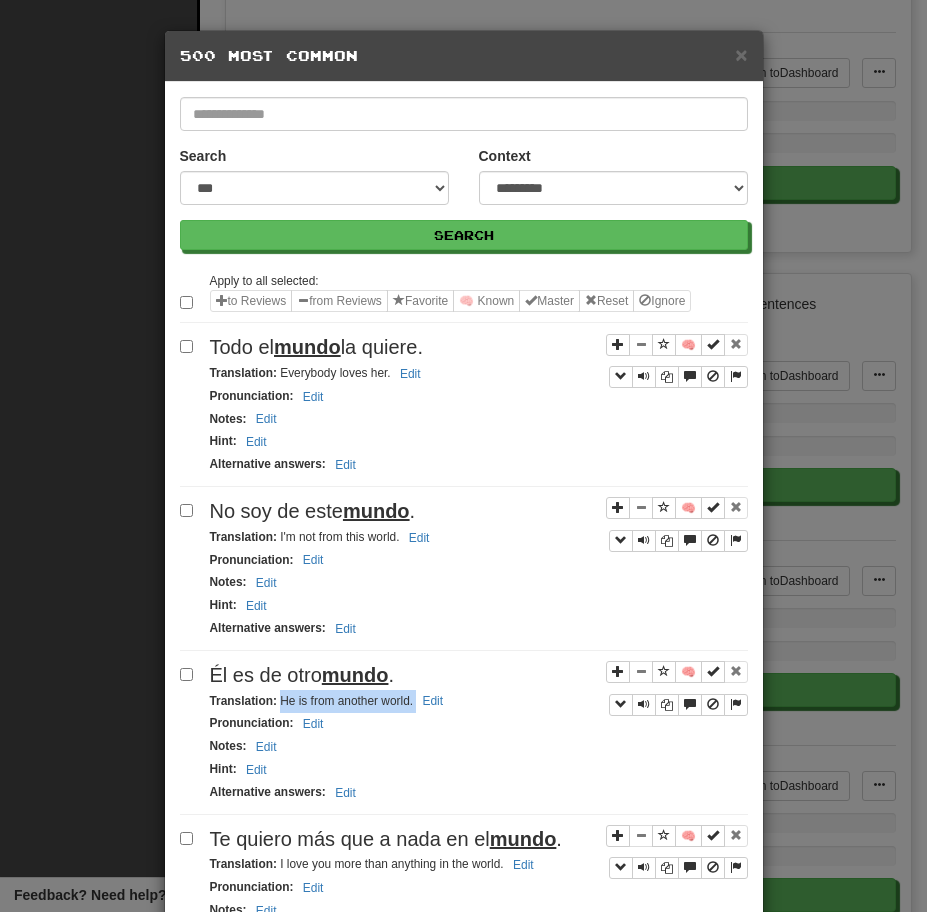 drag, startPoint x: 280, startPoint y: 705, endPoint x: 475, endPoint y: 705, distance: 195 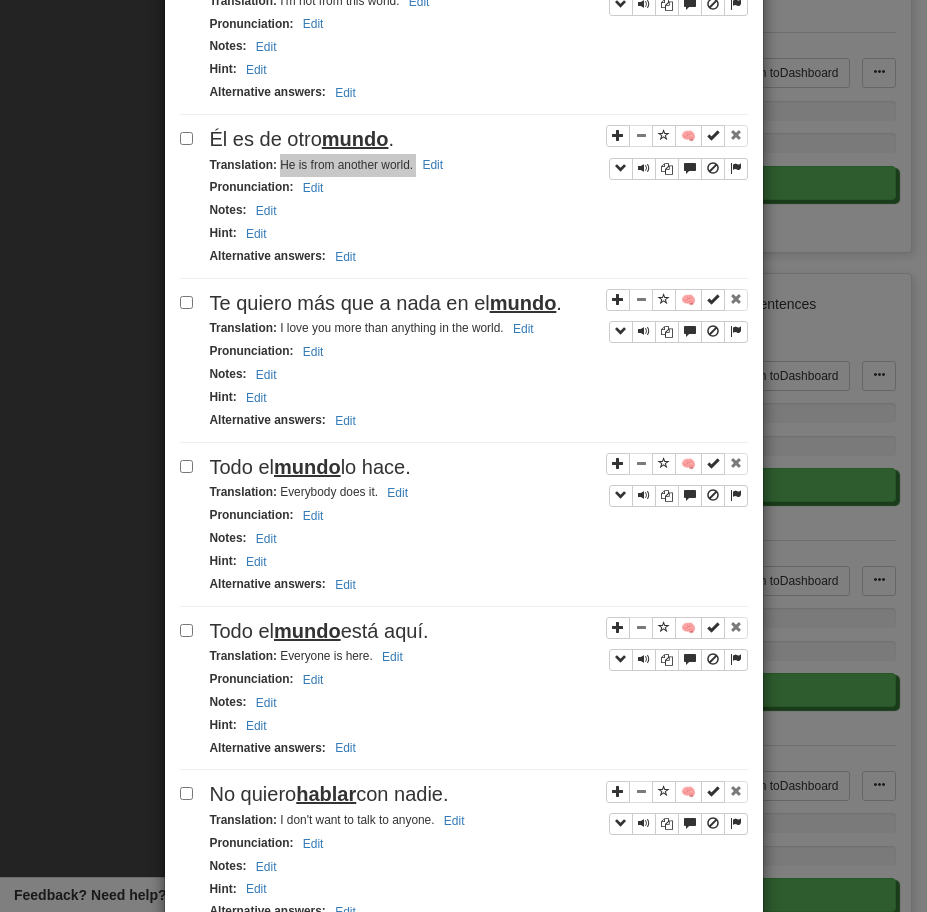 scroll, scrollTop: 661, scrollLeft: 0, axis: vertical 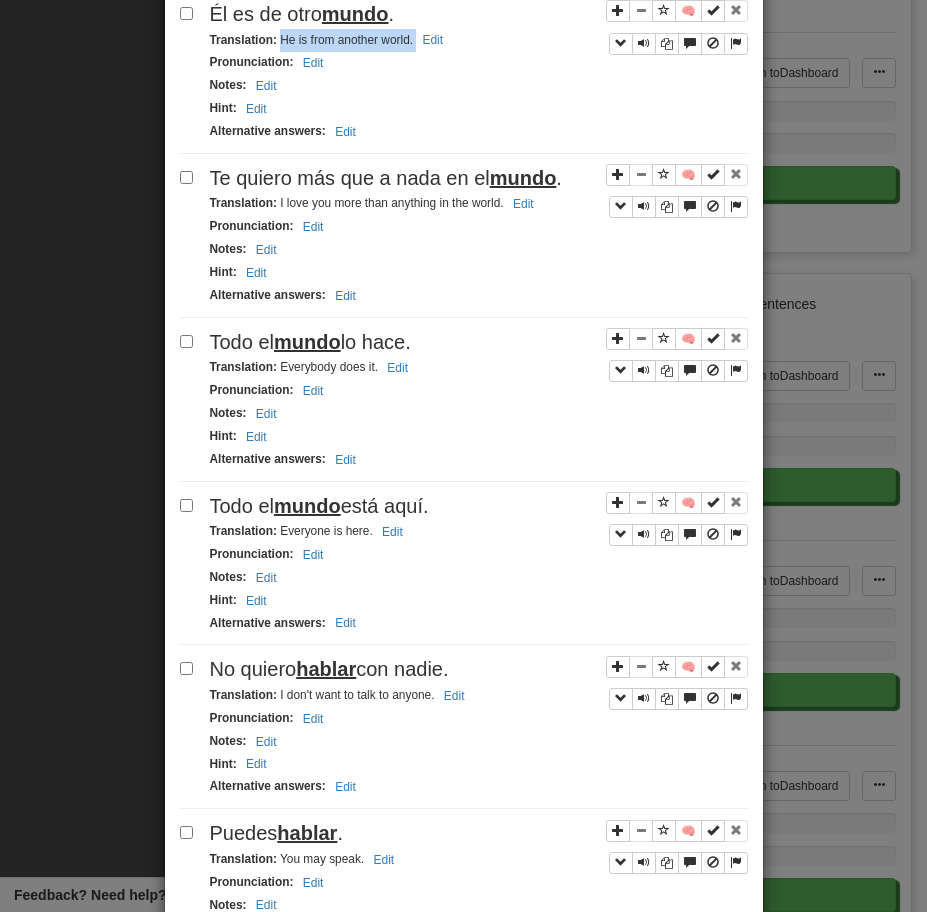 click on "Te quiero más que a nada en el  mundo ." at bounding box center [386, 178] 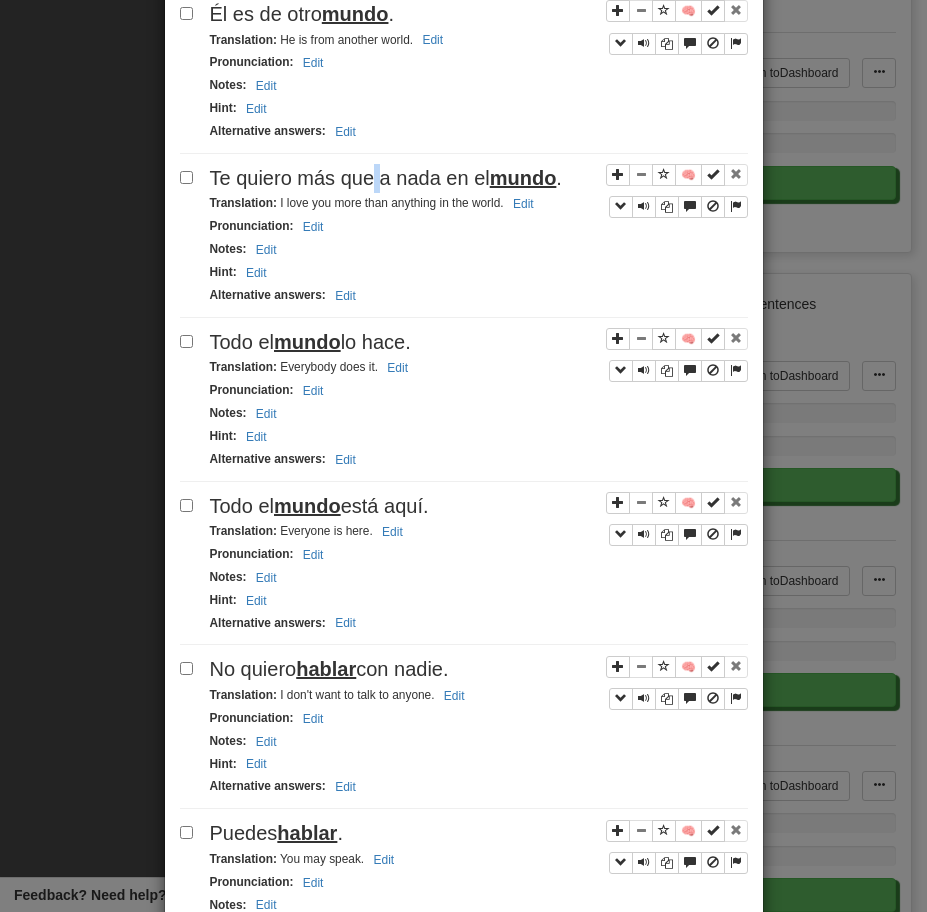 click on "Te quiero más que a nada en el  mundo ." at bounding box center [386, 178] 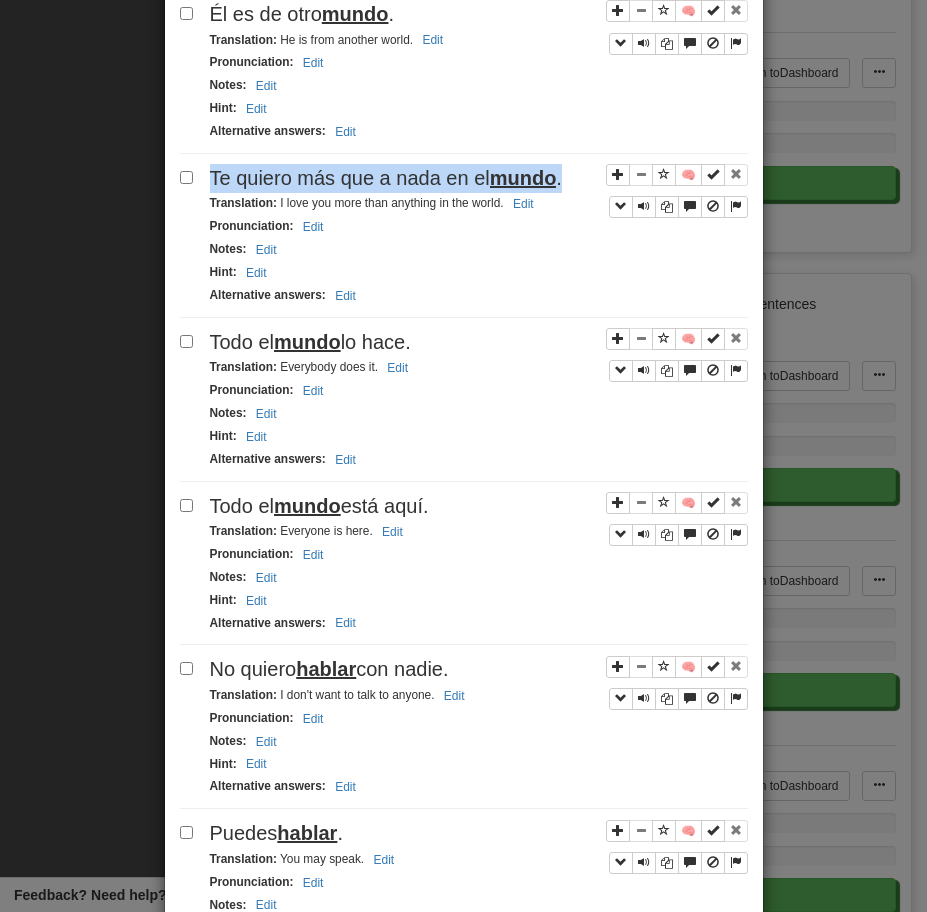 click on "Te quiero más que a nada en el  mundo ." at bounding box center (386, 178) 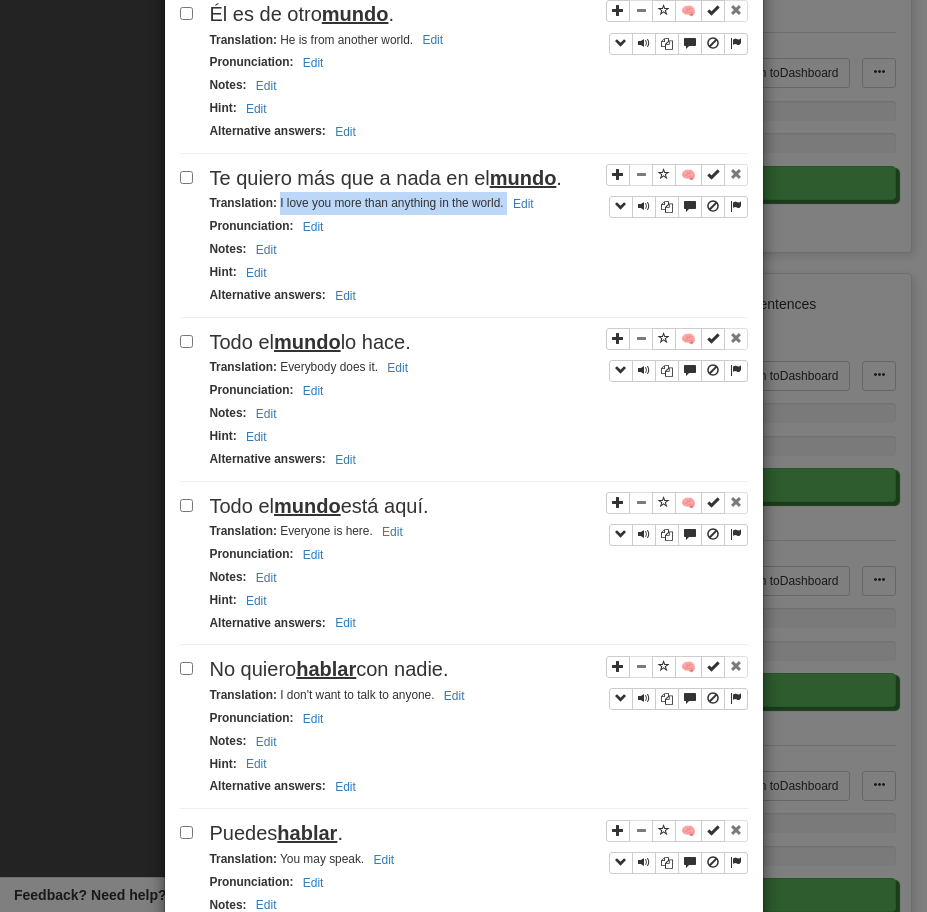 drag, startPoint x: 278, startPoint y: 204, endPoint x: 558, endPoint y: 203, distance: 280.0018 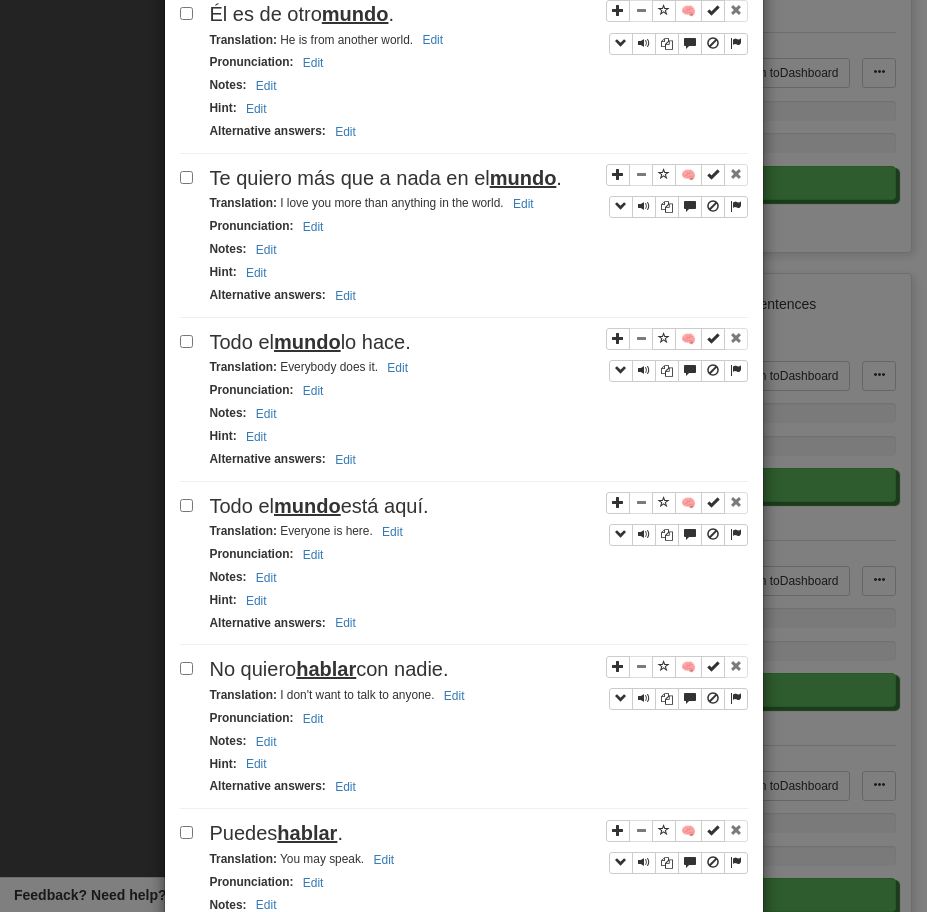 click on "Todo el  mundo  lo hace." at bounding box center (310, 342) 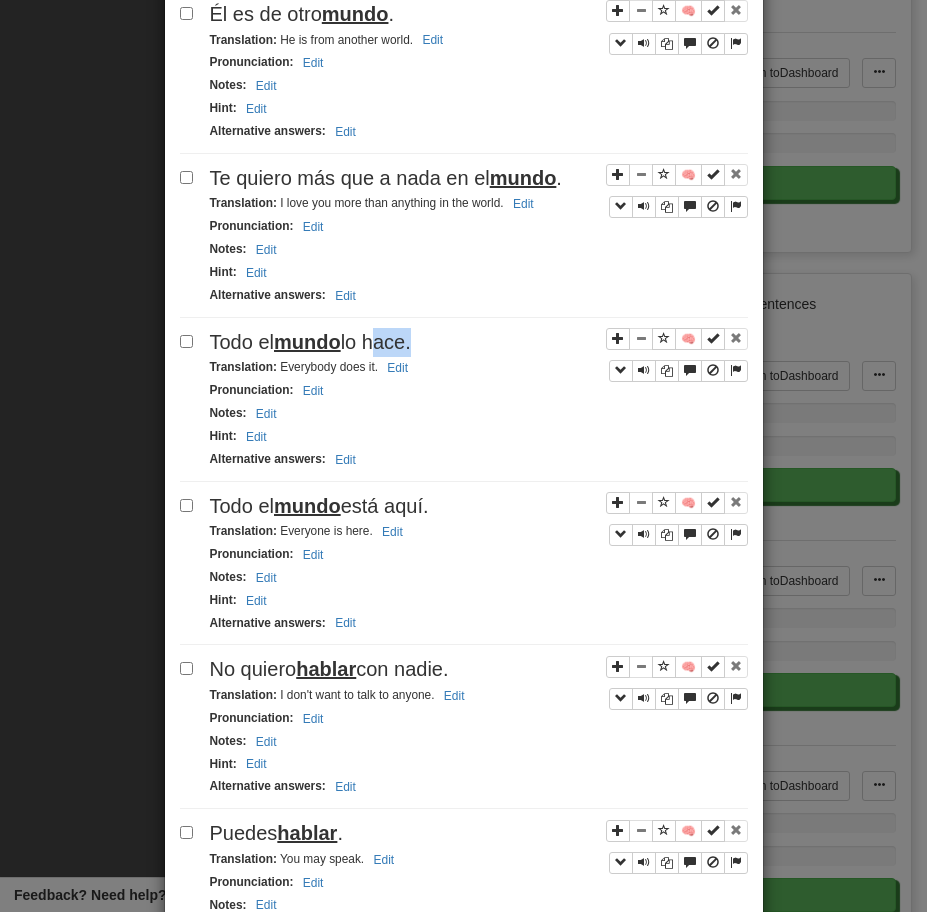 click on "Todo el  mundo  lo hace." at bounding box center (310, 342) 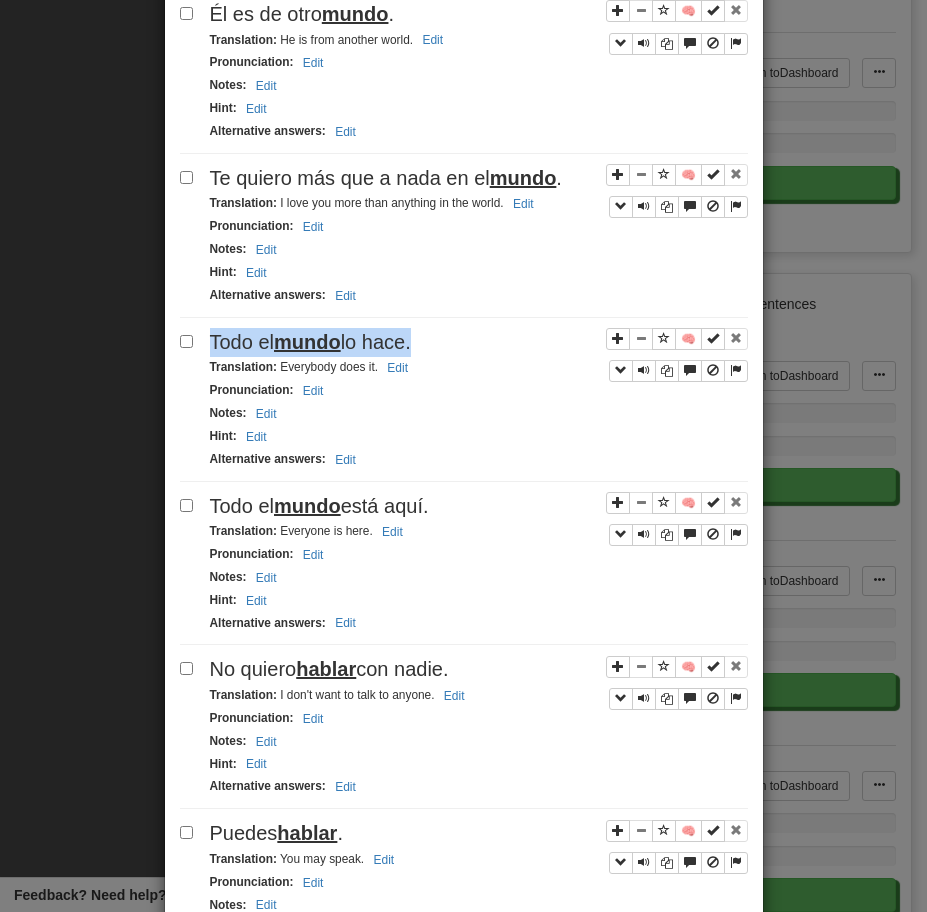click on "Todo el  mundo  lo hace." at bounding box center (310, 342) 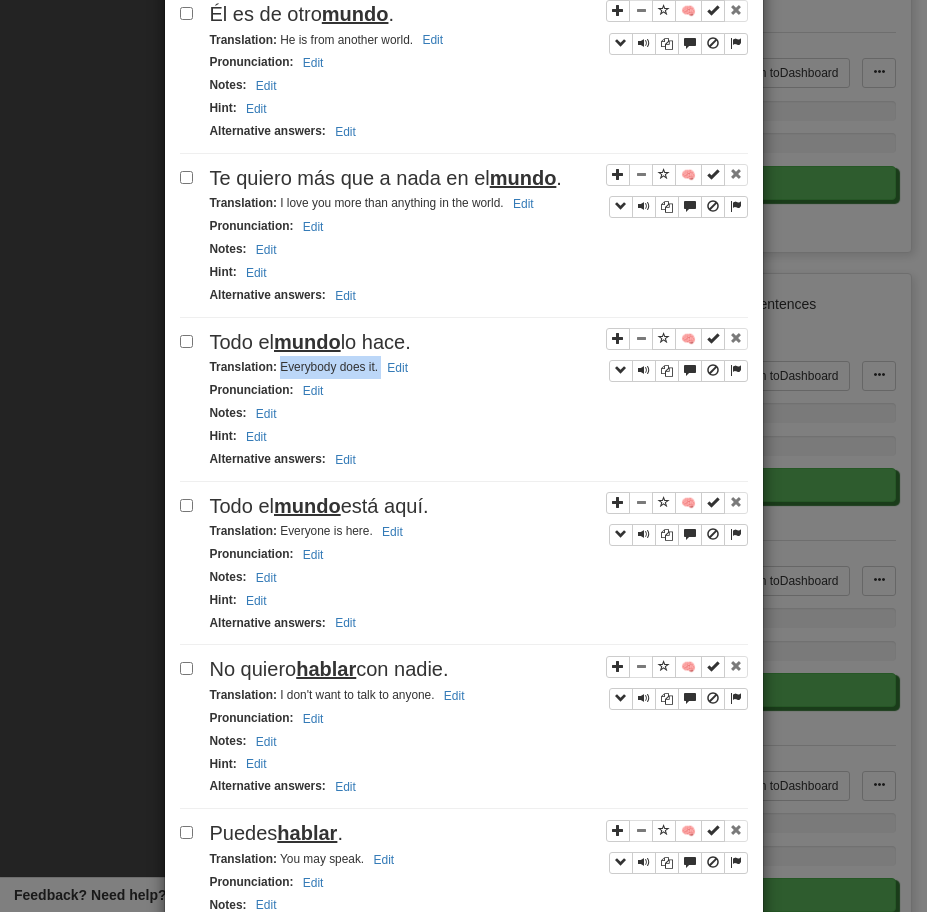 drag, startPoint x: 279, startPoint y: 367, endPoint x: 428, endPoint y: 374, distance: 149.16434 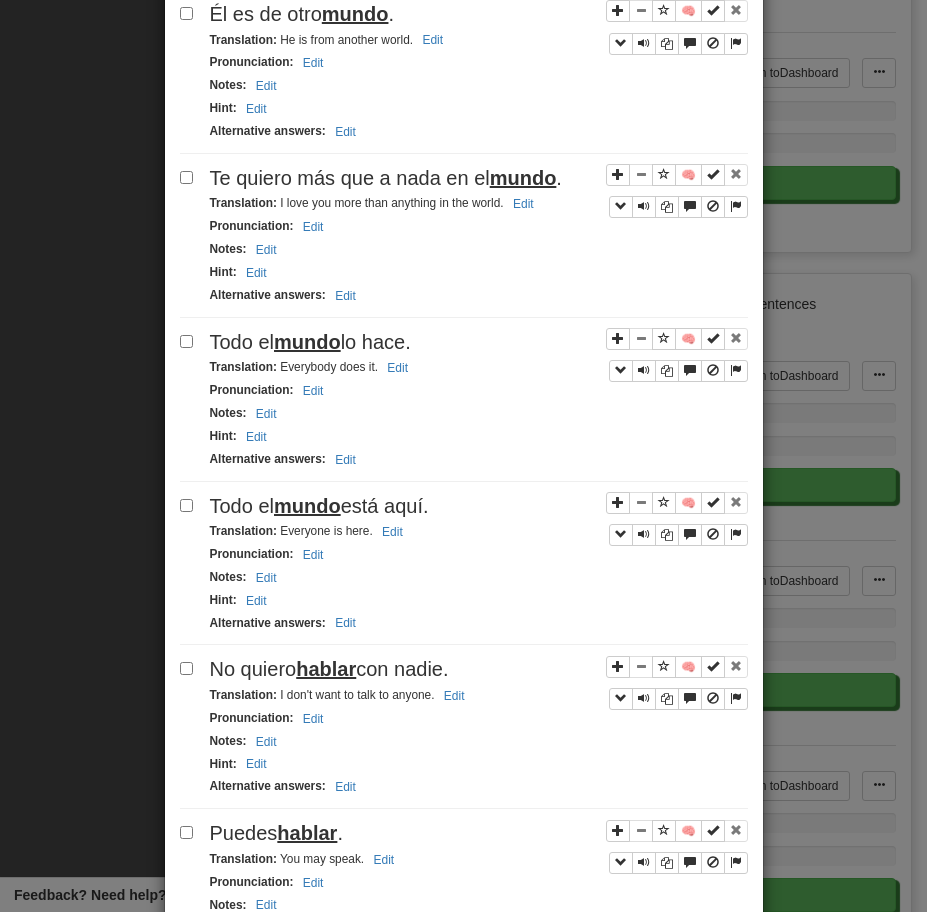 click on "Todo el  mundo  está aquí." at bounding box center (319, 506) 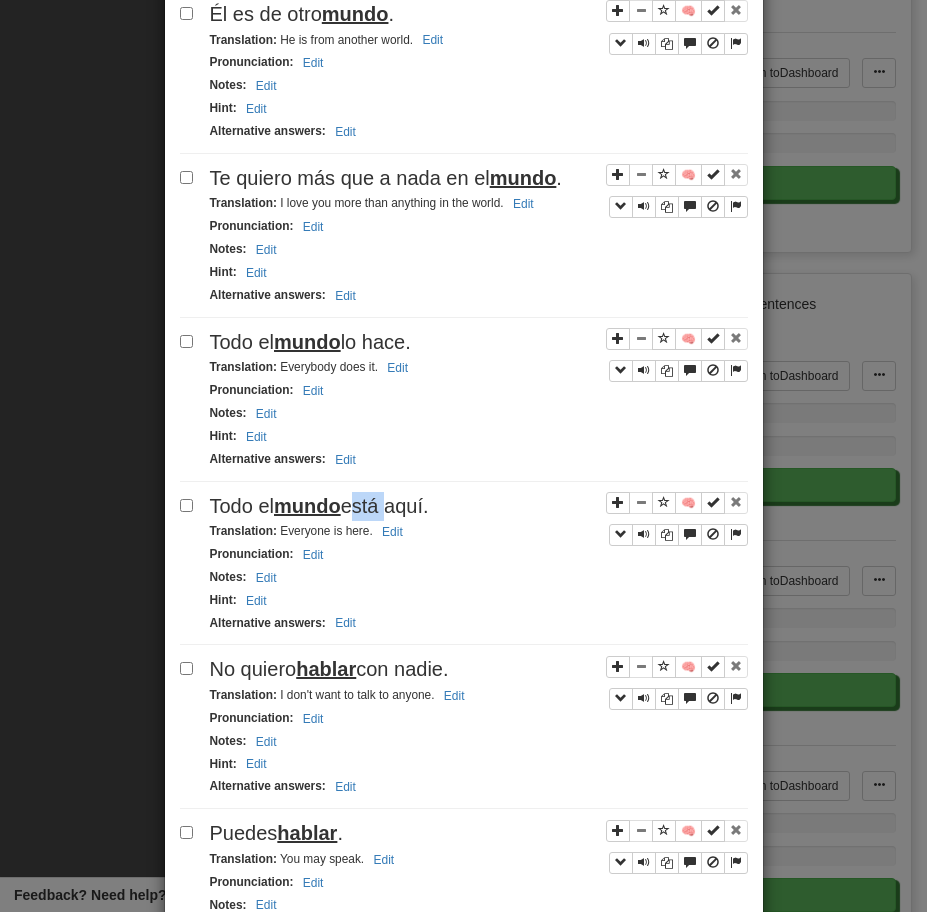 click on "Todo el  mundo  está aquí." at bounding box center [319, 506] 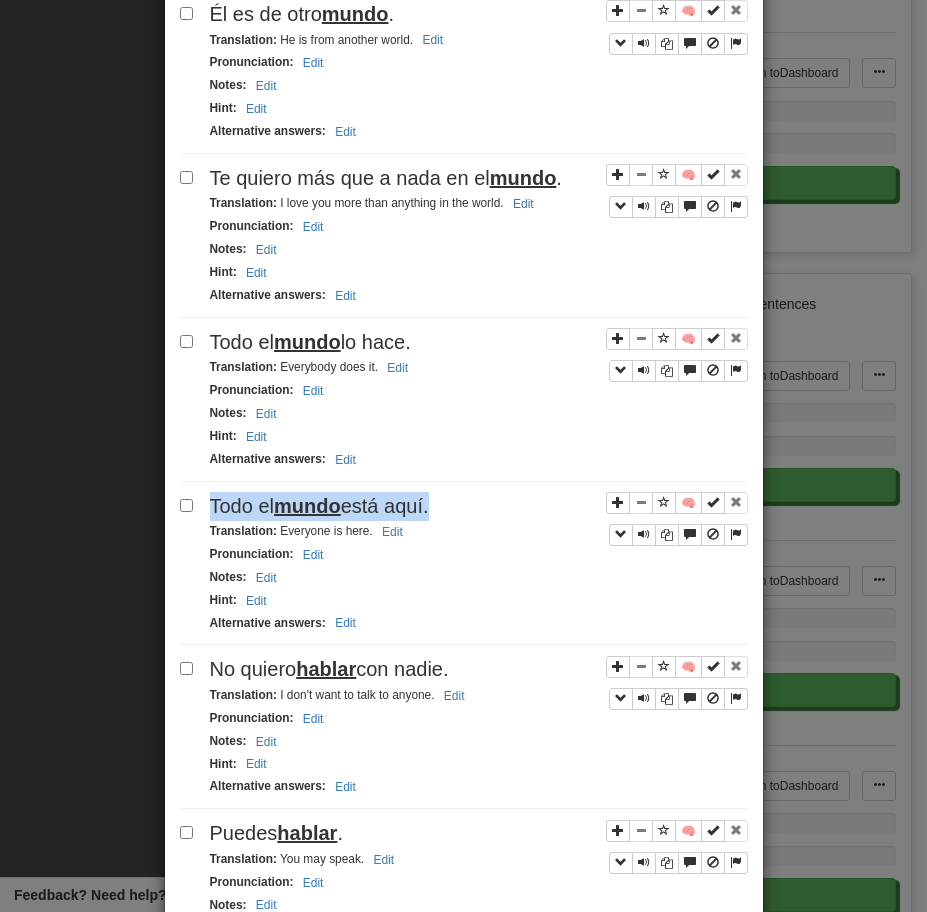 click on "Todo el  mundo  está aquí." at bounding box center (319, 506) 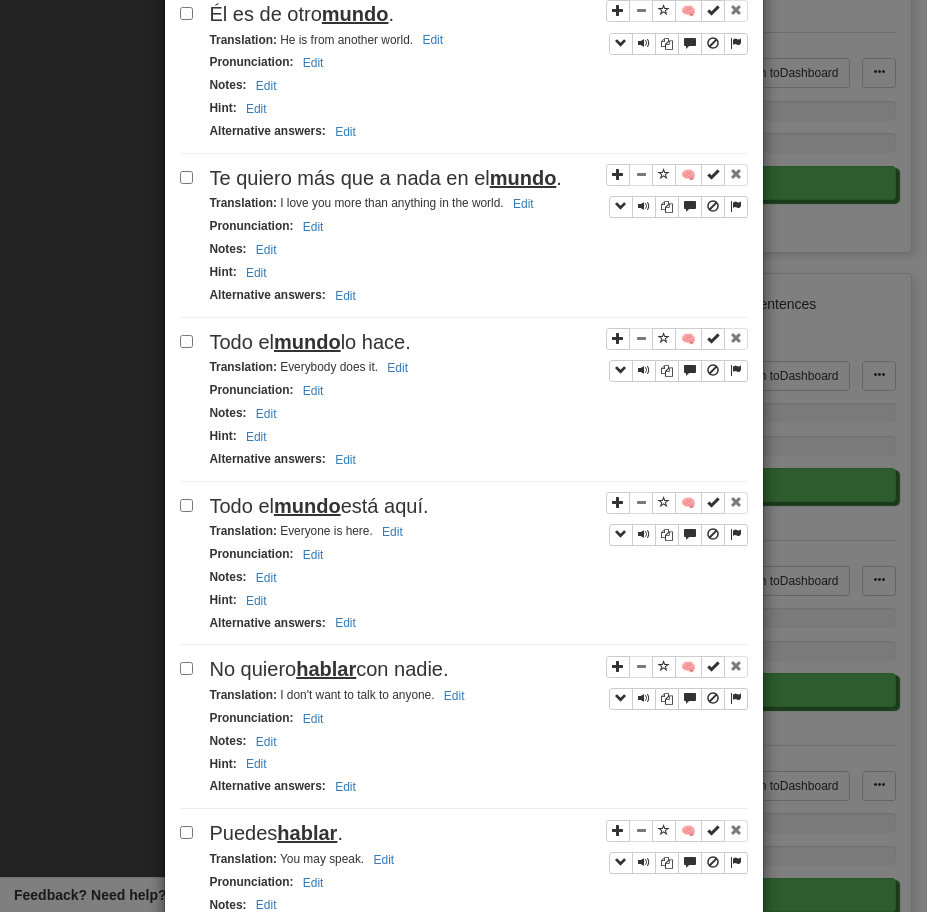 drag, startPoint x: 282, startPoint y: 532, endPoint x: 450, endPoint y: 528, distance: 168.0476 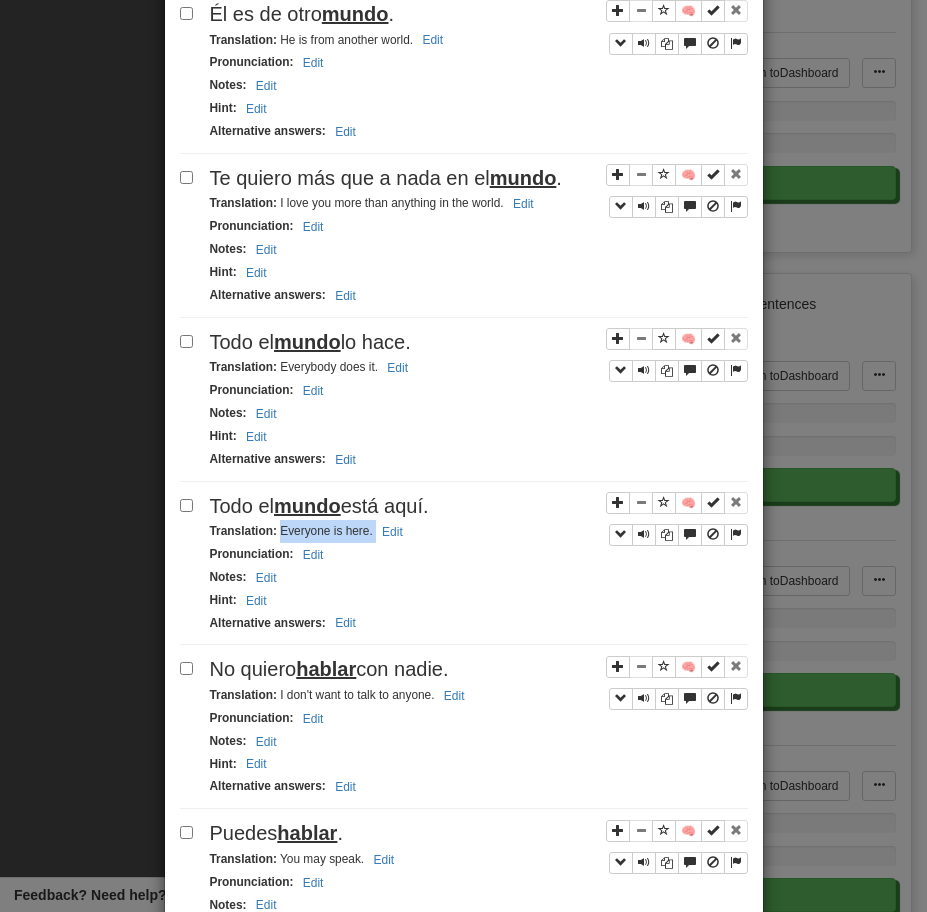 drag, startPoint x: 279, startPoint y: 535, endPoint x: 441, endPoint y: 535, distance: 162 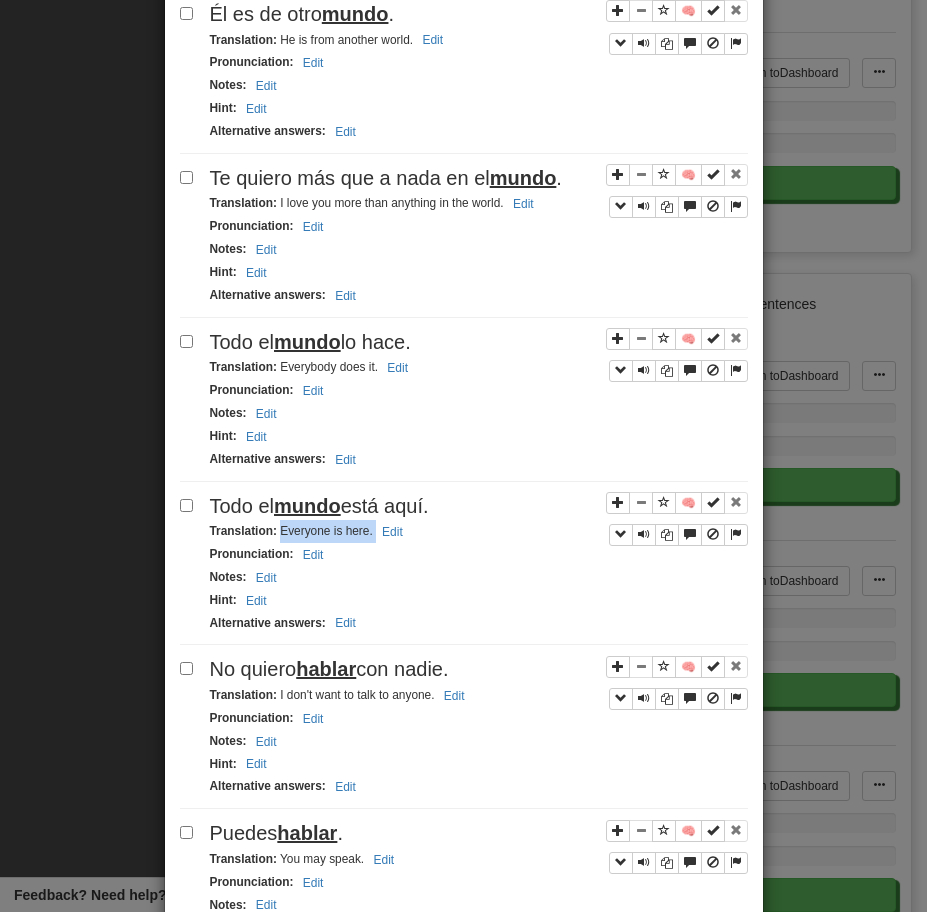 click on "hablar" at bounding box center (326, 669) 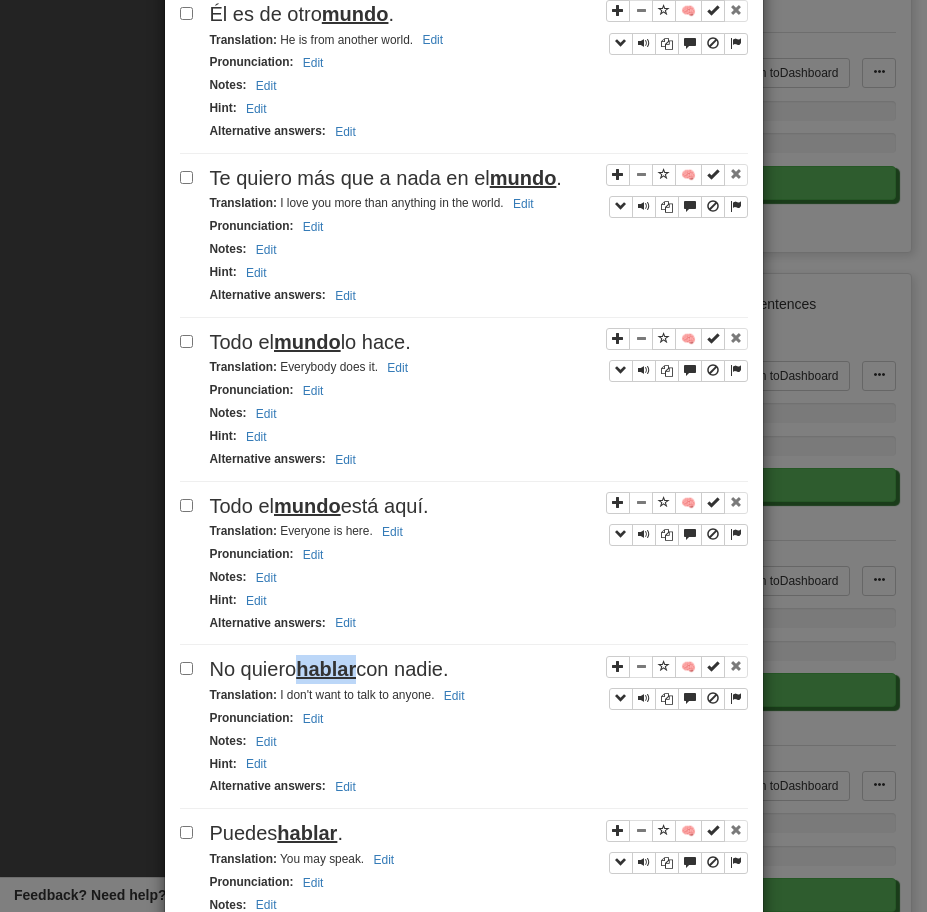 click on "hablar" at bounding box center (326, 669) 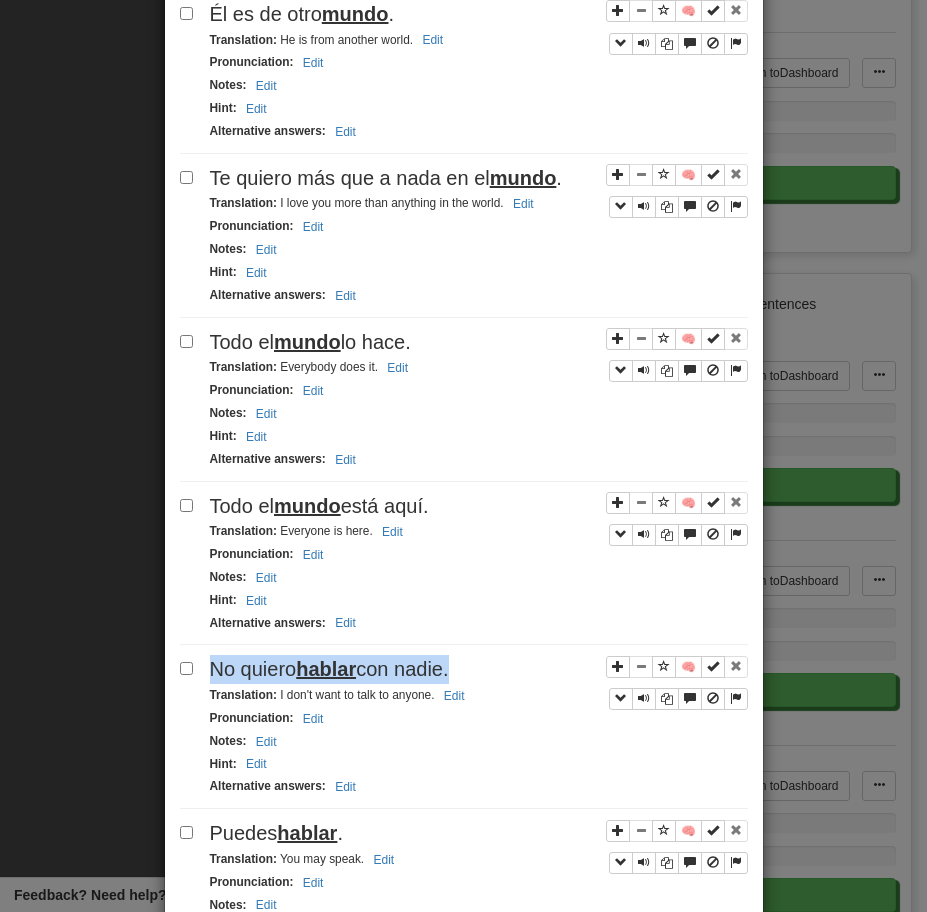 click on "hablar" at bounding box center [326, 669] 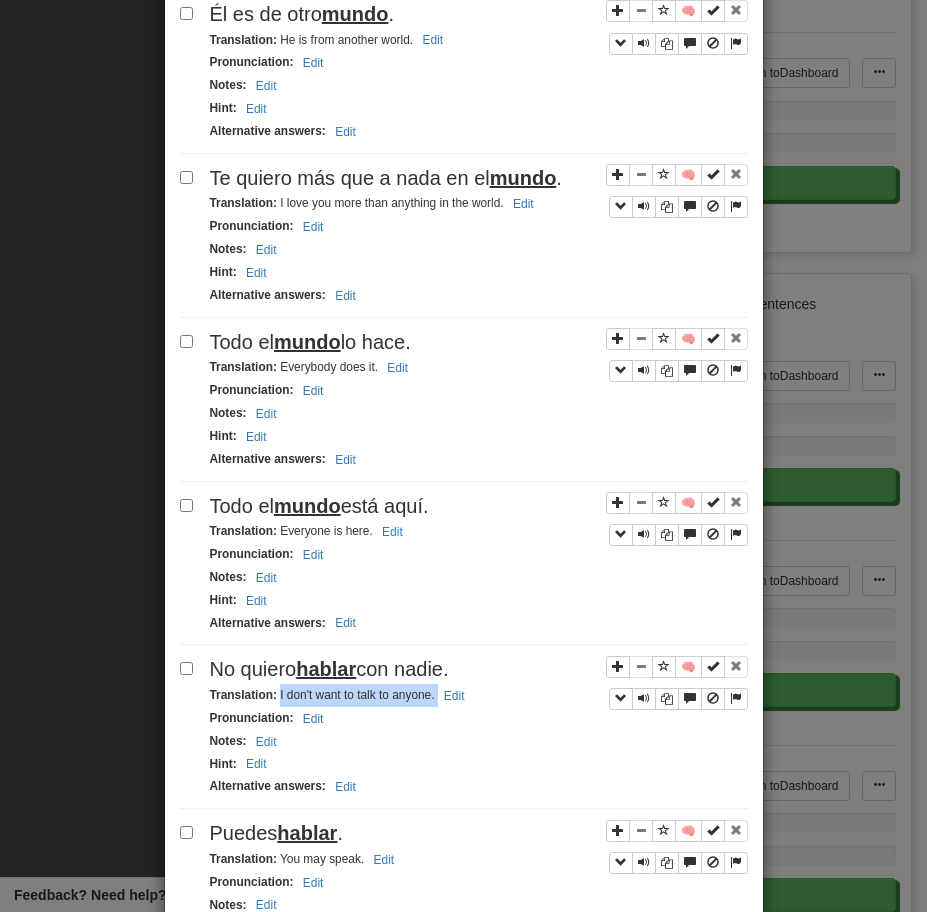 drag, startPoint x: 279, startPoint y: 698, endPoint x: 528, endPoint y: 699, distance: 249.00201 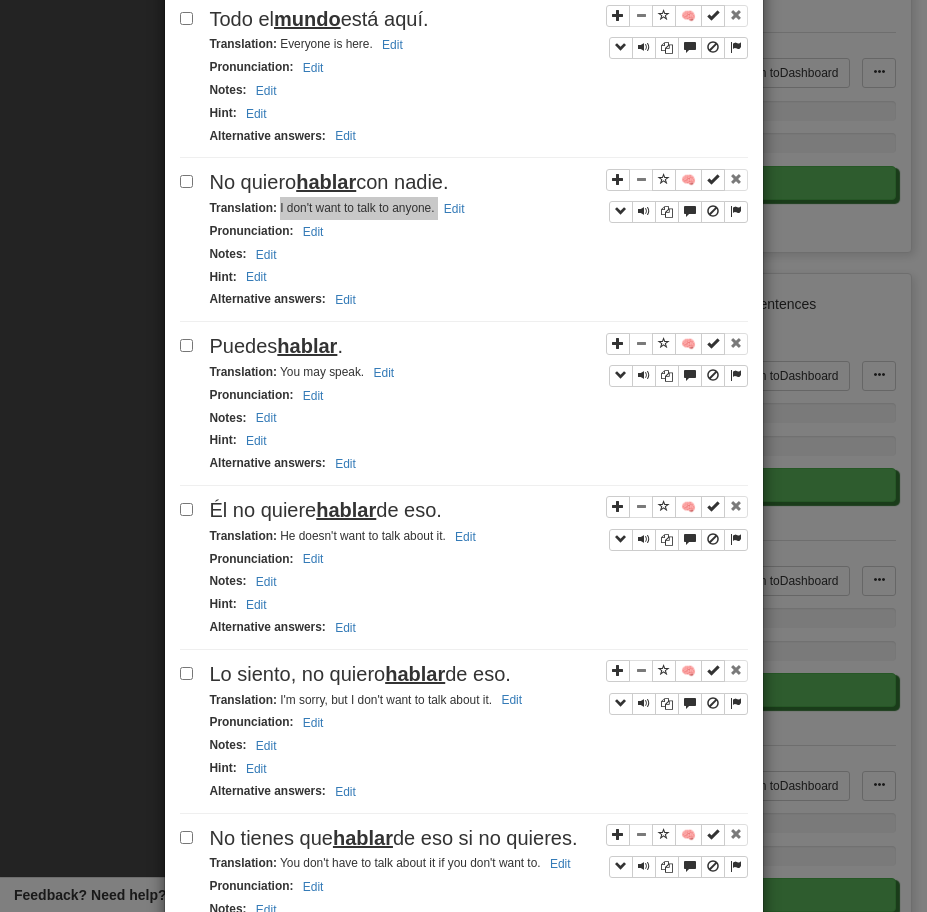 scroll, scrollTop: 1245, scrollLeft: 0, axis: vertical 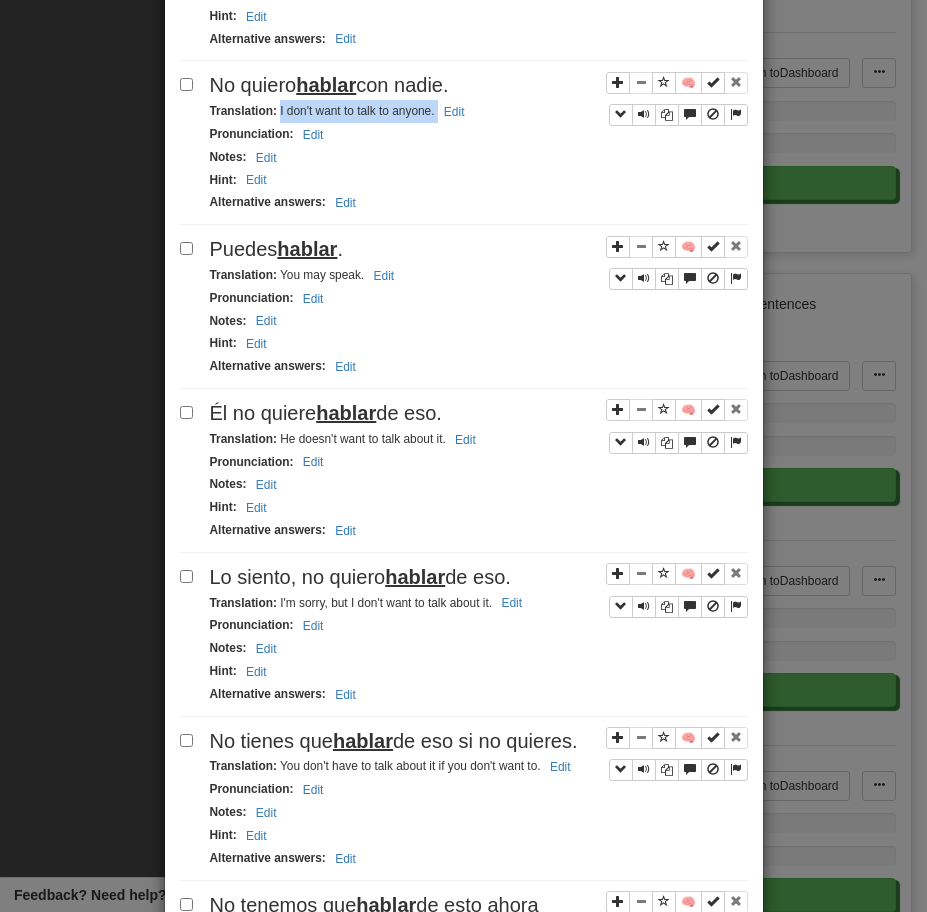 click on "Apply to all selected:  to Reviews  from Reviews  Favorite 🧠 Known  Master  Reset  Ignore 🧠 Todo el  mundo  la quiere. Translation :   Everybody loves her.   Edit Pronunciation :     Edit Notes :     Edit Hint :     Edit Alternative answers :     Edit 🧠 No soy de este  mundo . Translation :   I'm not from this world.   Edit Pronunciation :     Edit Notes :     Edit Hint :     Edit Alternative answers :     Edit 🧠 Él es de otro  mundo . Translation :   He is from another world.   Edit Pronunciation :     Edit Notes :     Edit Hint :     Edit Alternative answers :     Edit 🧠 Te quiero más que a nada en el  mundo . Translation :   I love you more than anything in the world.   Edit Pronunciation :     Edit Notes :     Edit Hint :     Edit Alternative answers :     Edit 🧠 Todo el  mundo  lo hace. Translation :   Everybody does it.   Edit Pronunciation :     Edit Notes :     Edit Hint :     Edit Alternative answers :     Edit 🧠 Todo el  mundo  está aquí. Translation :   Everyone is here." at bounding box center (464, 726) 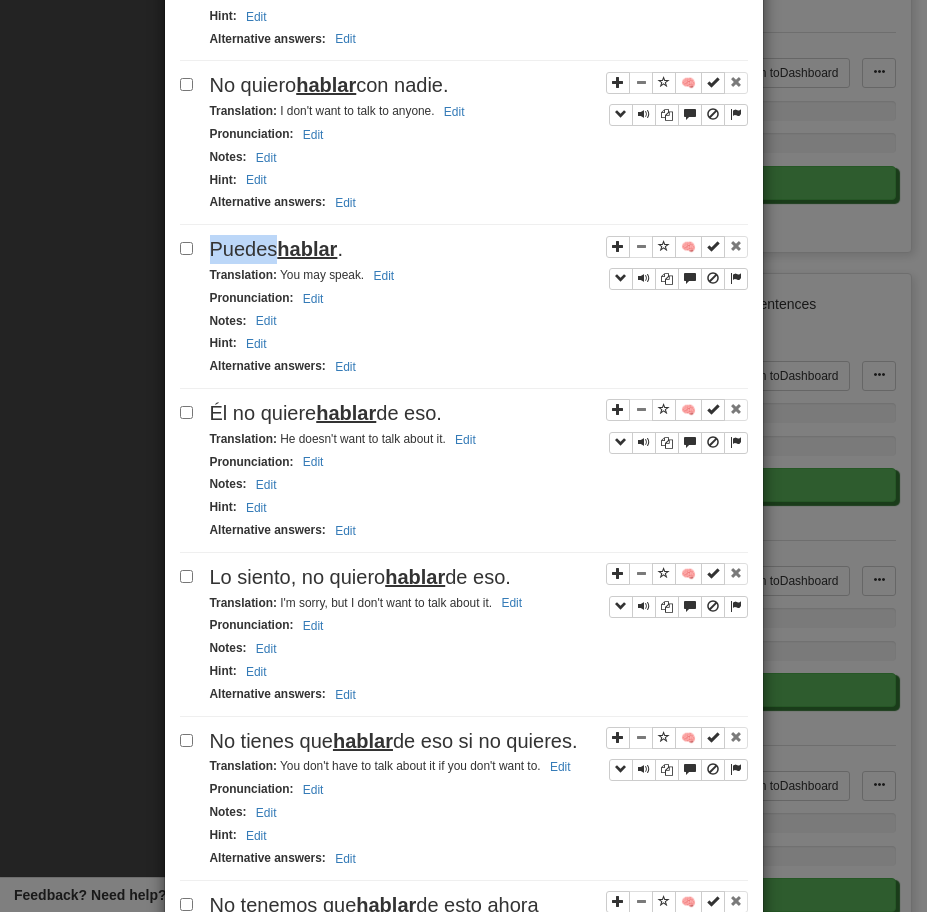 click on "Apply to all selected:  to Reviews  from Reviews  Favorite 🧠 Known  Master  Reset  Ignore 🧠 Todo el  mundo  la quiere. Translation :   Everybody loves her.   Edit Pronunciation :     Edit Notes :     Edit Hint :     Edit Alternative answers :     Edit 🧠 No soy de este  mundo . Translation :   I'm not from this world.   Edit Pronunciation :     Edit Notes :     Edit Hint :     Edit Alternative answers :     Edit 🧠 Él es de otro  mundo . Translation :   He is from another world.   Edit Pronunciation :     Edit Notes :     Edit Hint :     Edit Alternative answers :     Edit 🧠 Te quiero más que a nada en el  mundo . Translation :   I love you more than anything in the world.   Edit Pronunciation :     Edit Notes :     Edit Hint :     Edit Alternative answers :     Edit 🧠 Todo el  mundo  lo hace. Translation :   Everybody does it.   Edit Pronunciation :     Edit Notes :     Edit Hint :     Edit Alternative answers :     Edit 🧠 Todo el  mundo  está aquí. Translation :   Everyone is here." at bounding box center [464, 726] 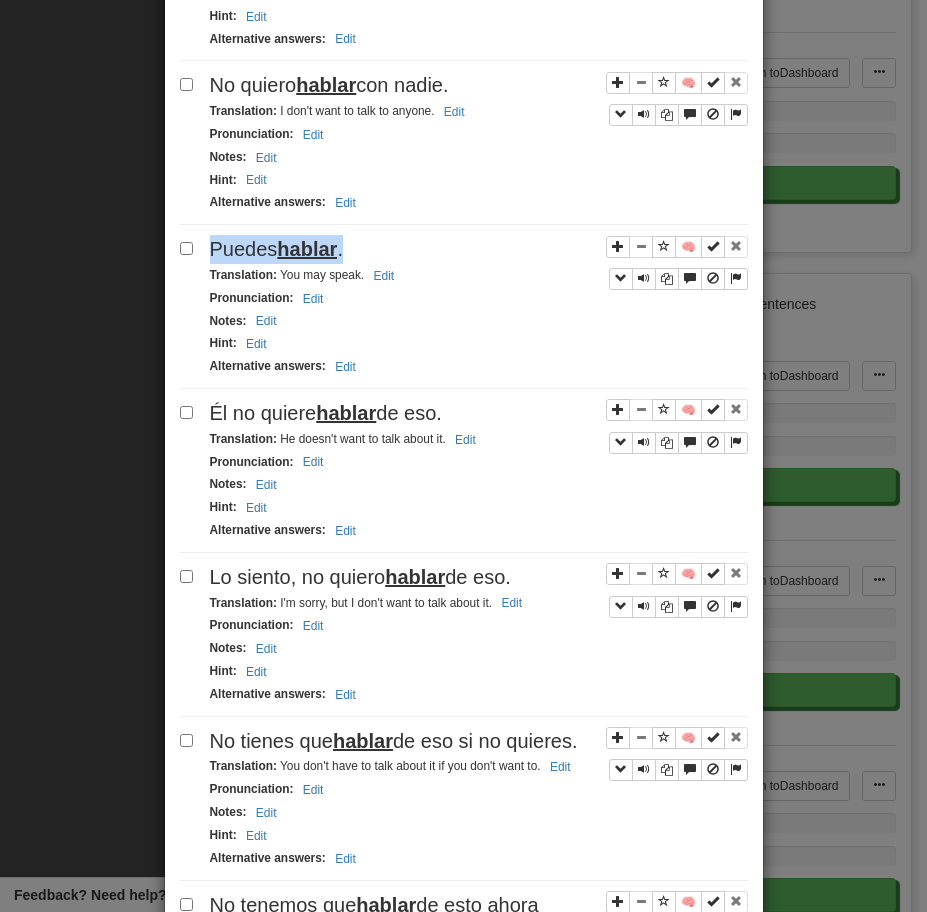 click on "Apply to all selected:  to Reviews  from Reviews  Favorite 🧠 Known  Master  Reset  Ignore 🧠 Todo el  mundo  la quiere. Translation :   Everybody loves her.   Edit Pronunciation :     Edit Notes :     Edit Hint :     Edit Alternative answers :     Edit 🧠 No soy de este  mundo . Translation :   I'm not from this world.   Edit Pronunciation :     Edit Notes :     Edit Hint :     Edit Alternative answers :     Edit 🧠 Él es de otro  mundo . Translation :   He is from another world.   Edit Pronunciation :     Edit Notes :     Edit Hint :     Edit Alternative answers :     Edit 🧠 Te quiero más que a nada en el  mundo . Translation :   I love you more than anything in the world.   Edit Pronunciation :     Edit Notes :     Edit Hint :     Edit Alternative answers :     Edit 🧠 Todo el  mundo  lo hace. Translation :   Everybody does it.   Edit Pronunciation :     Edit Notes :     Edit Hint :     Edit Alternative answers :     Edit 🧠 Todo el  mundo  está aquí. Translation :   Everyone is here." at bounding box center [464, 726] 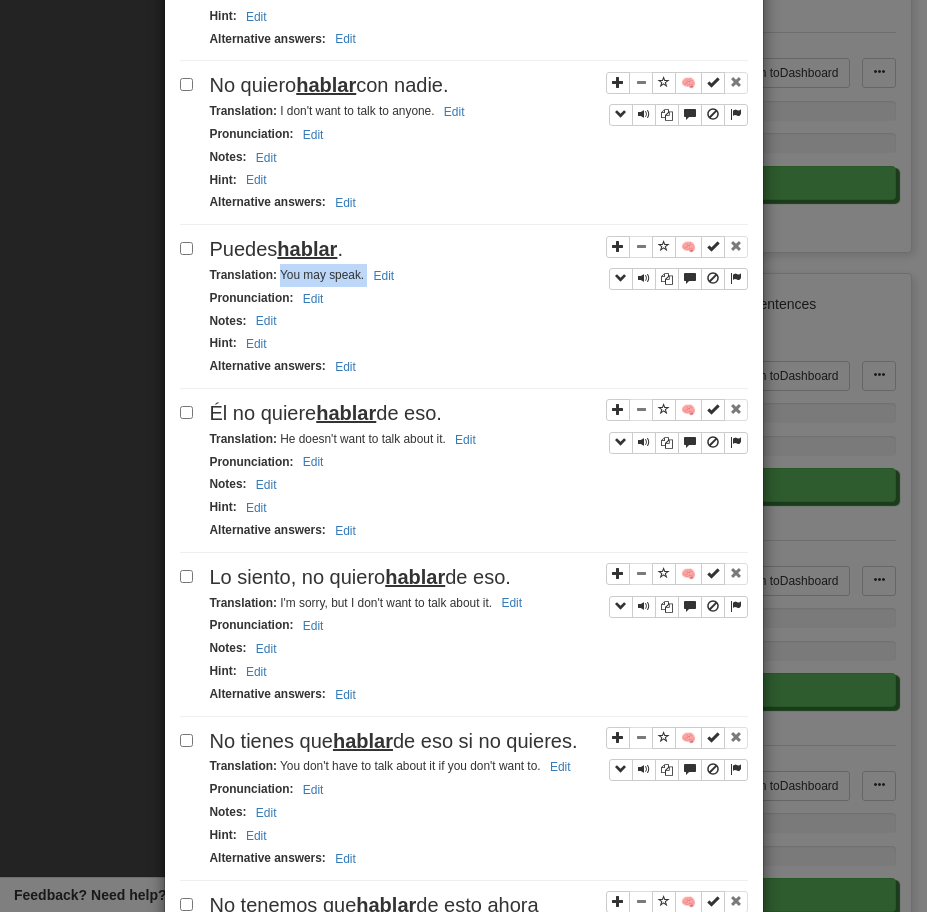 drag, startPoint x: 279, startPoint y: 273, endPoint x: 438, endPoint y: 279, distance: 159.11317 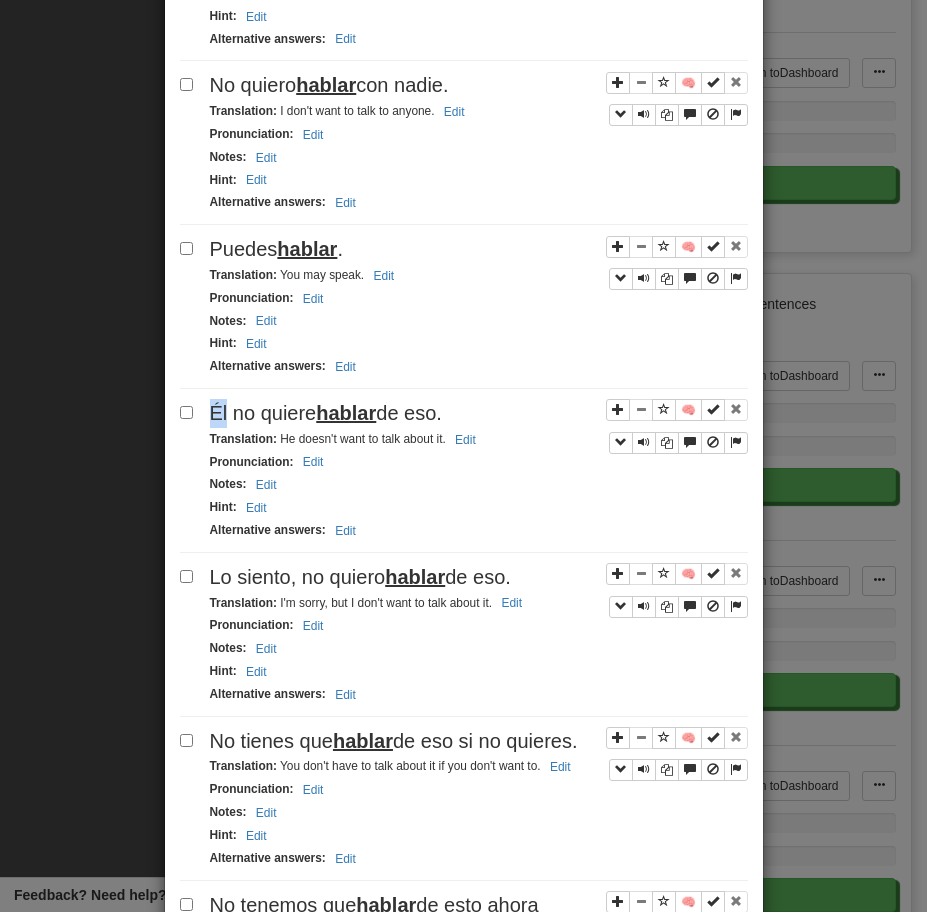 click on "Él no quiere  hablar  de eso." at bounding box center [479, 413] 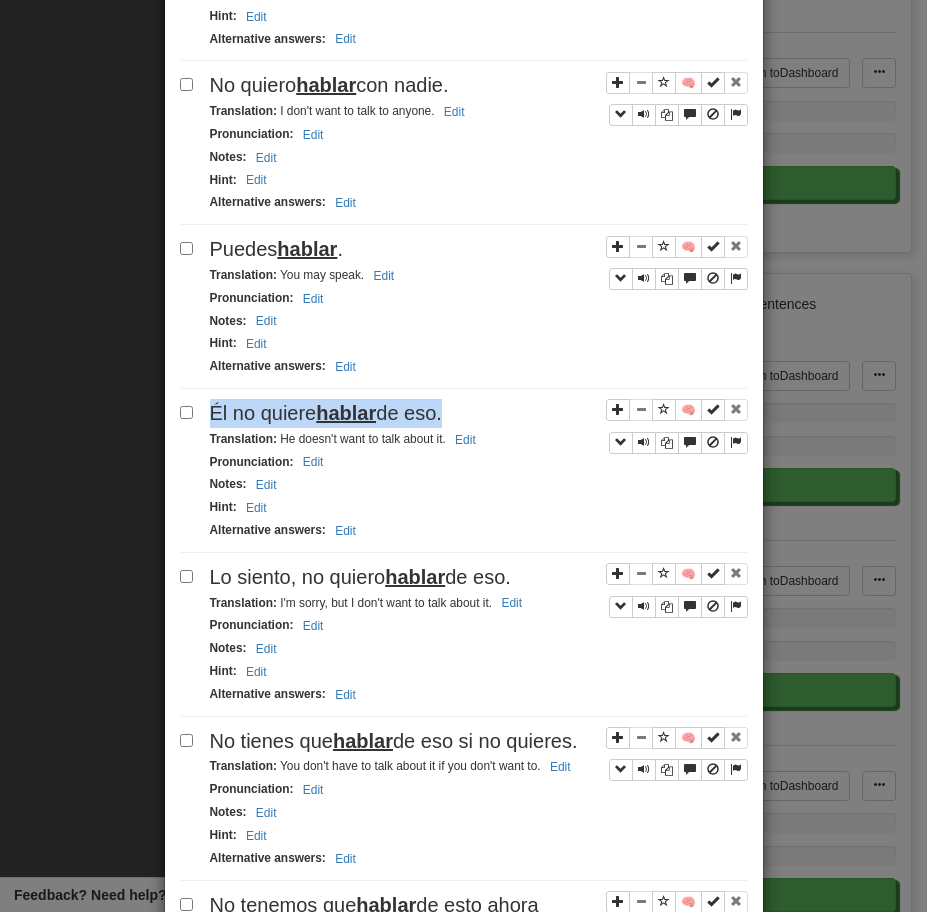 click on "Él no quiere  hablar  de eso." at bounding box center (479, 413) 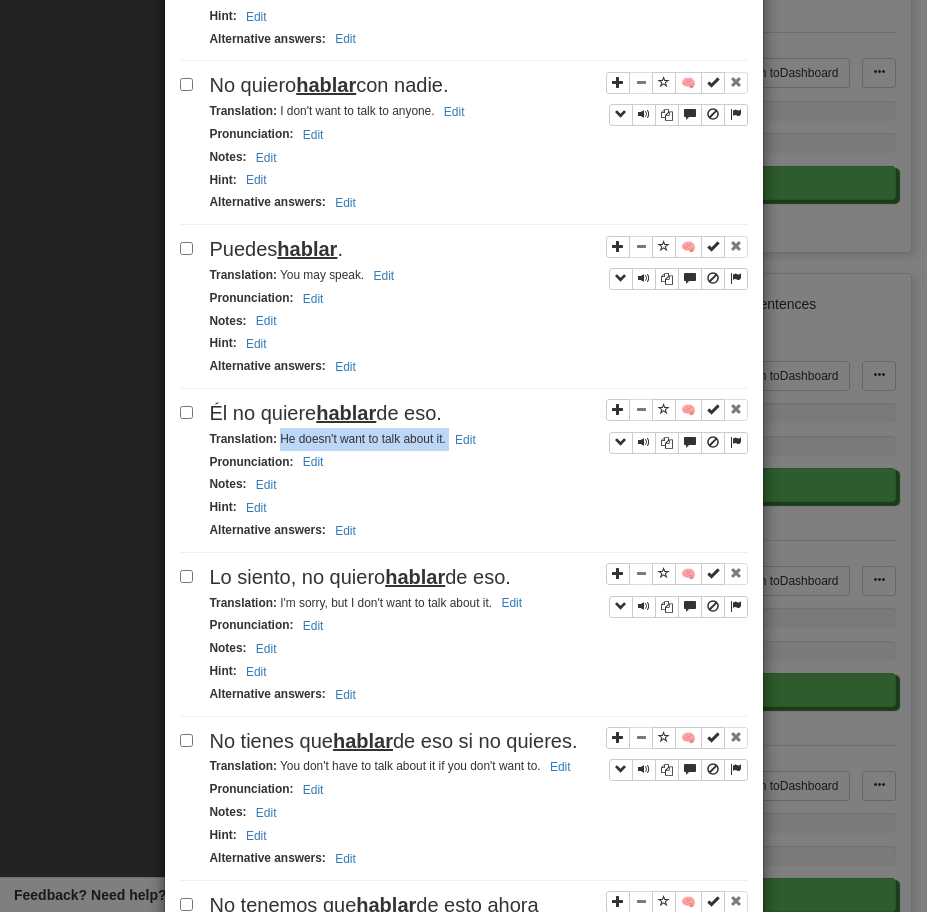 drag, startPoint x: 280, startPoint y: 443, endPoint x: 523, endPoint y: 443, distance: 243 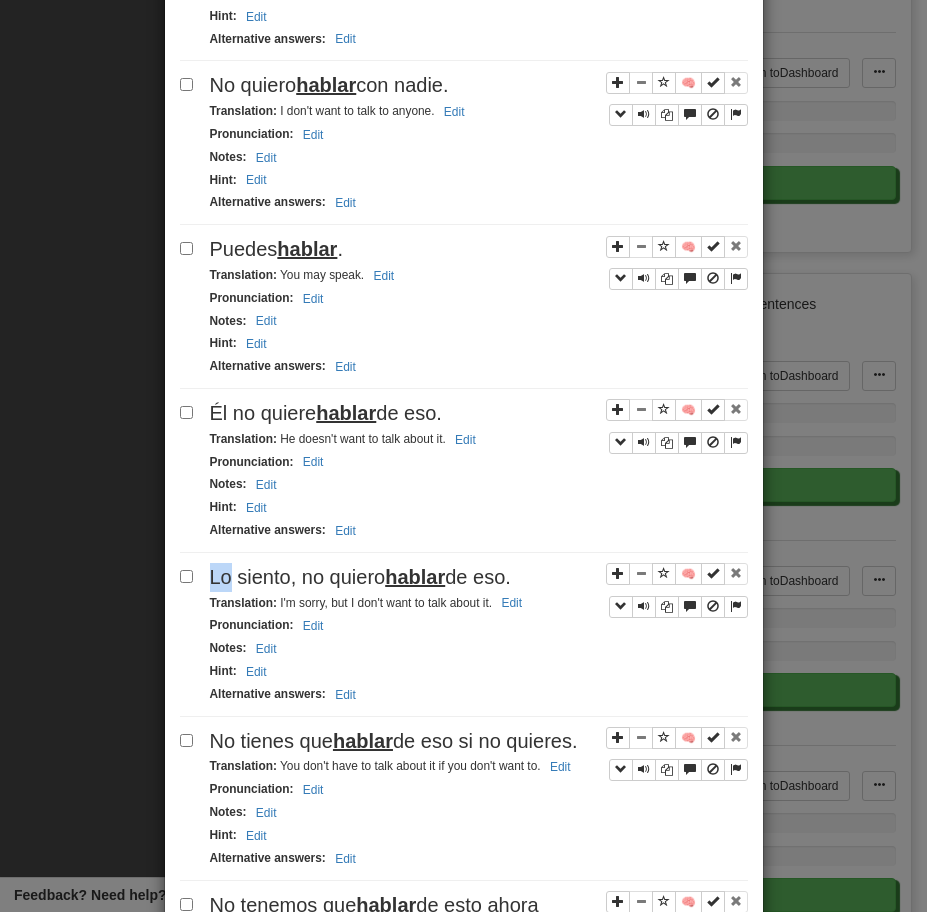 click on "Lo siento, no quiero  hablar  de eso." at bounding box center (479, 577) 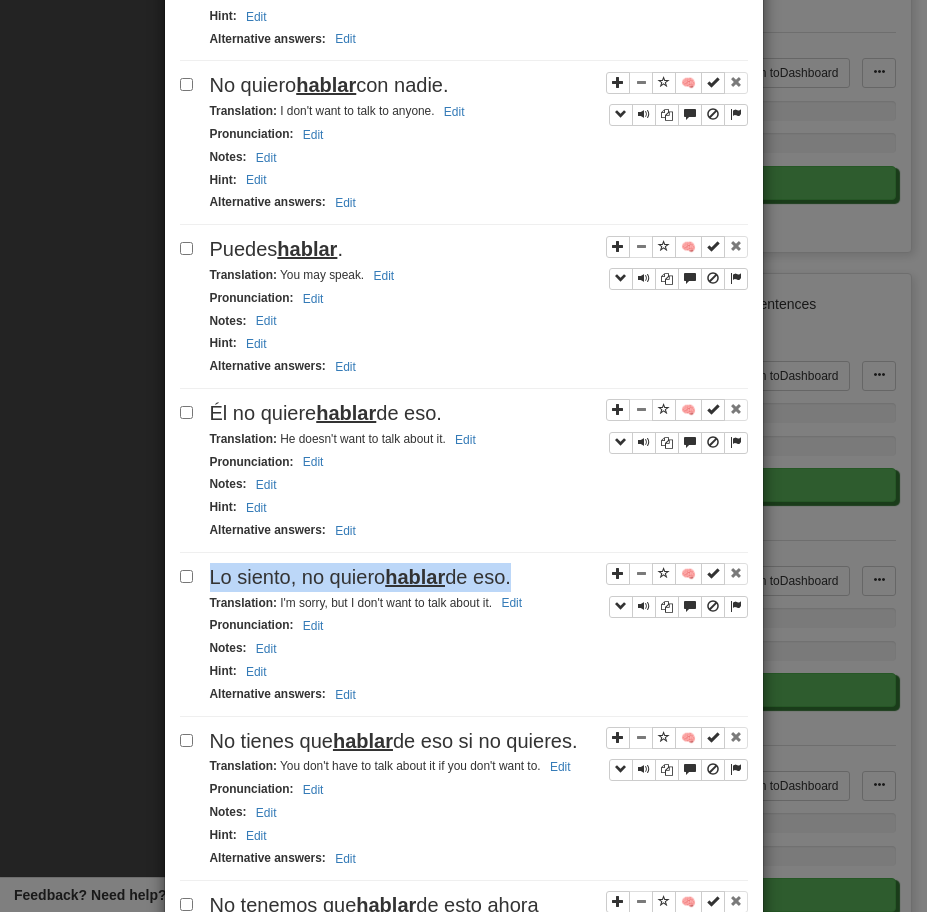 click on "Lo siento, no quiero  hablar  de eso." at bounding box center [479, 577] 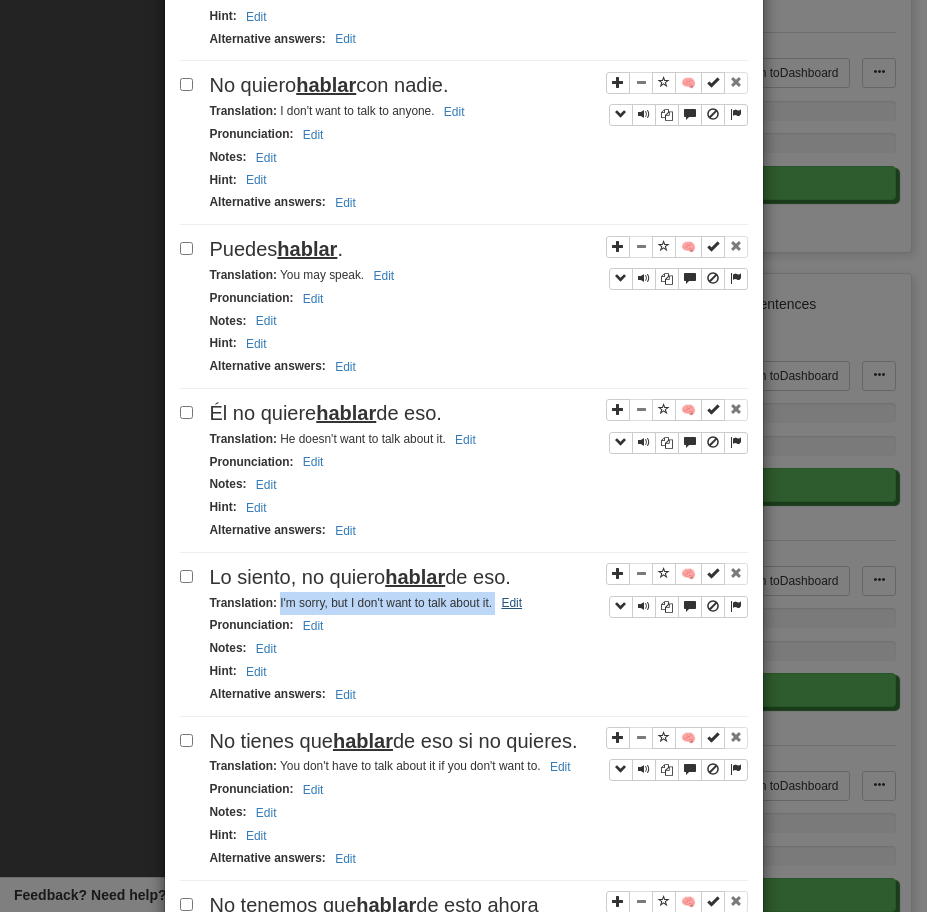 drag, startPoint x: 278, startPoint y: 603, endPoint x: 510, endPoint y: 608, distance: 232.05388 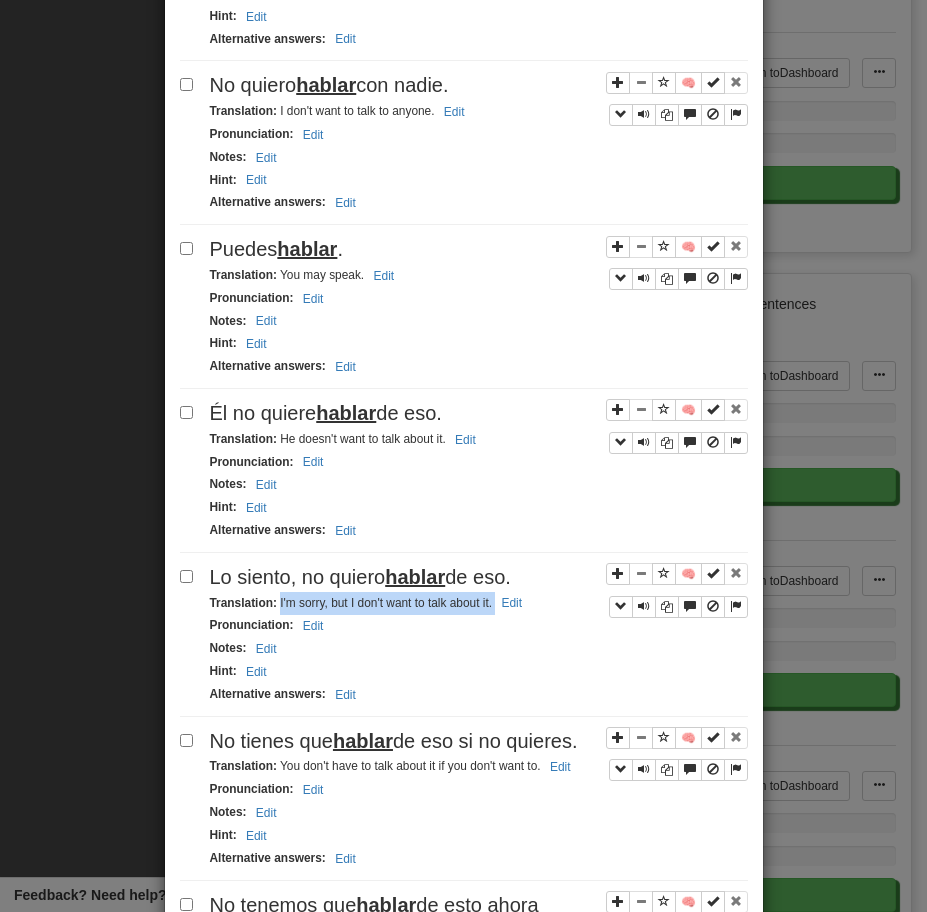 click on "hablar" at bounding box center [363, 741] 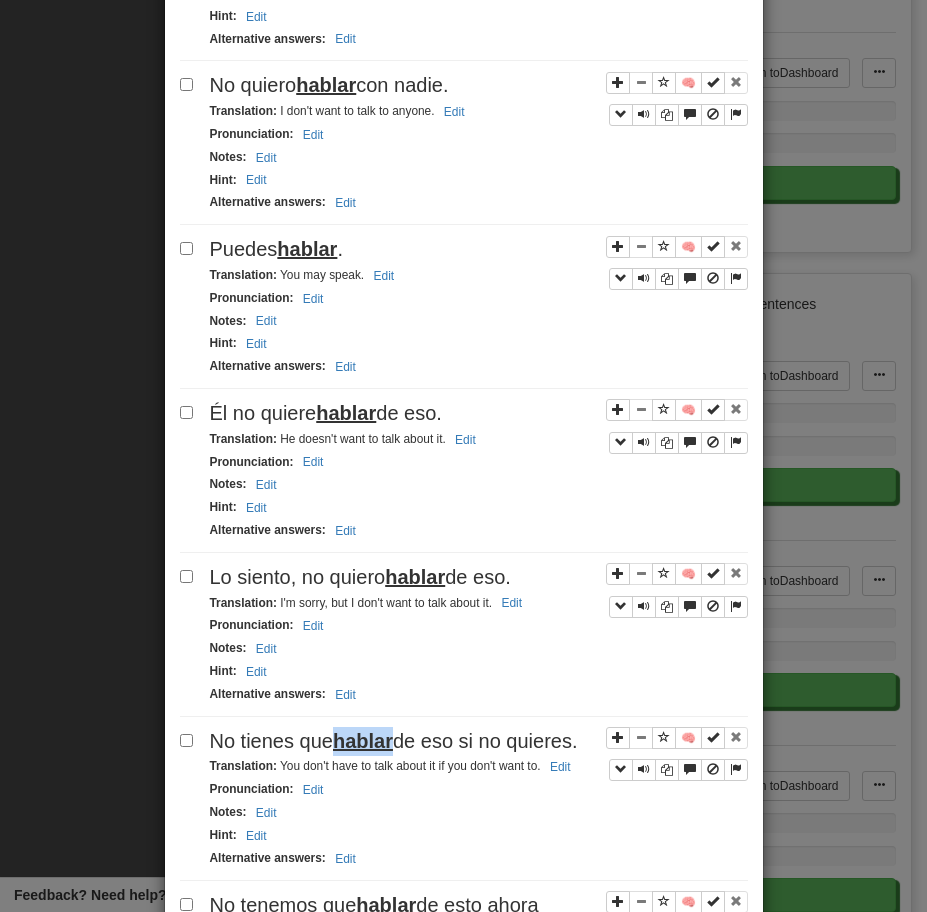 click on "hablar" at bounding box center [363, 741] 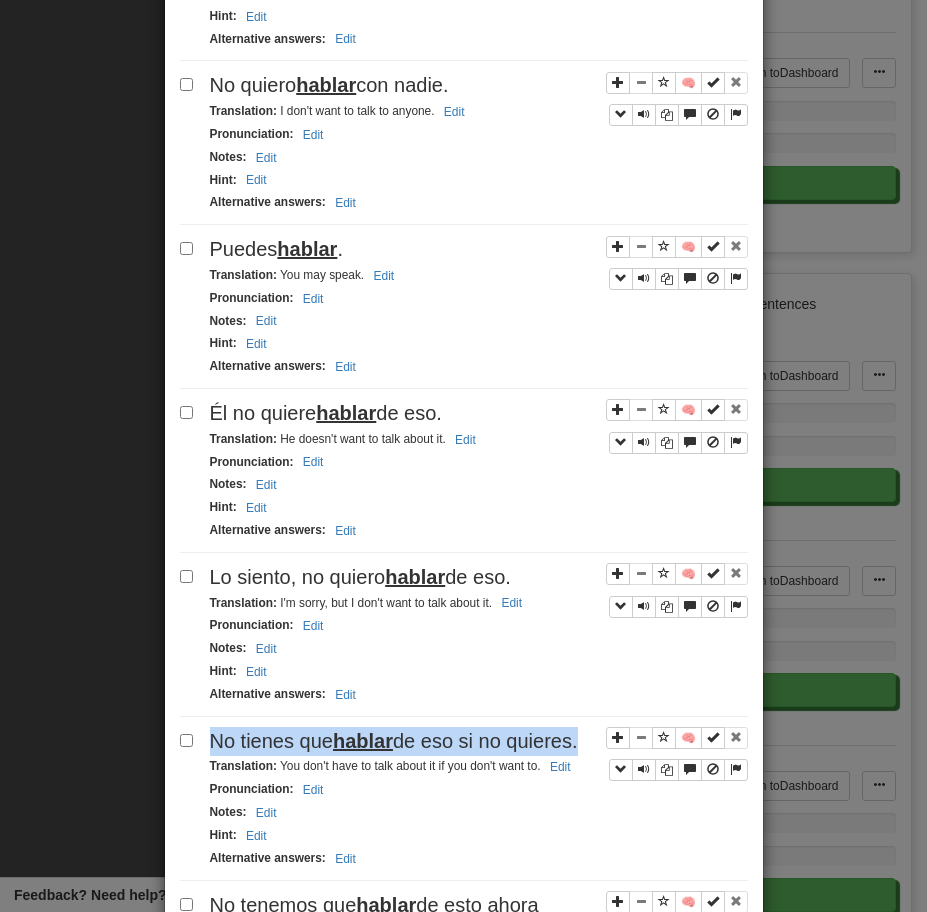 click on "hablar" at bounding box center [363, 741] 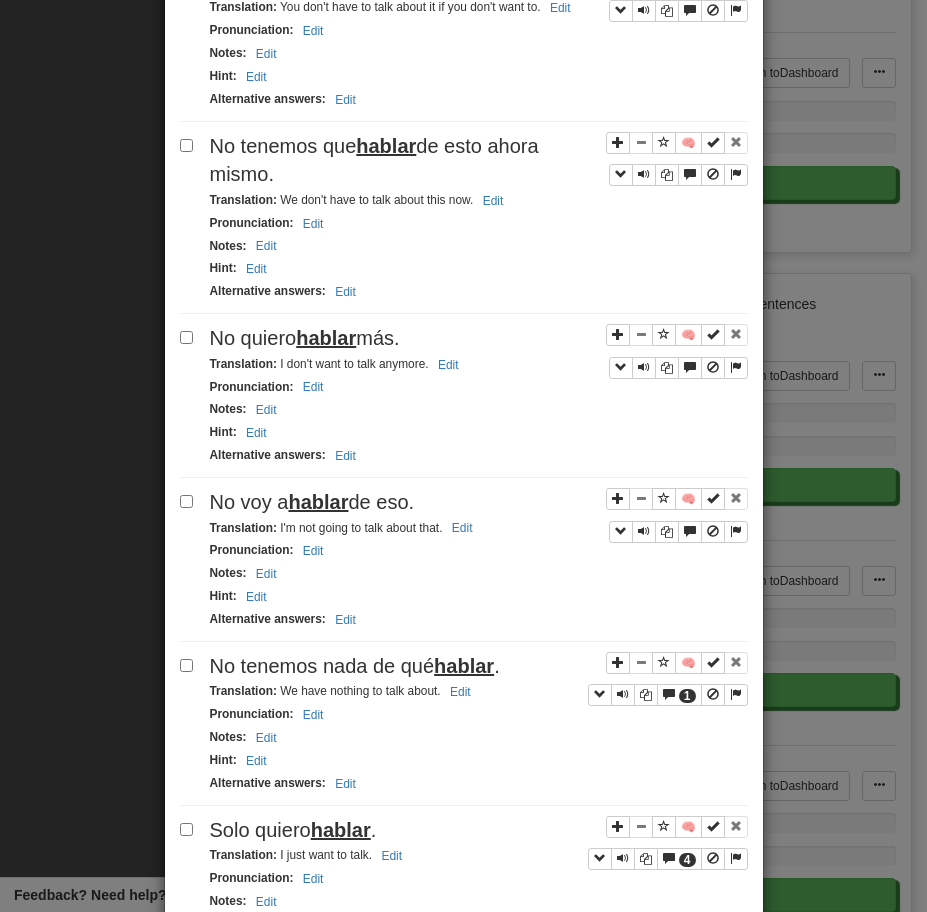 scroll, scrollTop: 1965, scrollLeft: 0, axis: vertical 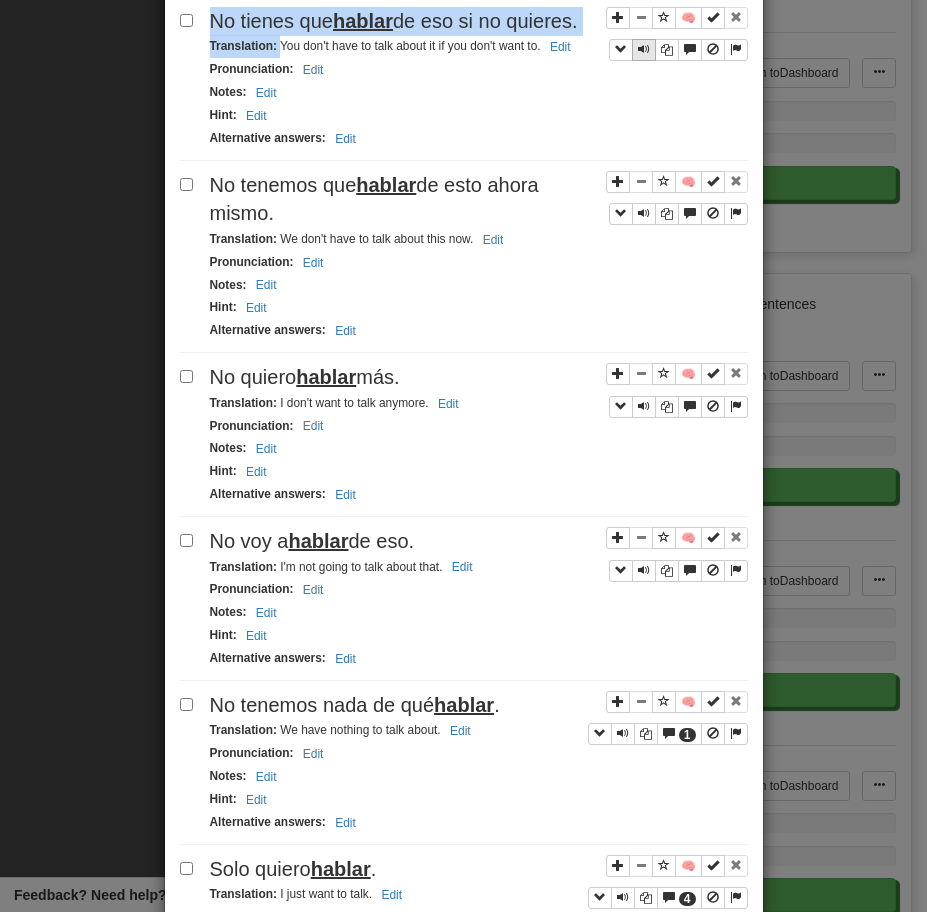 drag, startPoint x: 278, startPoint y: 48, endPoint x: 654, endPoint y: 47, distance: 376.00134 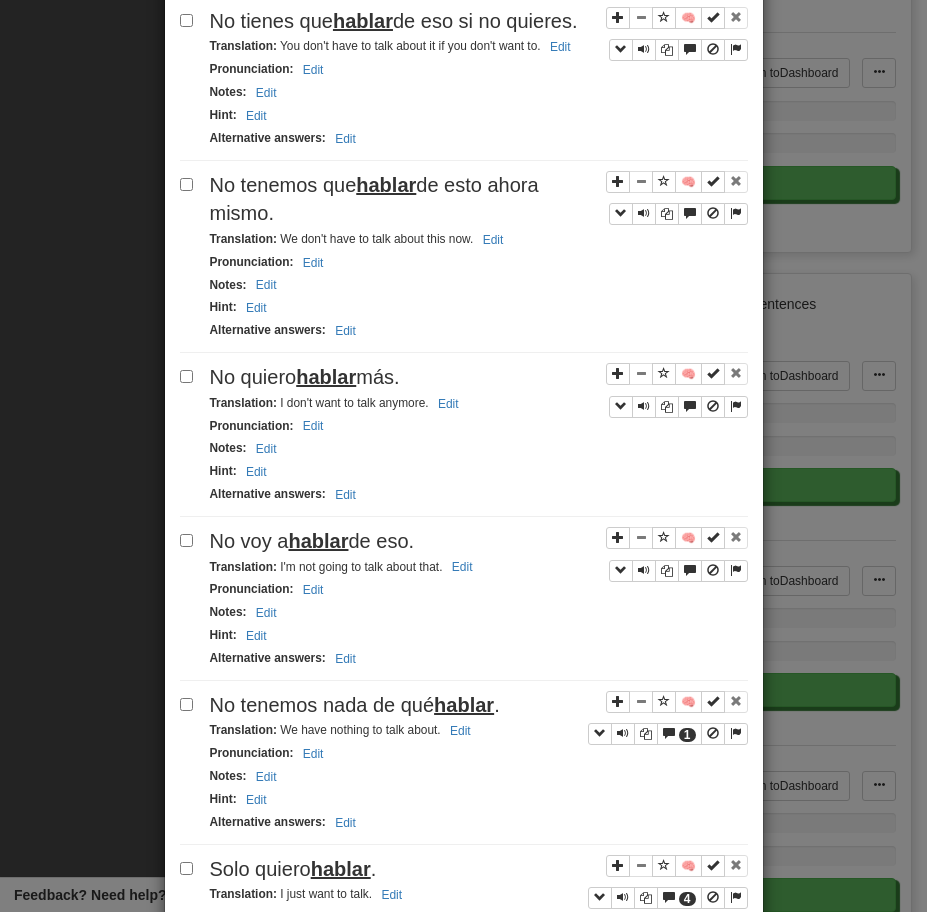 click on "Translation :   You don't have to talk about it if you don't want to.   Edit" at bounding box center (393, 46) 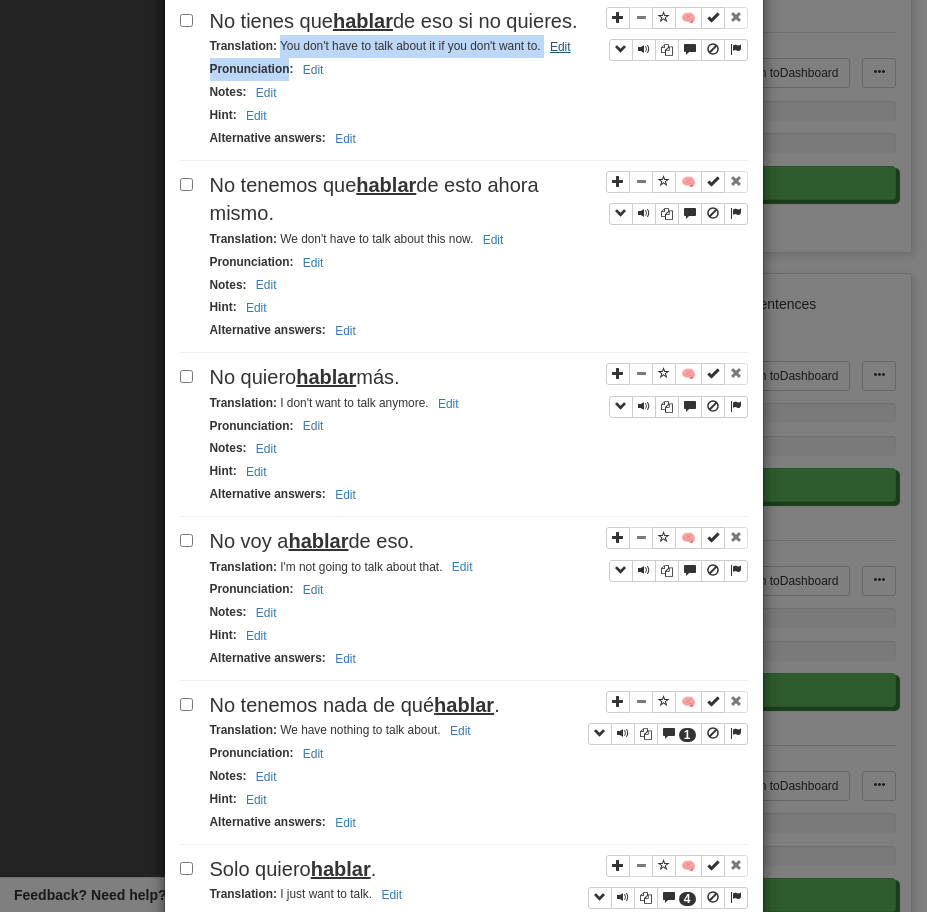 drag, startPoint x: 280, startPoint y: 48, endPoint x: 566, endPoint y: 53, distance: 286.0437 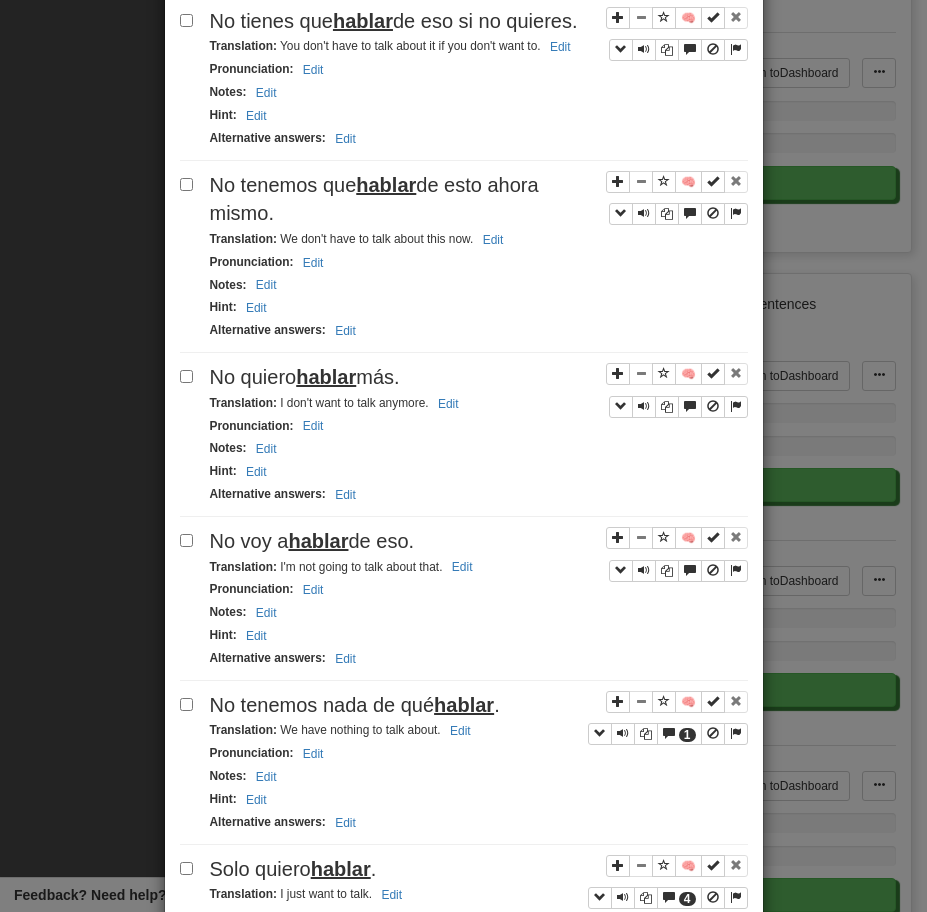 click on "Translation :   You don't have to talk about it if you don't want to.   Edit" at bounding box center (393, 46) 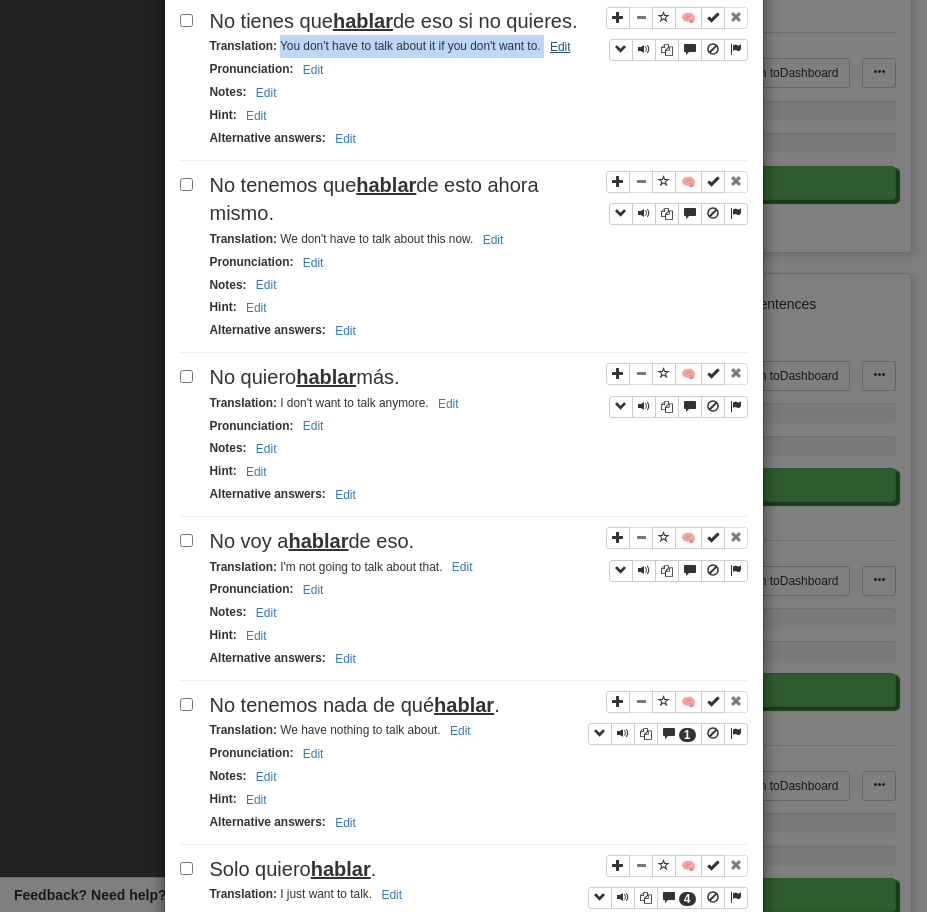 drag, startPoint x: 279, startPoint y: 50, endPoint x: 560, endPoint y: 54, distance: 281.02847 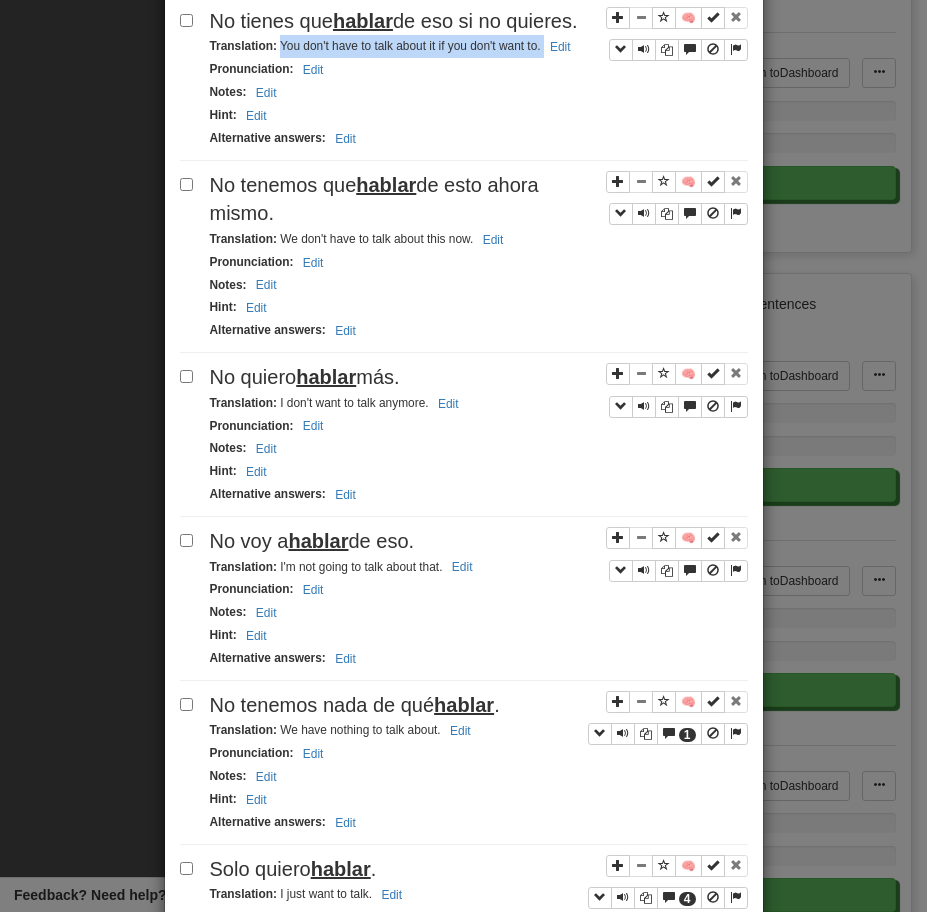 click on "No tenemos que  hablar  de esto ahora mismo." at bounding box center (479, 199) 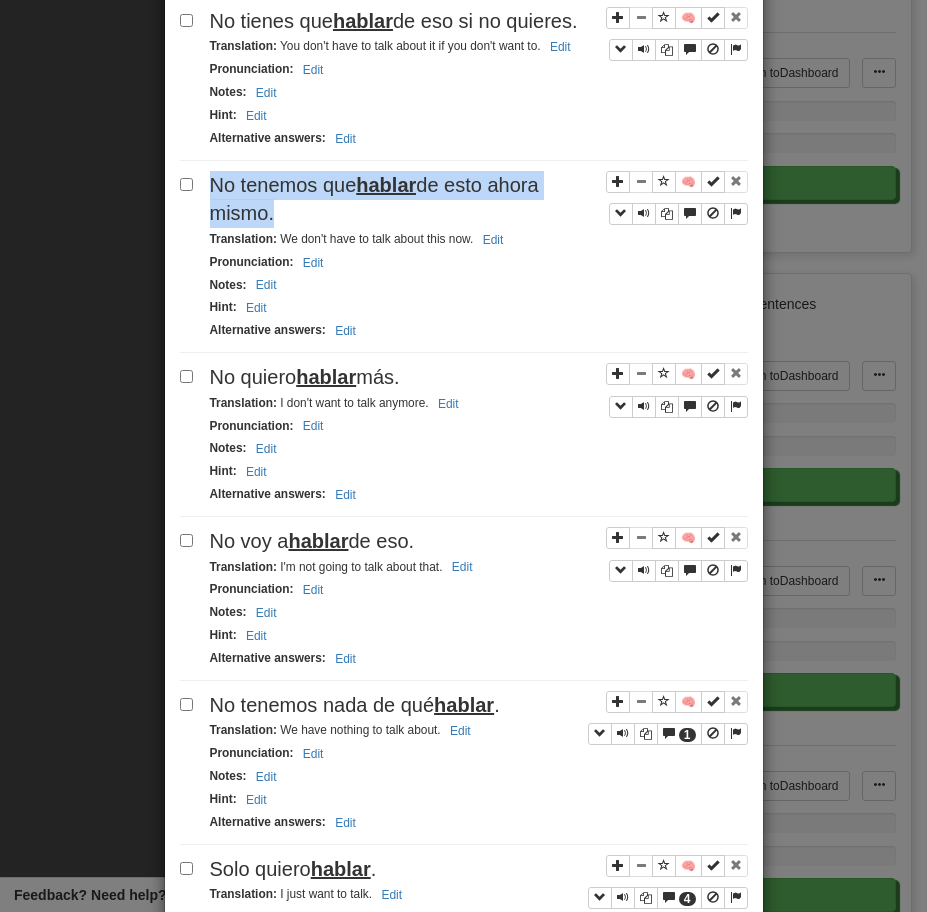 click on "No tenemos que  hablar  de esto ahora mismo." at bounding box center [479, 199] 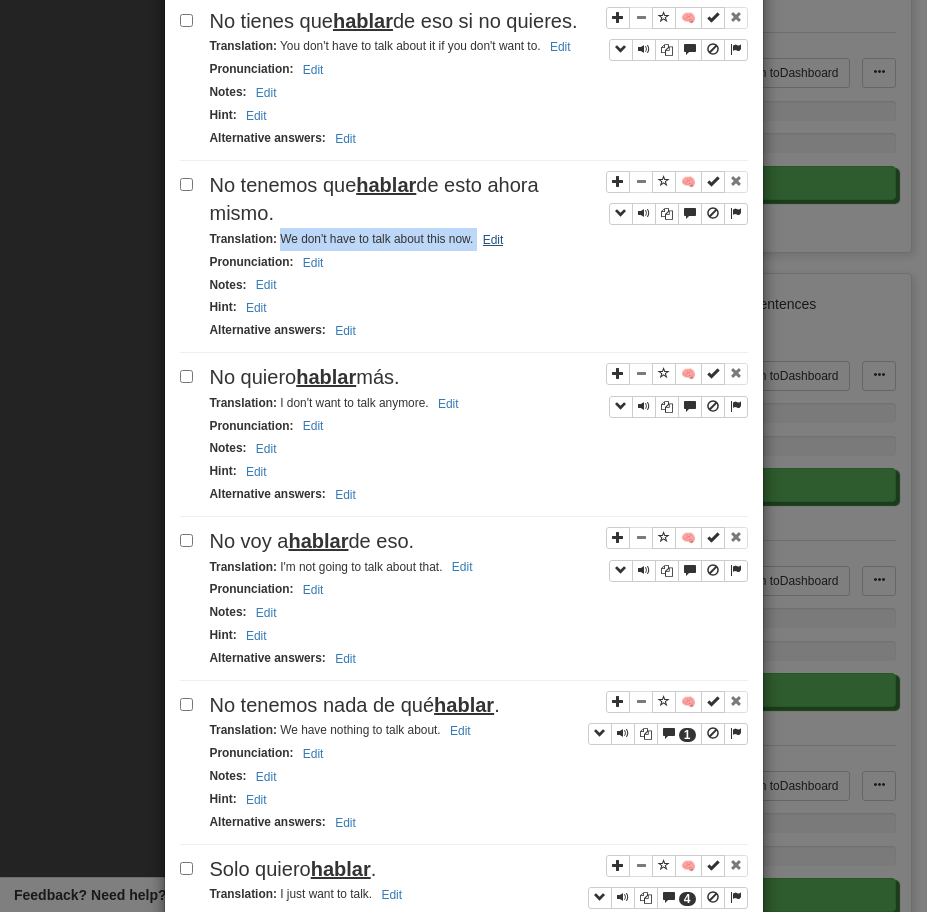 drag, startPoint x: 281, startPoint y: 240, endPoint x: 492, endPoint y: 250, distance: 211.23683 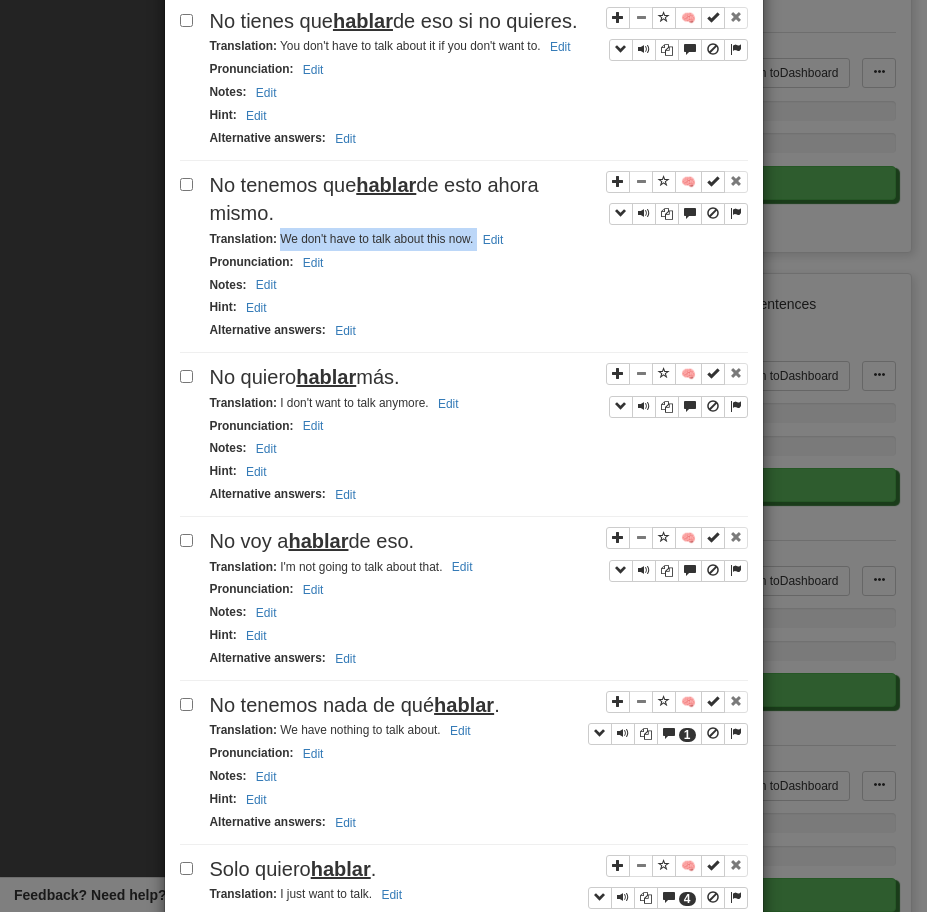click on "No quiero  hablar  más." at bounding box center [305, 377] 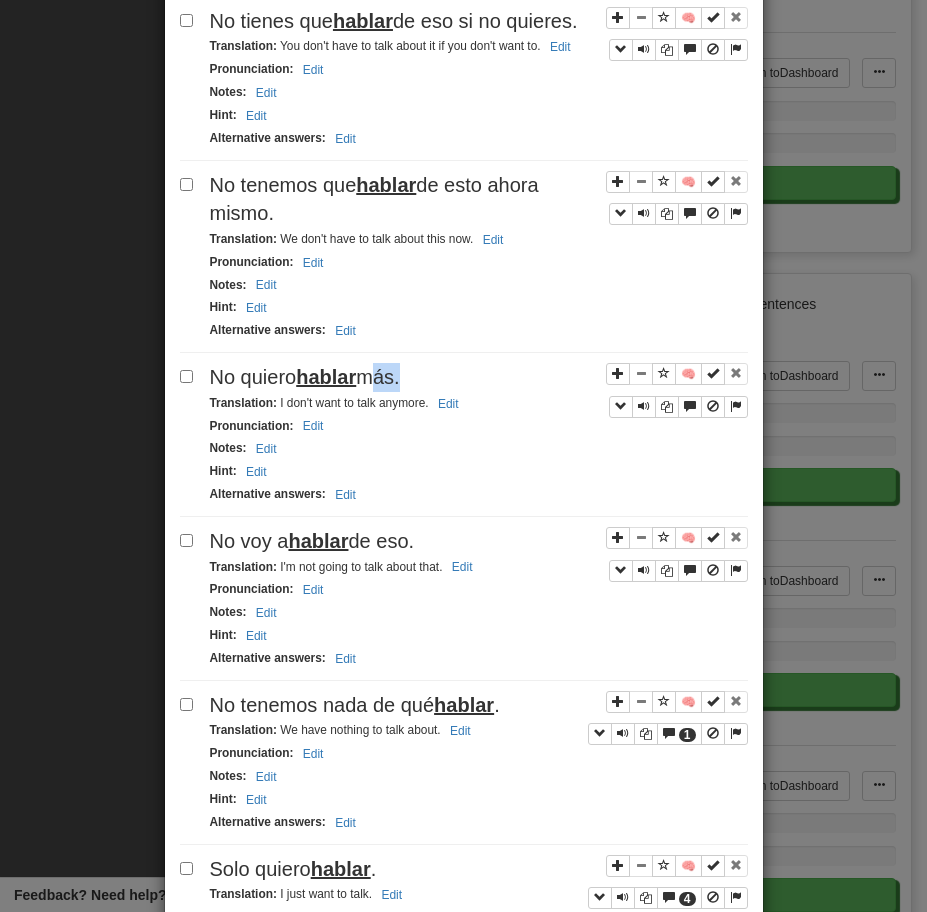 click on "No quiero  hablar  más." at bounding box center (305, 377) 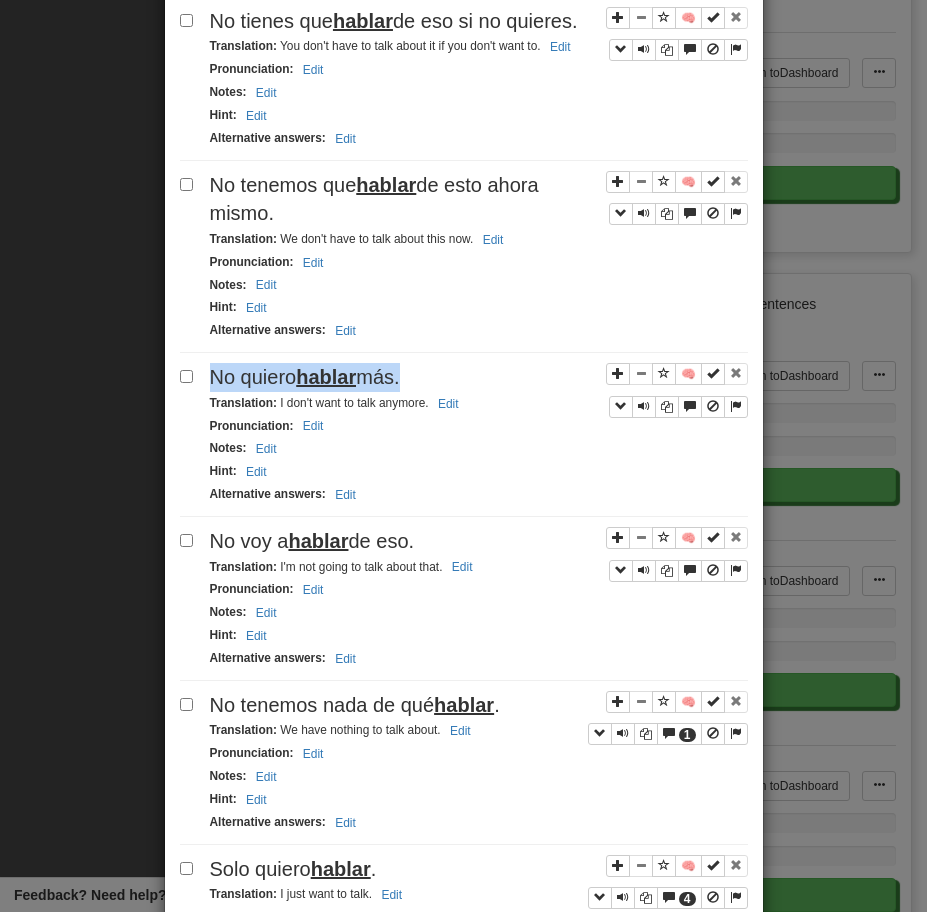 click on "No quiero  hablar  más." at bounding box center [305, 377] 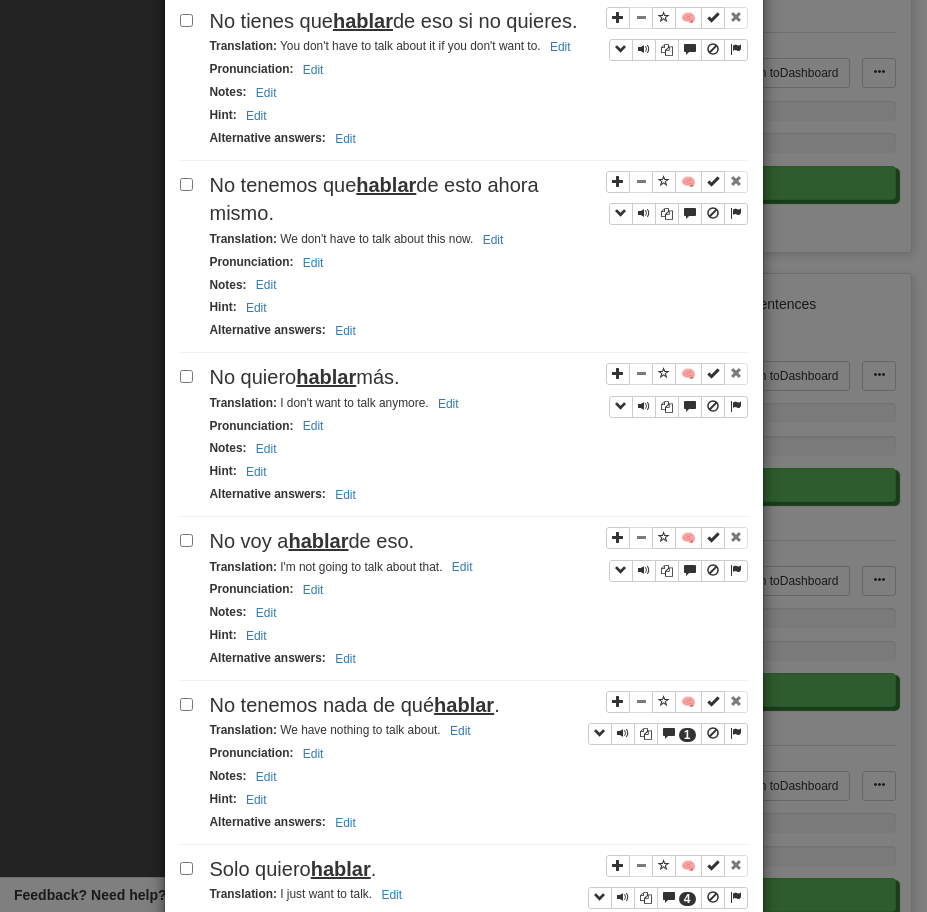 drag, startPoint x: 277, startPoint y: 410, endPoint x: 508, endPoint y: 406, distance: 231.03462 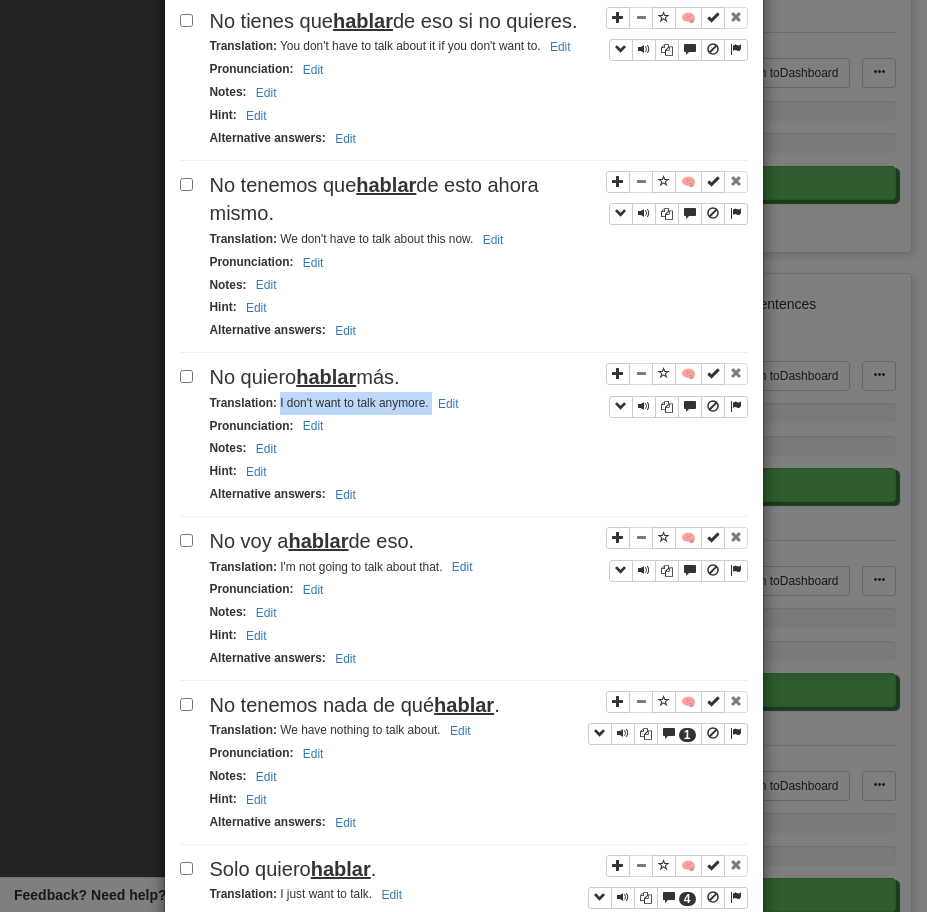 drag, startPoint x: 278, startPoint y: 407, endPoint x: 502, endPoint y: 407, distance: 224 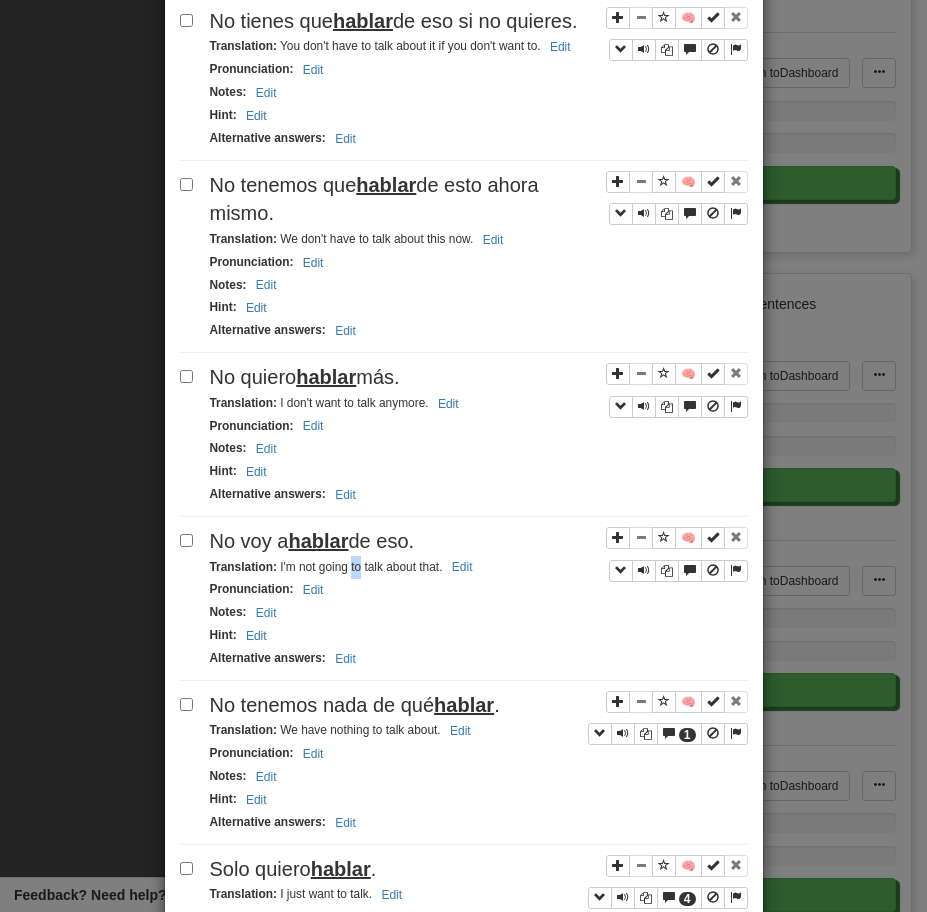 click on "Translation :   I'm not going to talk about that.   Edit" at bounding box center [479, 567] 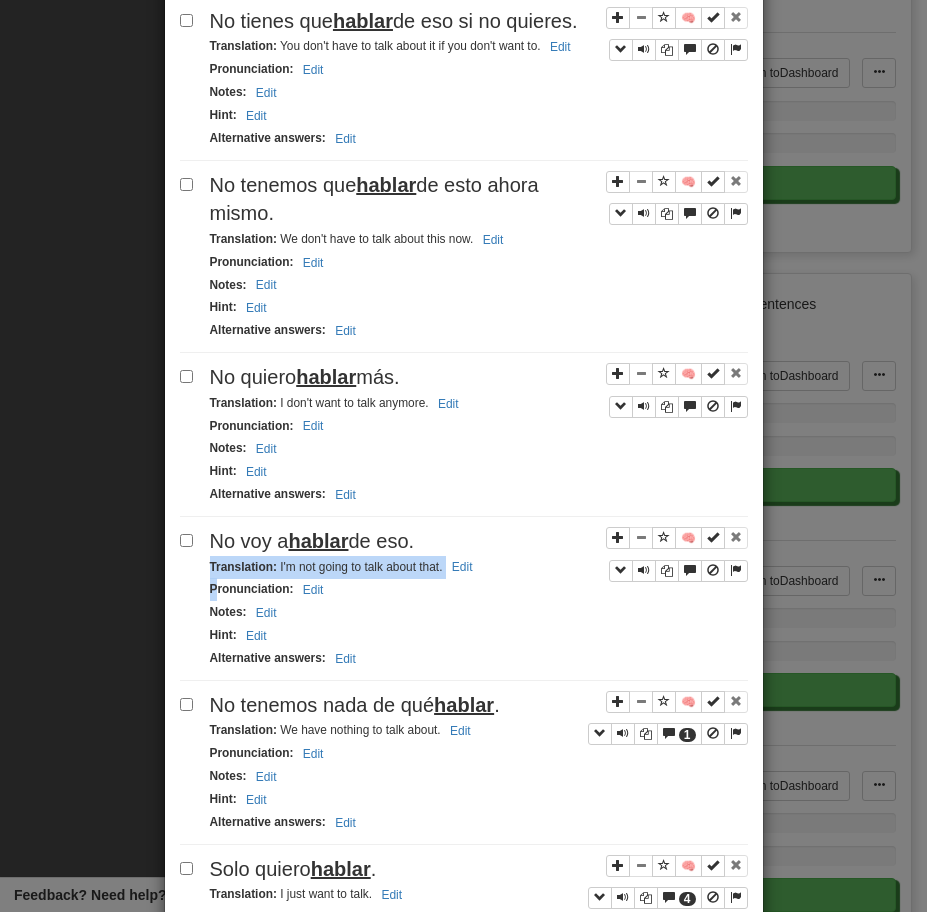 click on "Translation :   I'm not going to talk about that.   Edit" at bounding box center (479, 567) 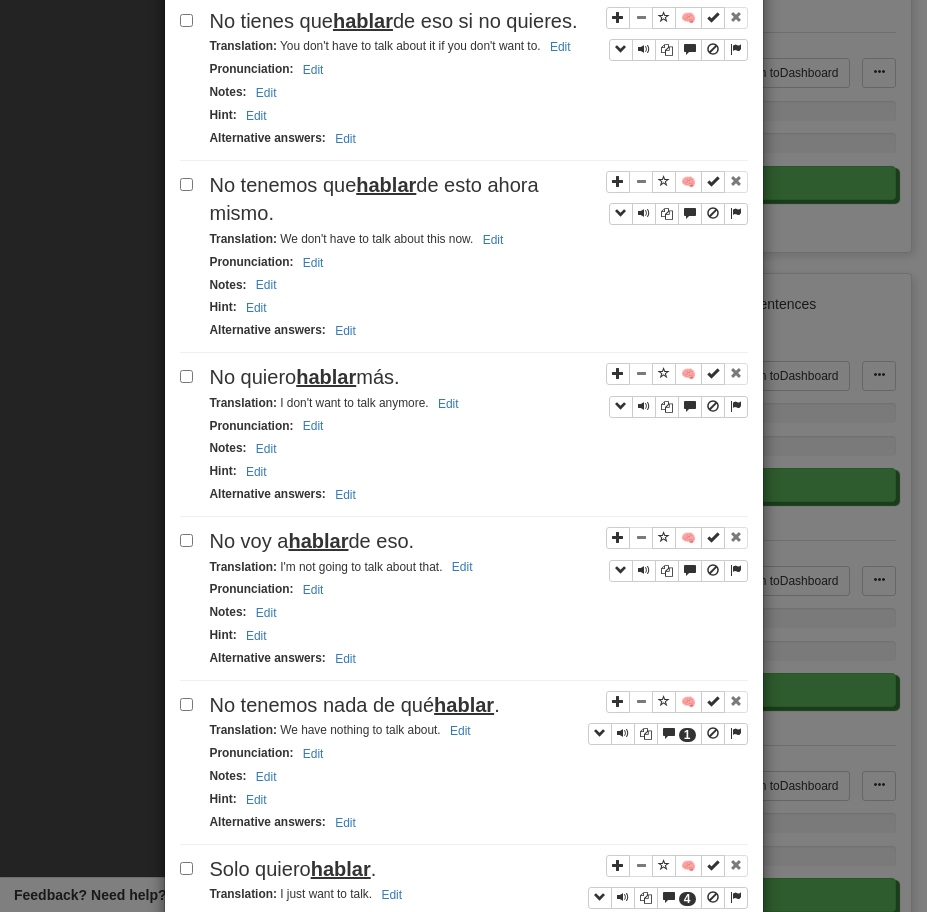 click on "No voy a  hablar  de eso." at bounding box center [312, 541] 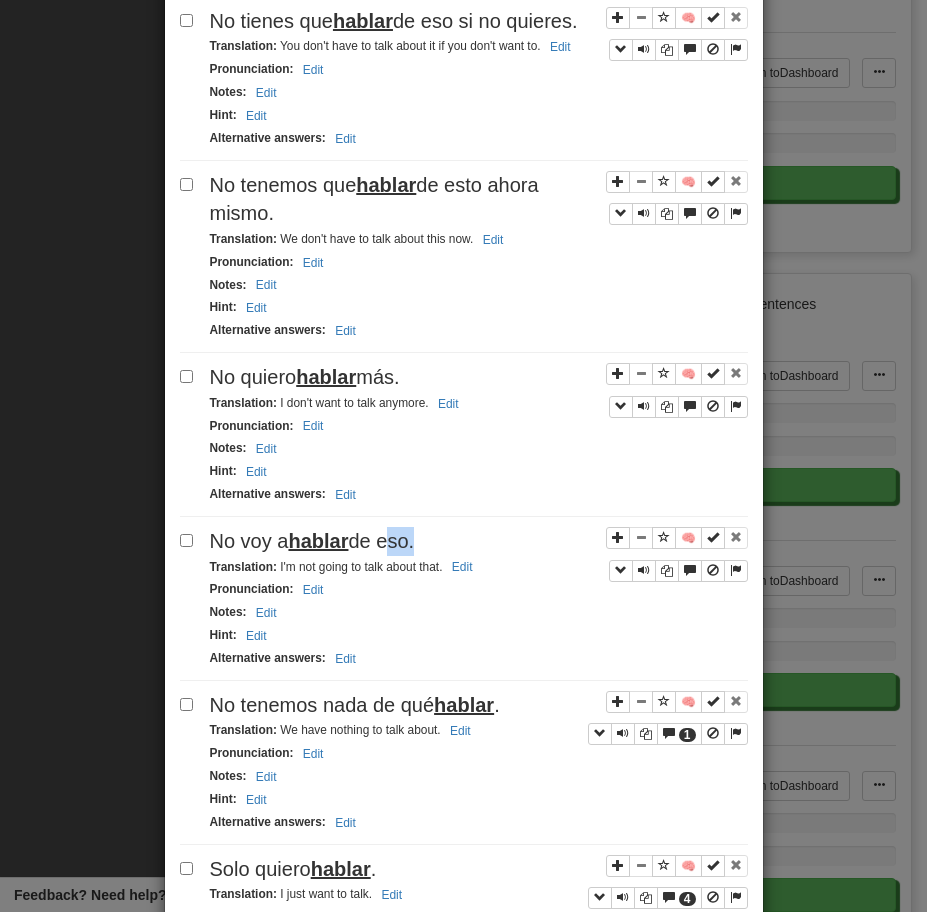 click on "No voy a  hablar  de eso." at bounding box center (312, 541) 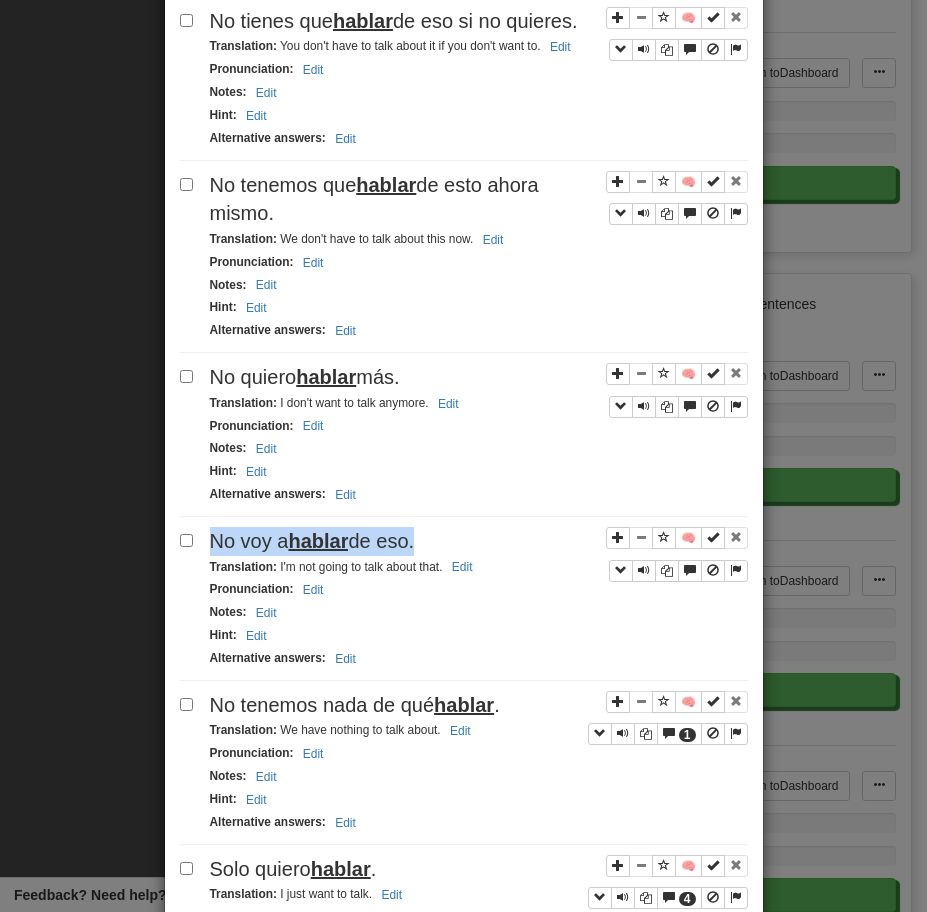 click on "No voy a  hablar  de eso." at bounding box center (312, 541) 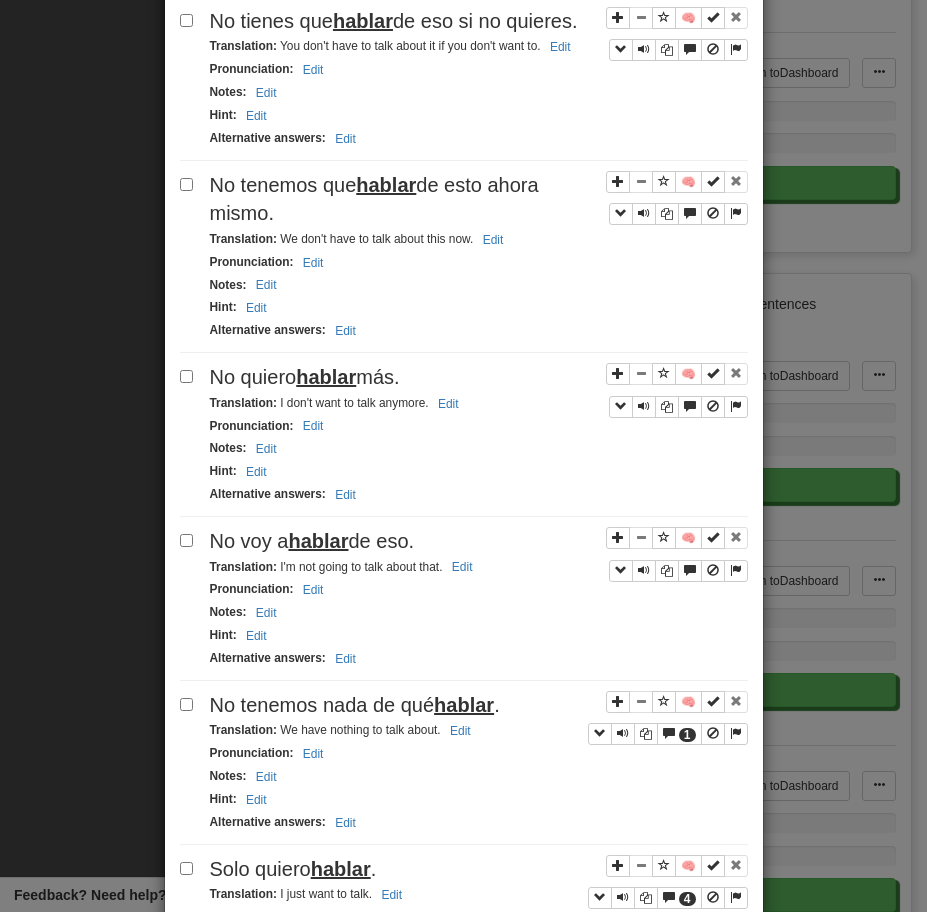 drag, startPoint x: 277, startPoint y: 571, endPoint x: 519, endPoint y: 571, distance: 242 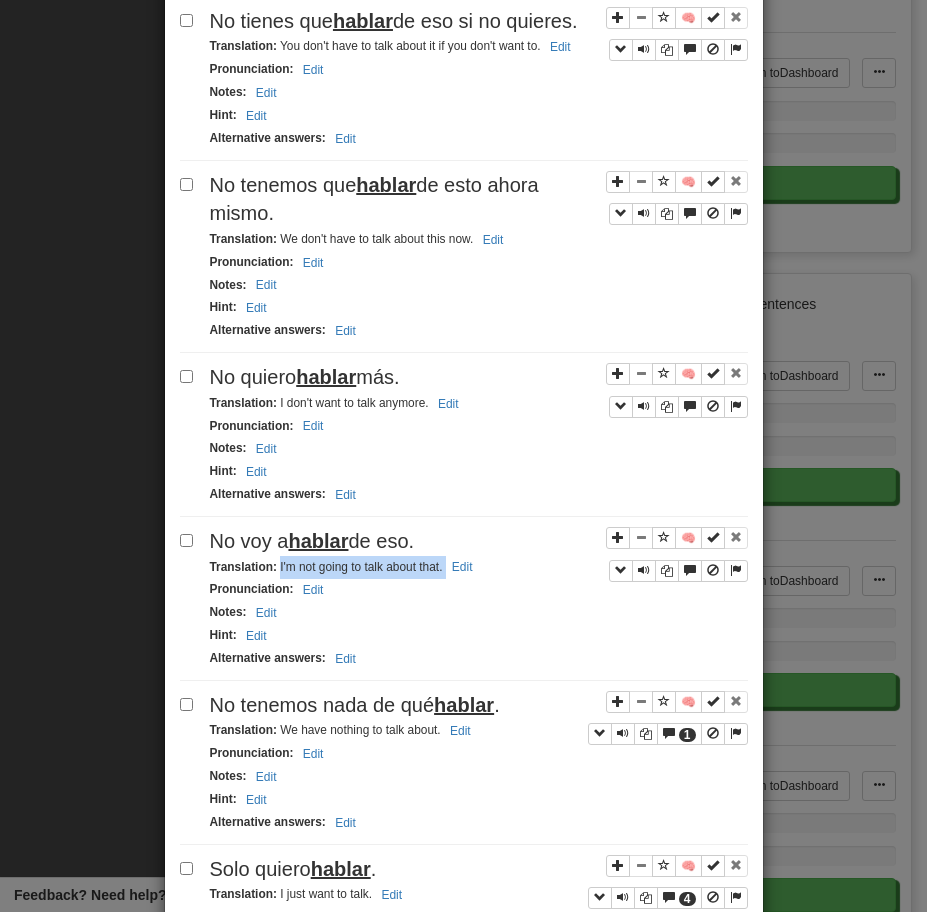 drag, startPoint x: 277, startPoint y: 571, endPoint x: 507, endPoint y: 573, distance: 230.0087 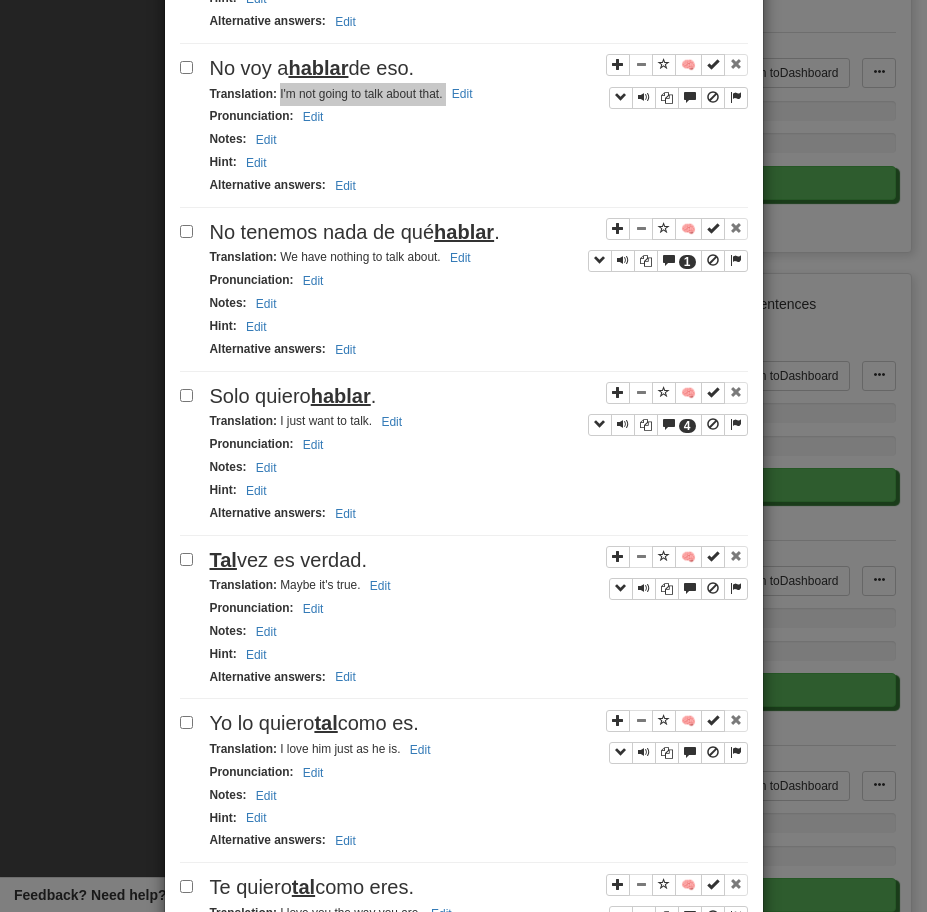 scroll, scrollTop: 2477, scrollLeft: 0, axis: vertical 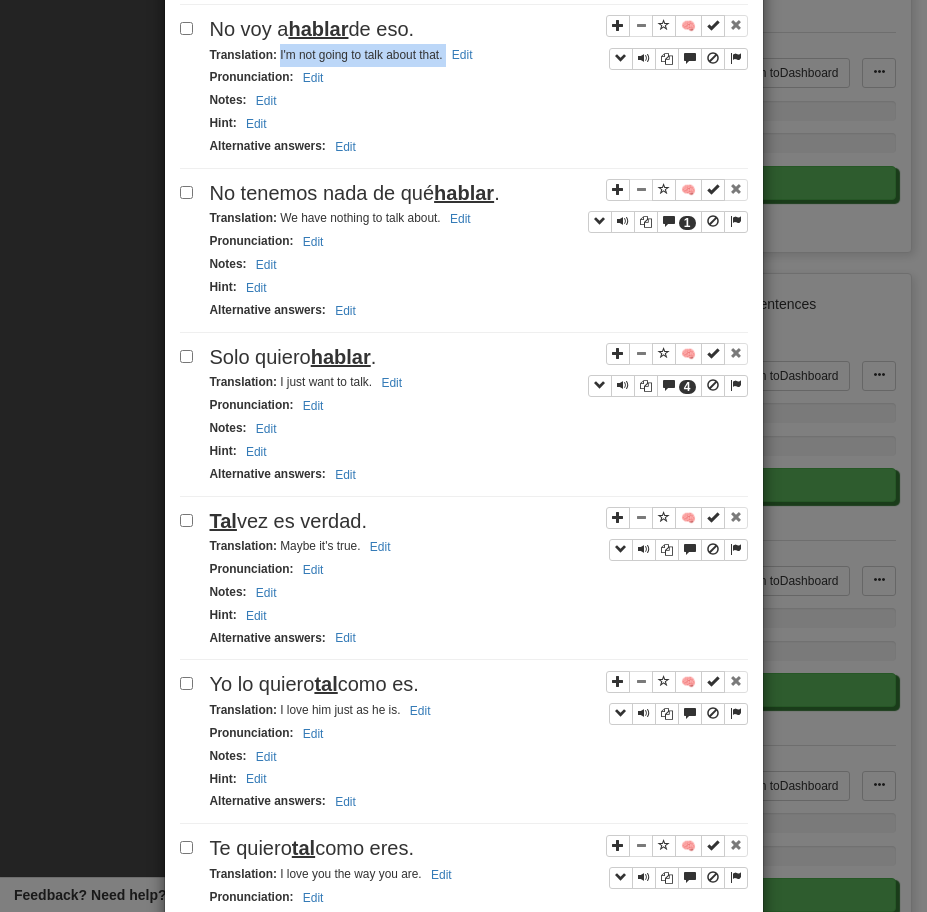 click on "Translation :   We have nothing to talk about.   Edit" at bounding box center (479, 218) 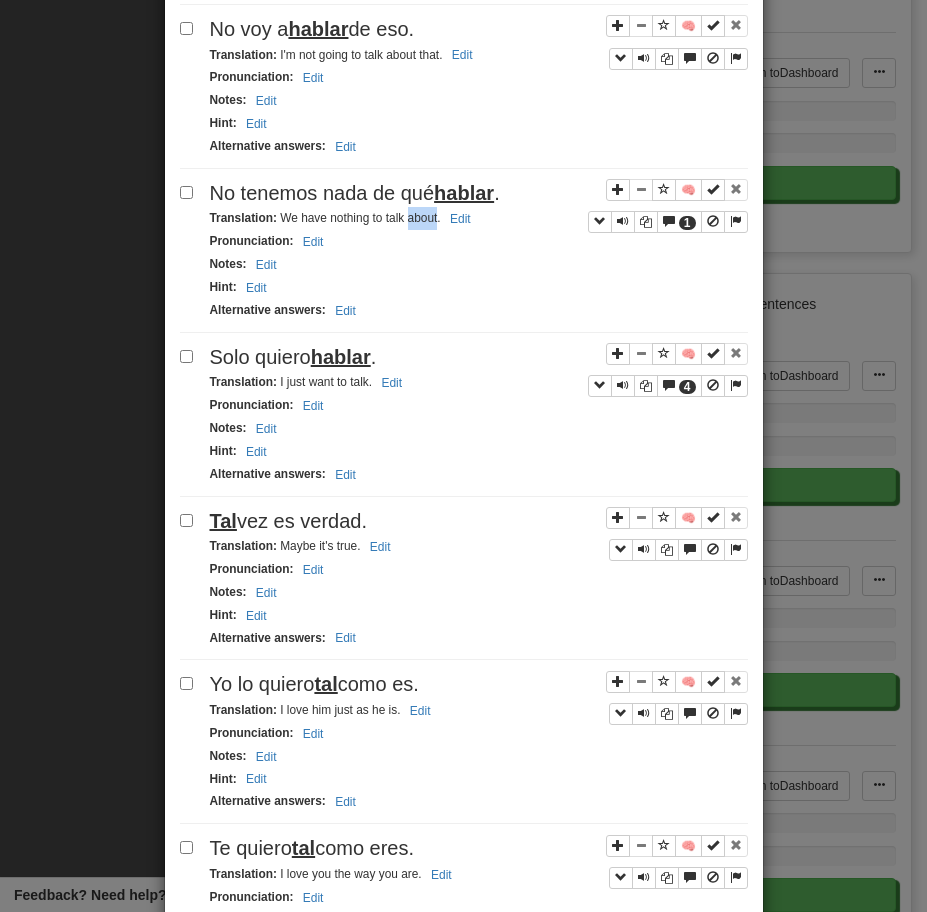 click on "Translation :   We have nothing to talk about.   Edit" at bounding box center (479, 218) 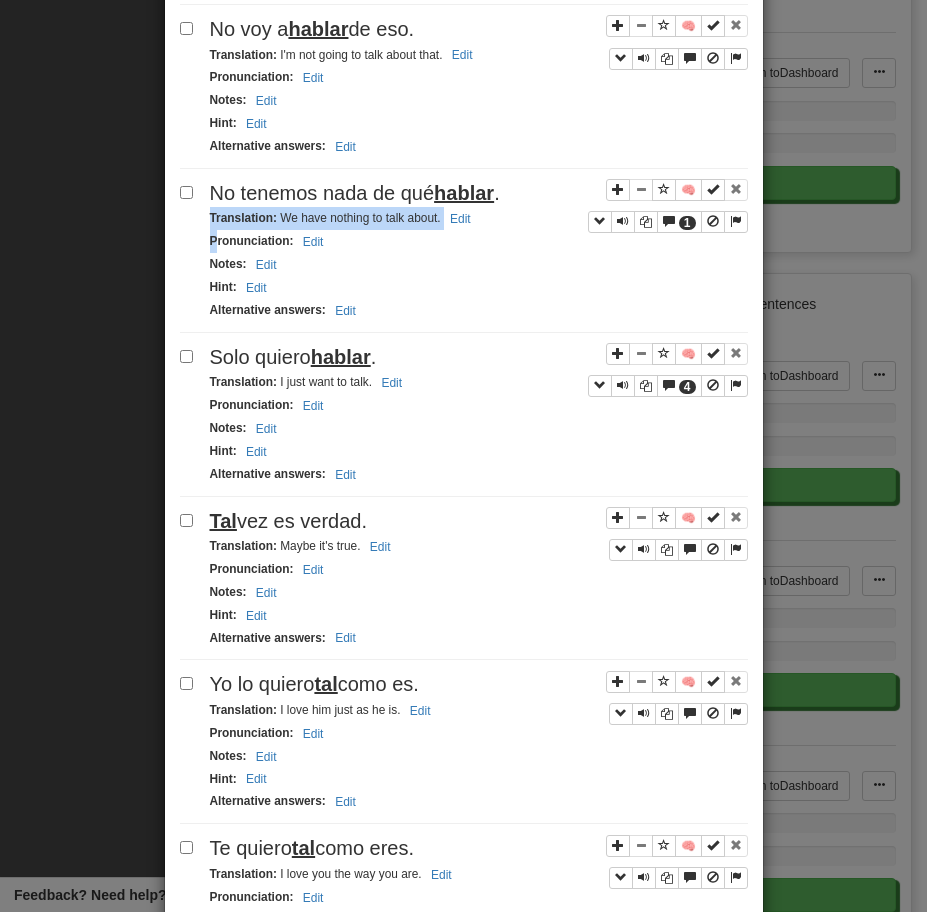 click on "Translation :   We have nothing to talk about.   Edit" at bounding box center (479, 218) 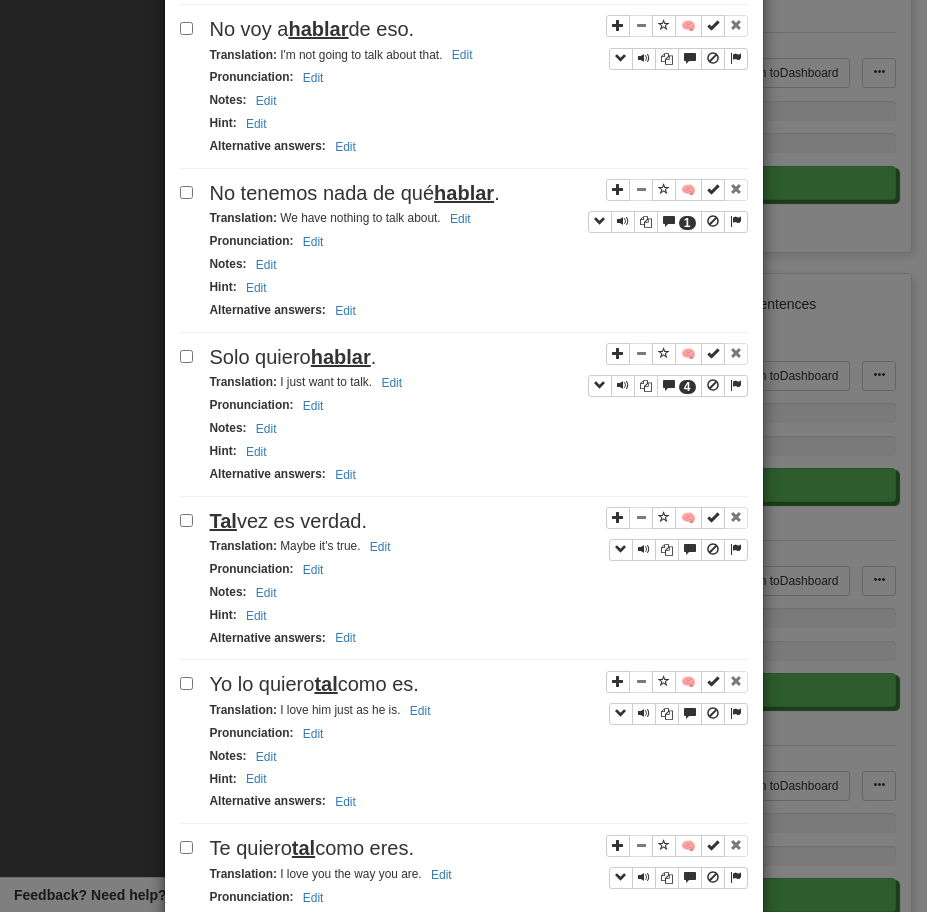 click on "No tenemos nada de qué  hablar ." at bounding box center [355, 193] 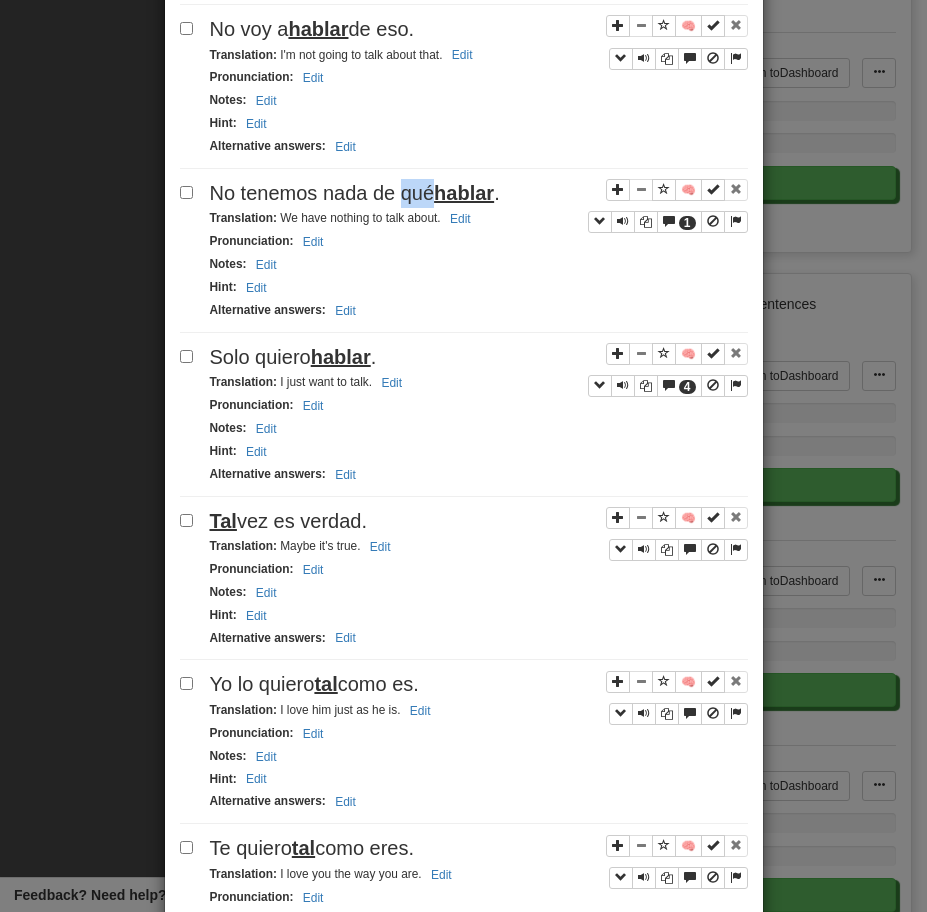 click on "No tenemos nada de qué  hablar ." at bounding box center (355, 193) 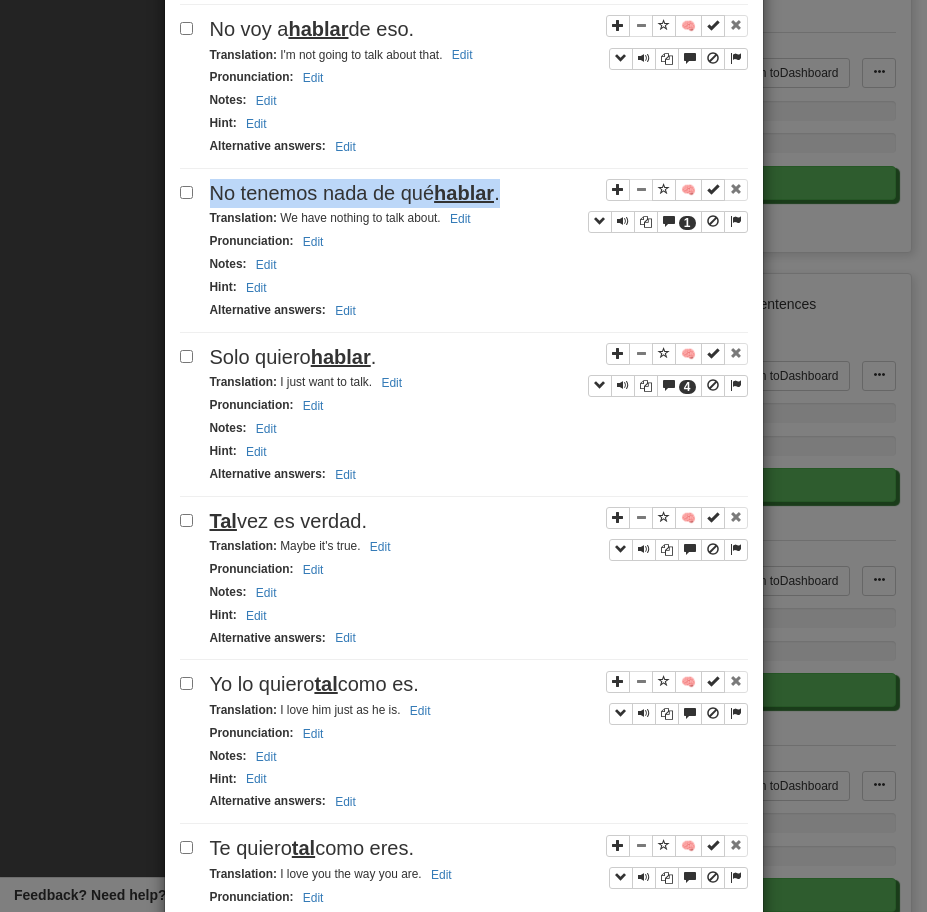 click on "No tenemos nada de qué  hablar ." at bounding box center [355, 193] 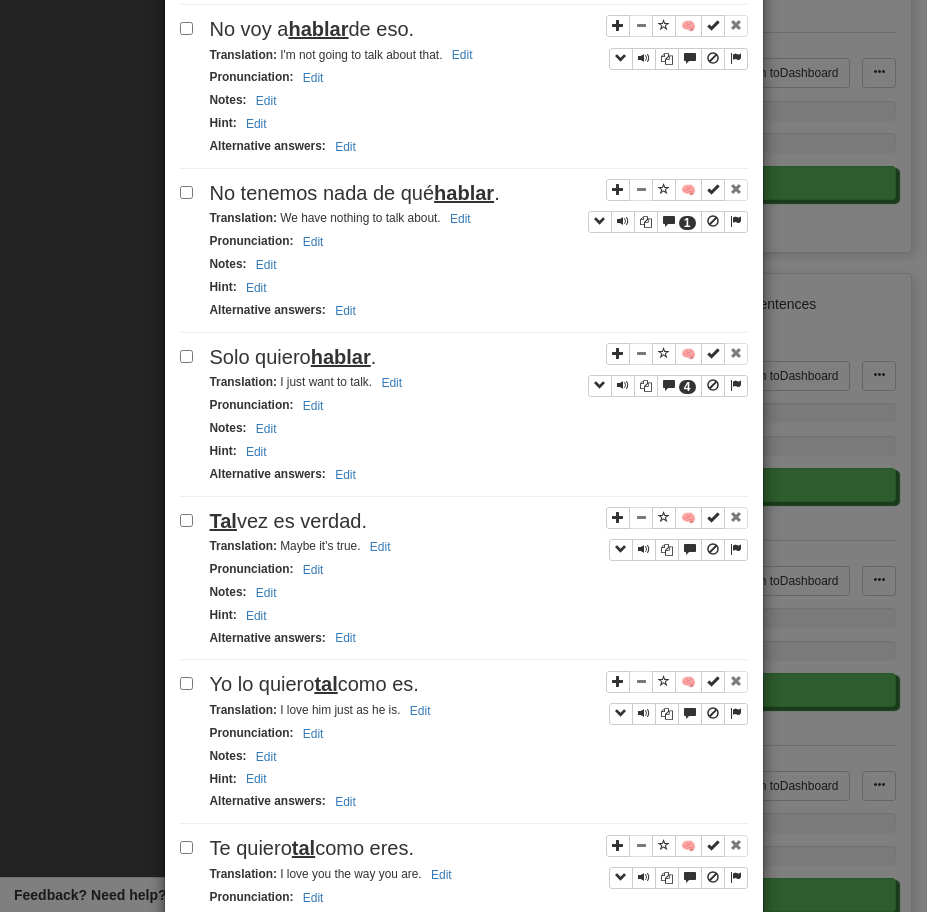 click on "Translation :" at bounding box center (243, 218) 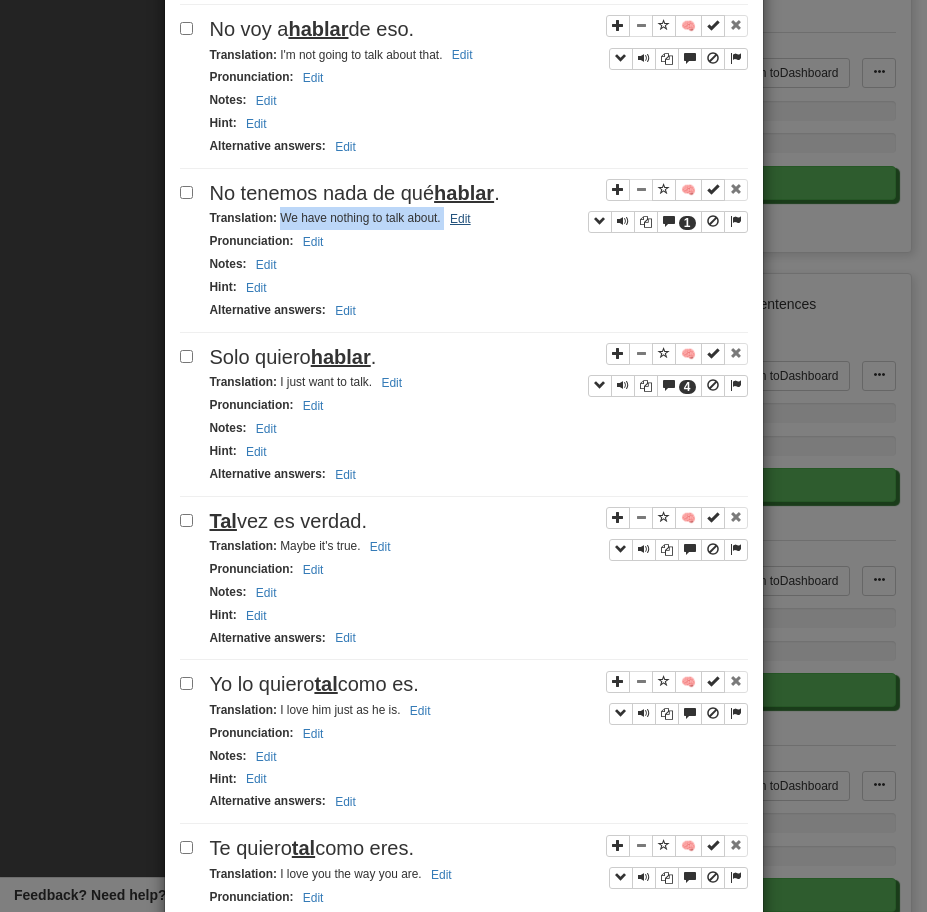 drag, startPoint x: 280, startPoint y: 221, endPoint x: 463, endPoint y: 226, distance: 183.0683 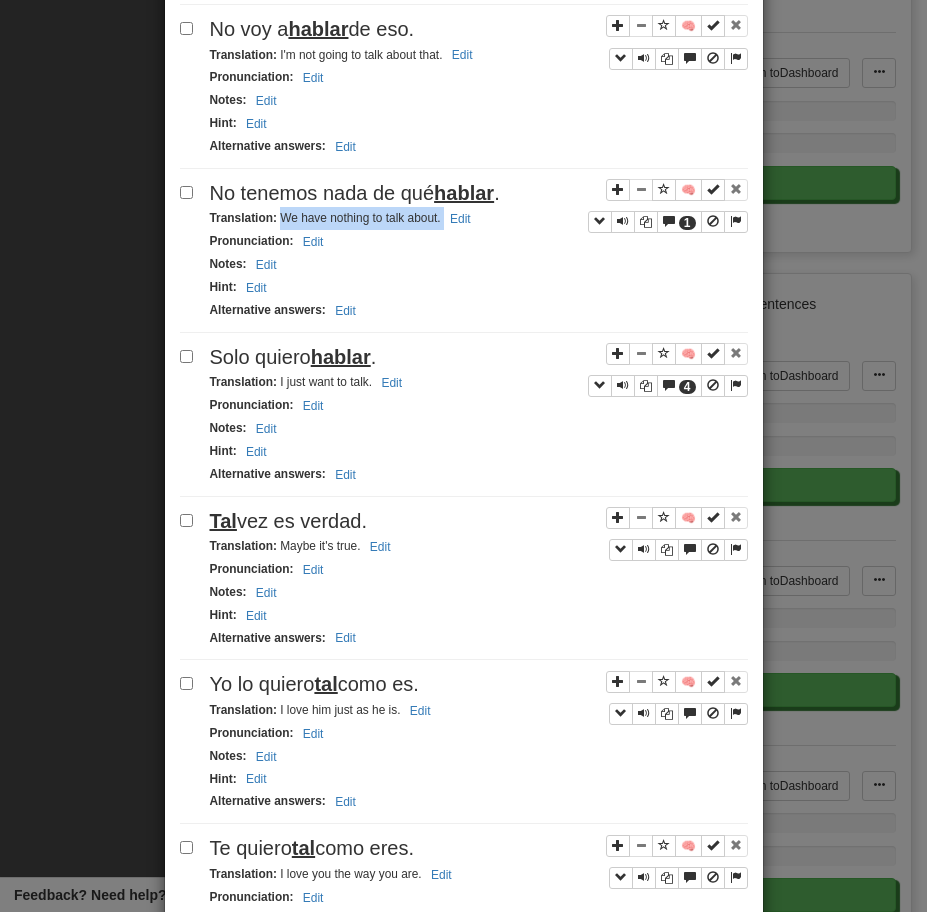 click on "Solo quiero  hablar ." at bounding box center (293, 357) 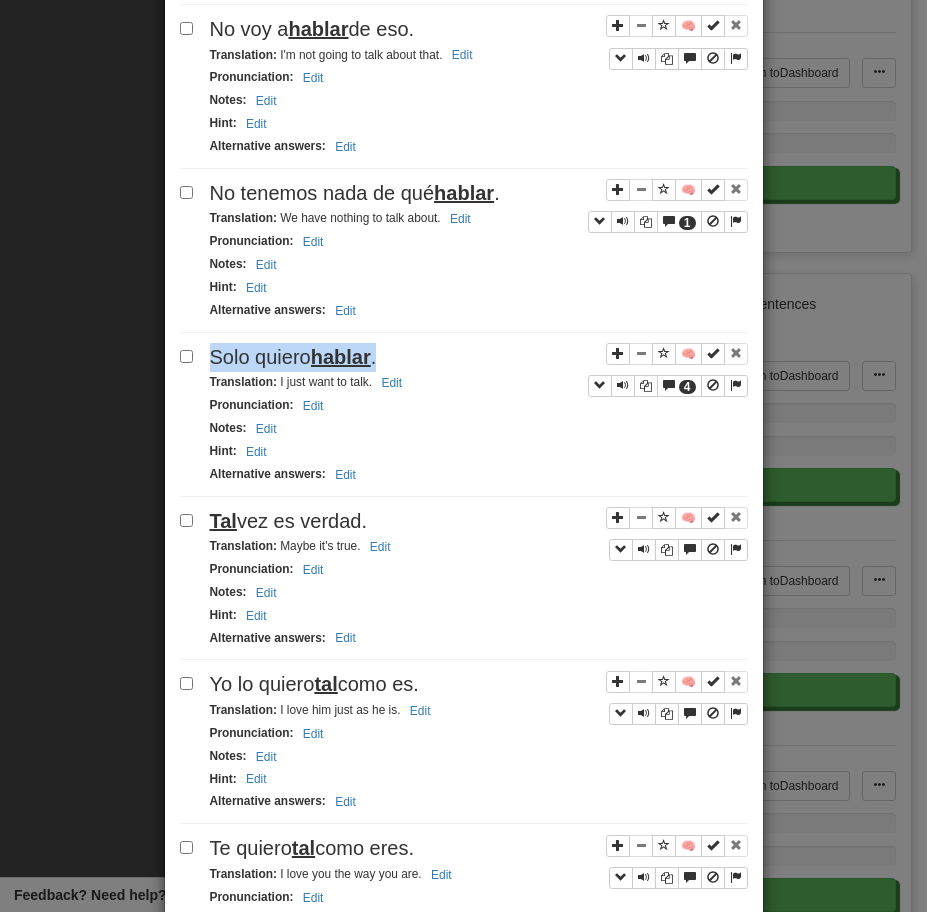 click on "Solo quiero  hablar ." at bounding box center [293, 357] 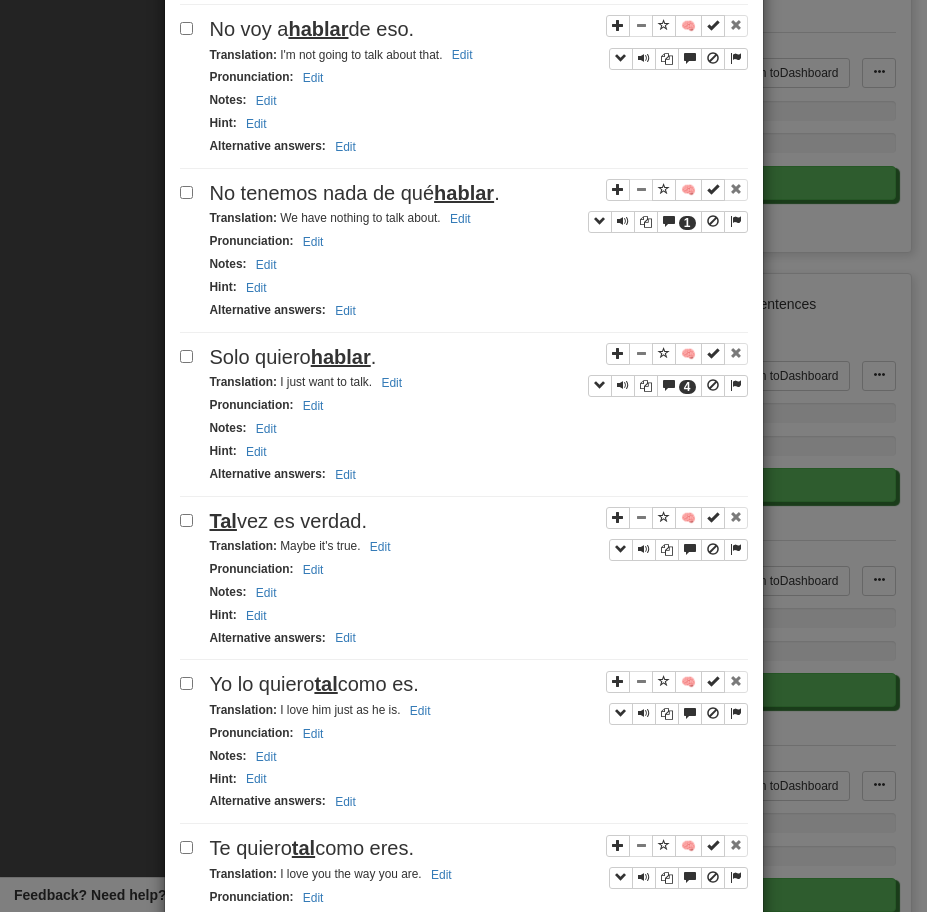 click on "Translation :   I just want to talk.   Edit" at bounding box center (309, 382) 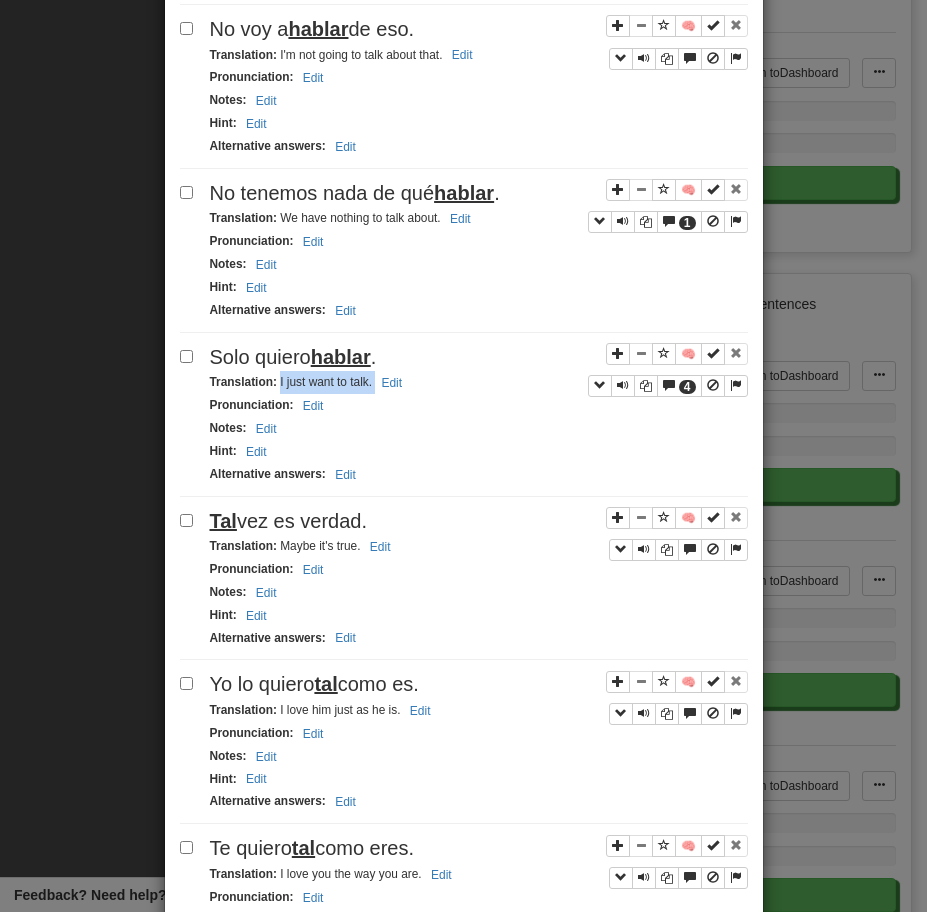 drag, startPoint x: 279, startPoint y: 387, endPoint x: 448, endPoint y: 387, distance: 169 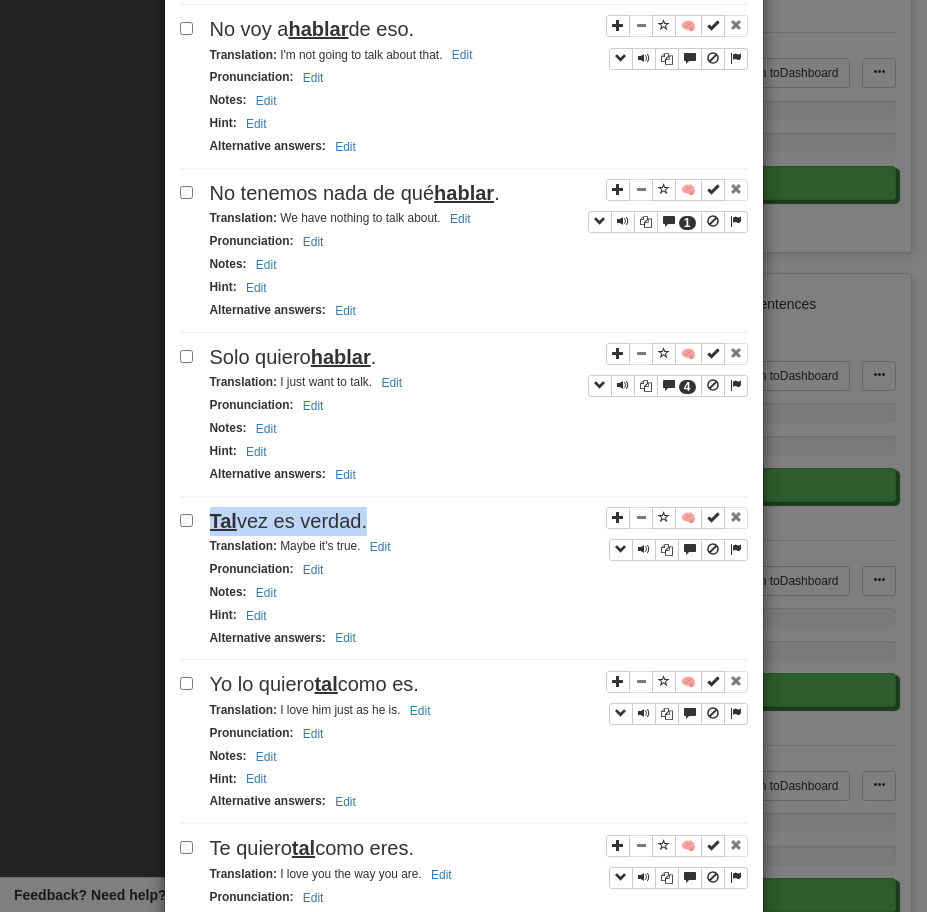 click on "Tal  vez es verdad." at bounding box center [479, 521] 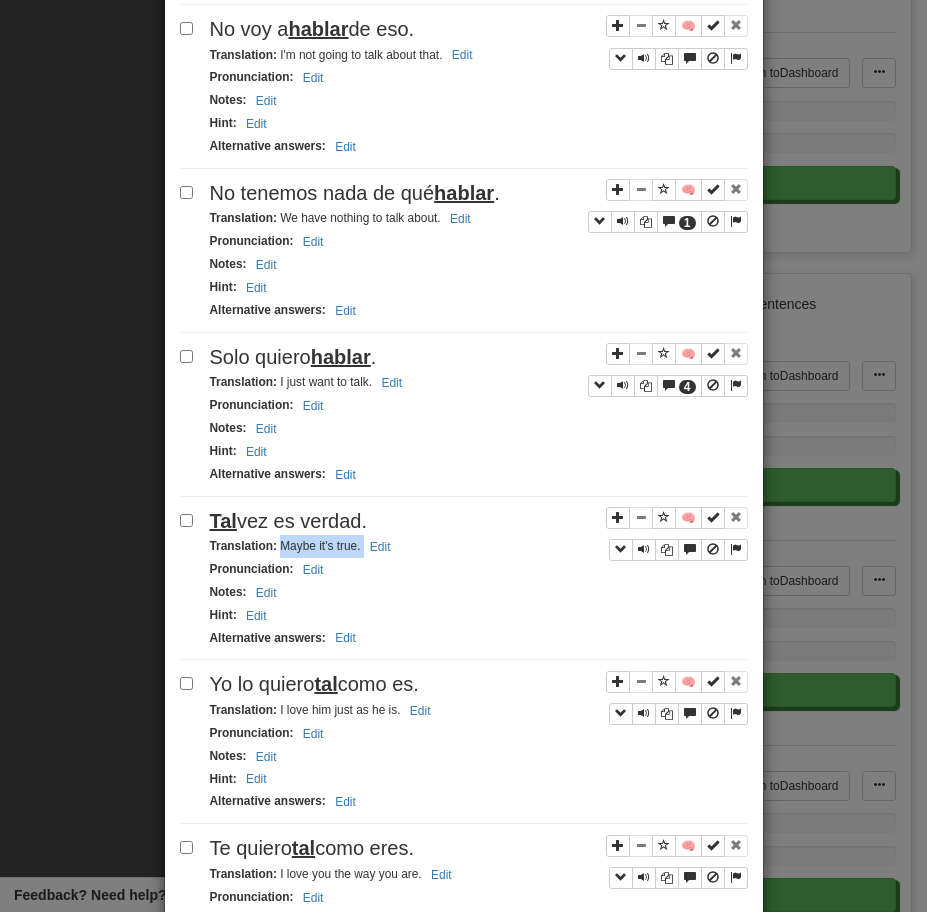 drag, startPoint x: 280, startPoint y: 551, endPoint x: 437, endPoint y: 551, distance: 157 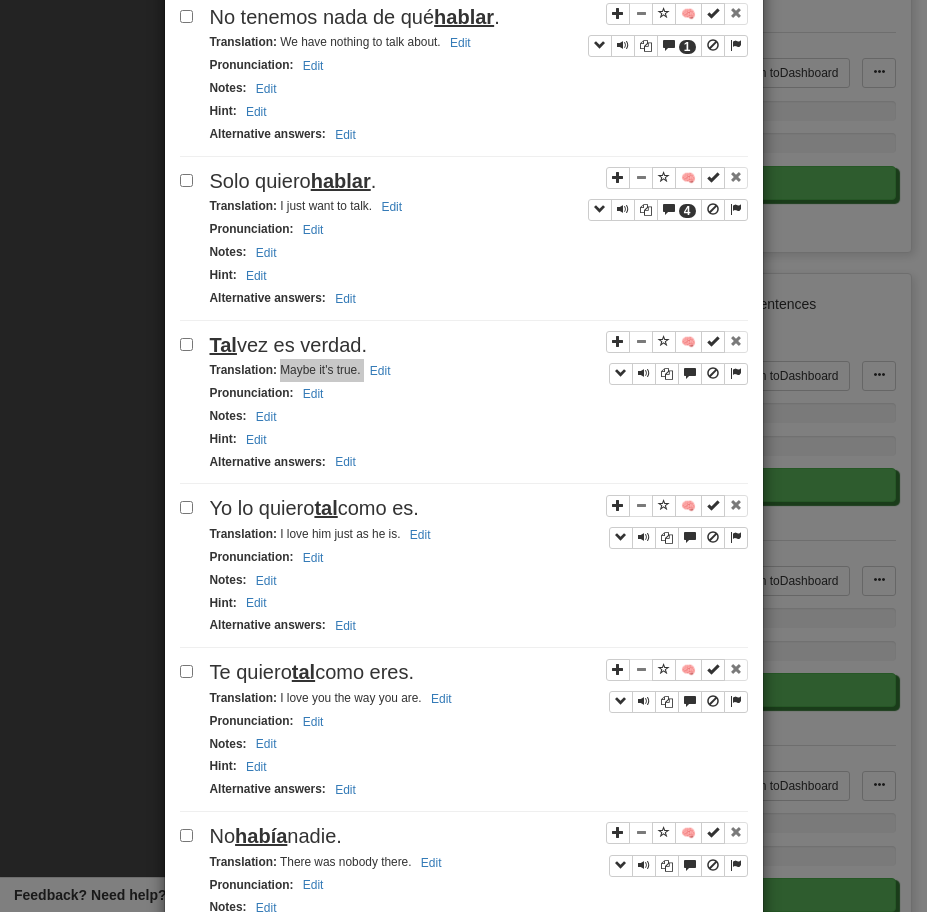 scroll, scrollTop: 2884, scrollLeft: 0, axis: vertical 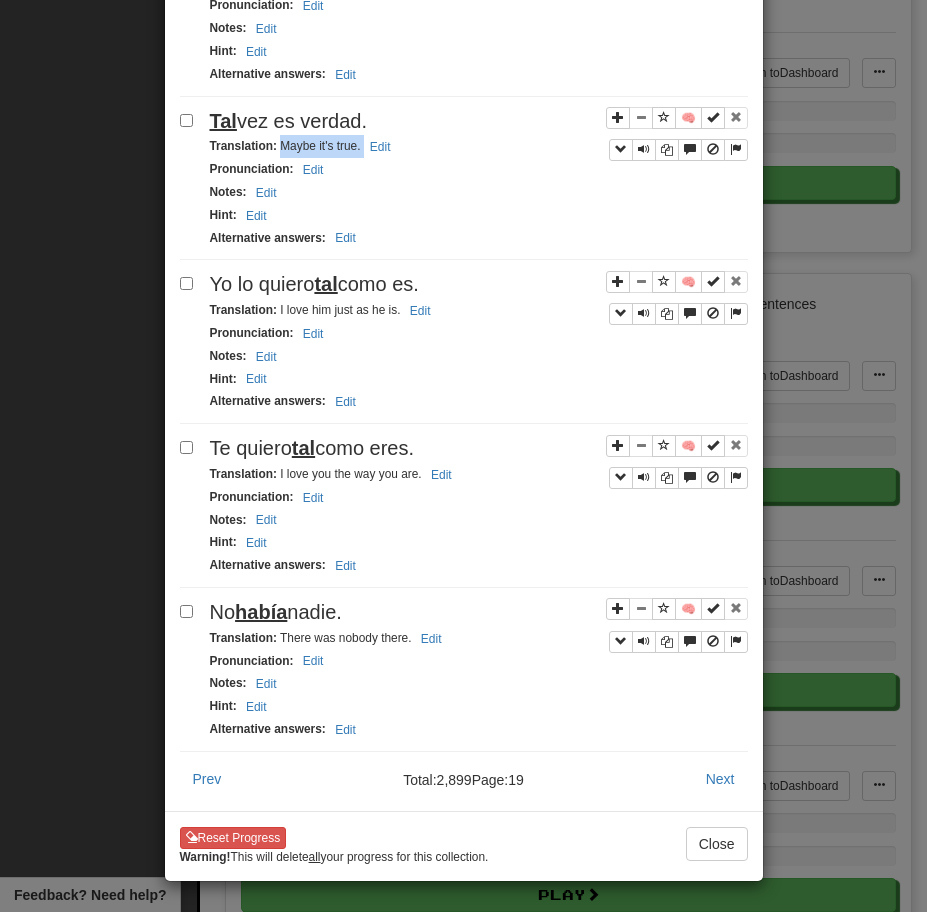click on "Yo lo quiero  tal  como es." at bounding box center (314, 284) 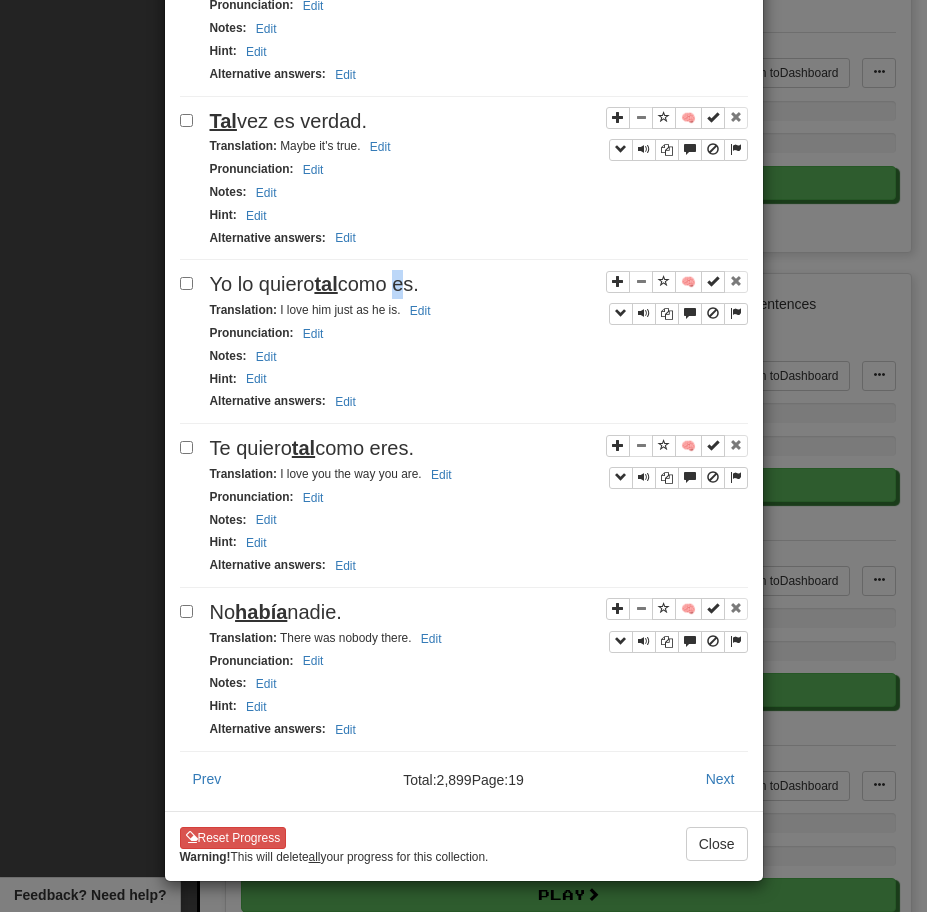 click on "Yo lo quiero  tal  como es." at bounding box center [314, 284] 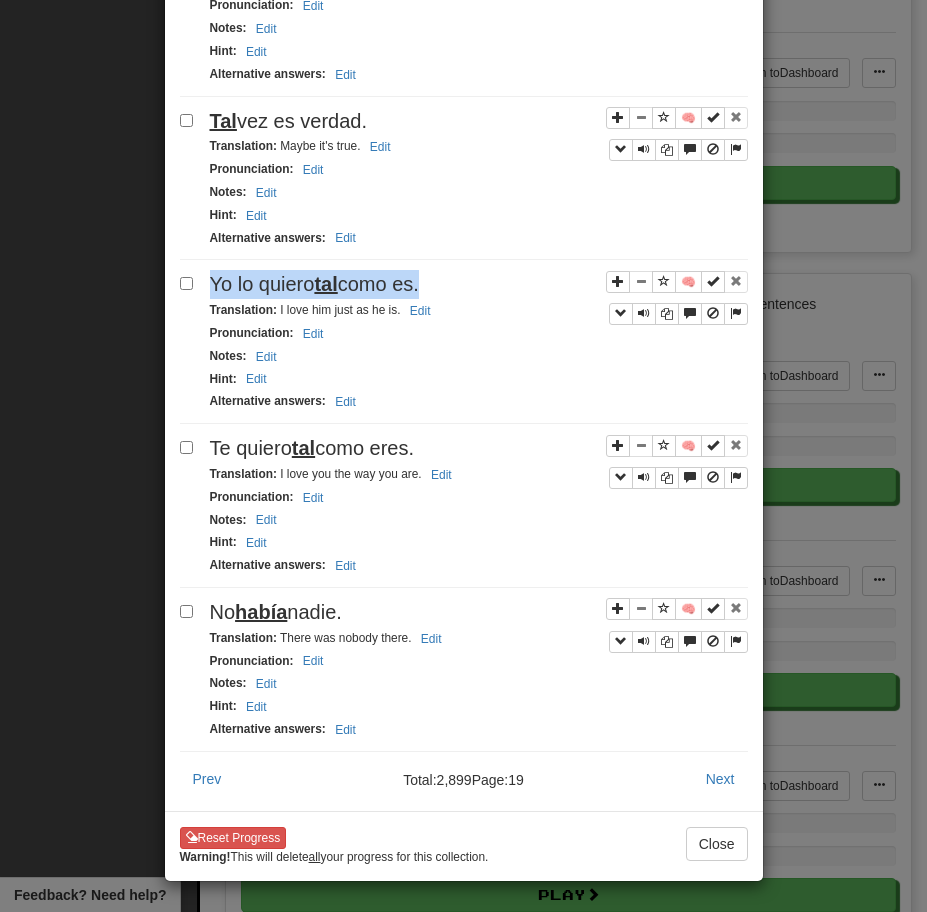 click on "Yo lo quiero  tal  como es." at bounding box center [314, 284] 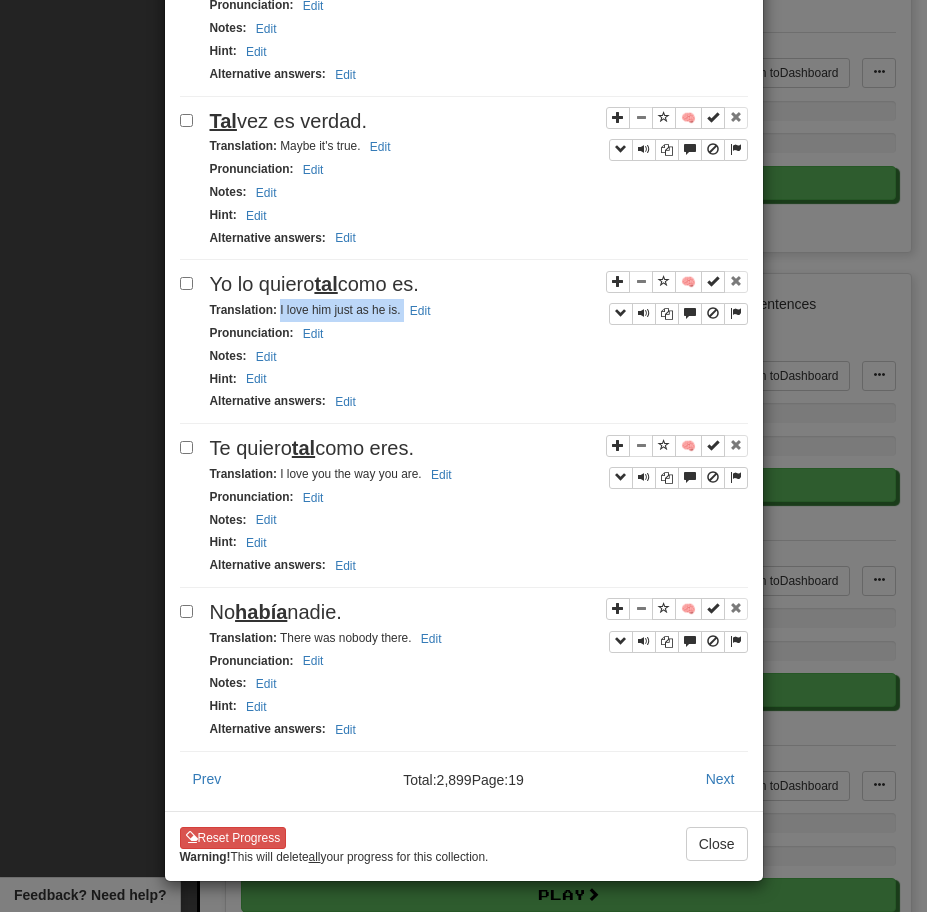 drag, startPoint x: 278, startPoint y: 302, endPoint x: 503, endPoint y: 308, distance: 225.07999 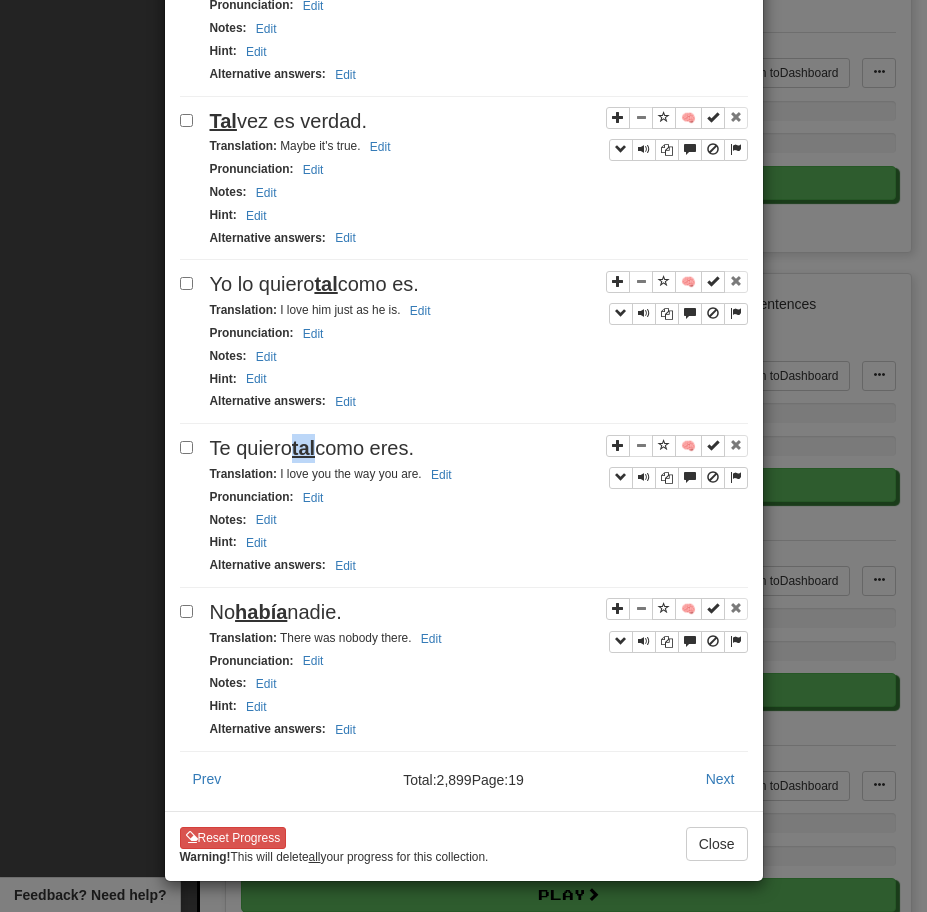 click on "tal" at bounding box center (303, 448) 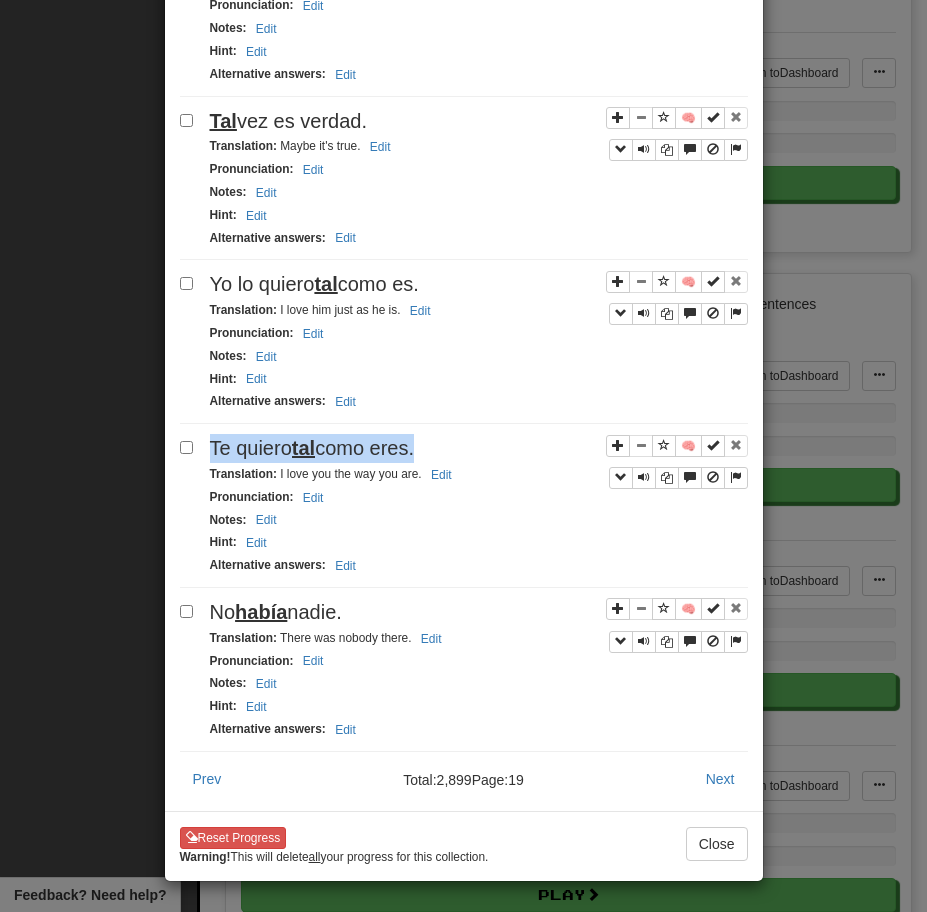 click on "tal" at bounding box center [303, 448] 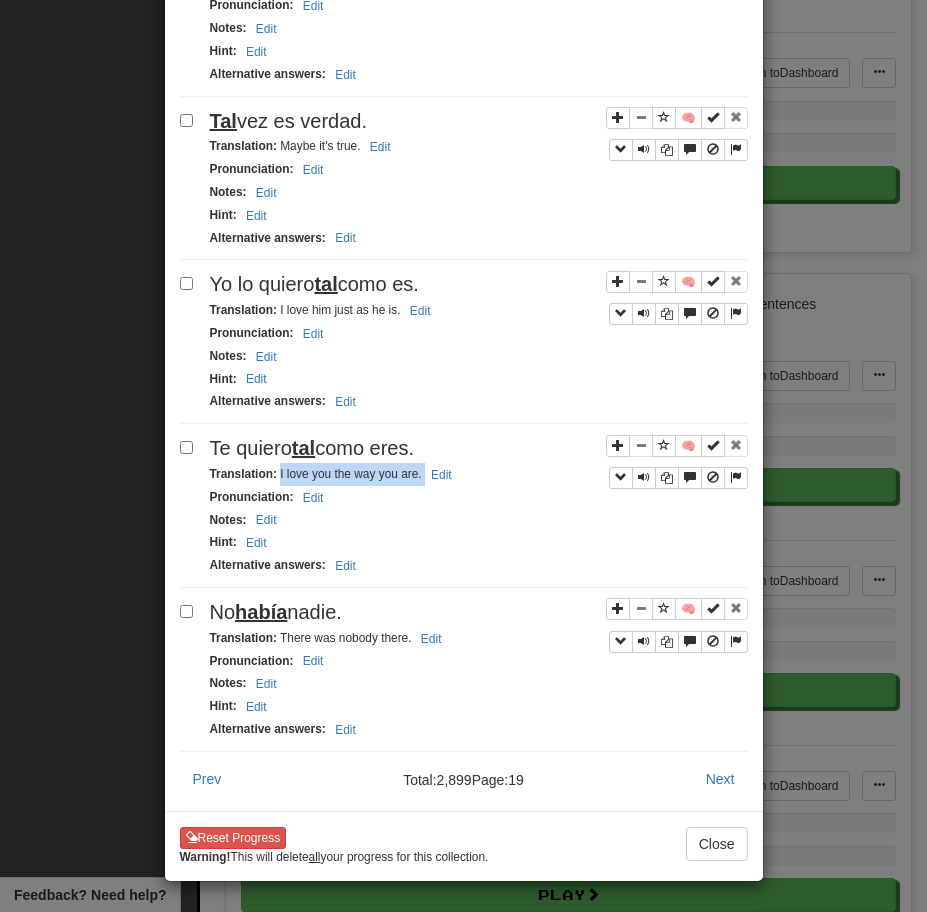 drag, startPoint x: 278, startPoint y: 468, endPoint x: 468, endPoint y: 476, distance: 190.16835 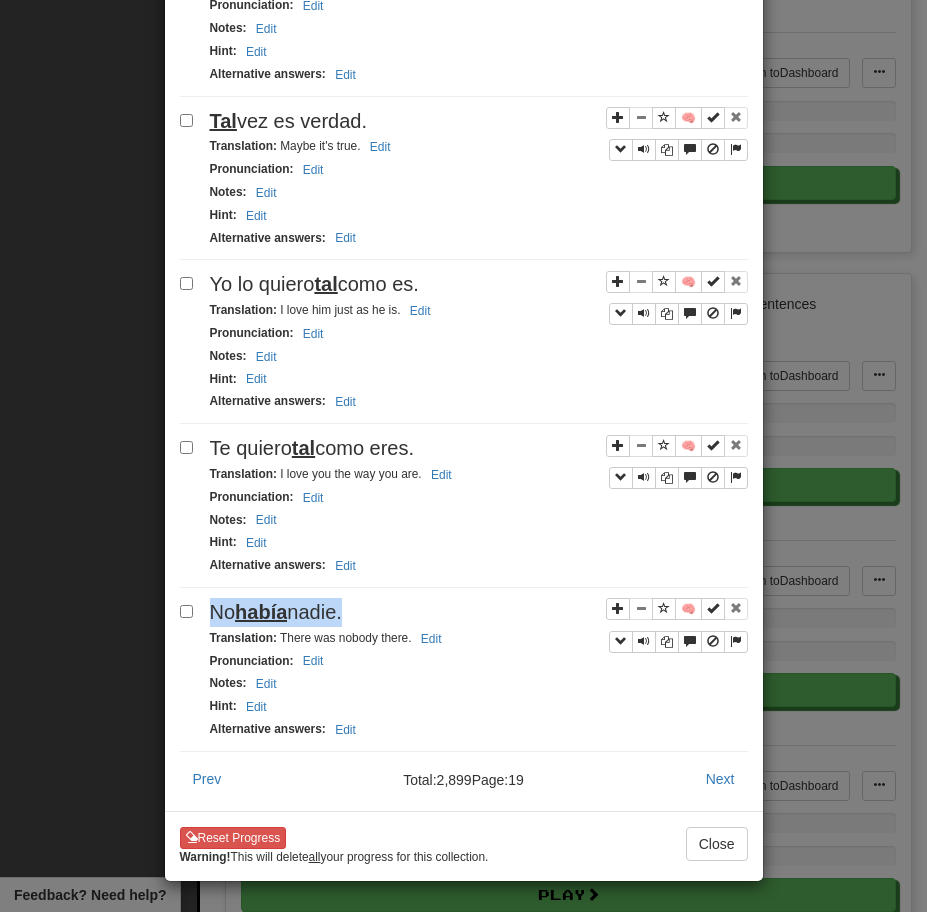 click on "No  había  nadie." at bounding box center (276, 612) 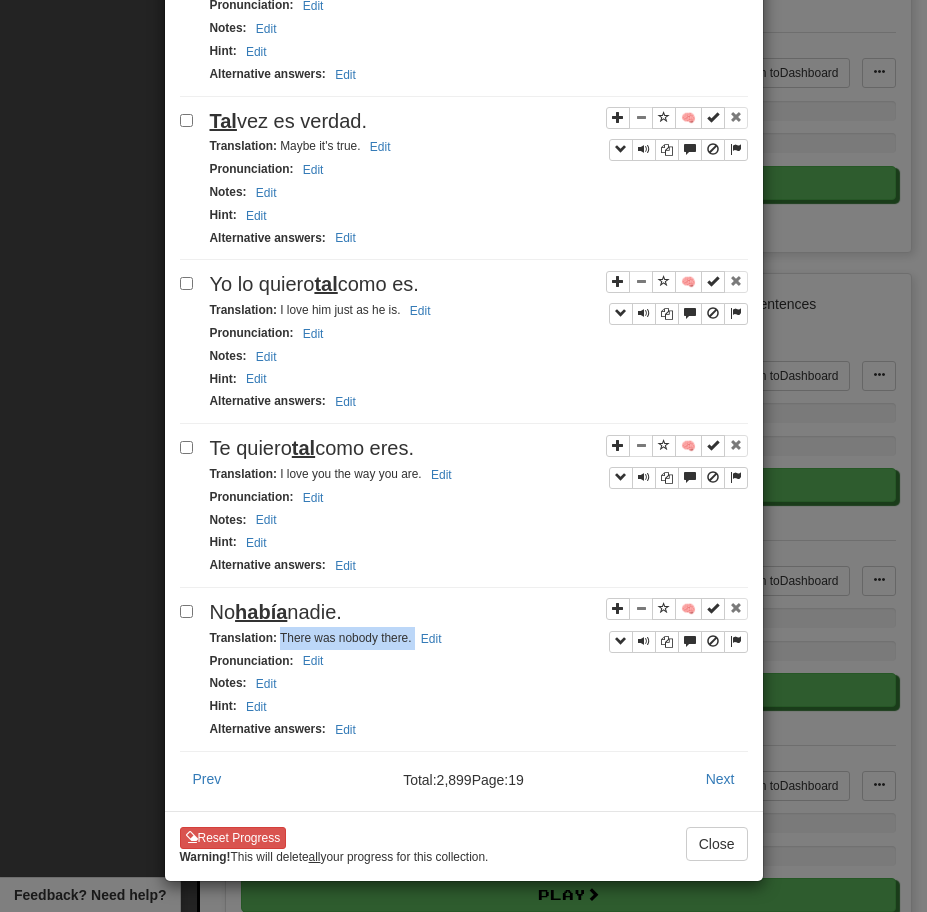 drag, startPoint x: 279, startPoint y: 634, endPoint x: 502, endPoint y: 644, distance: 223.2241 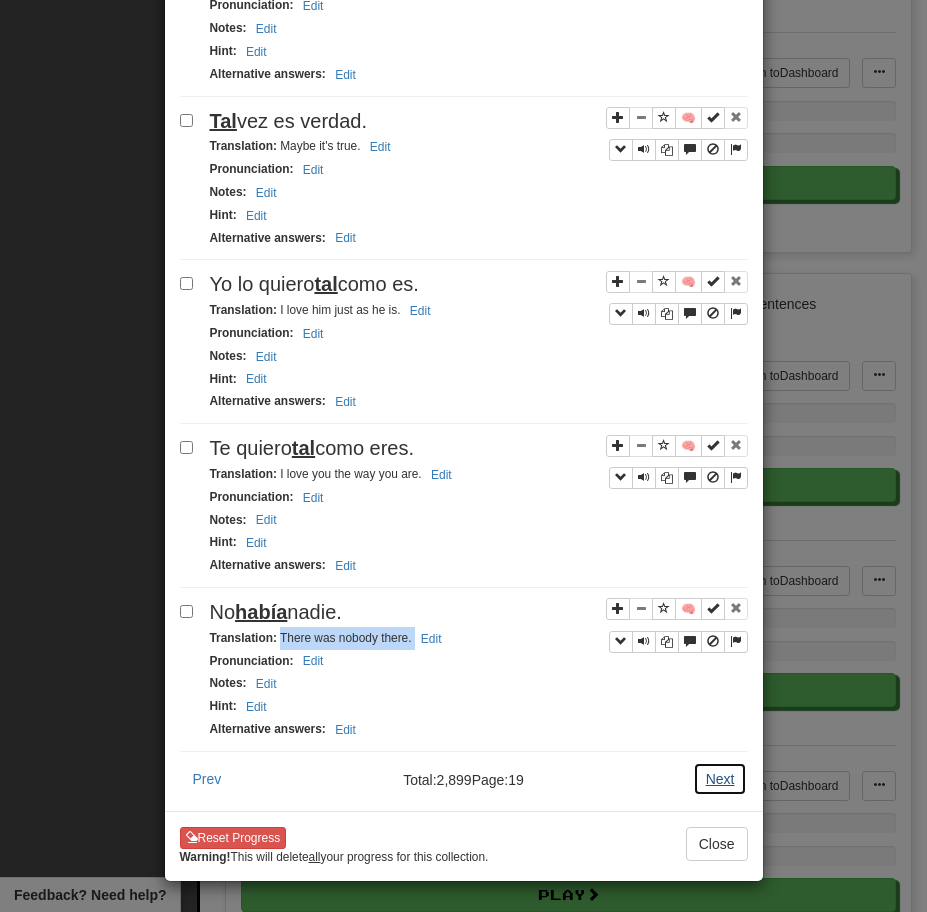 click on "Next" at bounding box center (720, 779) 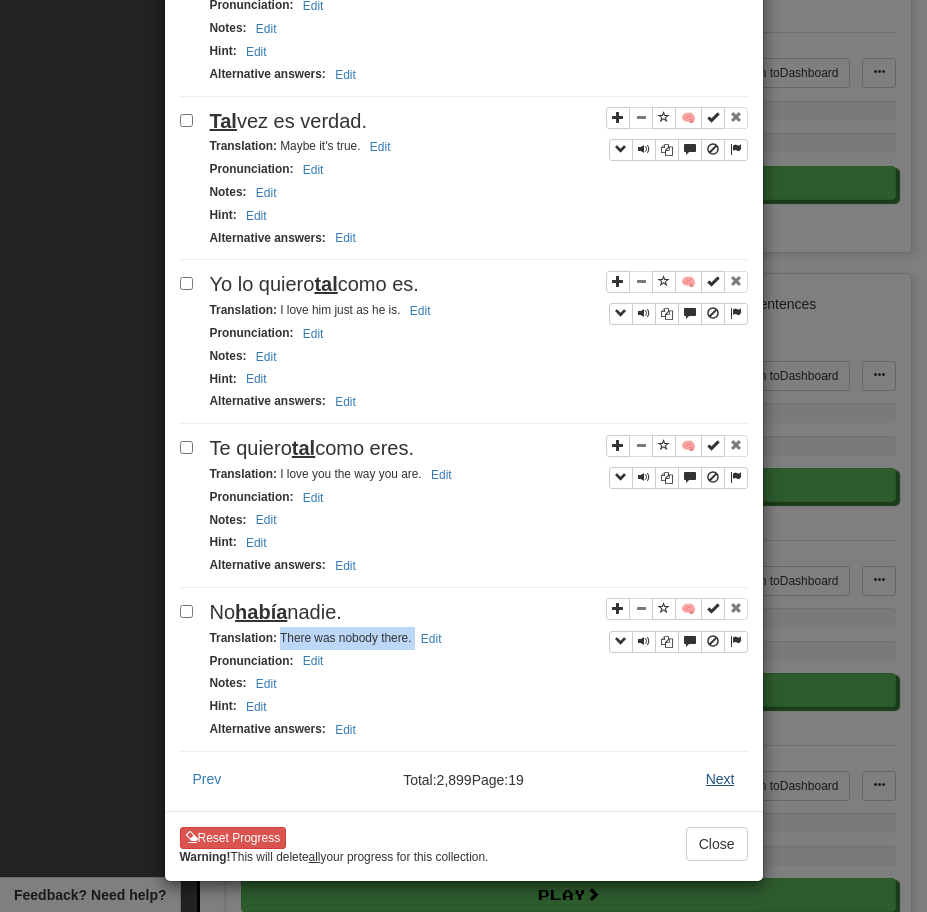 scroll, scrollTop: 0, scrollLeft: 0, axis: both 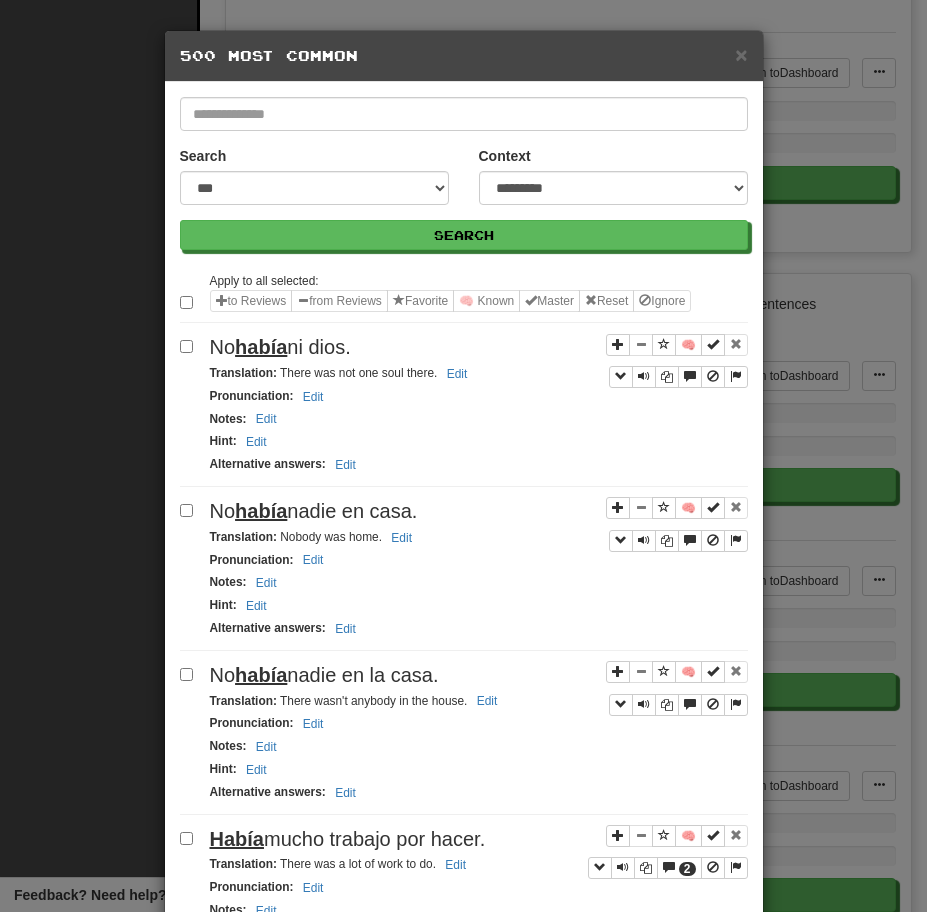 click on "No  había  ni dios." at bounding box center (479, 347) 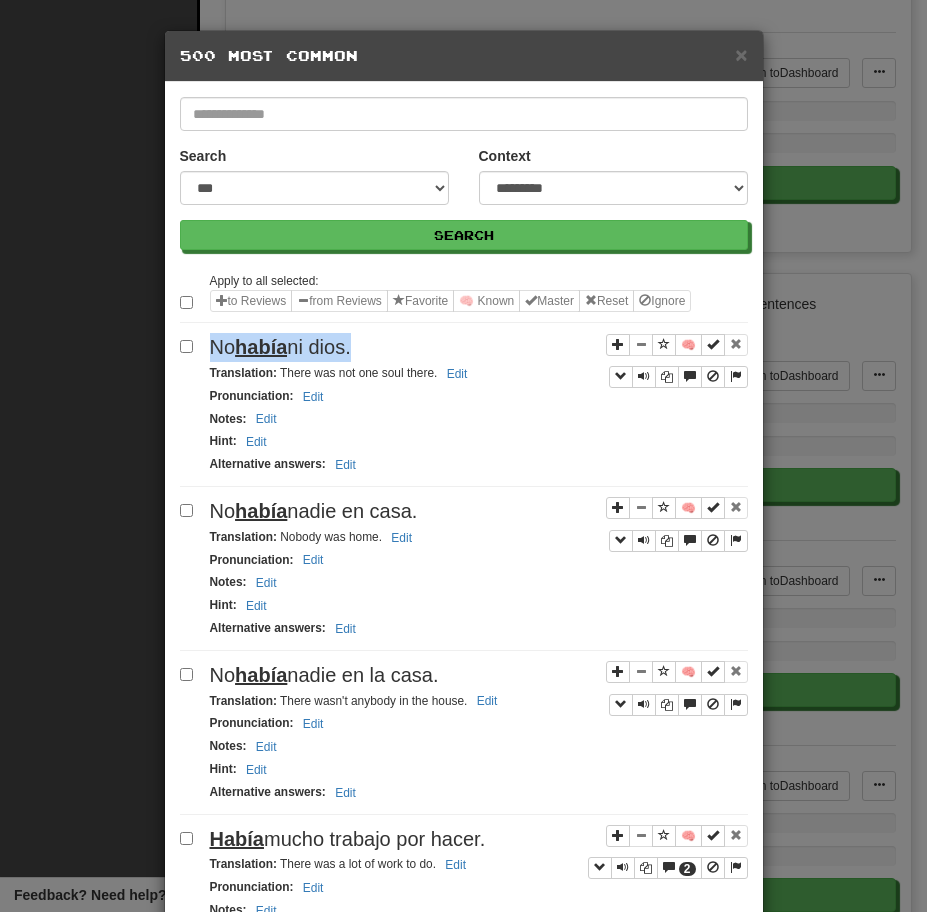click on "No  había  ni dios." at bounding box center [479, 347] 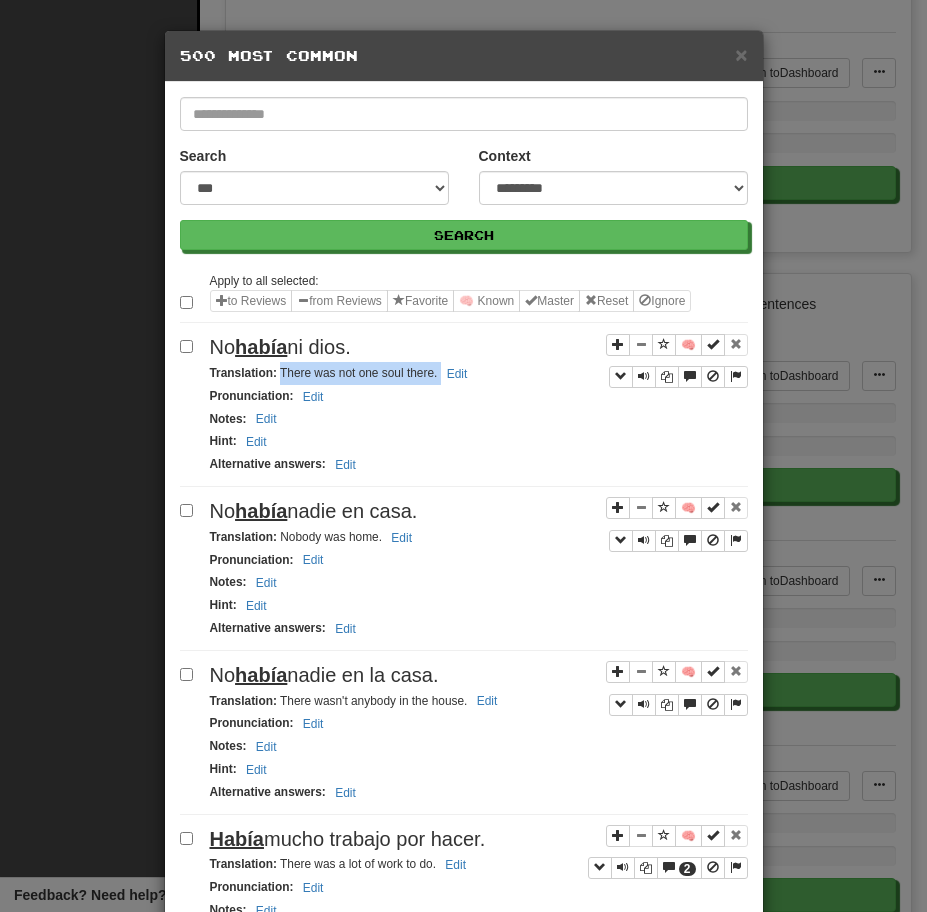 drag, startPoint x: 281, startPoint y: 374, endPoint x: 560, endPoint y: 370, distance: 279.0287 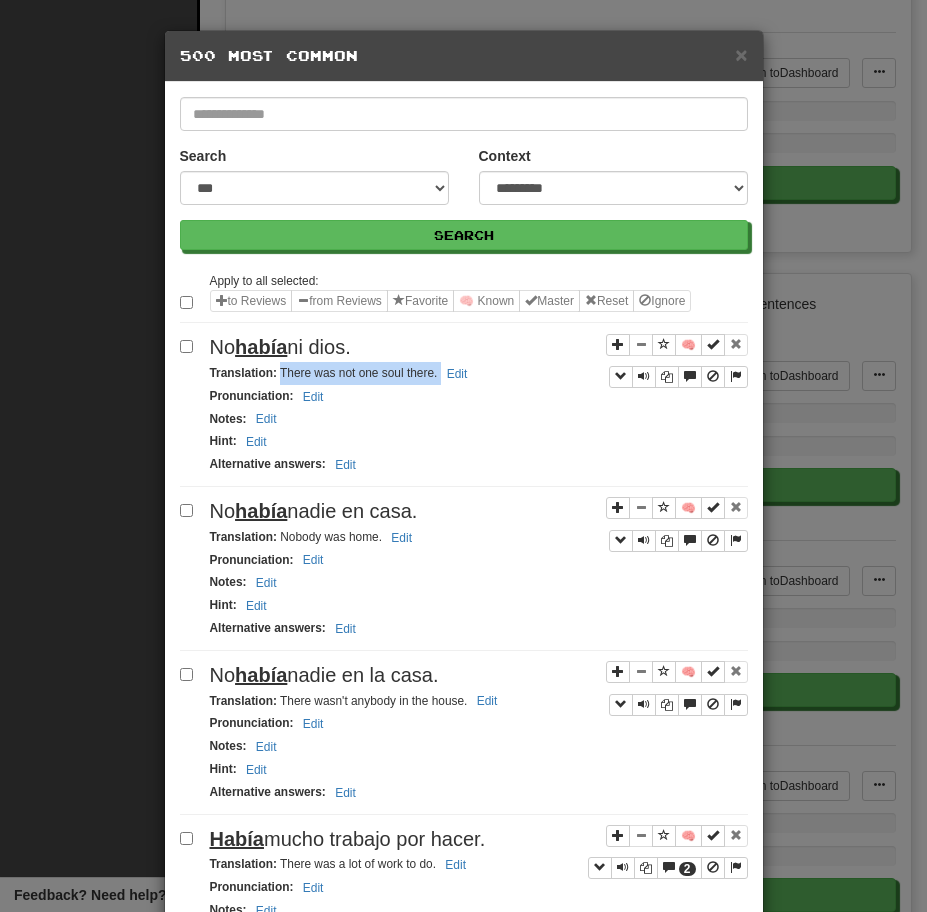 click on "No  había  nadie en casa." at bounding box center [314, 511] 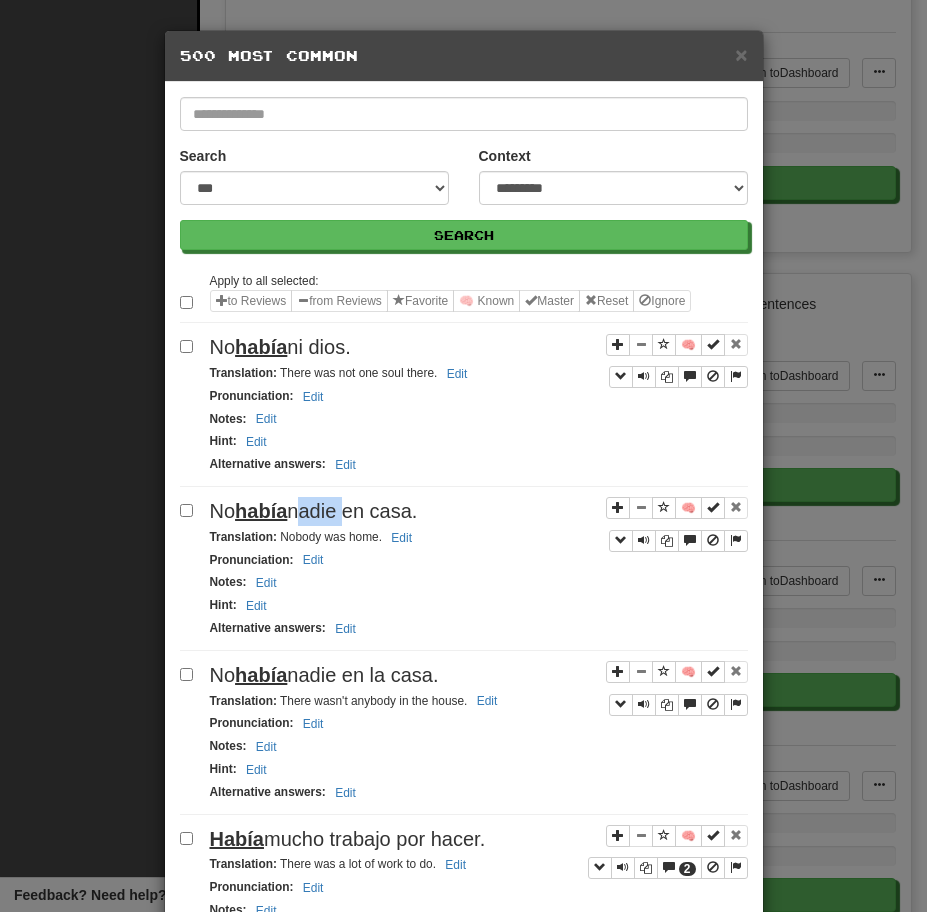 click on "No  había  nadie en casa." at bounding box center (314, 511) 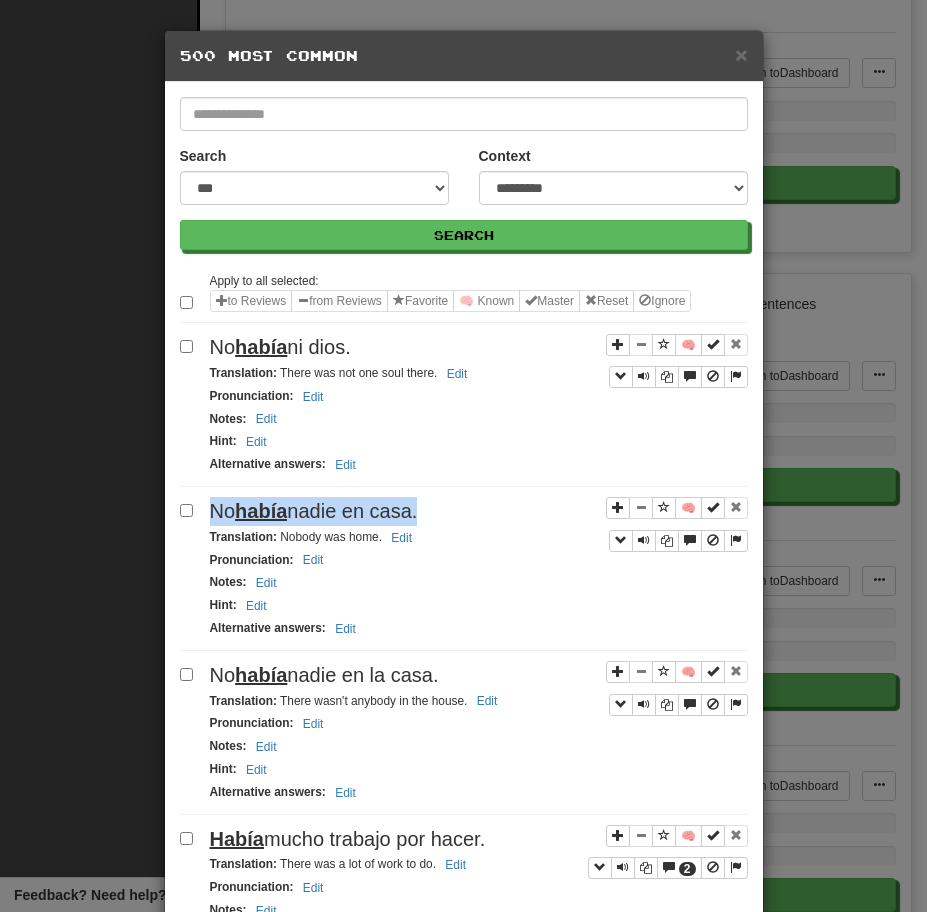 click on "No  había  nadie en casa." at bounding box center [314, 511] 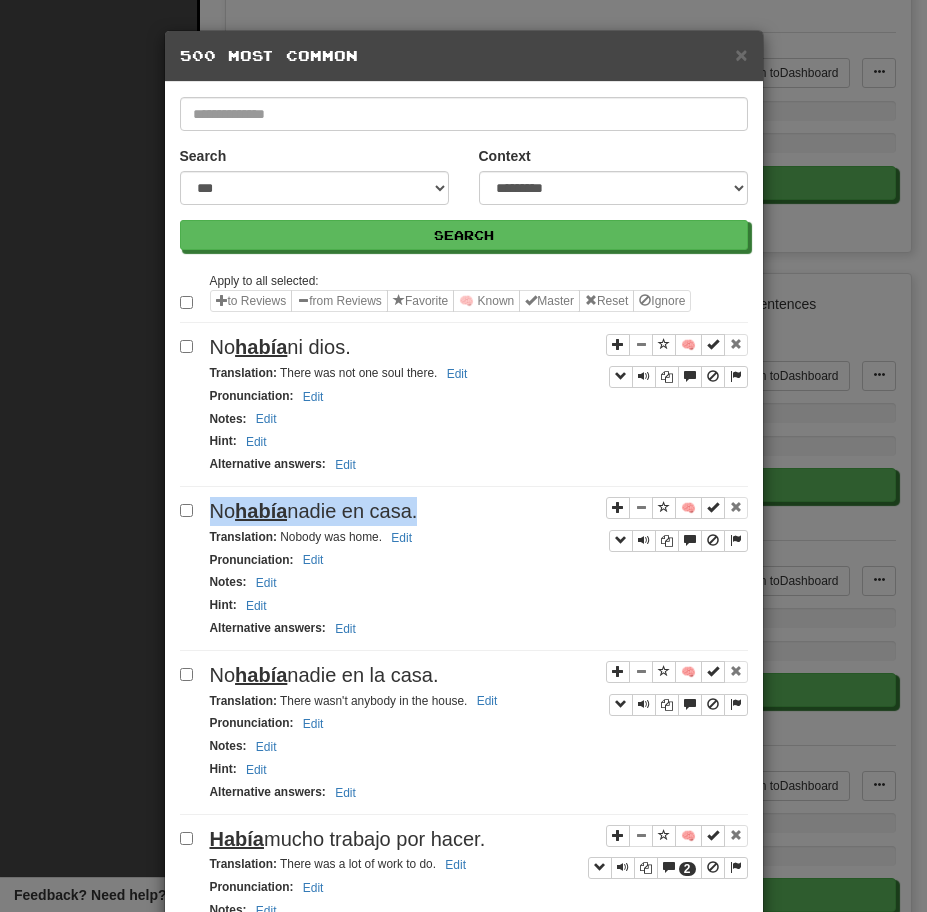 drag, startPoint x: 280, startPoint y: 541, endPoint x: 554, endPoint y: 523, distance: 274.5906 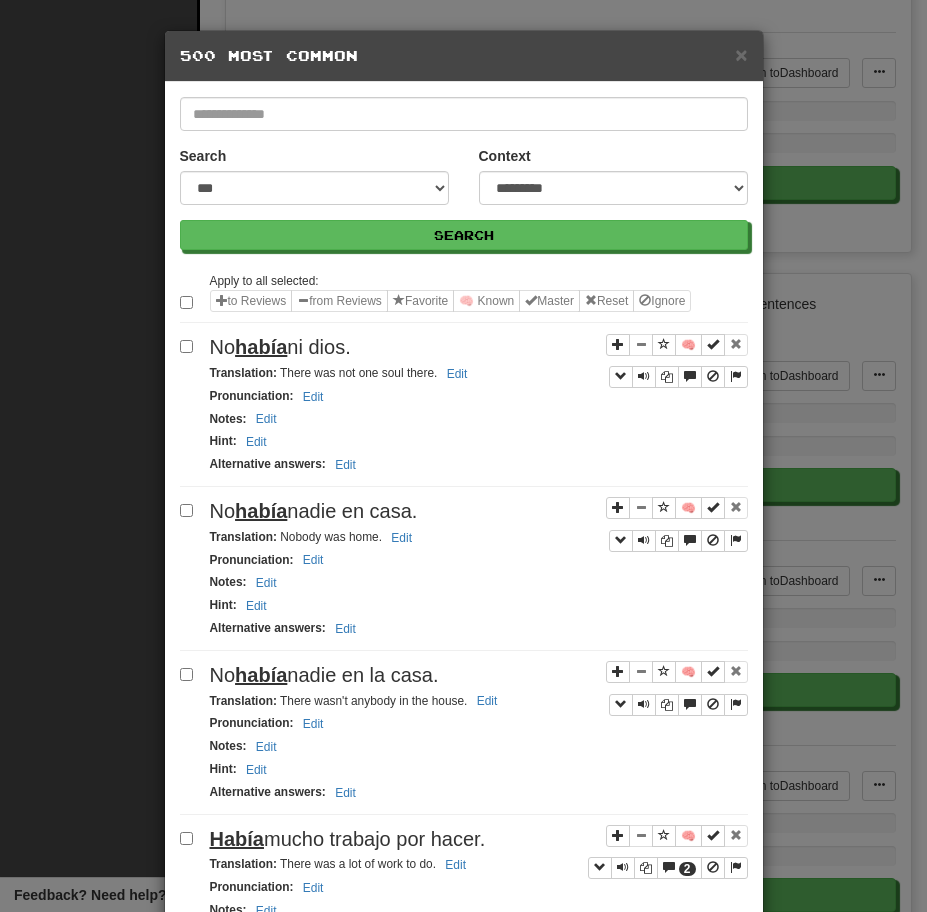 click on "Translation :   Nobody was home.   Edit" at bounding box center [314, 537] 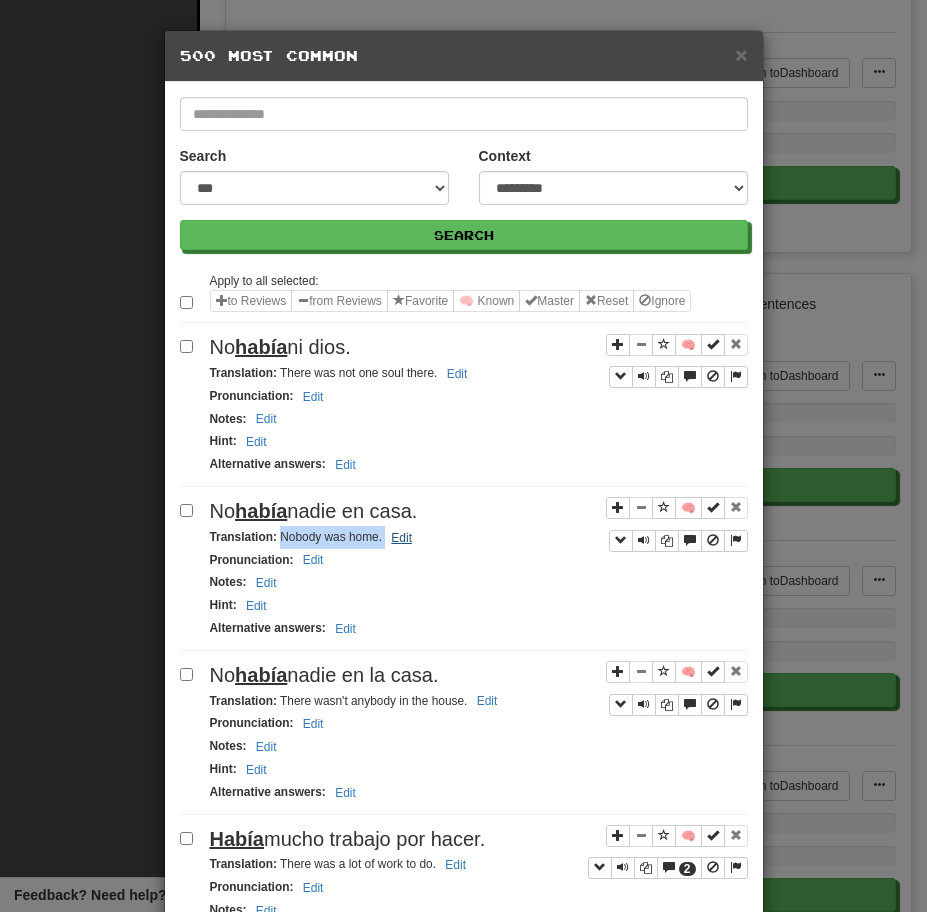 drag, startPoint x: 283, startPoint y: 531, endPoint x: 391, endPoint y: 539, distance: 108.29589 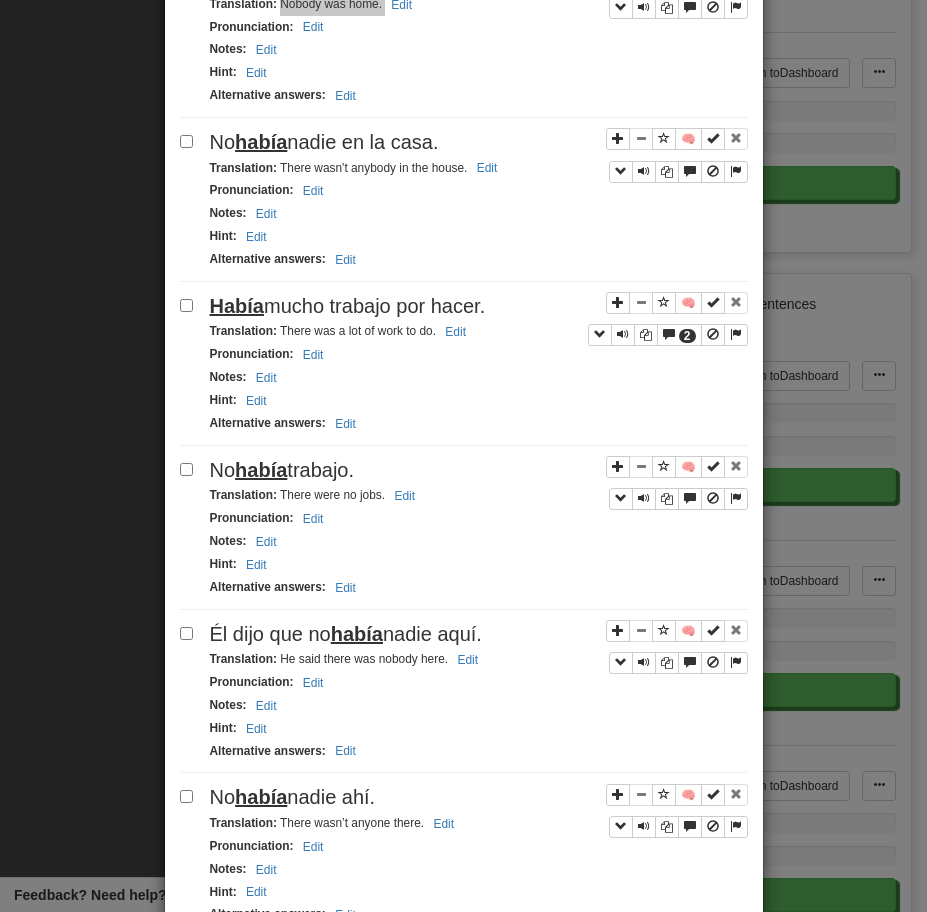 scroll, scrollTop: 452, scrollLeft: 0, axis: vertical 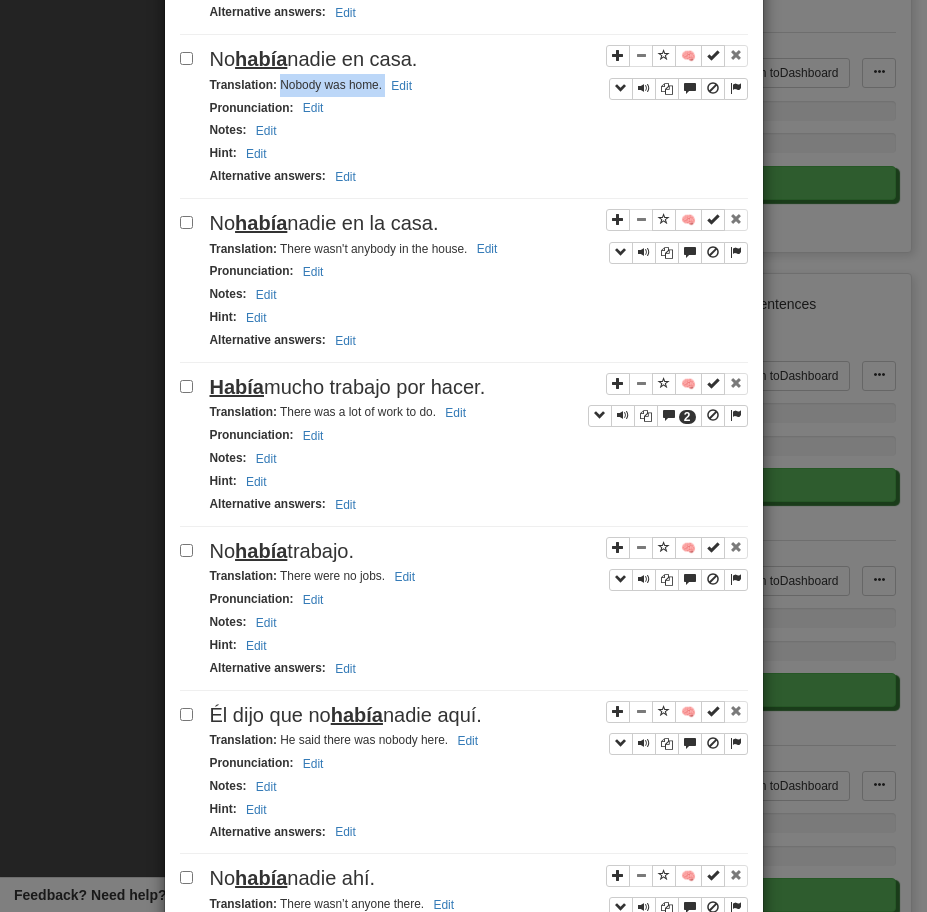 click on "No  había  nadie en la casa." at bounding box center [324, 223] 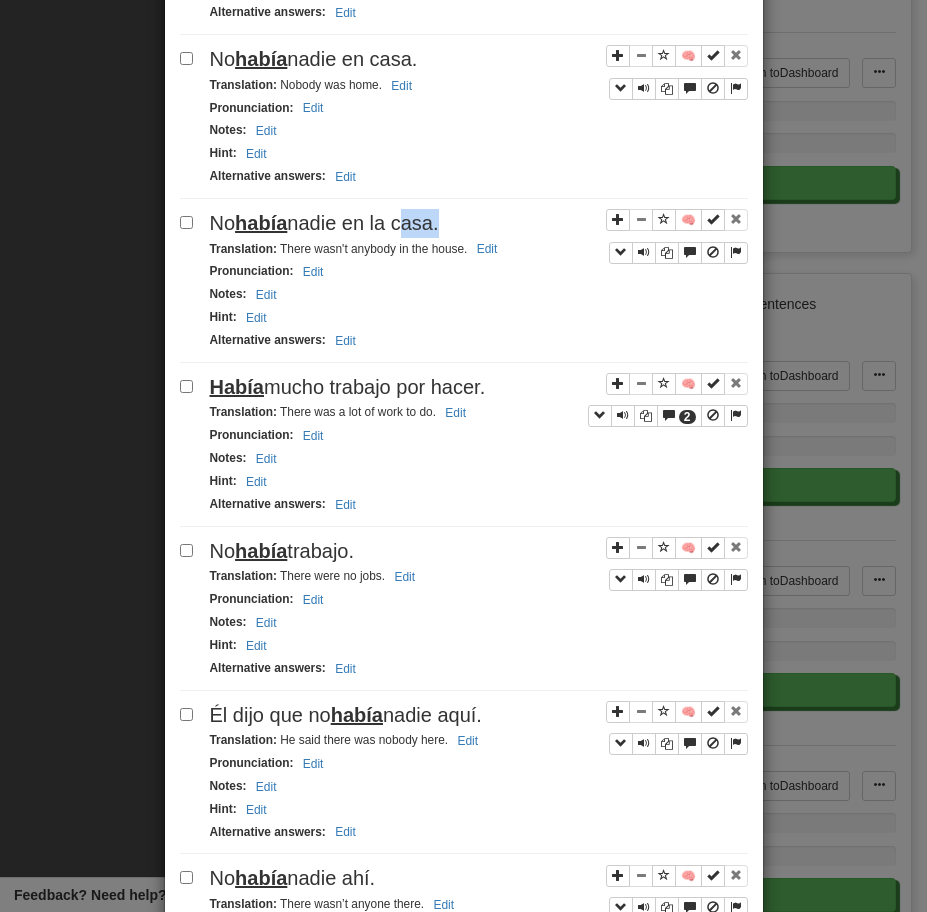 click on "No  había  nadie en la casa." at bounding box center [324, 223] 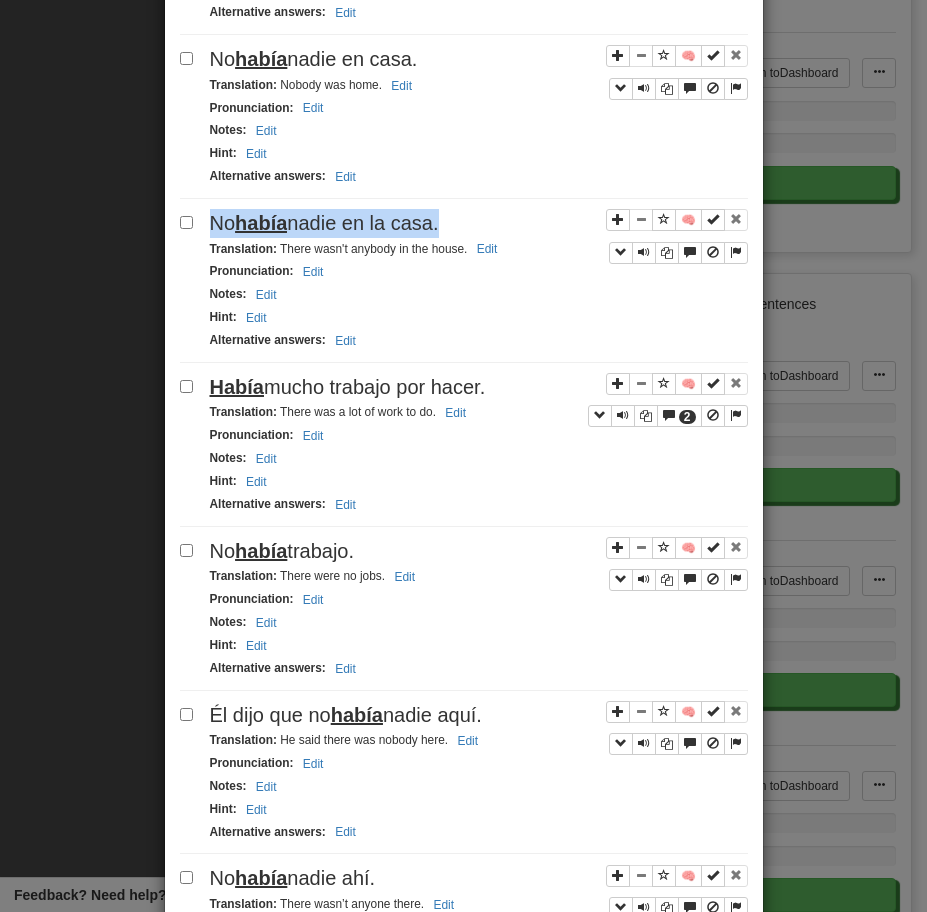 click on "No  había  nadie en la casa." at bounding box center [324, 223] 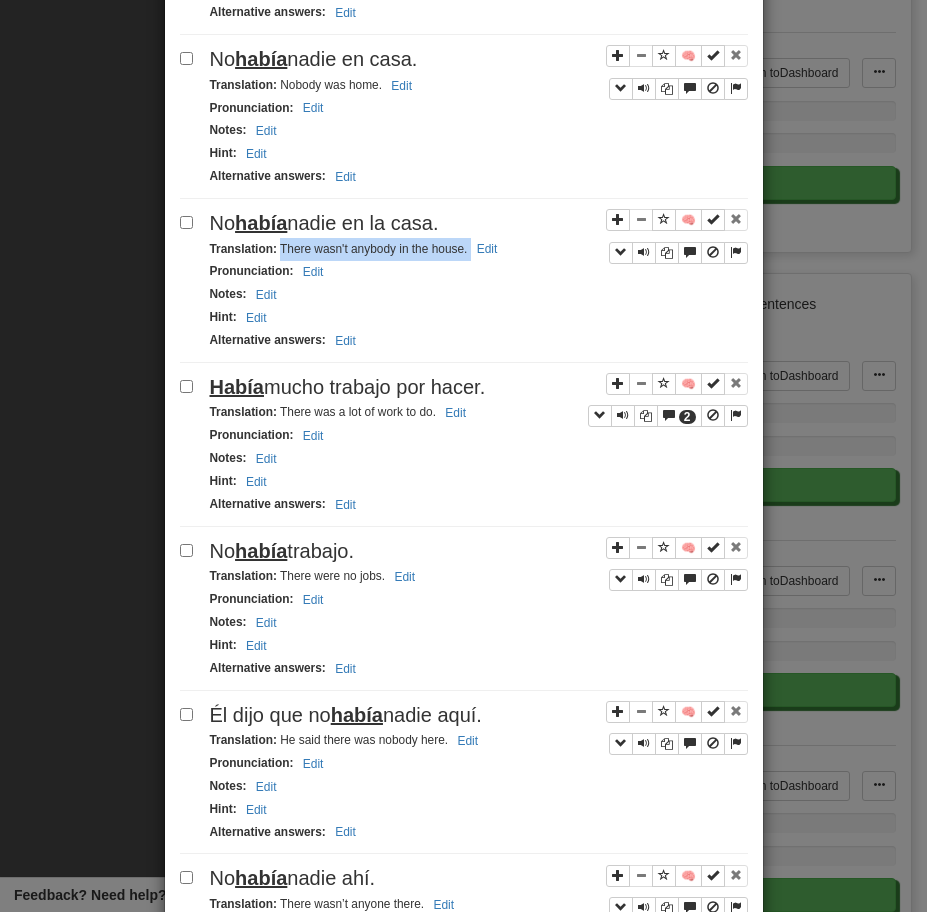 drag, startPoint x: 278, startPoint y: 251, endPoint x: 507, endPoint y: 259, distance: 229.1397 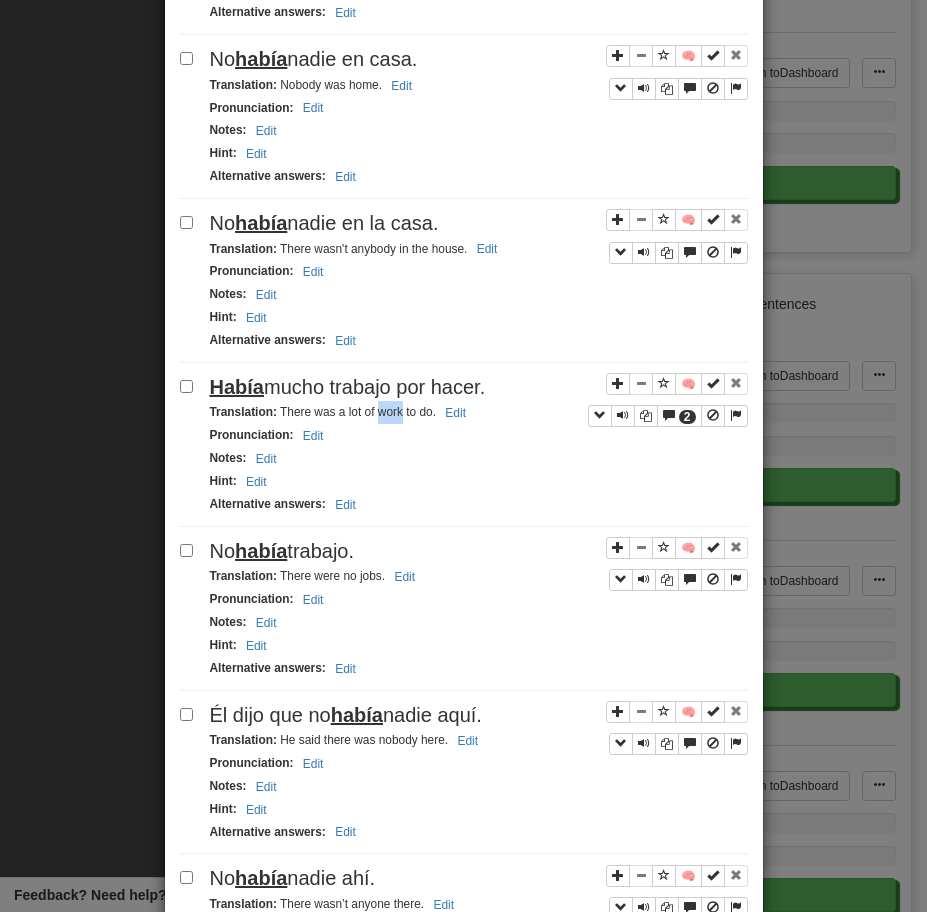 click on "Translation :   There was a lot of work to do.   Edit" at bounding box center (479, 412) 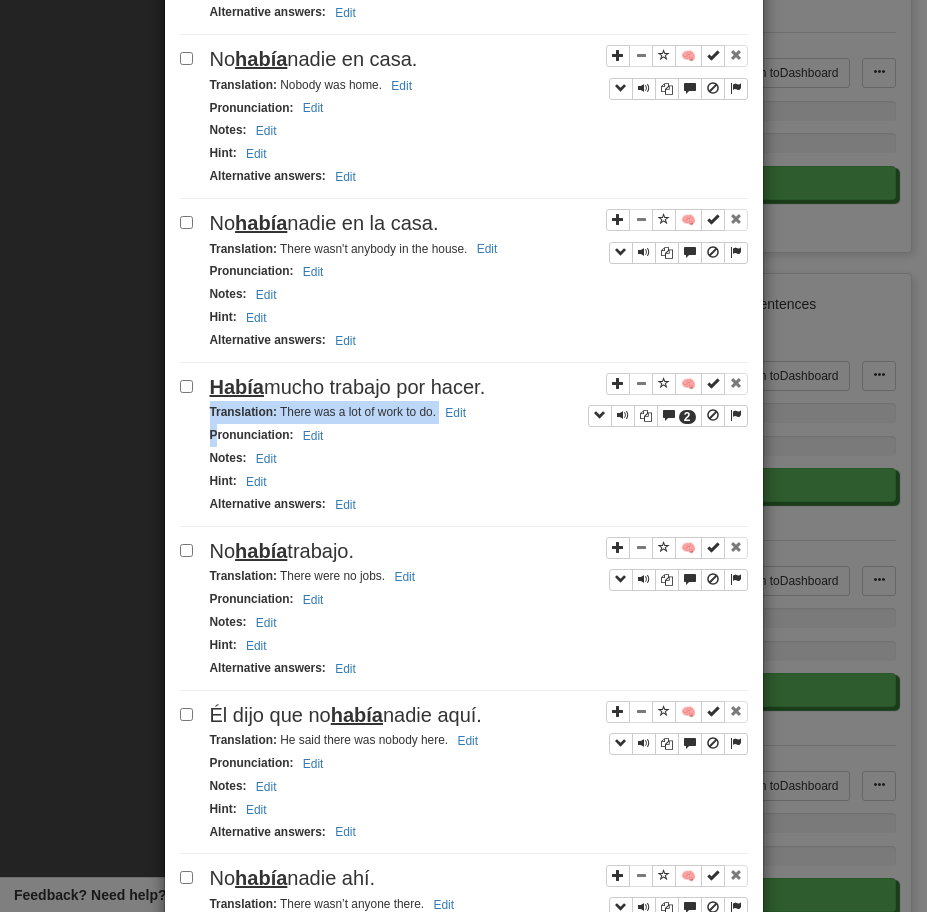 click on "Translation :   There was a lot of work to do.   Edit" at bounding box center (479, 412) 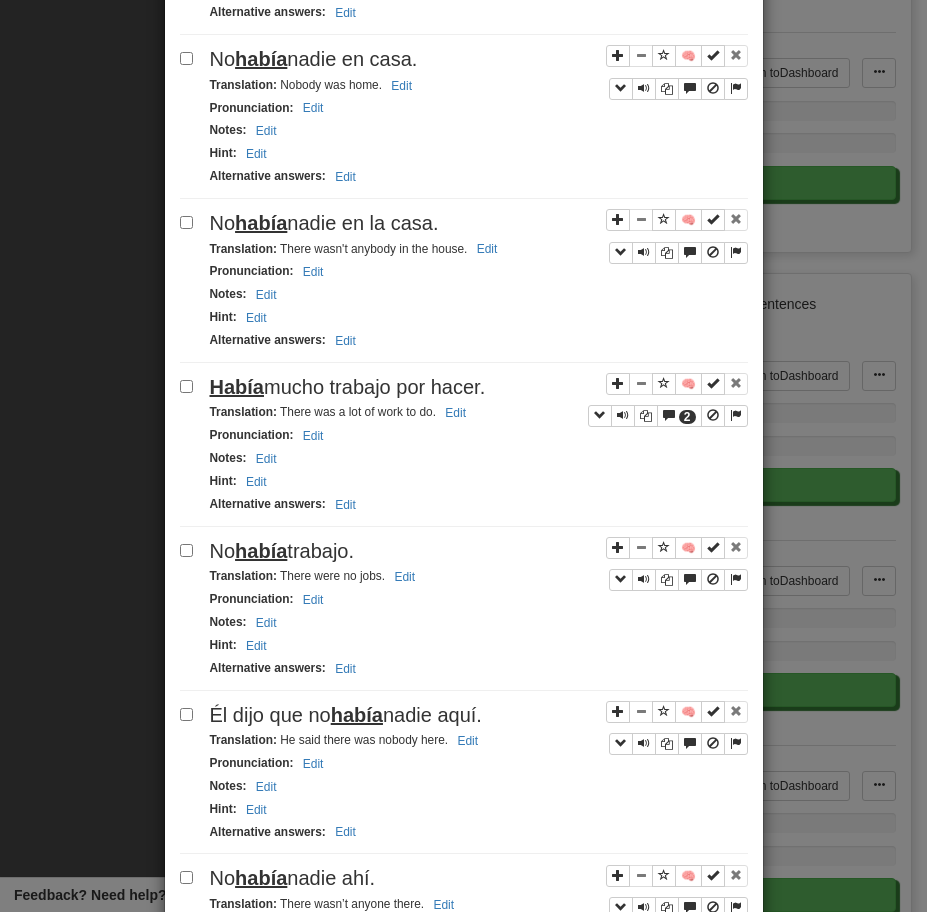 click on "Había  mucho trabajo por hacer." at bounding box center [348, 387] 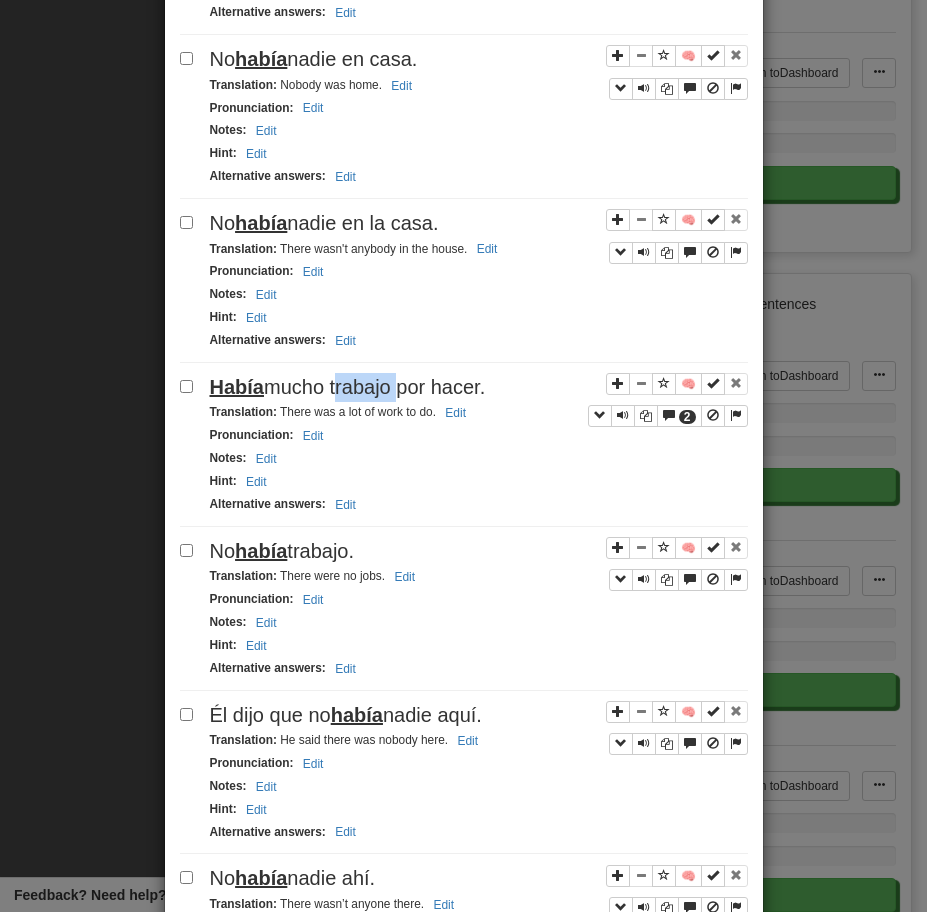 click on "Había  mucho trabajo por hacer." at bounding box center [348, 387] 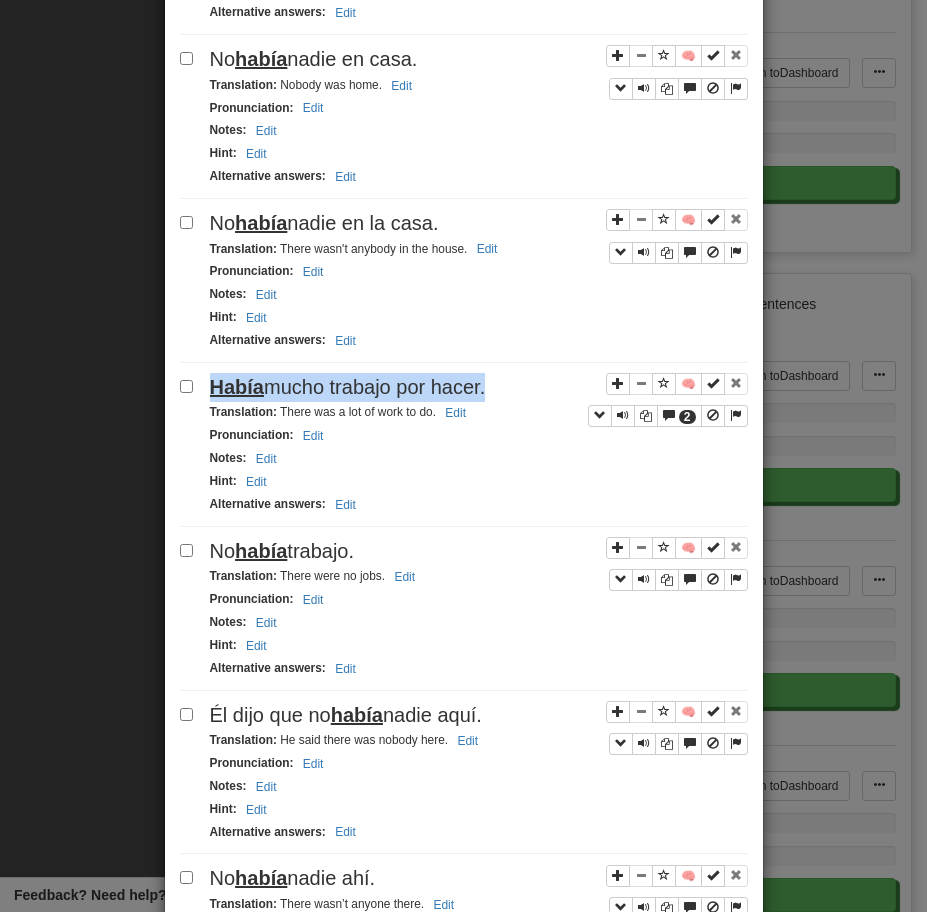 click on "Había  mucho trabajo por hacer." at bounding box center [348, 387] 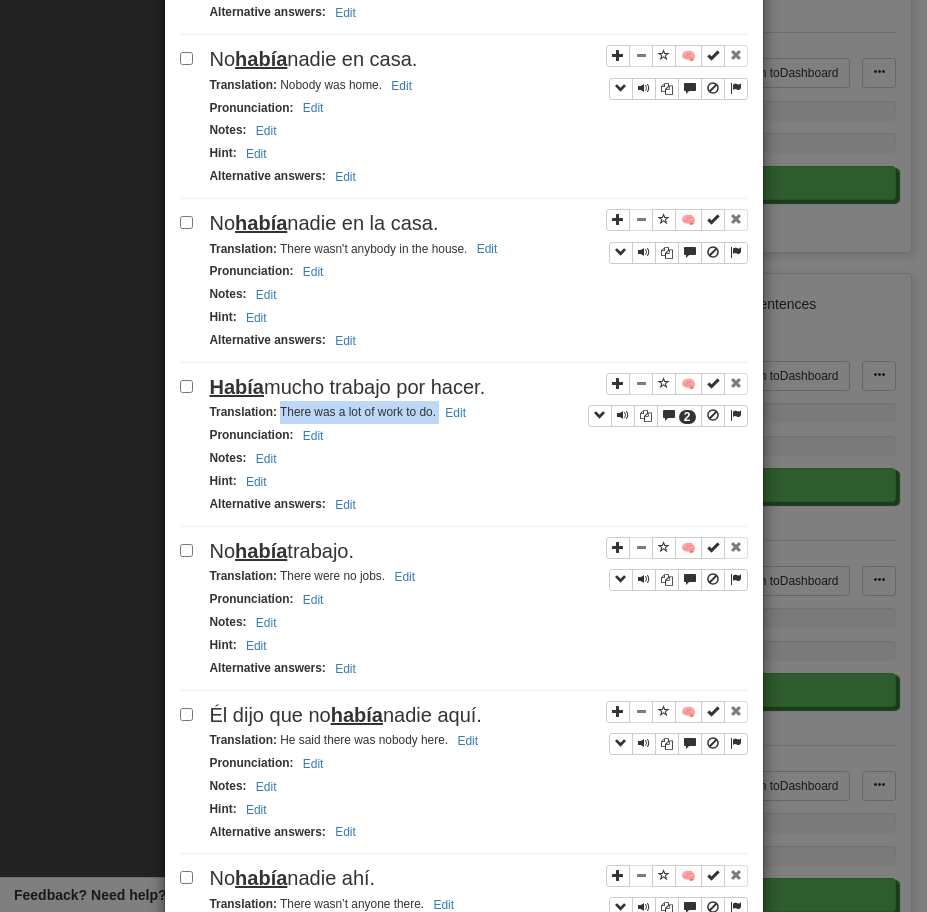 drag, startPoint x: 279, startPoint y: 417, endPoint x: 517, endPoint y: 419, distance: 238.0084 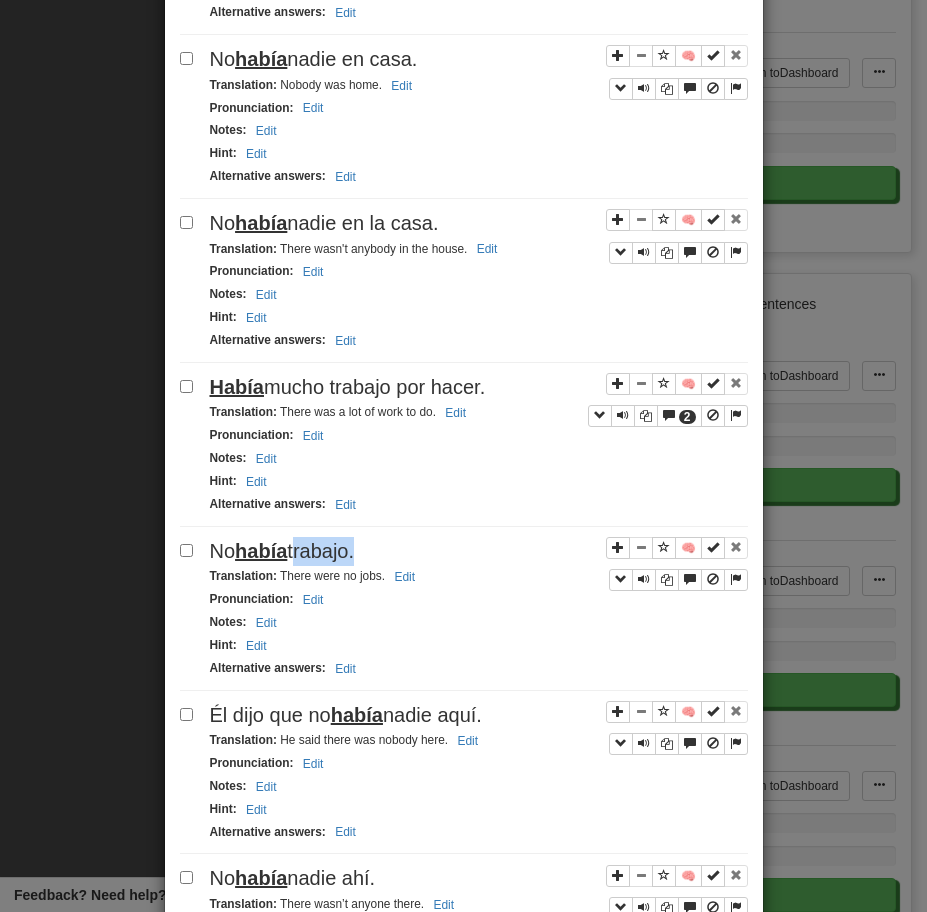 click on "No  había  trabajo." at bounding box center [282, 551] 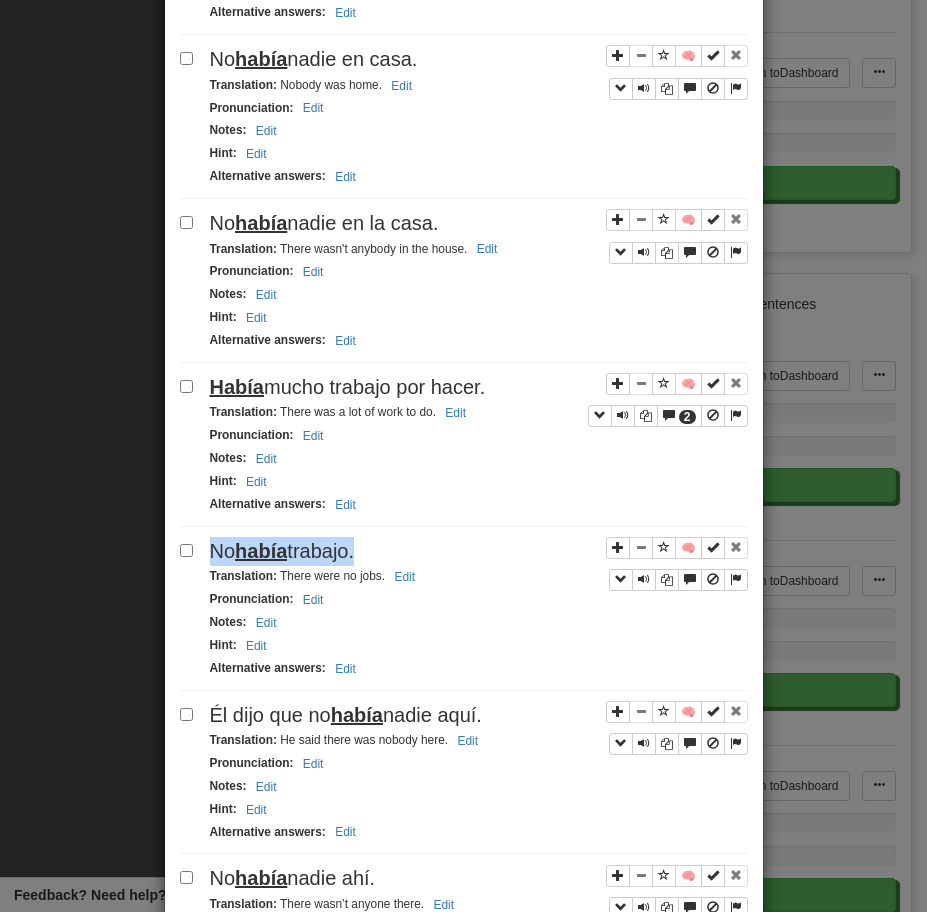 click on "No  había  trabajo." at bounding box center [282, 551] 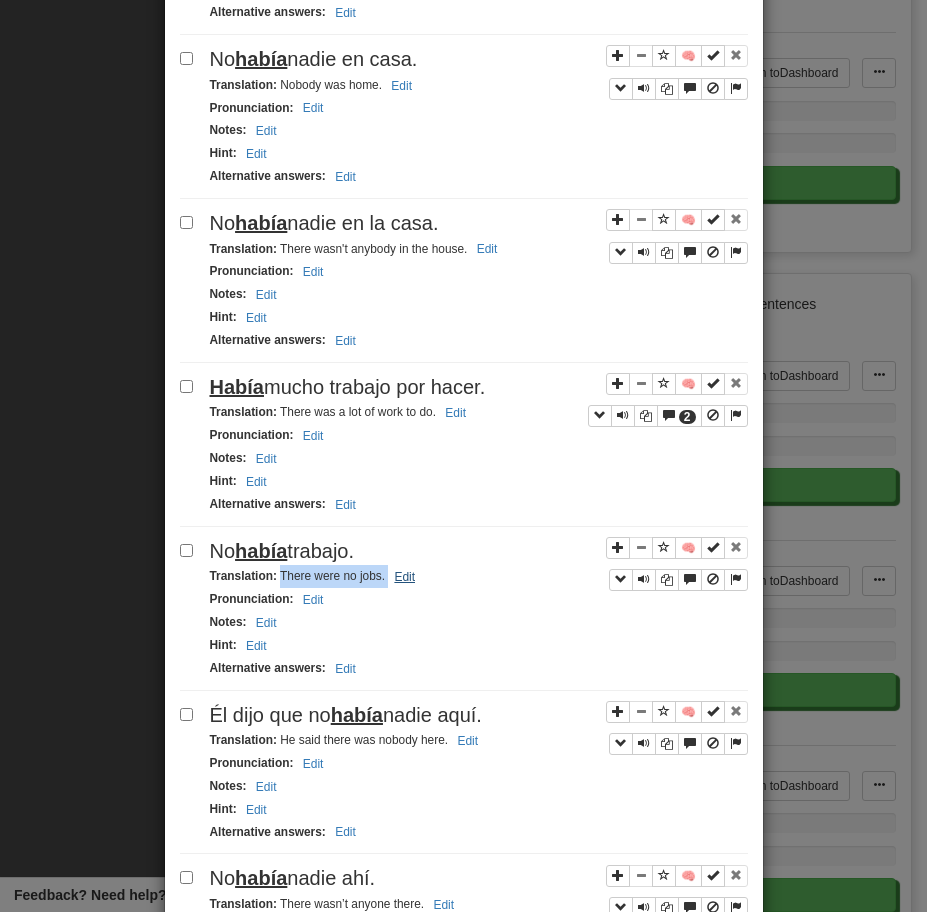 drag, startPoint x: 279, startPoint y: 578, endPoint x: 408, endPoint y: 578, distance: 129 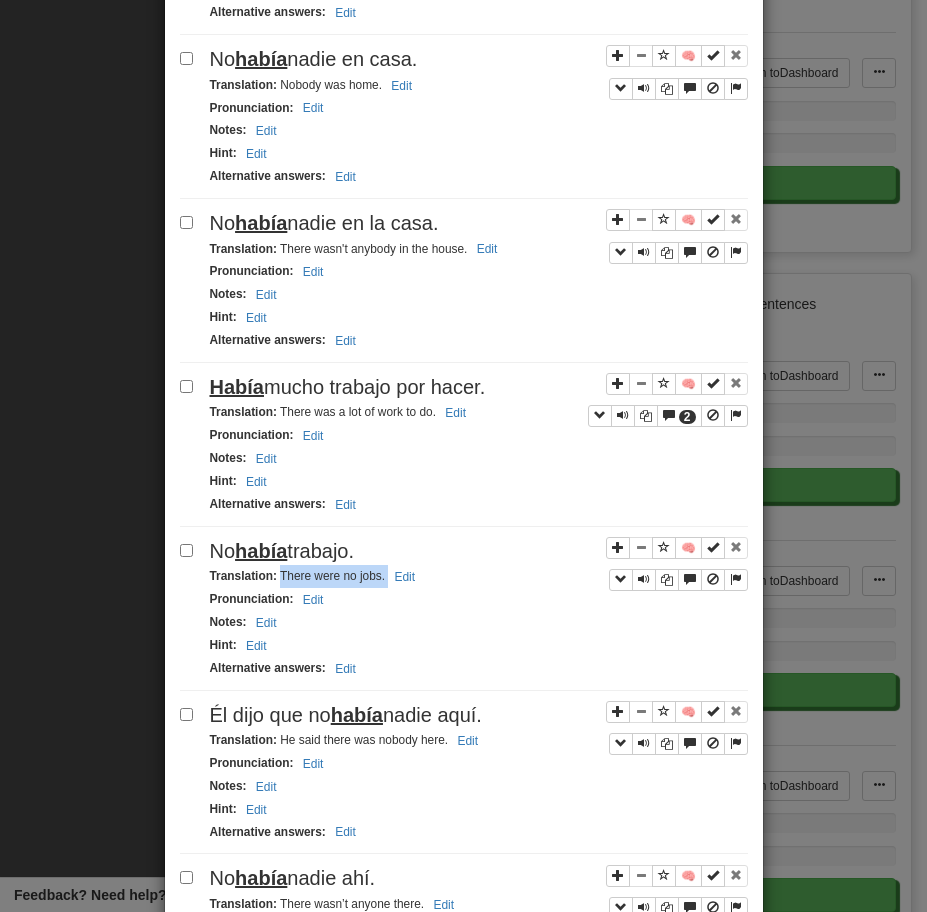 click on "Él dijo que no  había  nadie aquí." at bounding box center [479, 715] 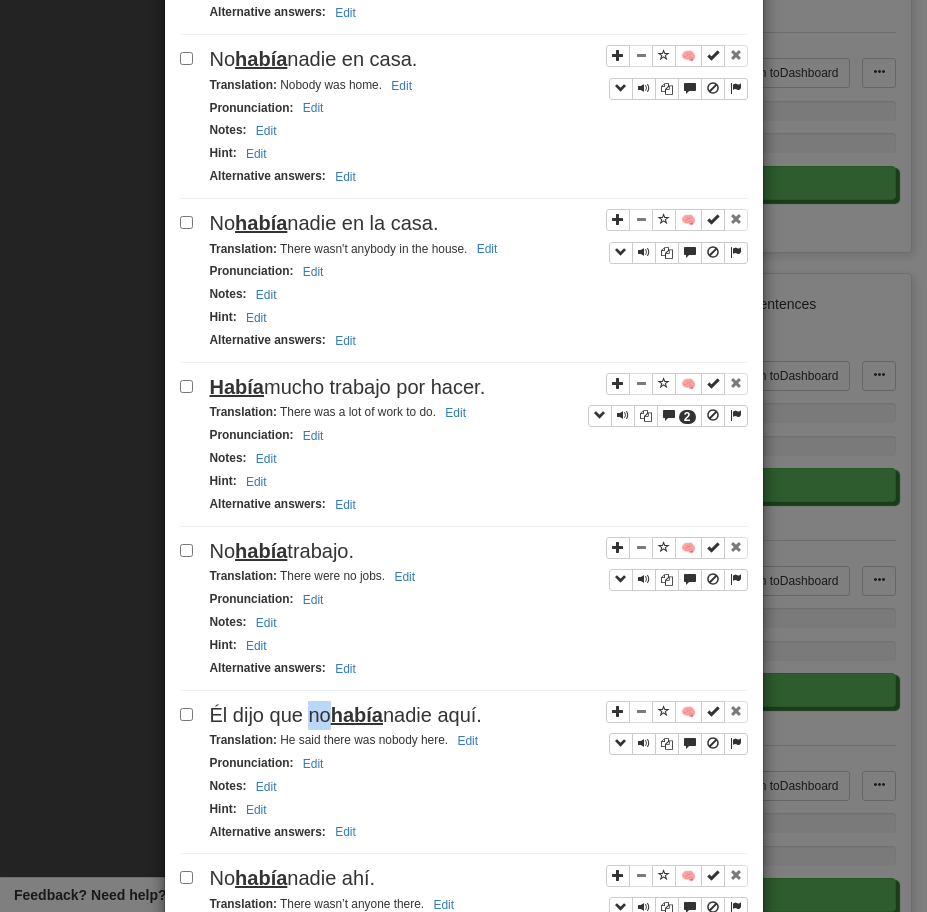 click on "Él dijo que no  había  nadie aquí." at bounding box center [479, 715] 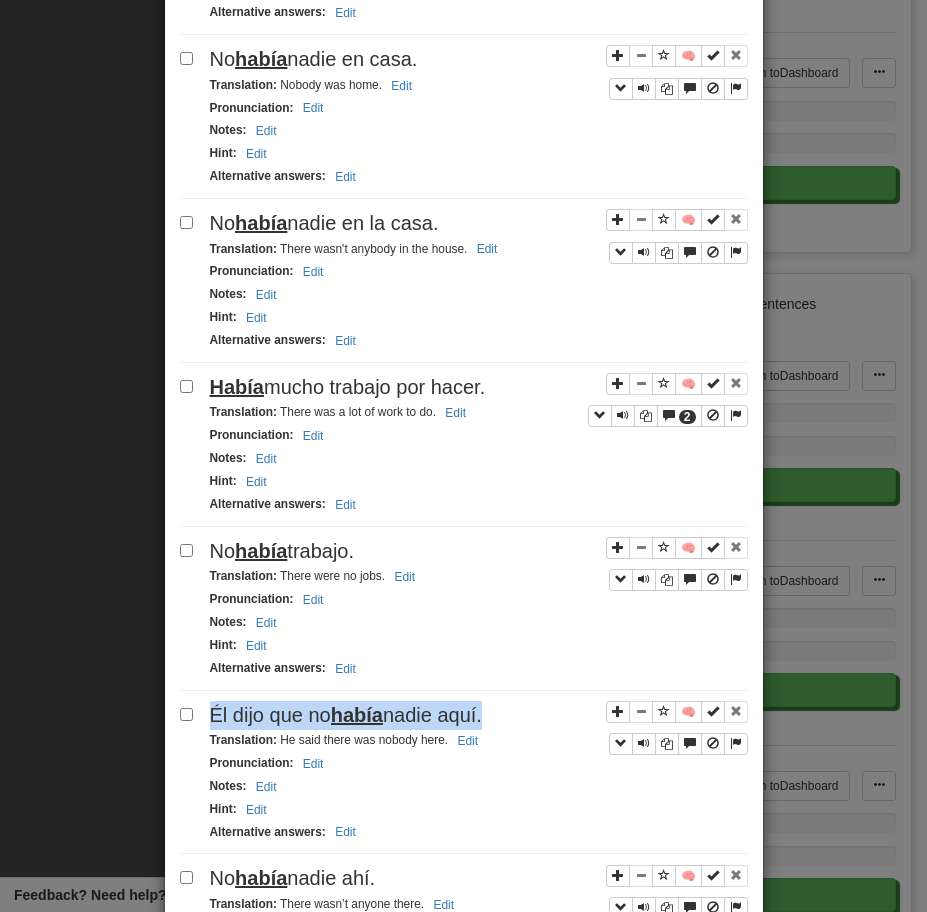 click on "Él dijo que no  había  nadie aquí." at bounding box center (479, 715) 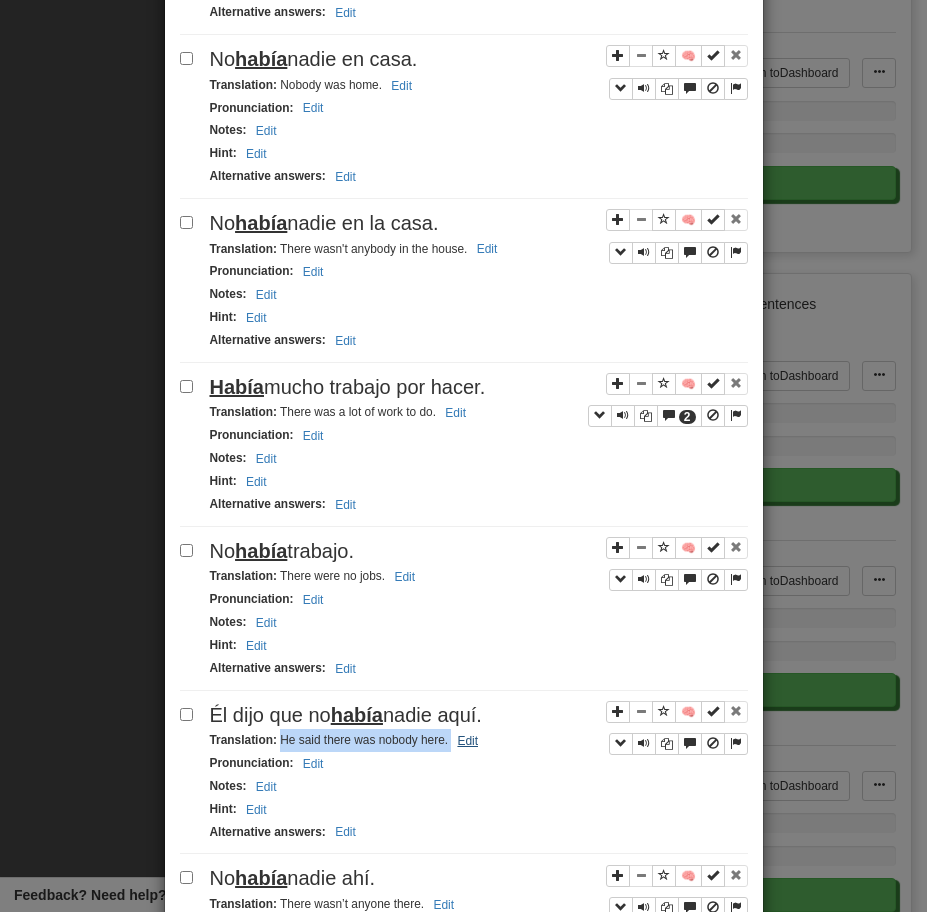 drag, startPoint x: 281, startPoint y: 741, endPoint x: 475, endPoint y: 738, distance: 194.0232 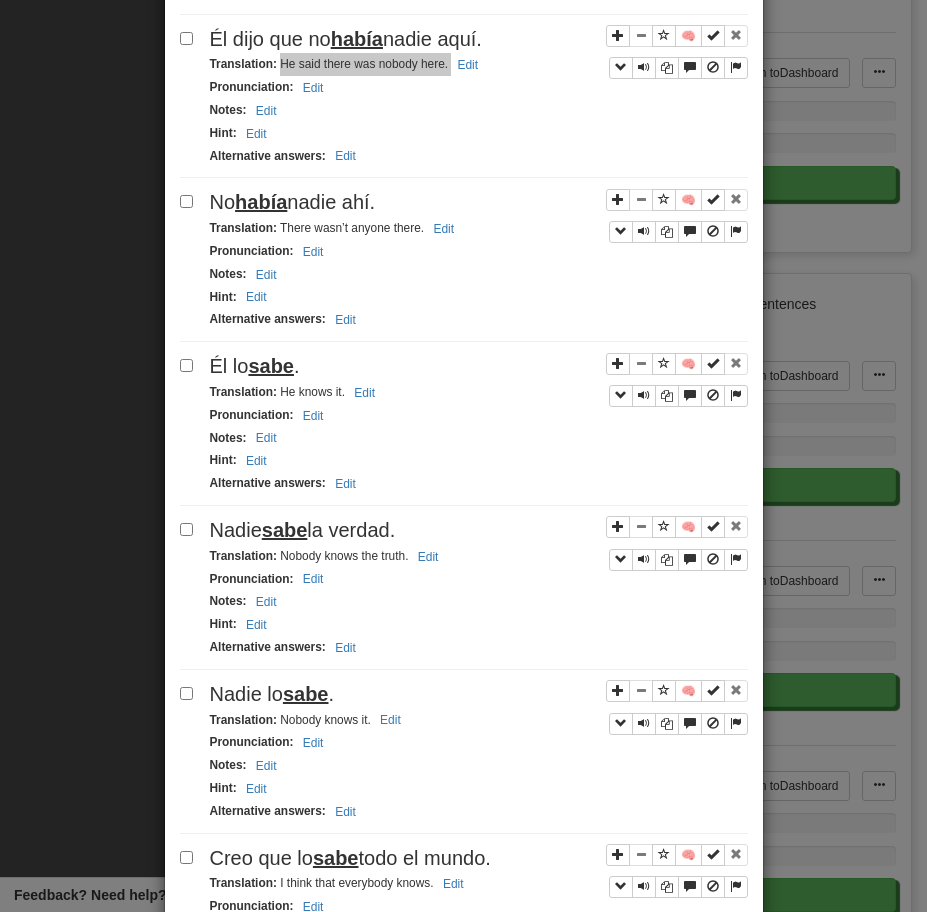 scroll, scrollTop: 1136, scrollLeft: 0, axis: vertical 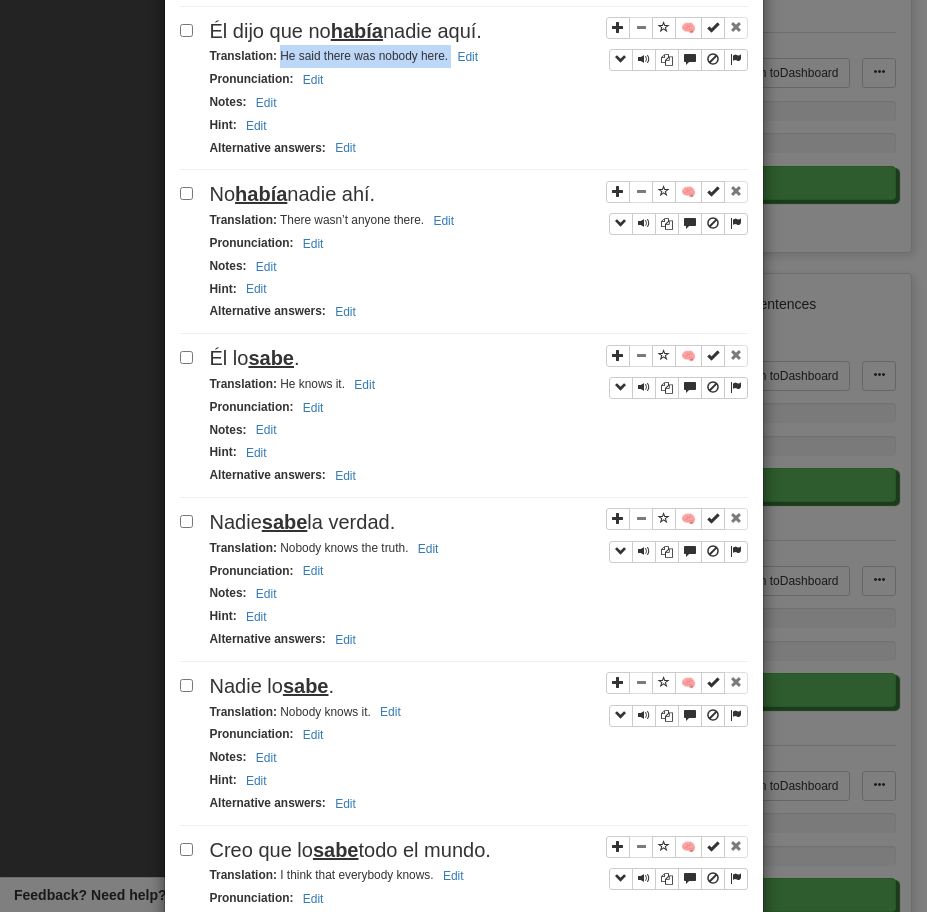 click on "No  había  nadie ahí." at bounding box center [293, 194] 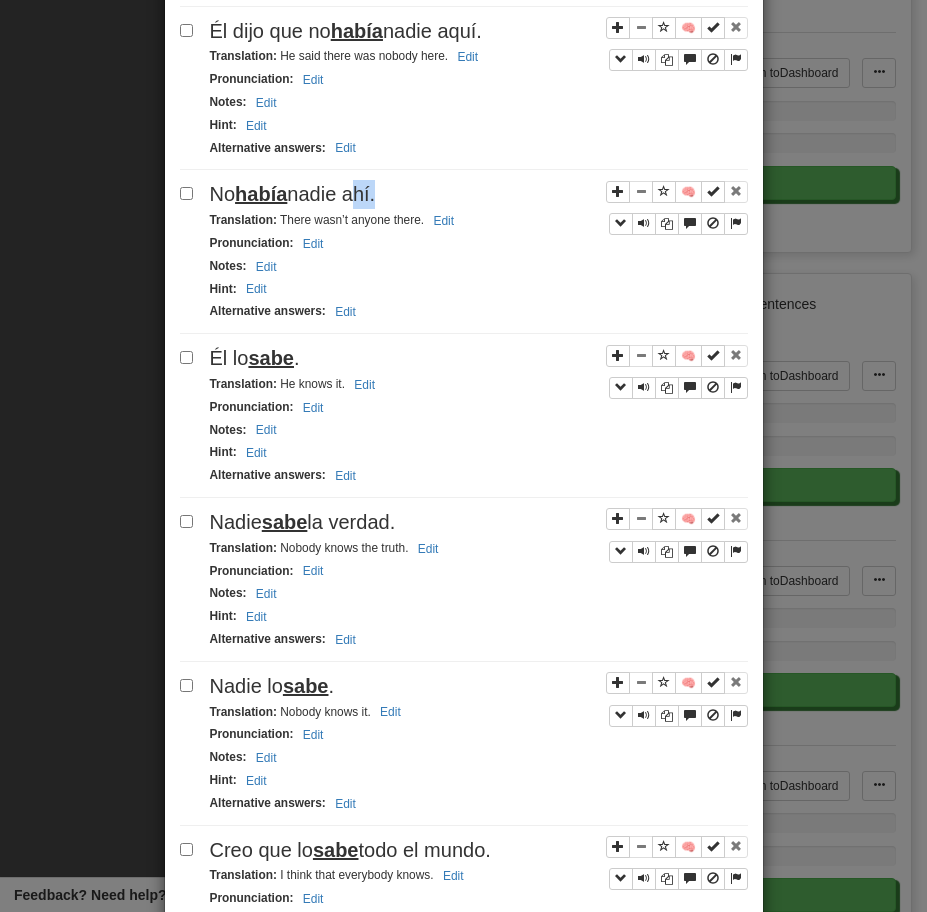 click on "No  había  nadie ahí." at bounding box center (293, 194) 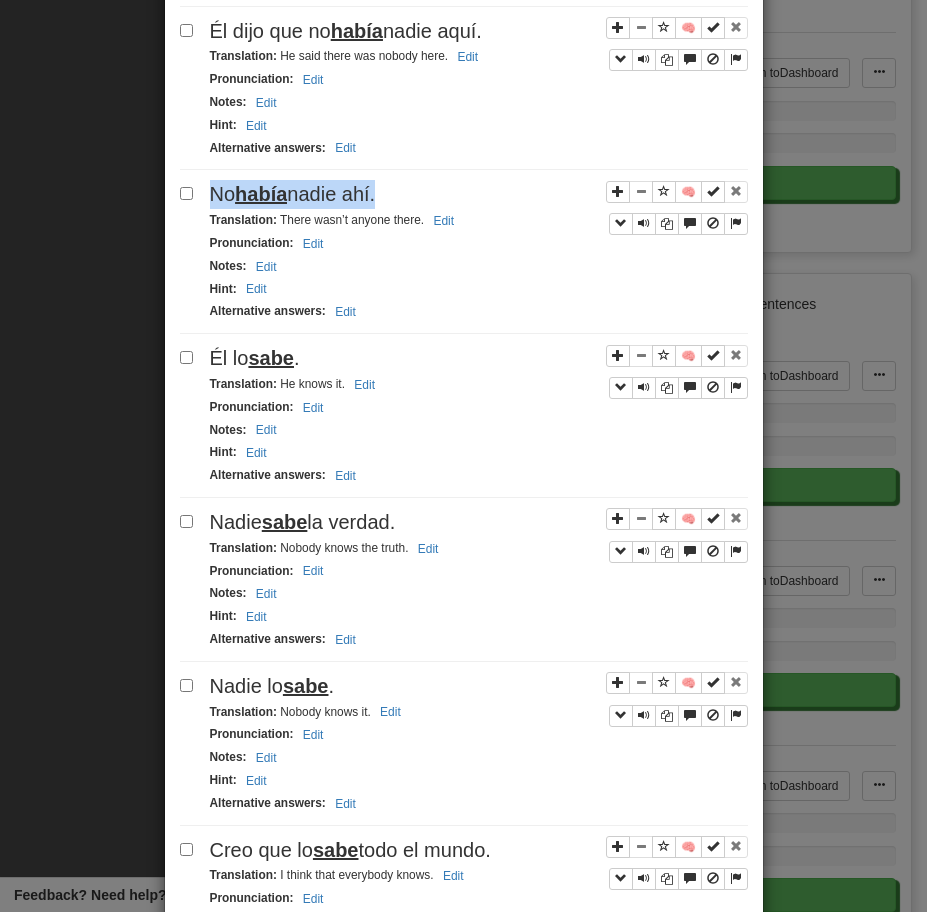 click on "No  había  nadie ahí." at bounding box center (293, 194) 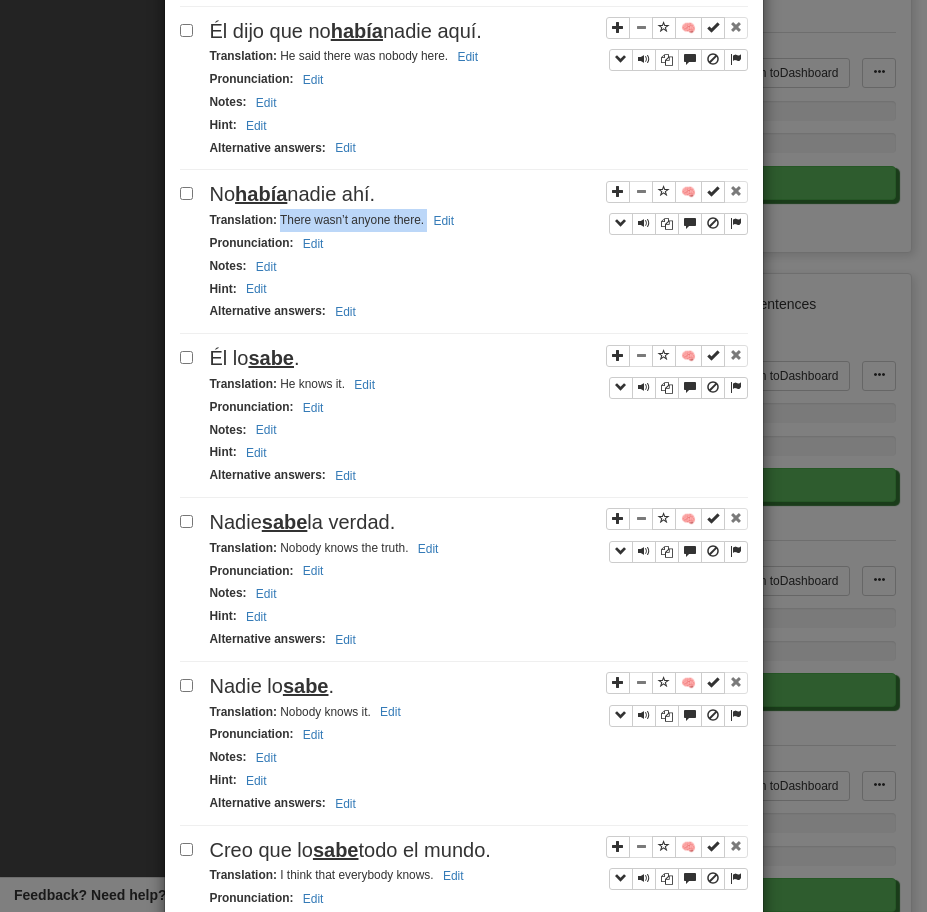drag, startPoint x: 278, startPoint y: 224, endPoint x: 544, endPoint y: 226, distance: 266.0075 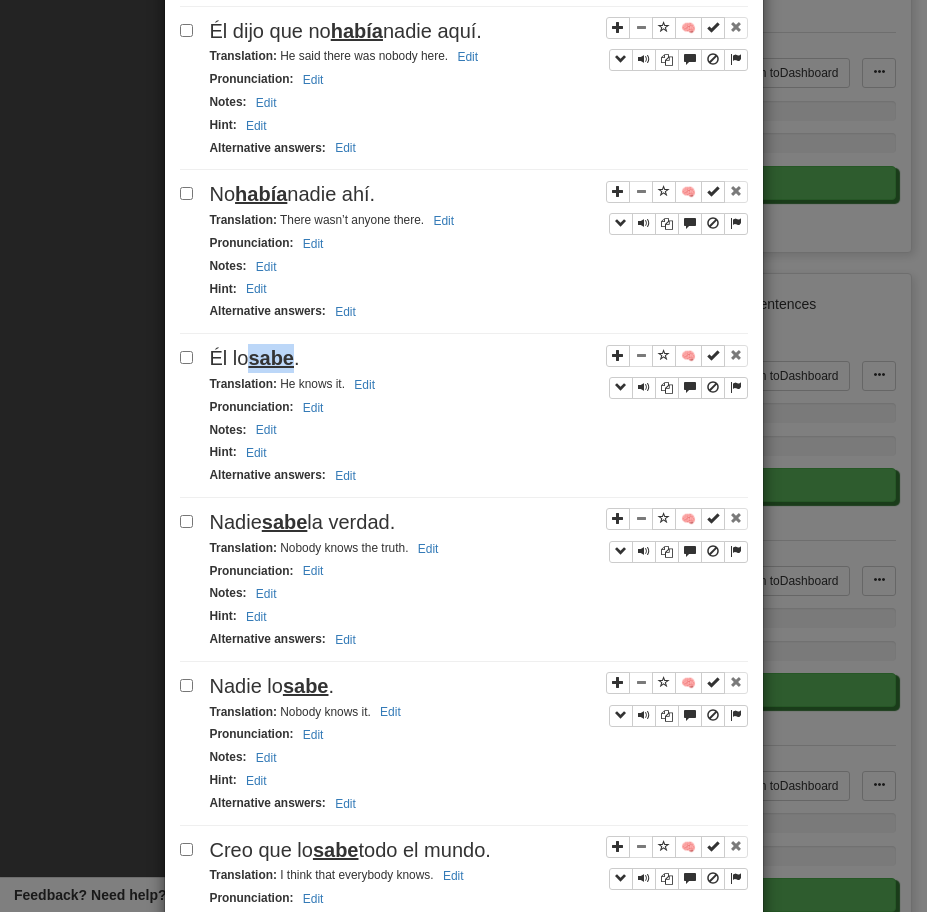 click on "sabe" at bounding box center (271, 358) 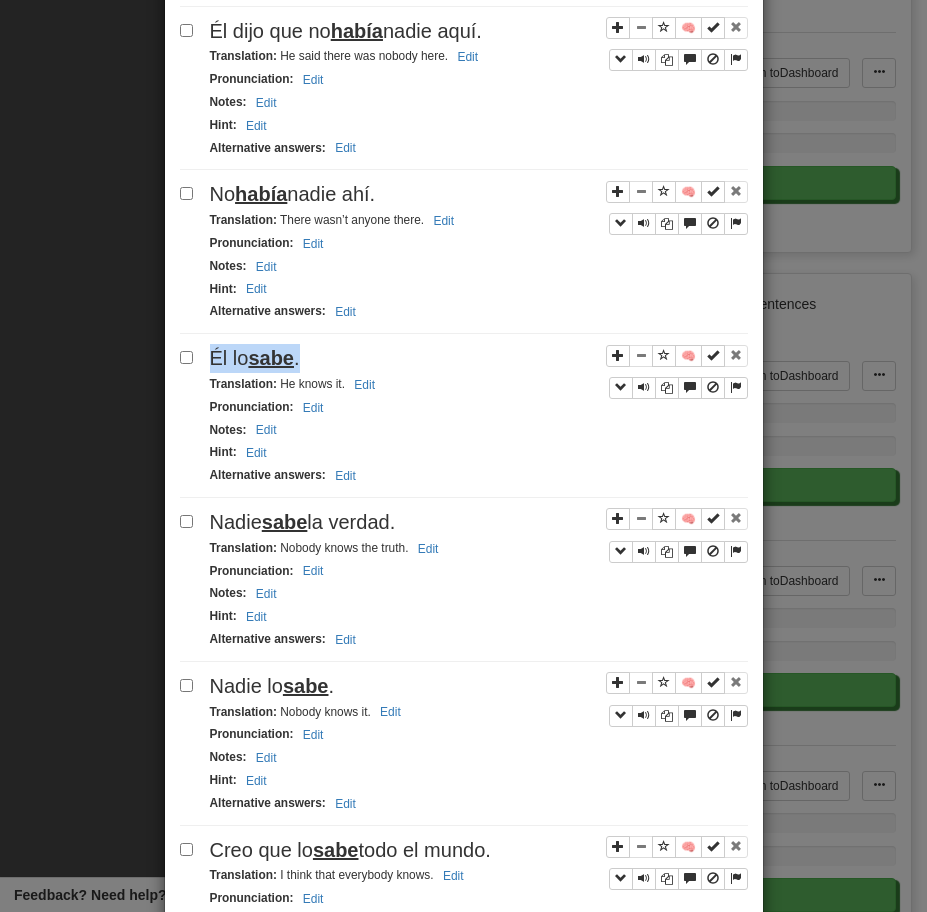 click on "sabe" at bounding box center (271, 358) 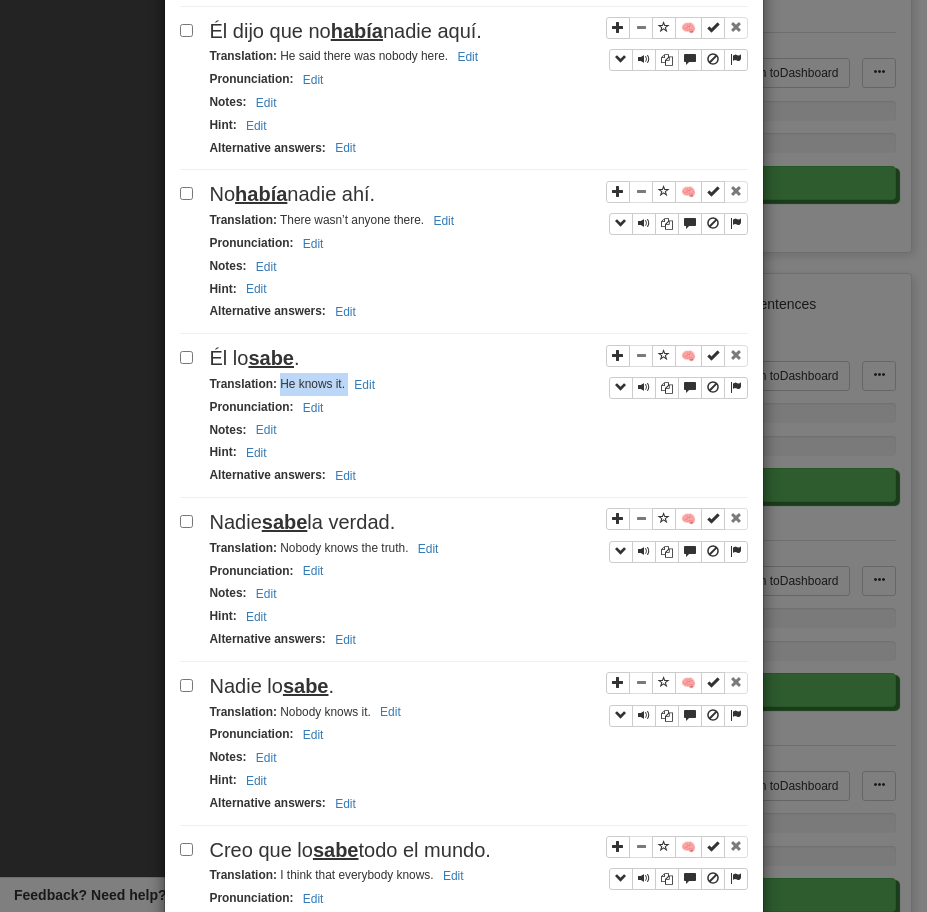 drag, startPoint x: 282, startPoint y: 385, endPoint x: 422, endPoint y: 385, distance: 140 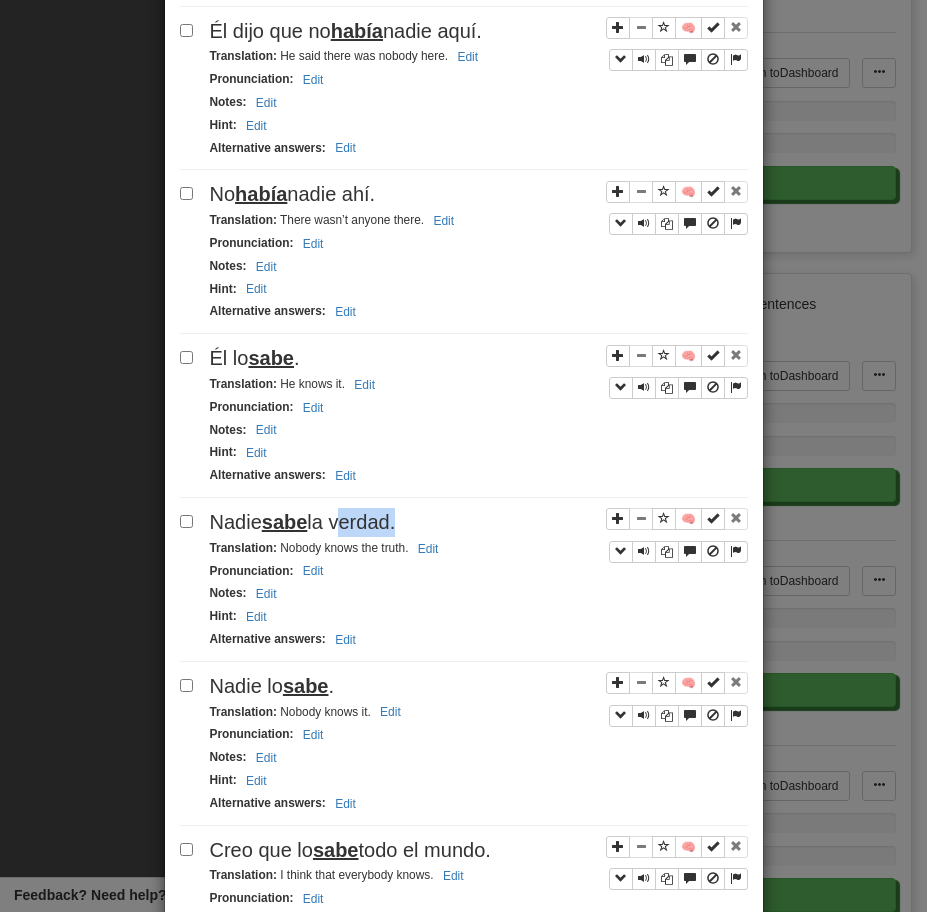 click on "Nadie  sabe  la verdad." at bounding box center [303, 522] 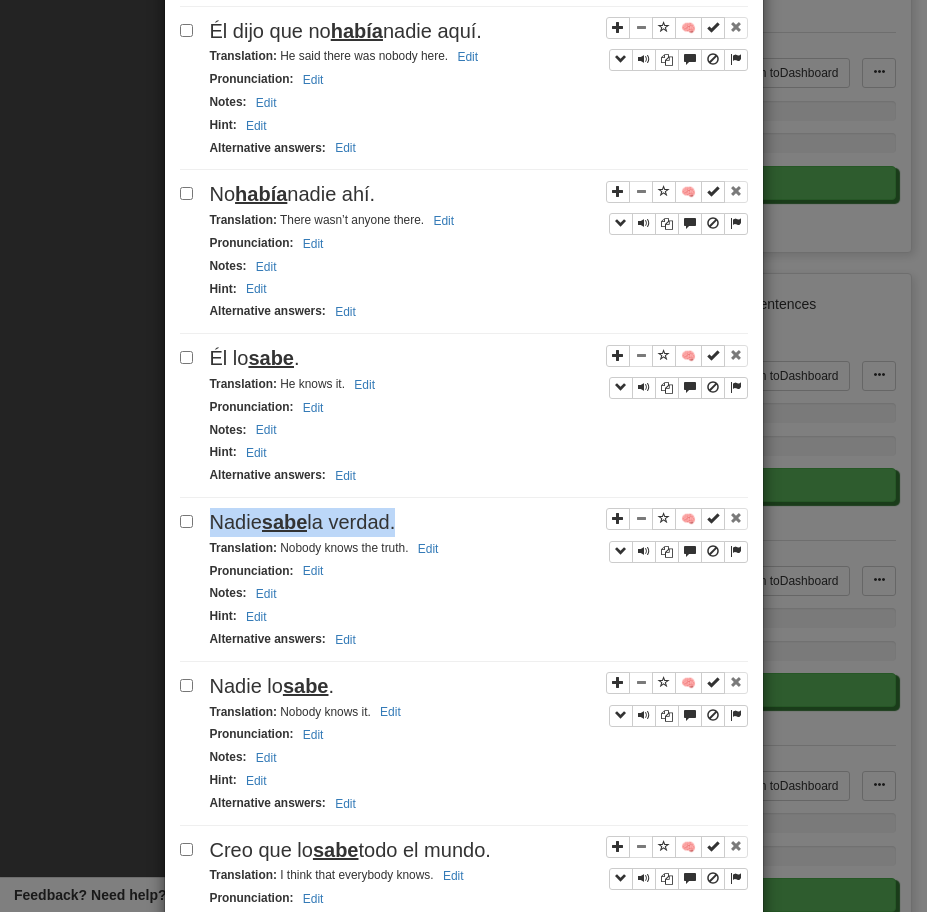 click on "Nadie  sabe  la verdad." at bounding box center (303, 522) 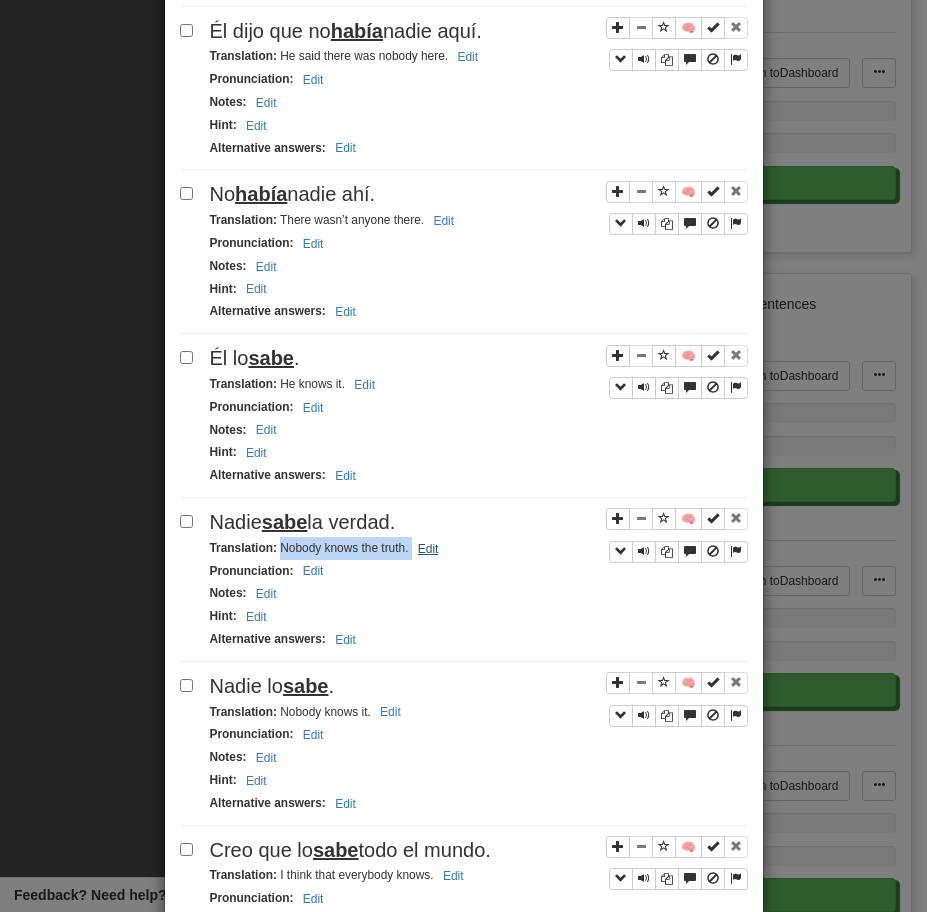 drag, startPoint x: 279, startPoint y: 550, endPoint x: 443, endPoint y: 547, distance: 164.02744 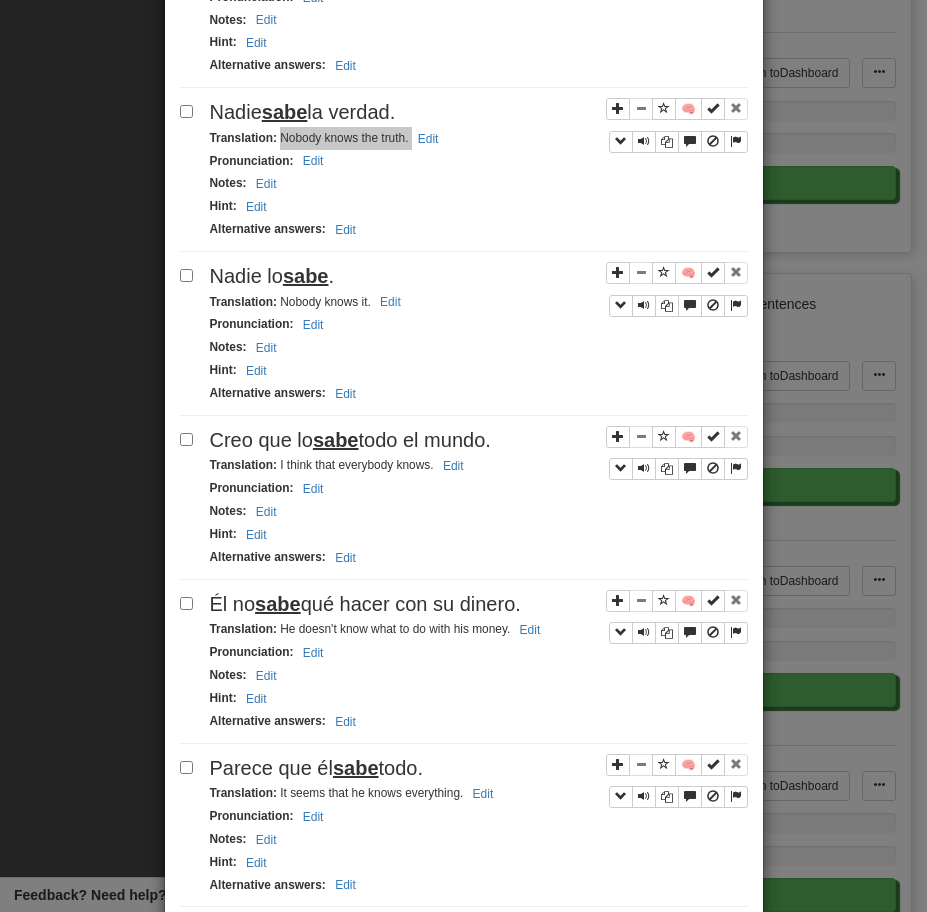 scroll, scrollTop: 1608, scrollLeft: 0, axis: vertical 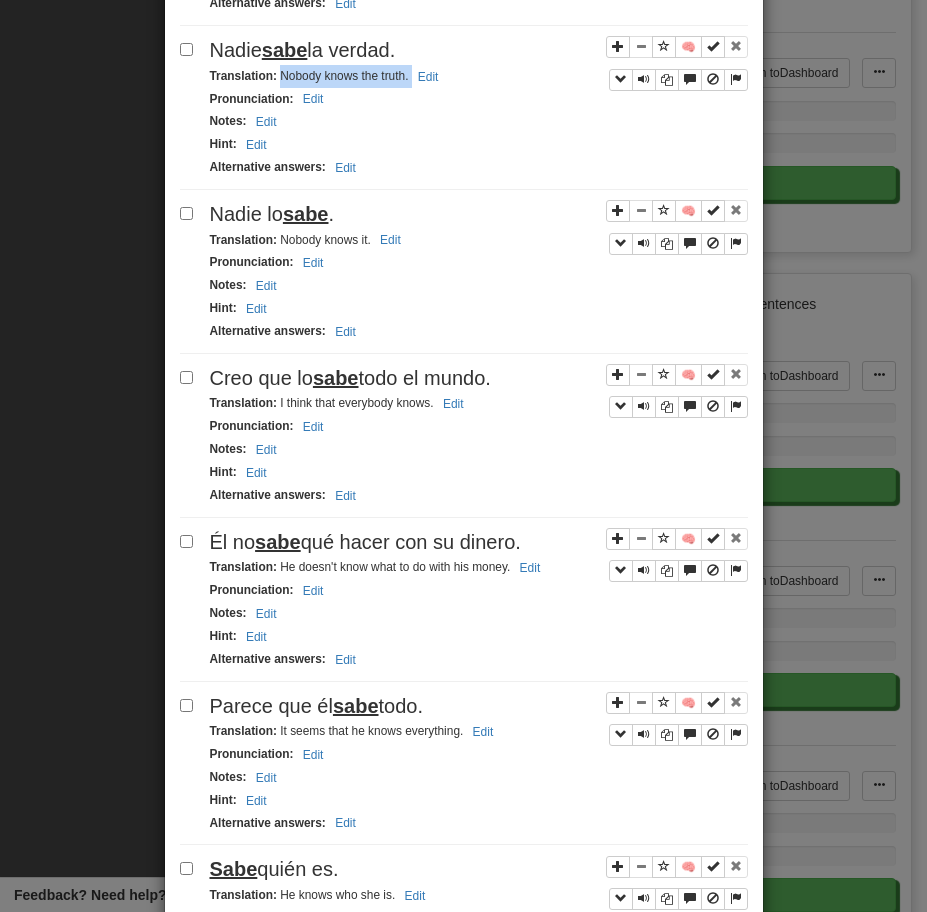 click on "Translation :   Nobody knows it.   Edit" at bounding box center [479, 240] 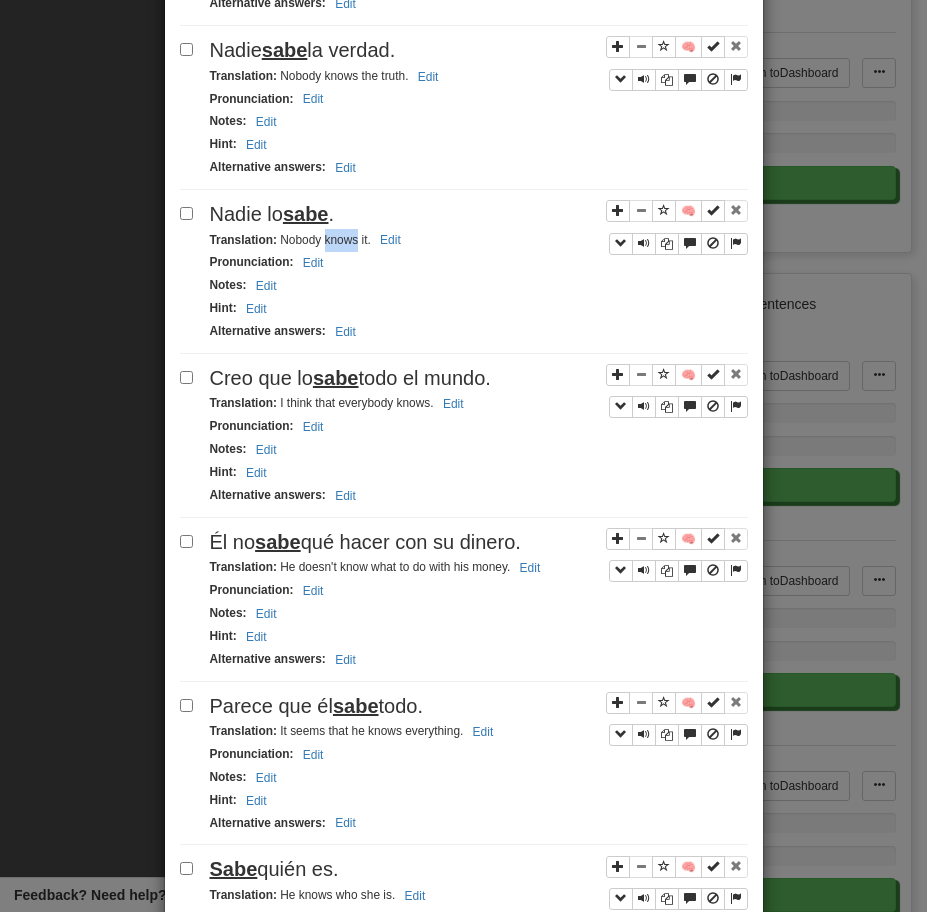 click on "Translation :   Nobody knows it.   Edit" at bounding box center (479, 240) 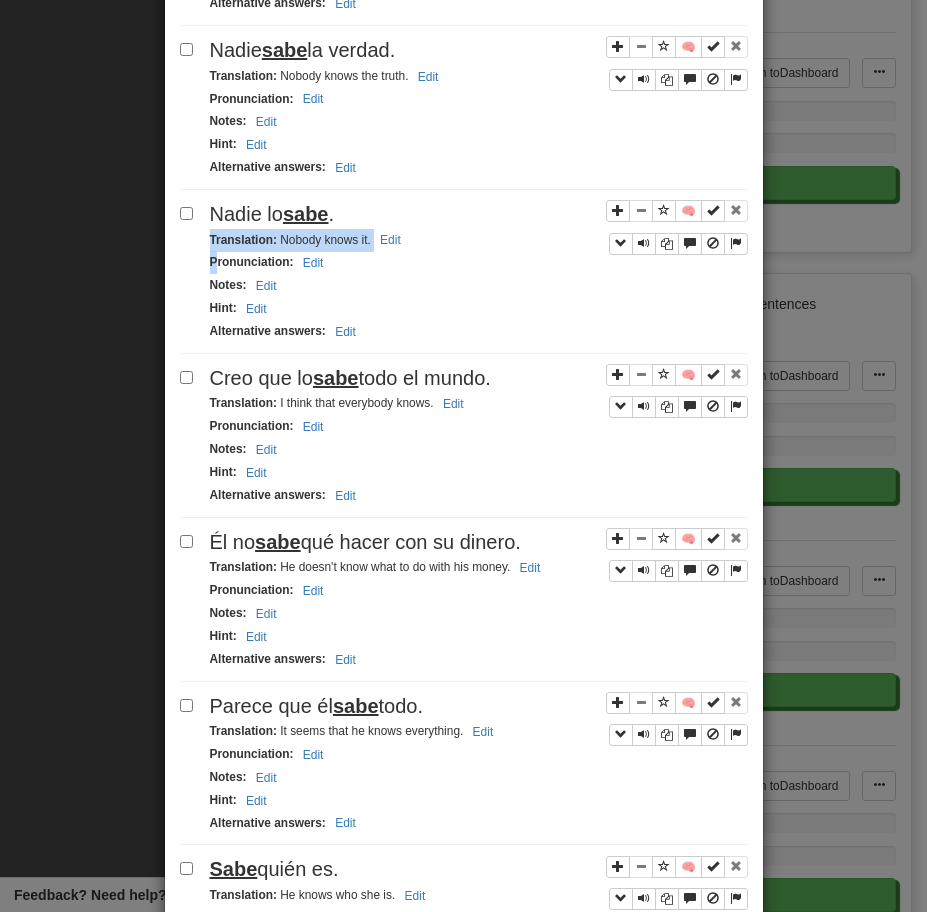 click on "Translation :   Nobody knows it.   Edit" at bounding box center [479, 240] 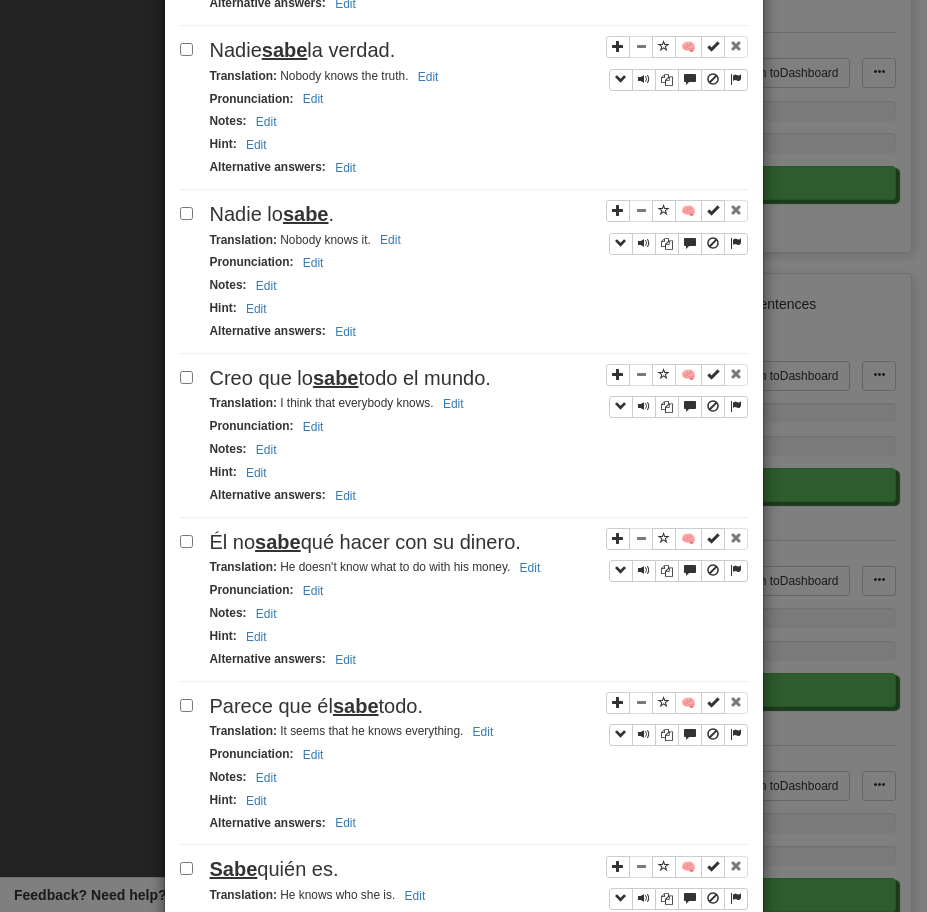 click on "Nadie lo  sabe ." at bounding box center (479, 214) 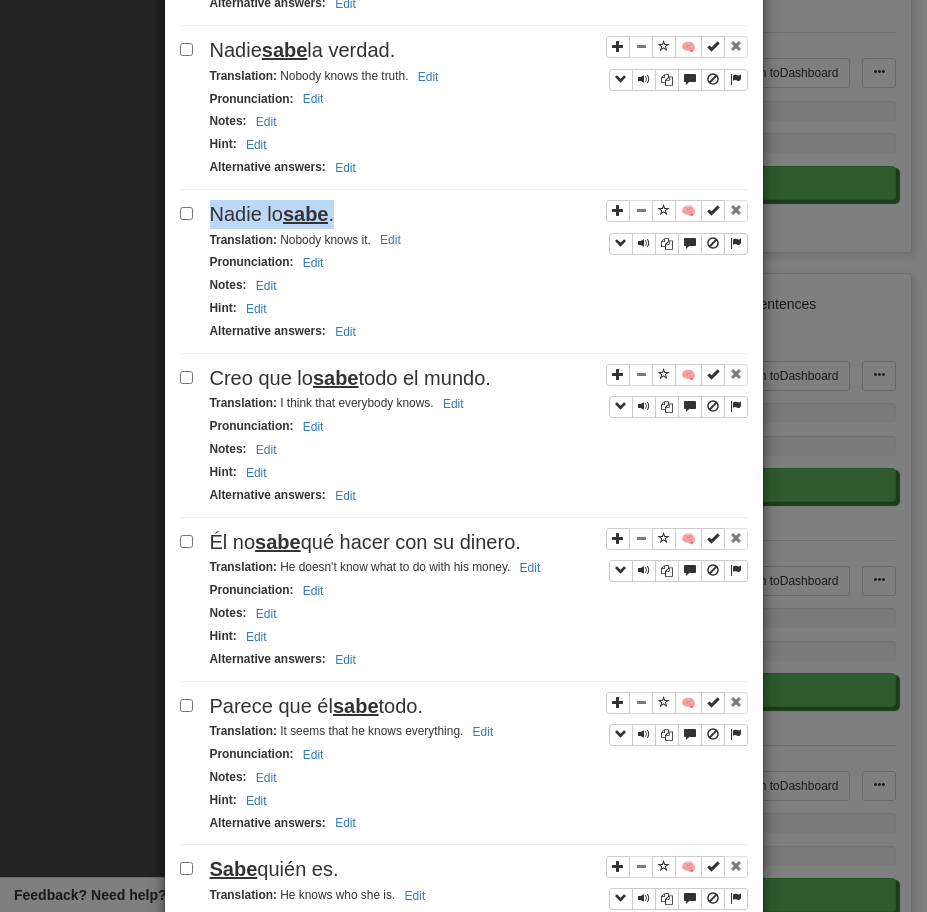 click on "Nadie lo  sabe ." at bounding box center [479, 214] 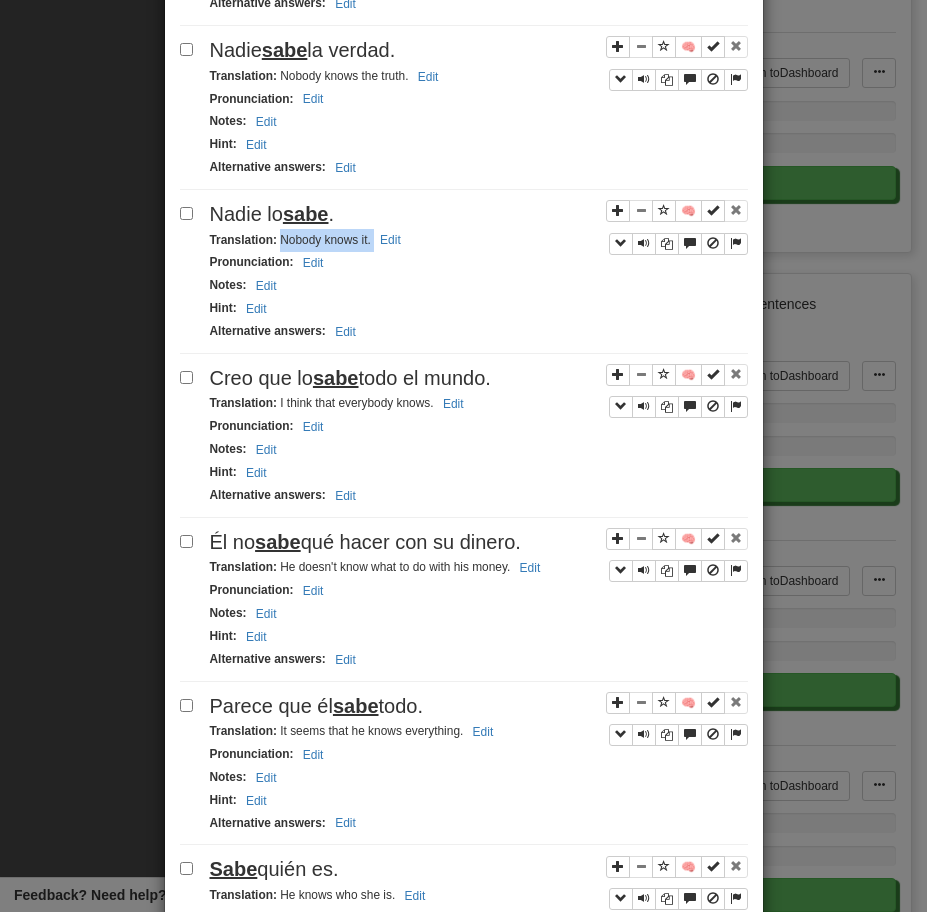 drag, startPoint x: 282, startPoint y: 240, endPoint x: 439, endPoint y: 240, distance: 157 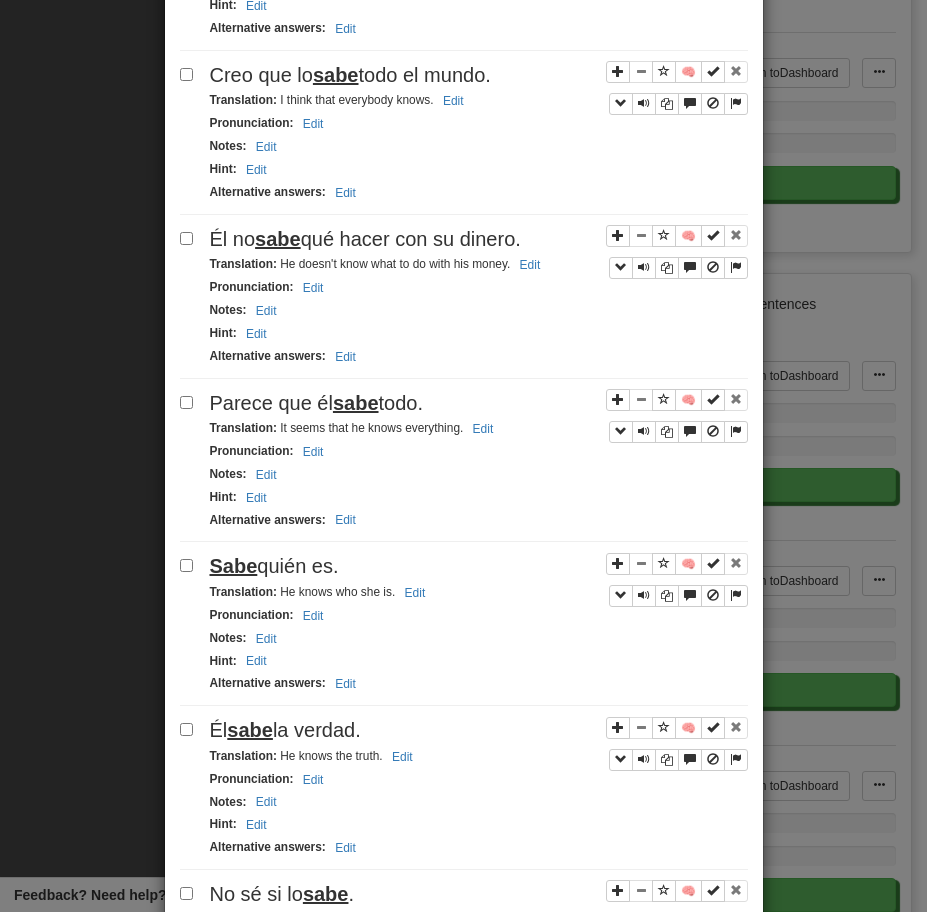 scroll, scrollTop: 1933, scrollLeft: 0, axis: vertical 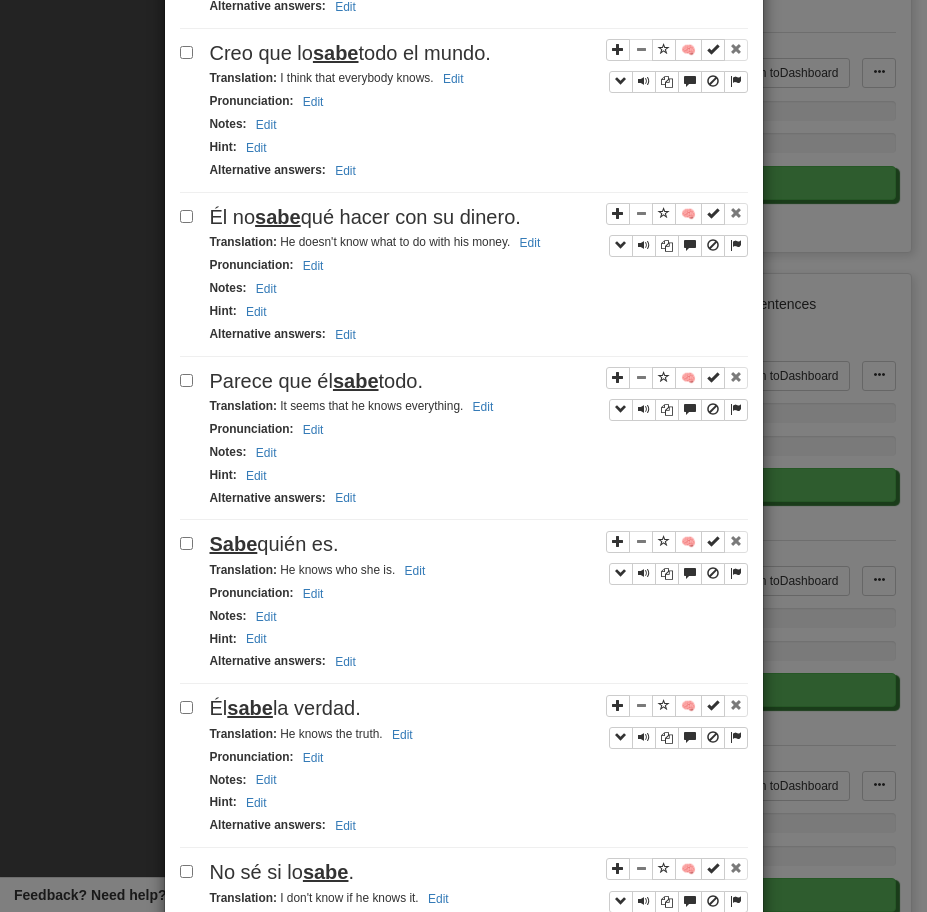 click on "Creo que lo  sabe  todo el mundo." at bounding box center [350, 53] 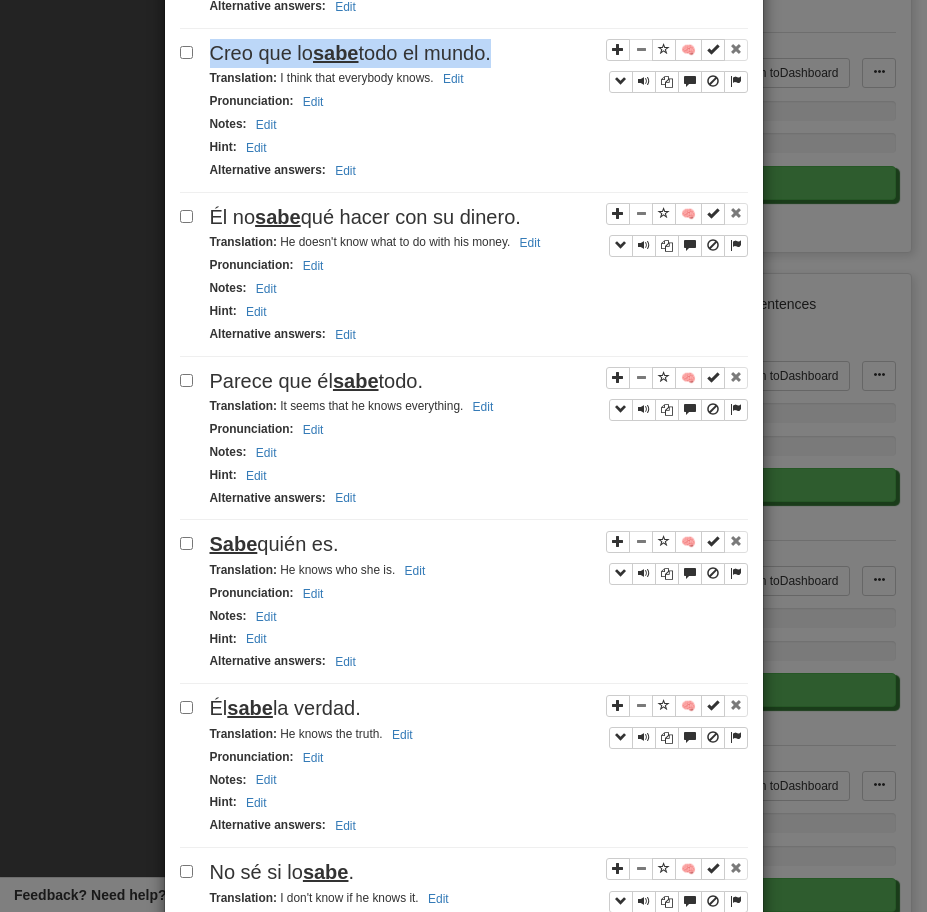 click on "Creo que lo  sabe  todo el mundo." at bounding box center (350, 53) 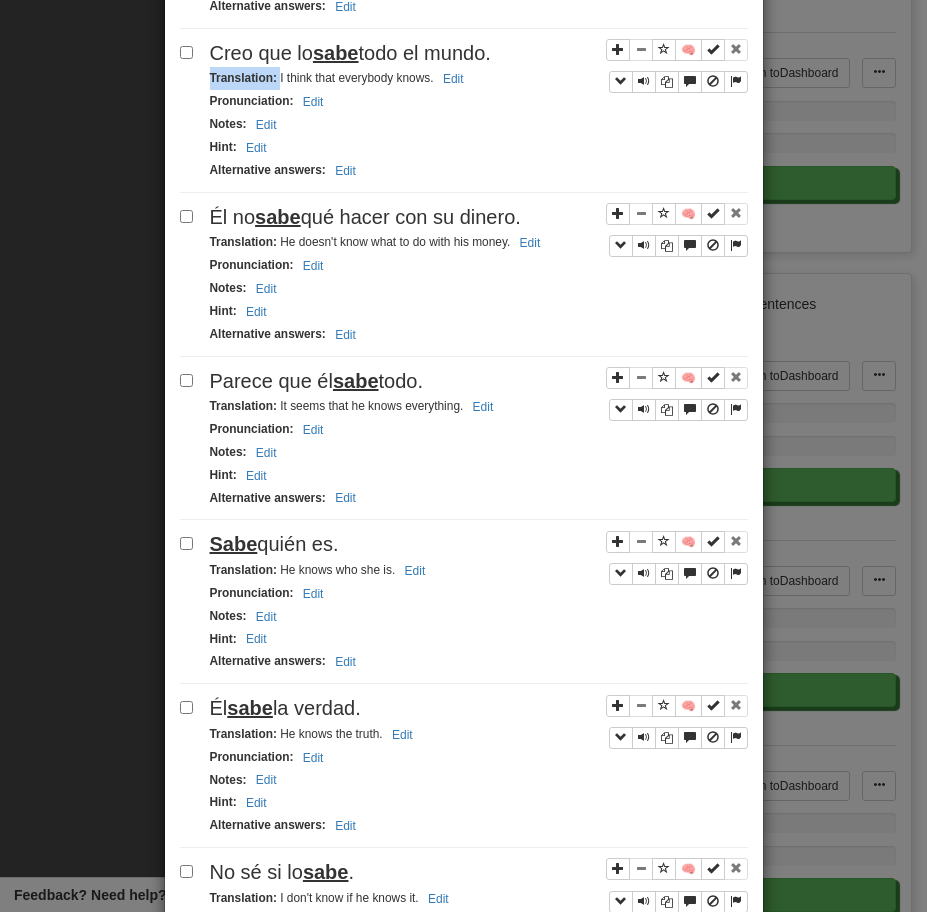 drag, startPoint x: 279, startPoint y: 75, endPoint x: 436, endPoint y: 70, distance: 157.0796 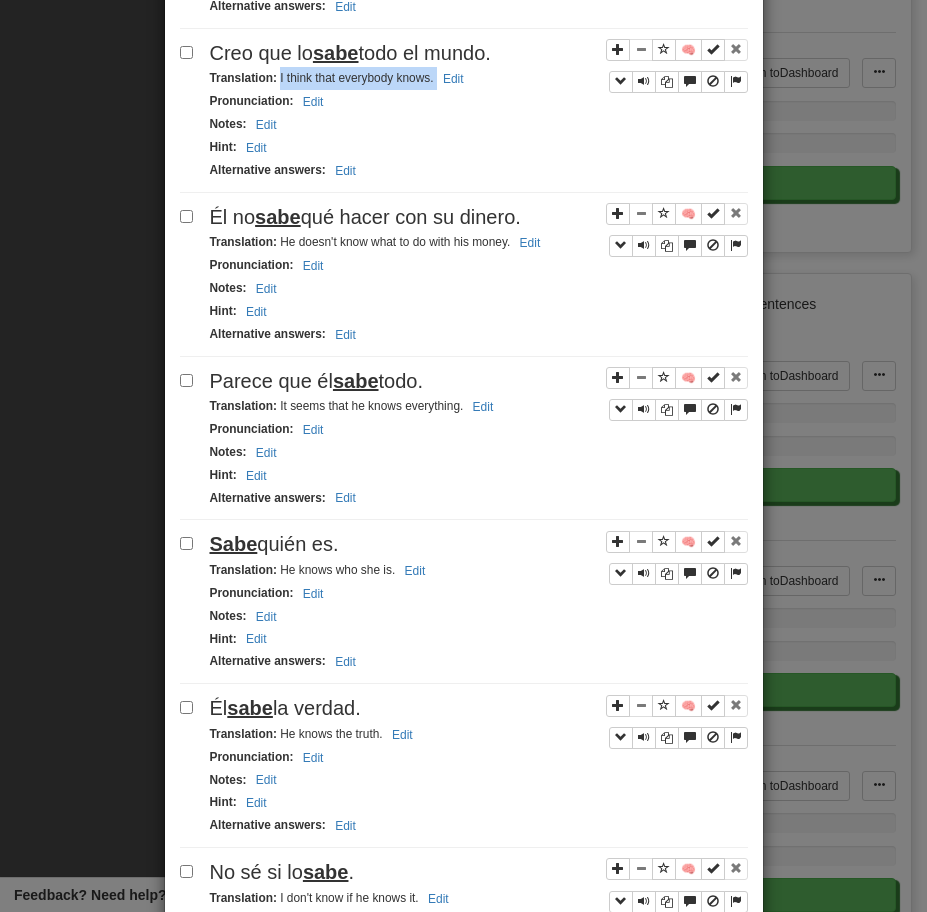 drag, startPoint x: 277, startPoint y: 84, endPoint x: 434, endPoint y: 80, distance: 157.05095 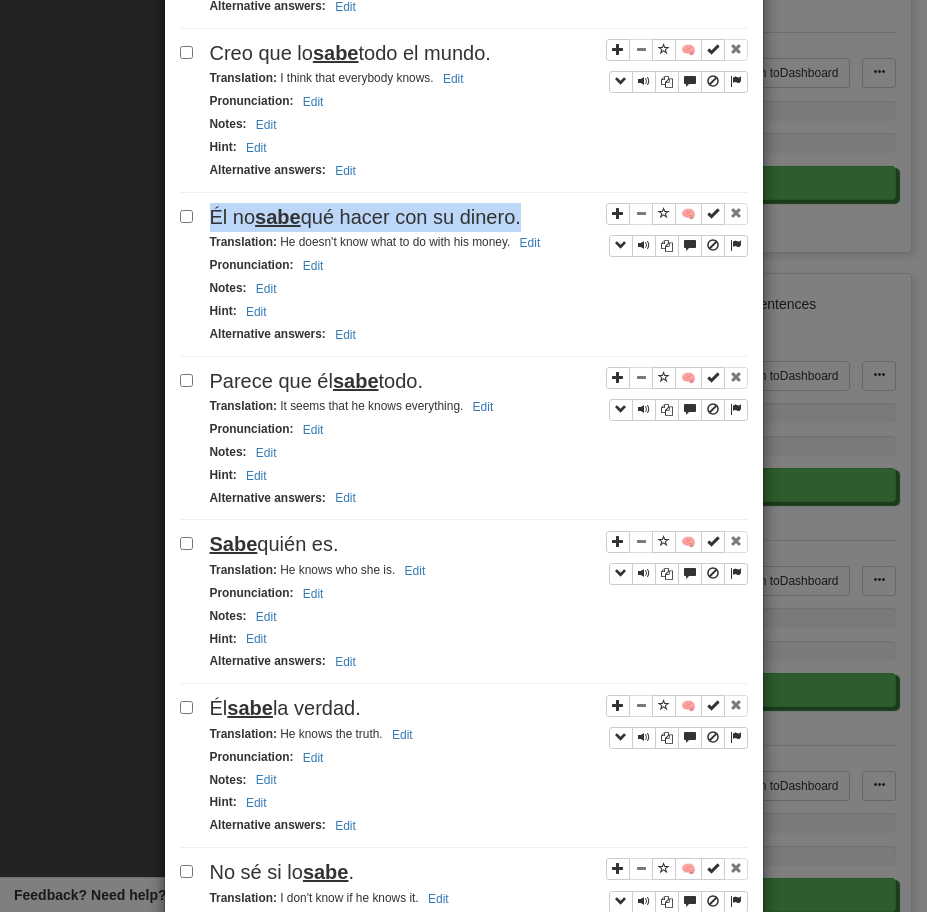 click on "Él no  sabe  qué hacer con su dinero." at bounding box center (365, 217) 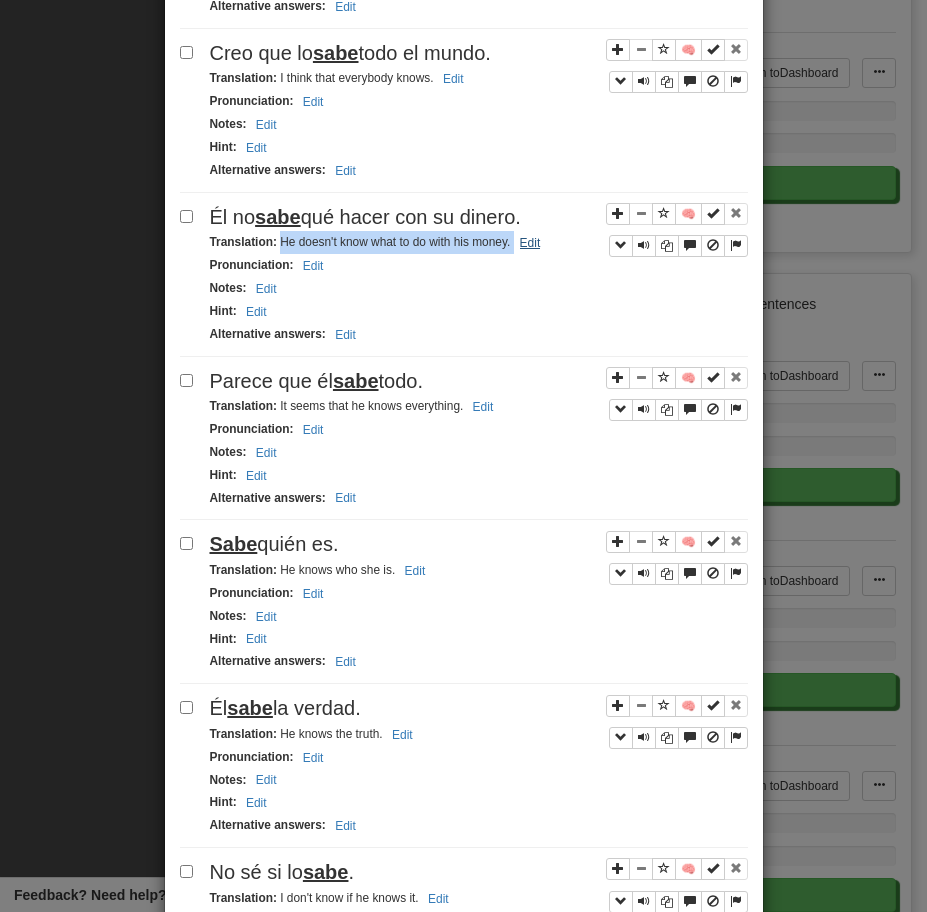 drag, startPoint x: 280, startPoint y: 247, endPoint x: 540, endPoint y: 248, distance: 260.00192 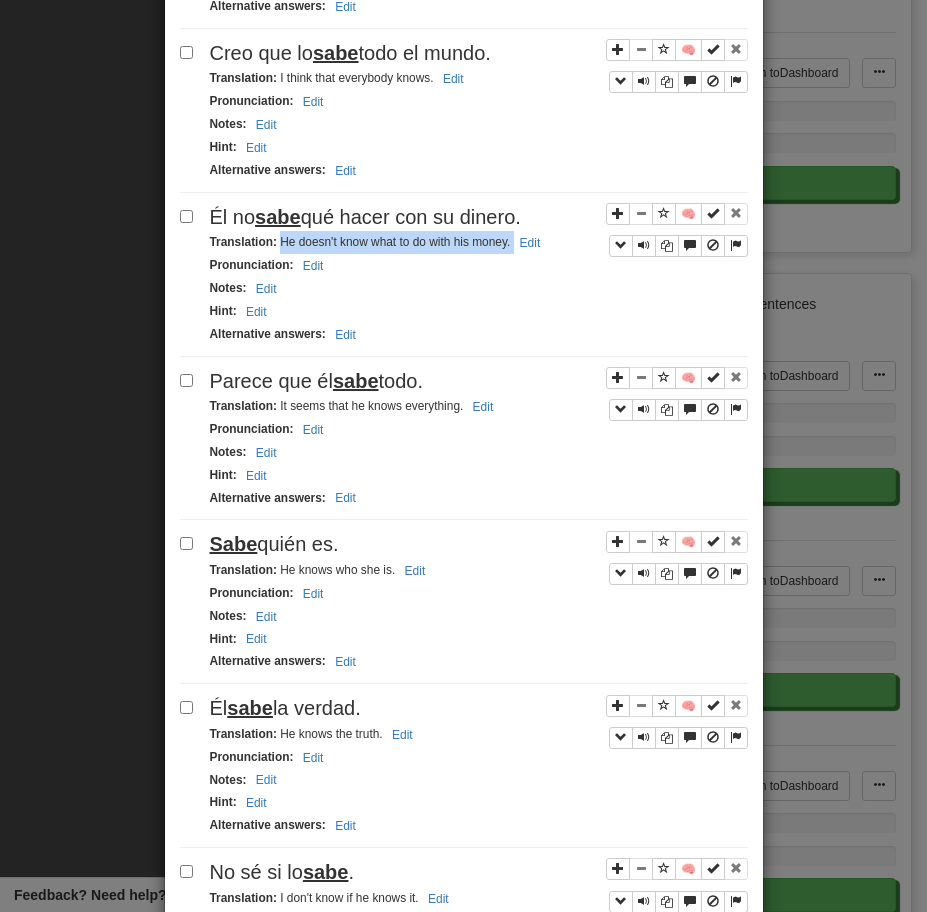 click on "Parece que él  sabe  todo." at bounding box center (317, 381) 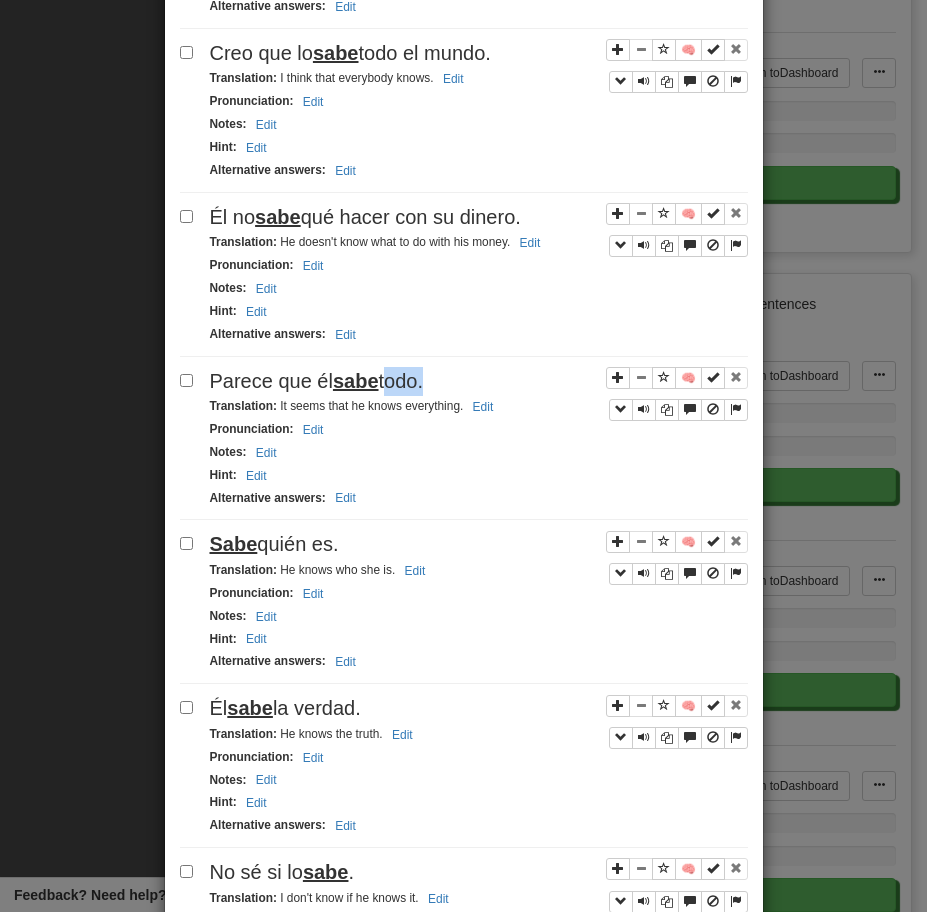 click on "Parece que él  sabe  todo." at bounding box center (317, 381) 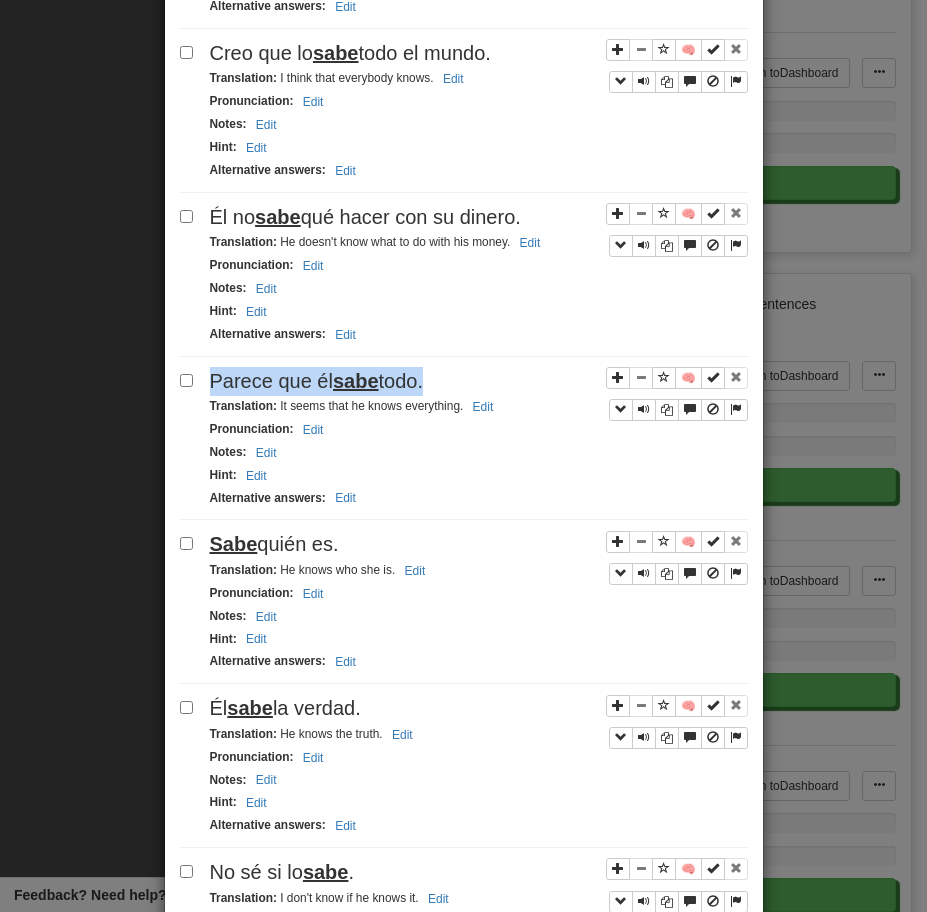 click on "Parece que él  sabe  todo." at bounding box center (317, 381) 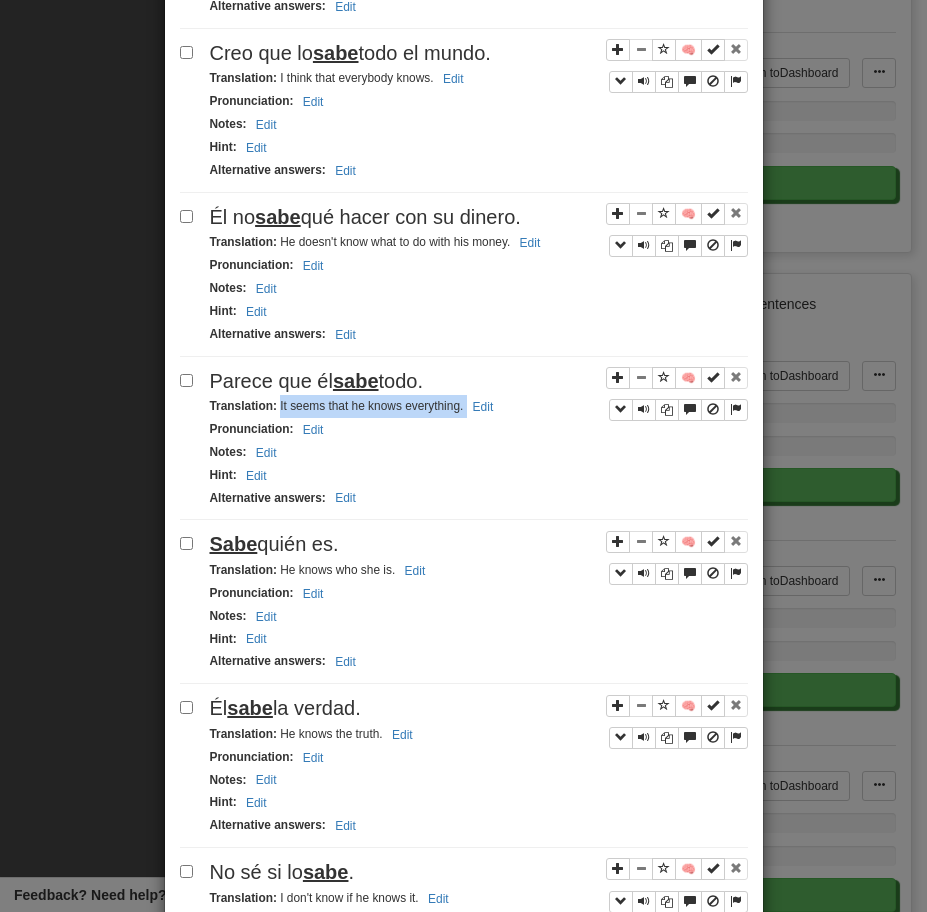 drag, startPoint x: 279, startPoint y: 407, endPoint x: 522, endPoint y: 411, distance: 243.03291 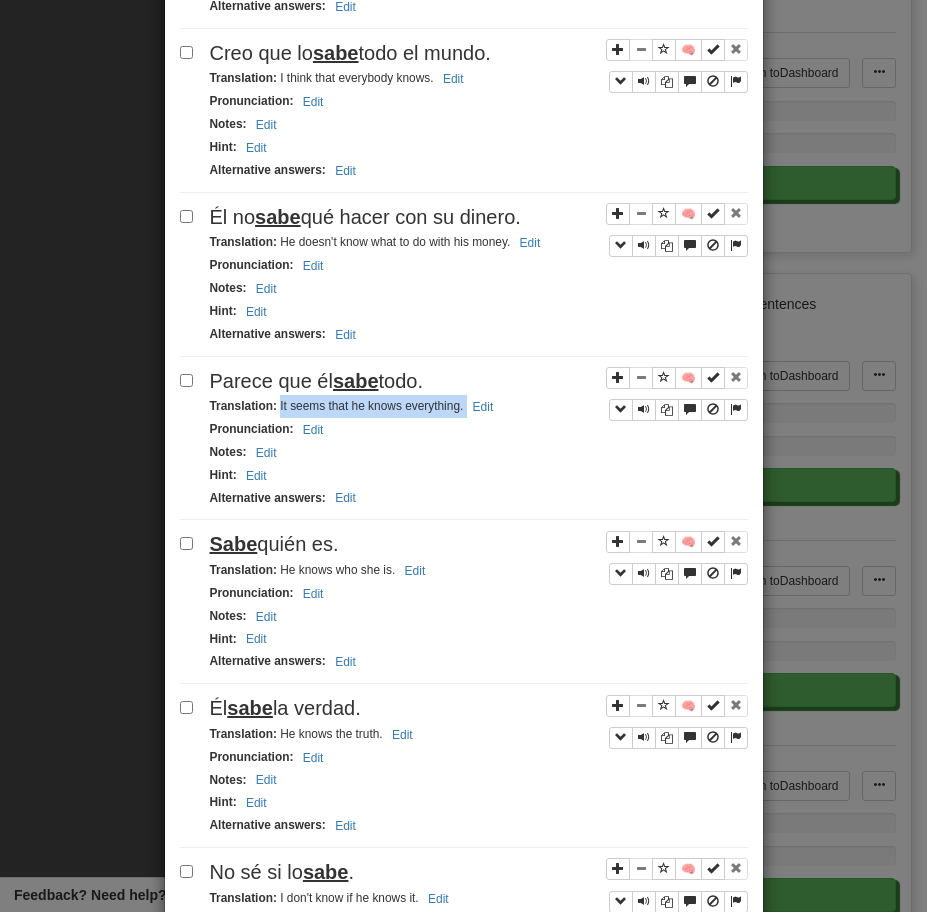 click on "Sabe  quién es." at bounding box center [479, 544] 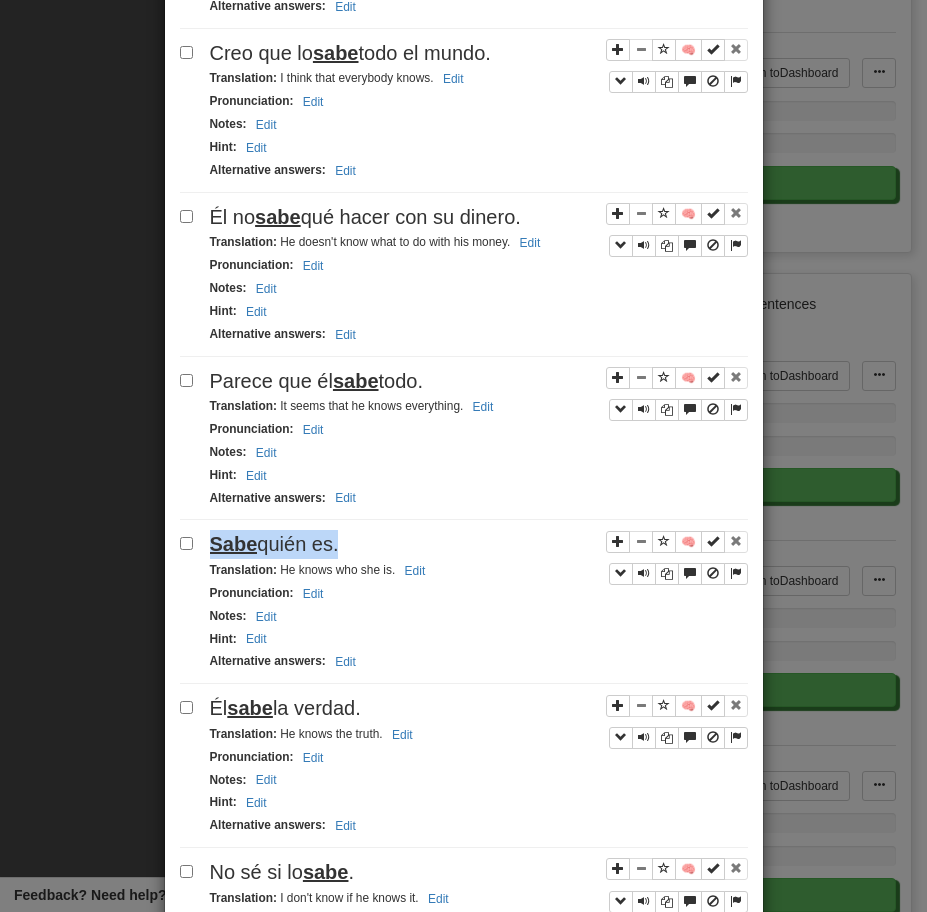 click on "Sabe  quién es." at bounding box center (479, 544) 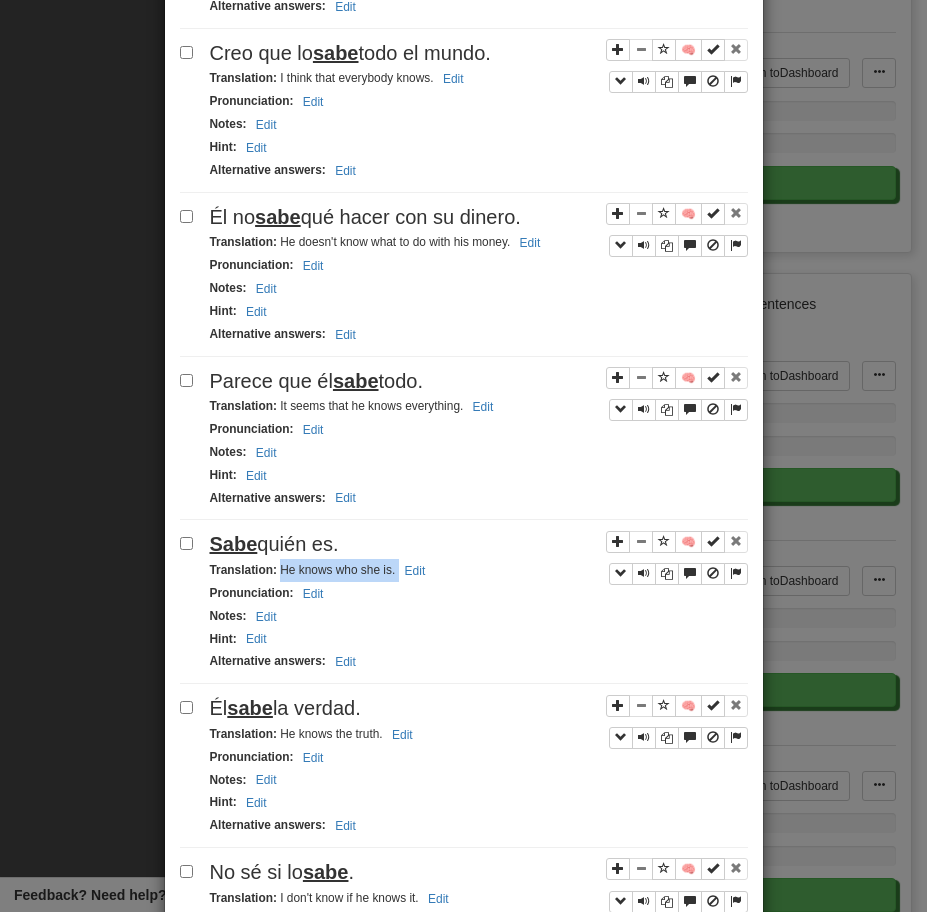 drag, startPoint x: 281, startPoint y: 576, endPoint x: 442, endPoint y: 580, distance: 161.04968 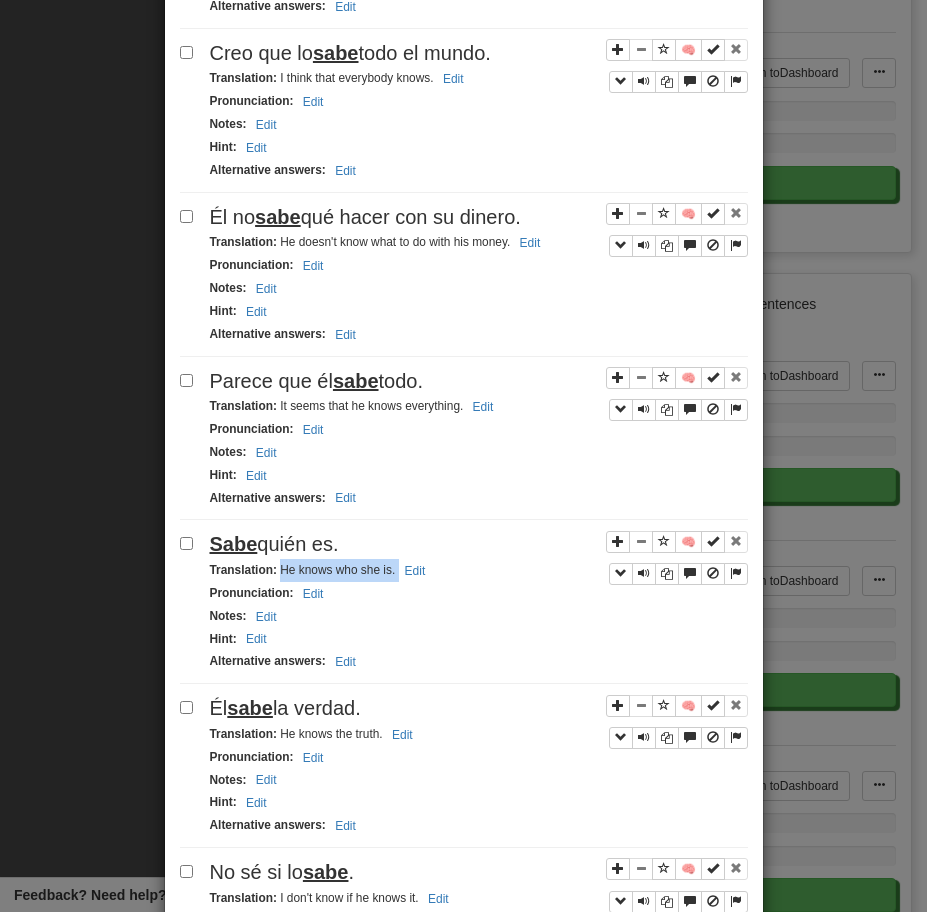 click on "Él  sabe  la verdad." at bounding box center (285, 708) 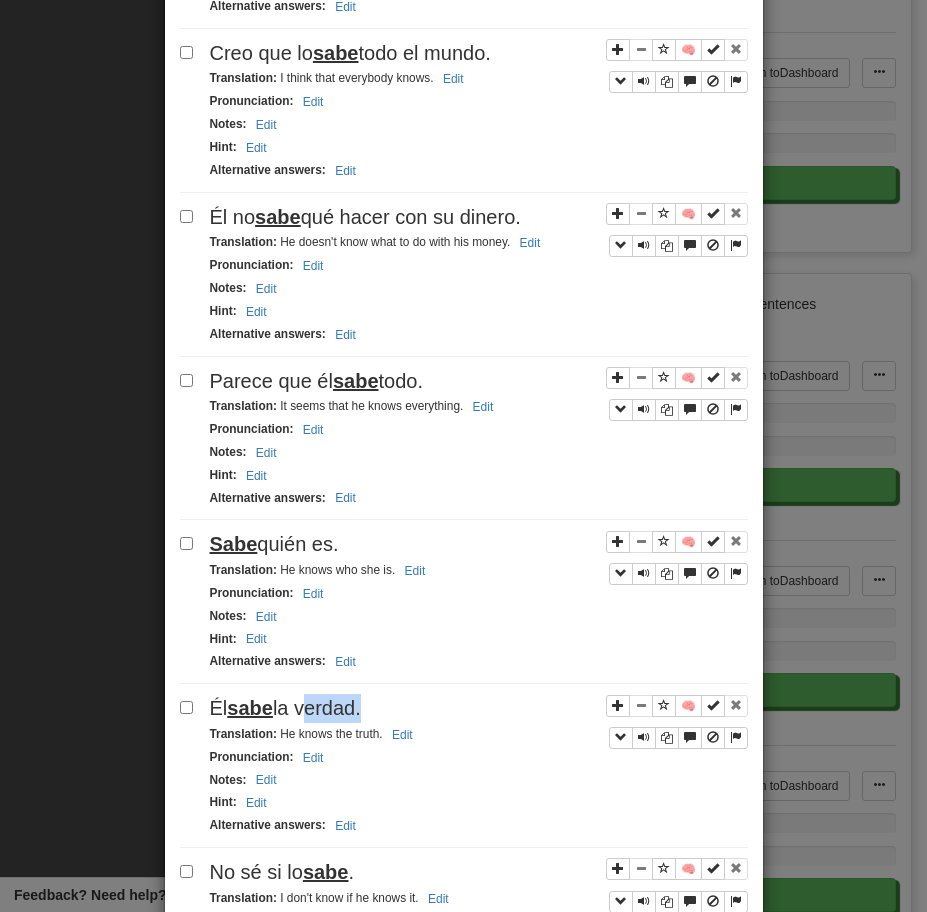 click on "Él  sabe  la verdad." at bounding box center (285, 708) 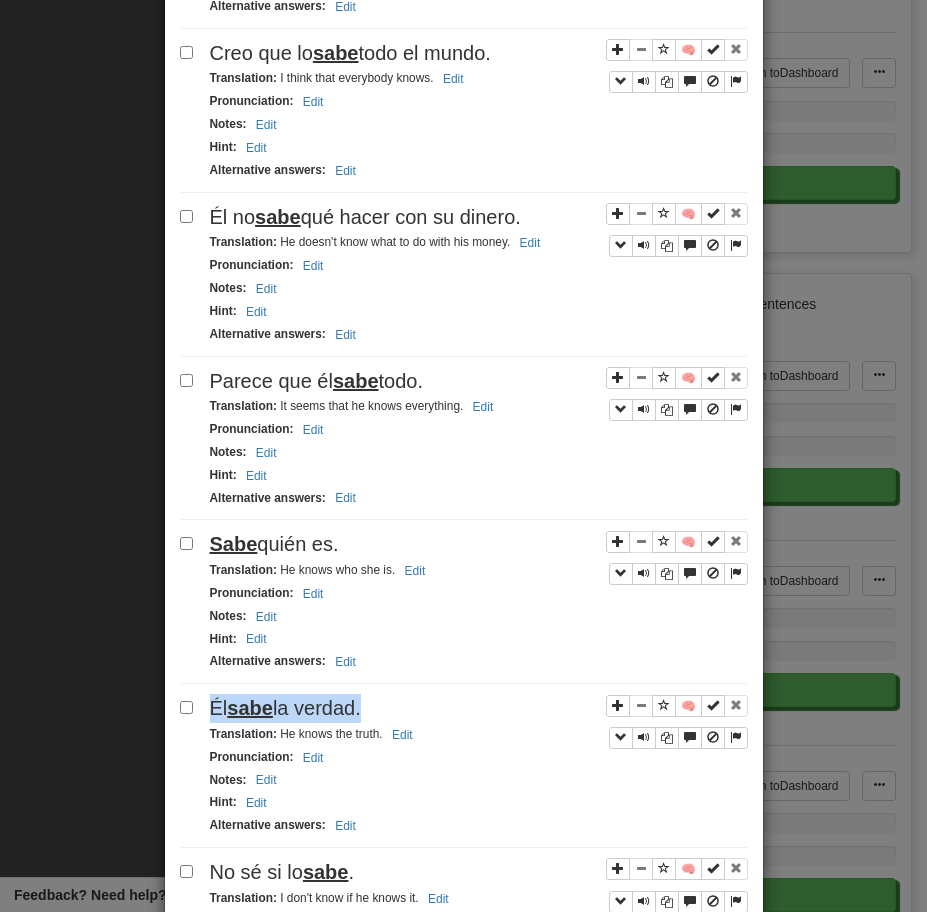 click on "Él  sabe  la verdad." at bounding box center [285, 708] 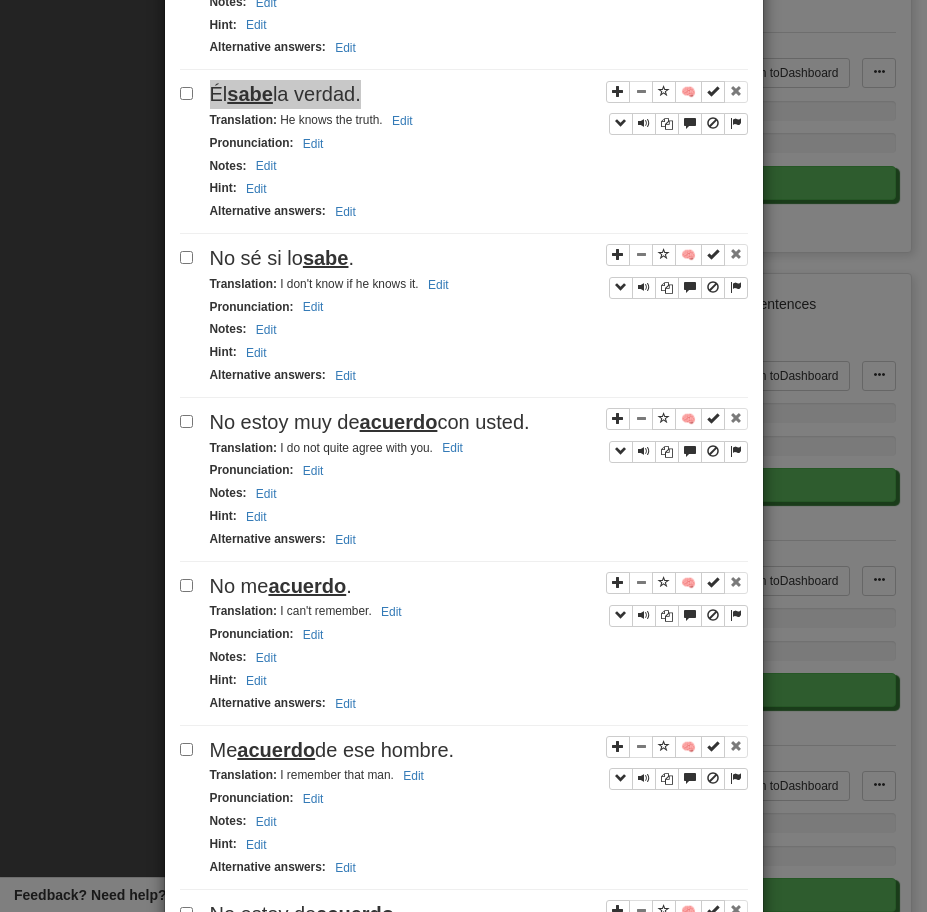 scroll, scrollTop: 2591, scrollLeft: 0, axis: vertical 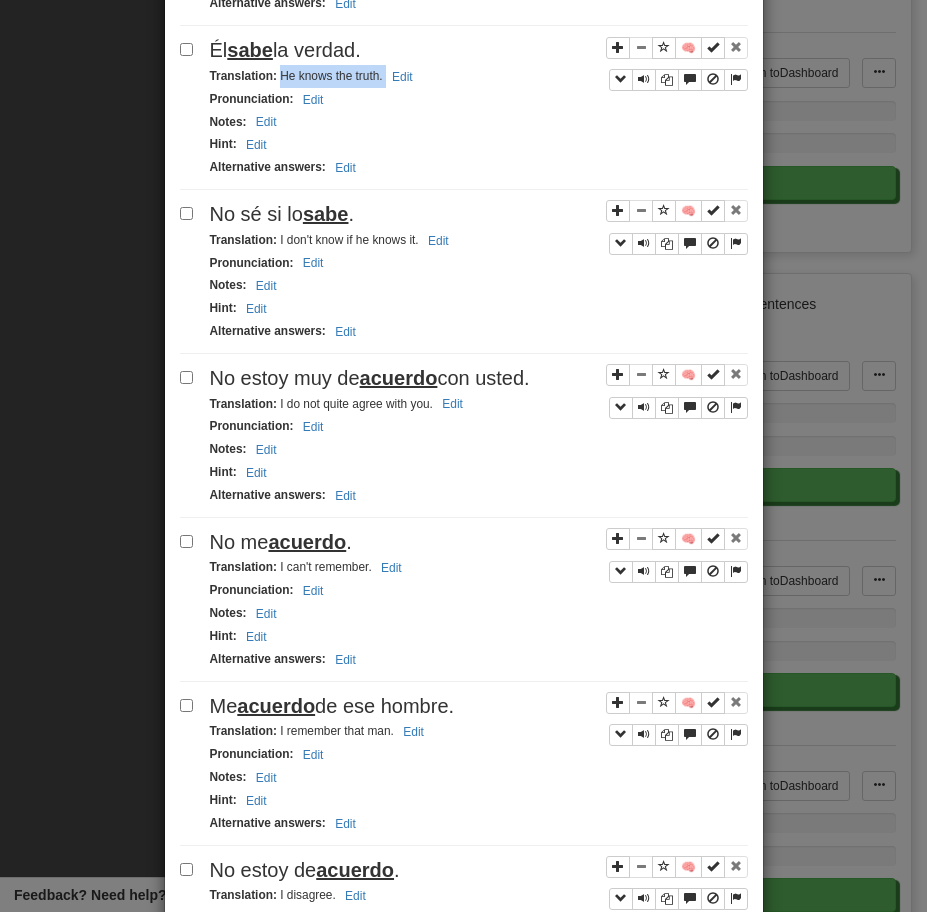 drag, startPoint x: 282, startPoint y: 83, endPoint x: 424, endPoint y: 80, distance: 142.0317 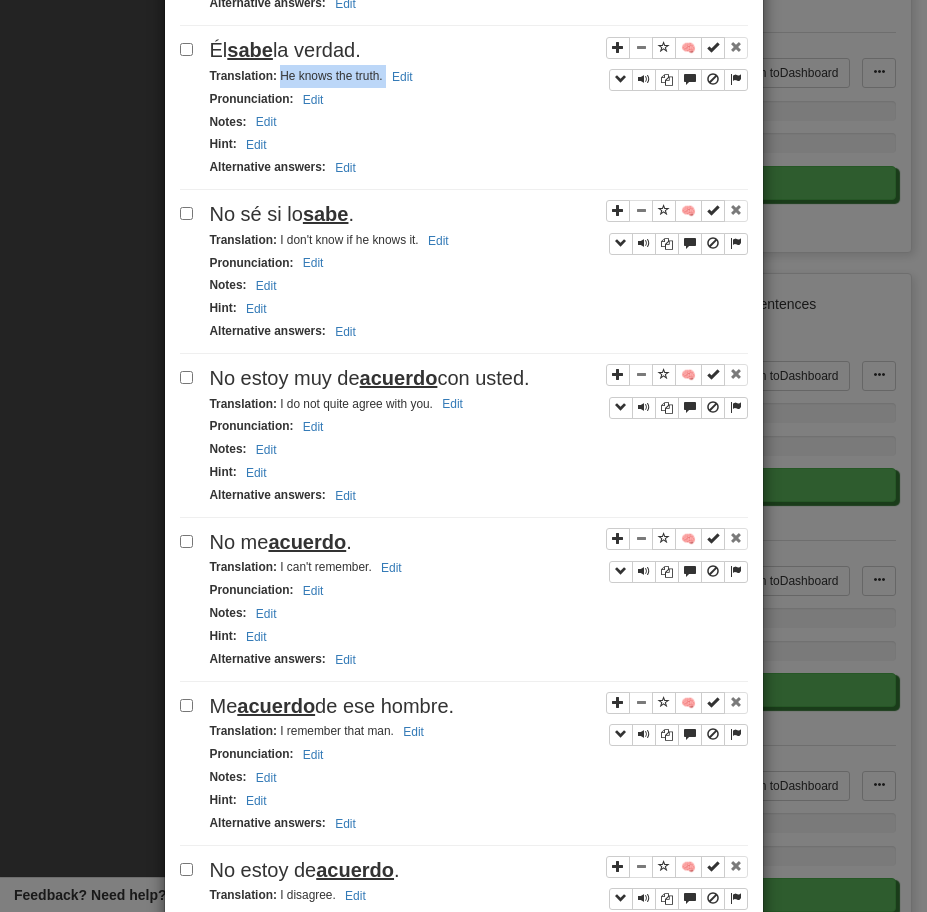 click on "No sé si lo  sabe ." at bounding box center [479, 214] 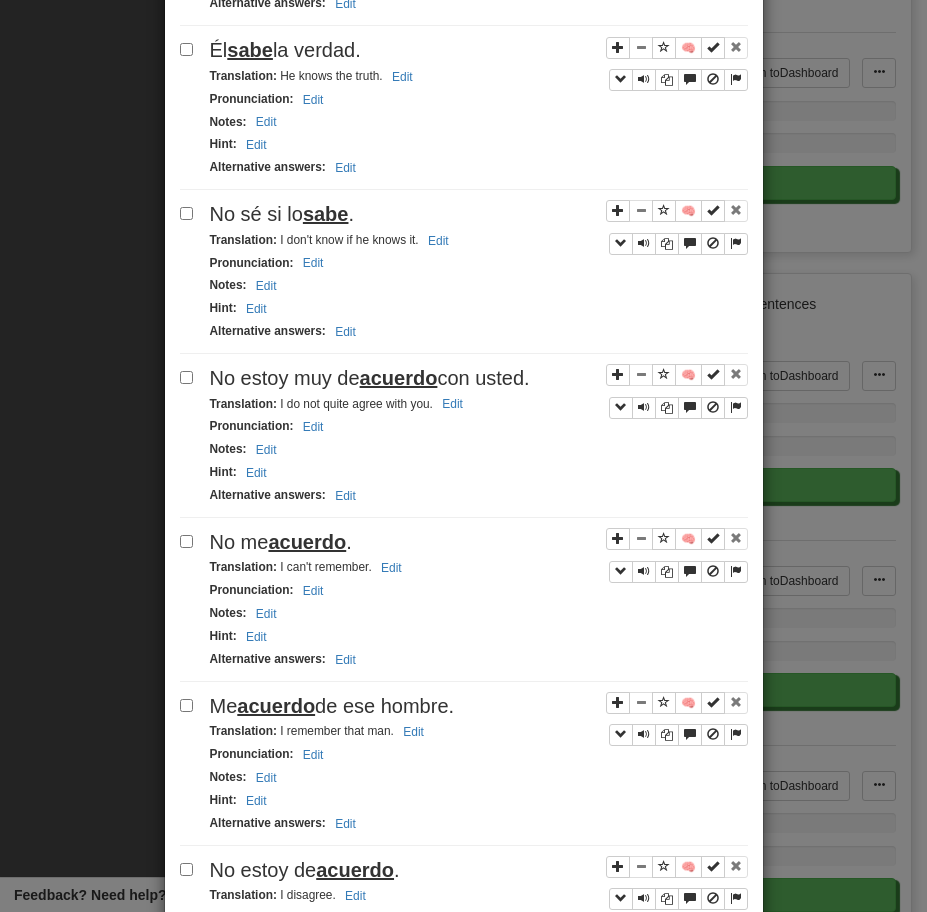click on "No sé si lo  sabe ." at bounding box center (479, 214) 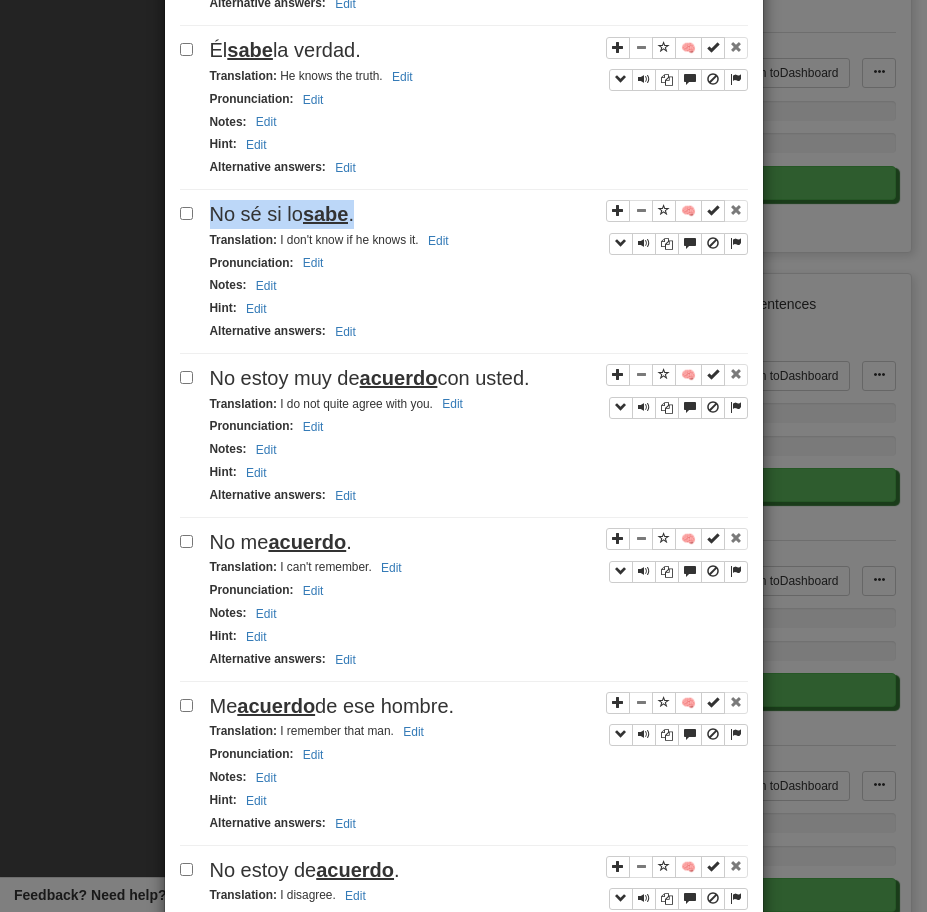click on "No sé si lo  sabe ." at bounding box center (479, 214) 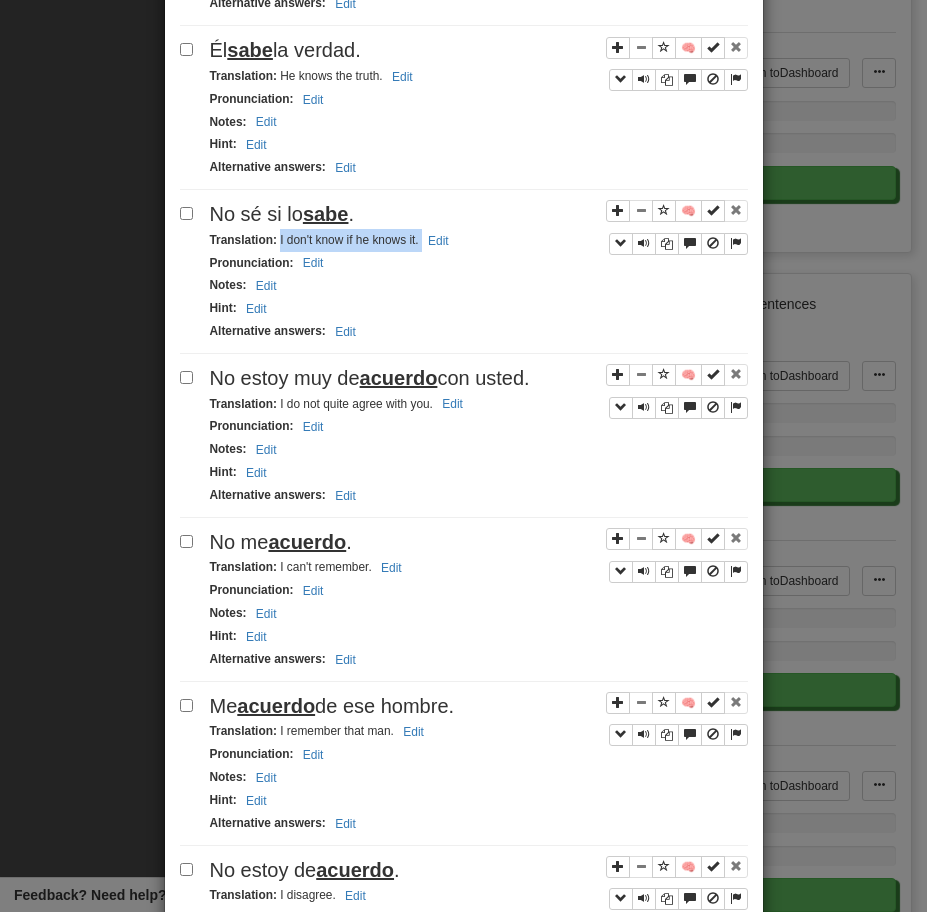 drag, startPoint x: 277, startPoint y: 245, endPoint x: 513, endPoint y: 241, distance: 236.03389 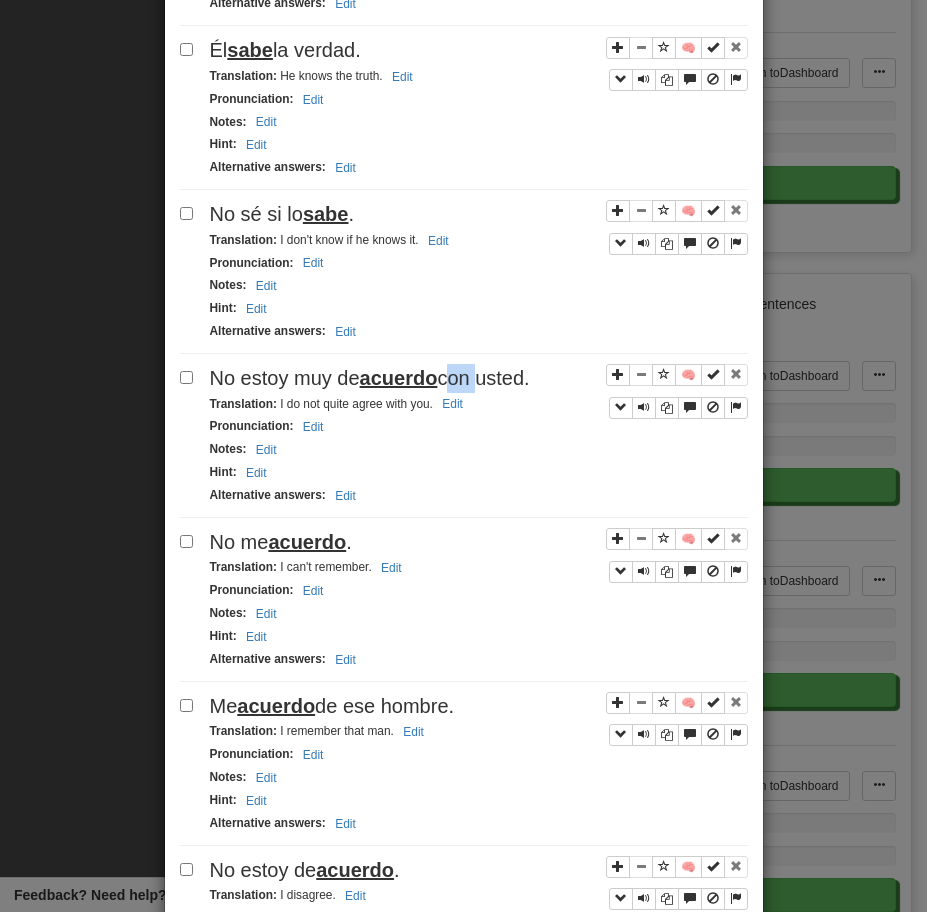 click on "No estoy muy de  acuerdo  con usted." at bounding box center [370, 378] 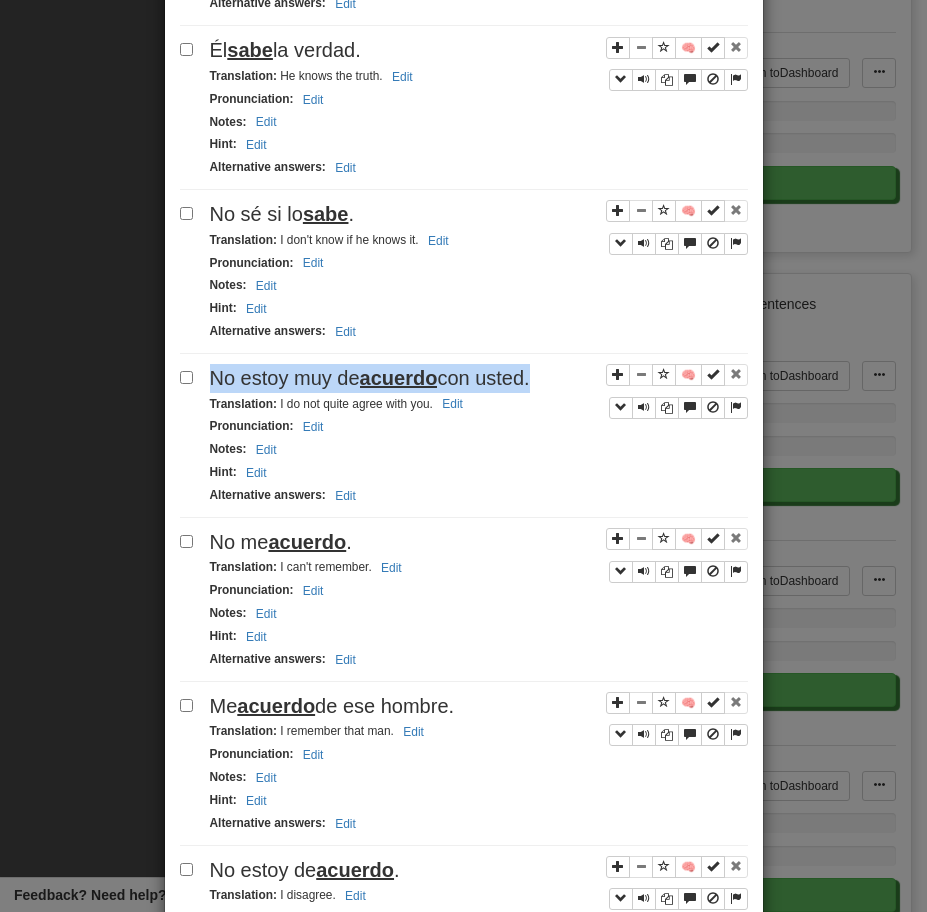 click on "No estoy muy de  acuerdo  con usted." at bounding box center (370, 378) 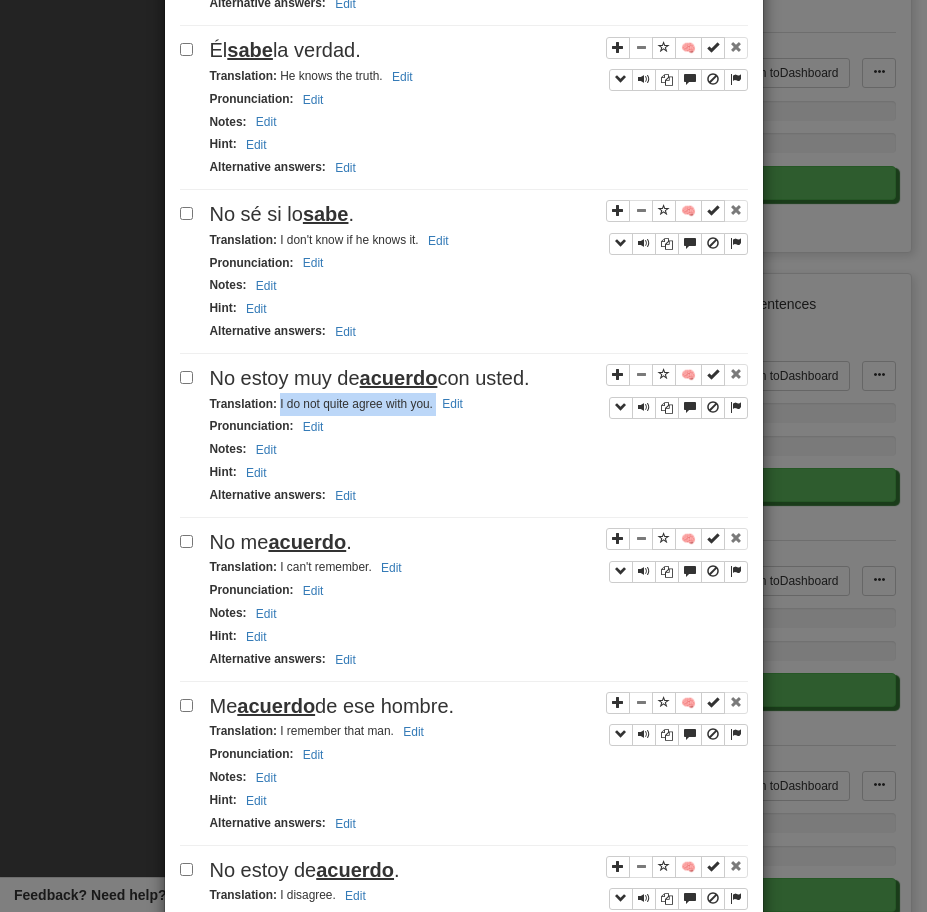 drag, startPoint x: 279, startPoint y: 409, endPoint x: 488, endPoint y: 412, distance: 209.02153 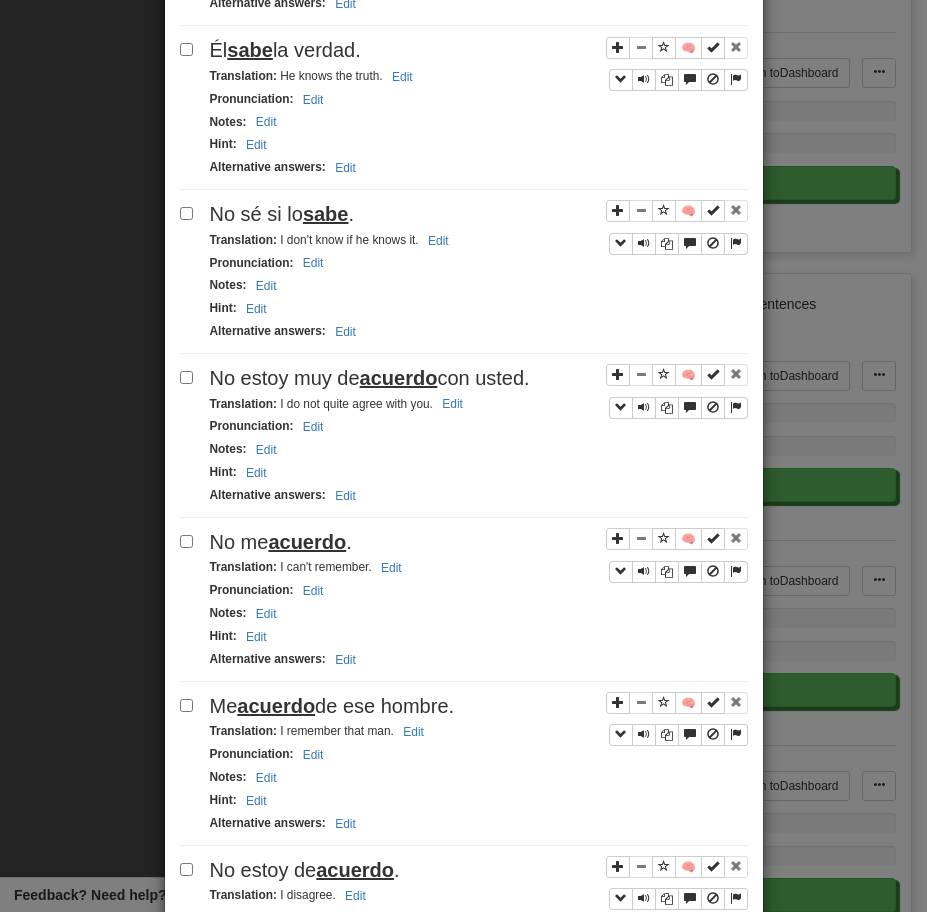 click on "No me  acuerdo ." at bounding box center [479, 542] 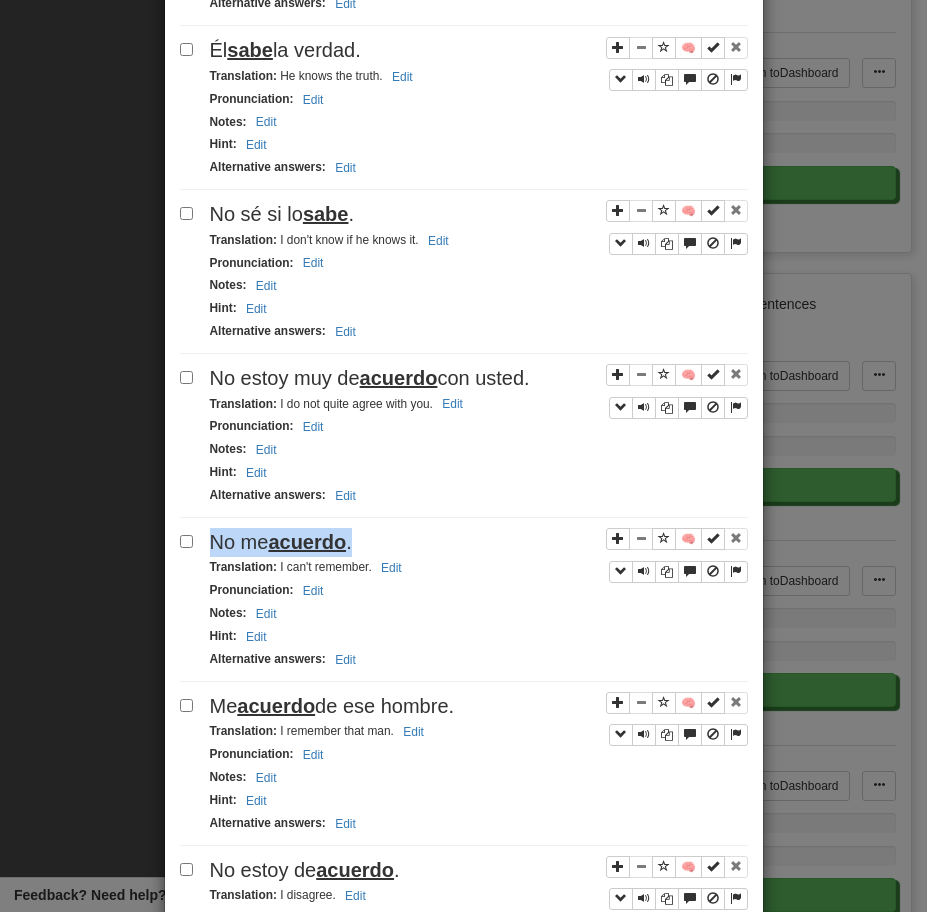 click on "No me  acuerdo ." at bounding box center [479, 542] 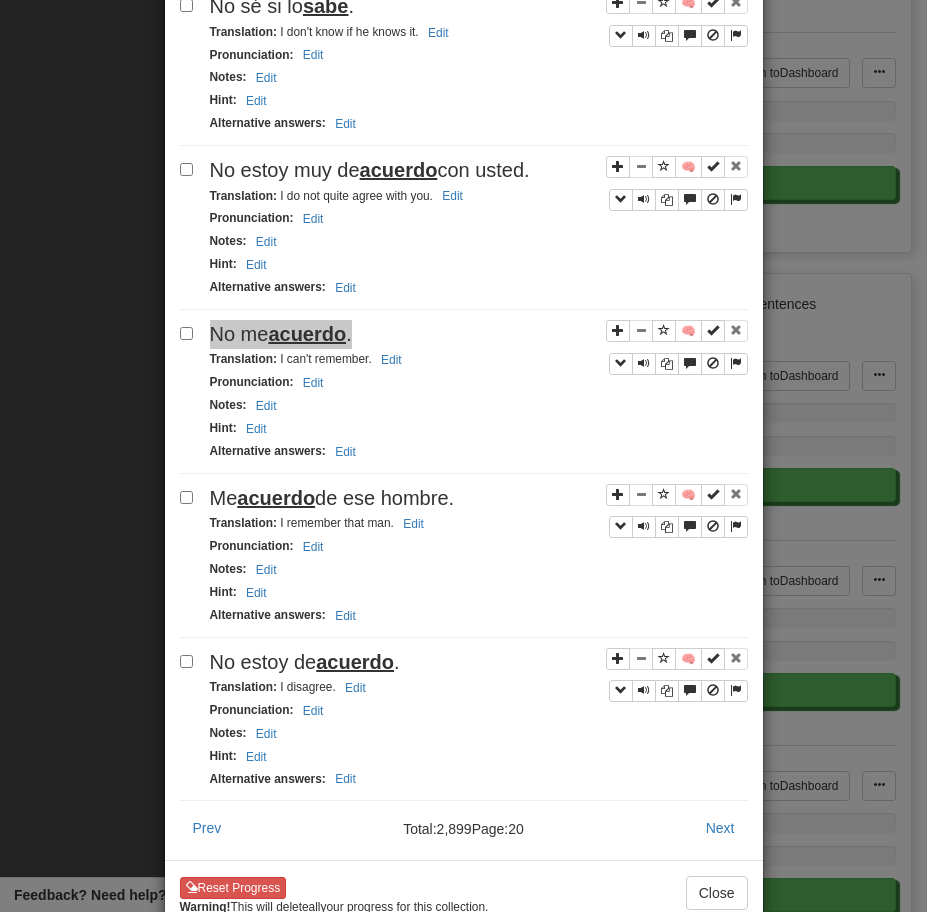scroll, scrollTop: 2855, scrollLeft: 0, axis: vertical 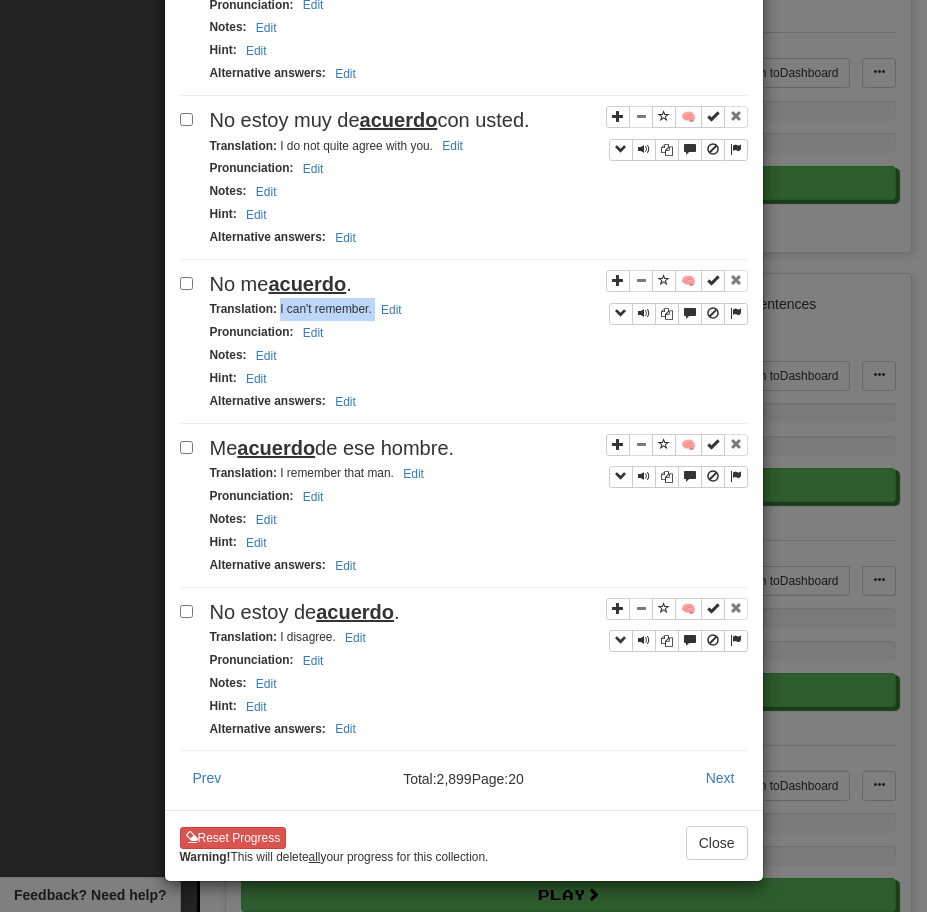 drag, startPoint x: 278, startPoint y: 310, endPoint x: 448, endPoint y: 304, distance: 170.10585 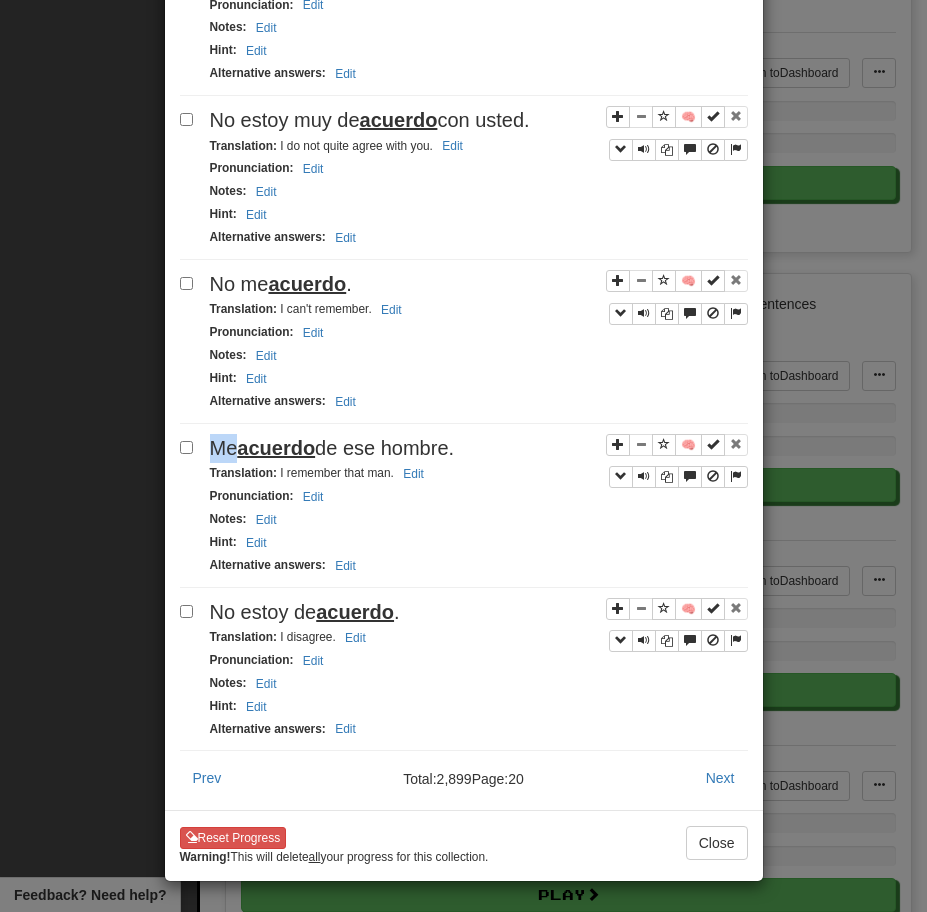 click on "Apply to all selected:  to Reviews  from Reviews  Favorite 🧠 Known  Master  Reset  Ignore 🧠 No  había  ni dios. Translation :   There was not one soul there.   Edit Pronunciation :     Edit Notes :     Edit Hint :     Edit Alternative answers :     Edit 🧠 No  había  nadie en casa. Translation :   Nobody was home.   Edit Pronunciation :     Edit Notes :     Edit Hint :     Edit Alternative answers :     Edit 🧠 No  había  nadie en la casa. Translation :   There wasn't anybody in the house.   Edit Pronunciation :     Edit Notes :     Edit Hint :     Edit Alternative answers :     Edit 🧠 2 Había  mucho trabajo por hacer. Translation :   There was a lot of work to do.   Edit Pronunciation :     Edit Notes :     Edit Hint :     Edit Alternative answers :     Edit 🧠 No  había  trabajo. Translation :   There were no jobs.   Edit Pronunciation :     Edit Notes :     Edit Hint :     Edit Alternative answers :     Edit 🧠 Él dijo que no  había  nadie aquí. Translation :     Edit Pronunciation" at bounding box center (464, -892) 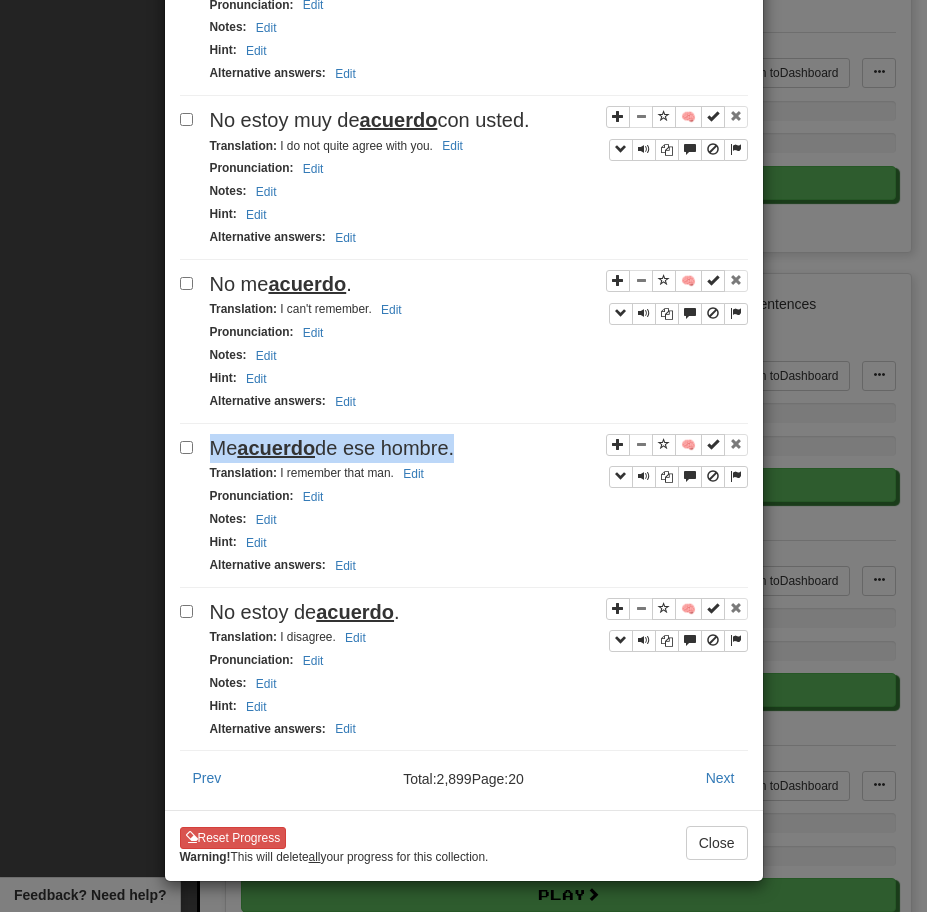 click on "Apply to all selected:  to Reviews  from Reviews  Favorite 🧠 Known  Master  Reset  Ignore 🧠 No  había  ni dios. Translation :   There was not one soul there.   Edit Pronunciation :     Edit Notes :     Edit Hint :     Edit Alternative answers :     Edit 🧠 No  había  nadie en casa. Translation :   Nobody was home.   Edit Pronunciation :     Edit Notes :     Edit Hint :     Edit Alternative answers :     Edit 🧠 No  había  nadie en la casa. Translation :   There wasn't anybody in the house.   Edit Pronunciation :     Edit Notes :     Edit Hint :     Edit Alternative answers :     Edit 🧠 2 Había  mucho trabajo por hacer. Translation :   There was a lot of work to do.   Edit Pronunciation :     Edit Notes :     Edit Hint :     Edit Alternative answers :     Edit 🧠 No  había  trabajo. Translation :   There were no jobs.   Edit Pronunciation :     Edit Notes :     Edit Hint :     Edit Alternative answers :     Edit 🧠 Él dijo que no  había  nadie aquí. Translation :     Edit Pronunciation" at bounding box center [464, -892] 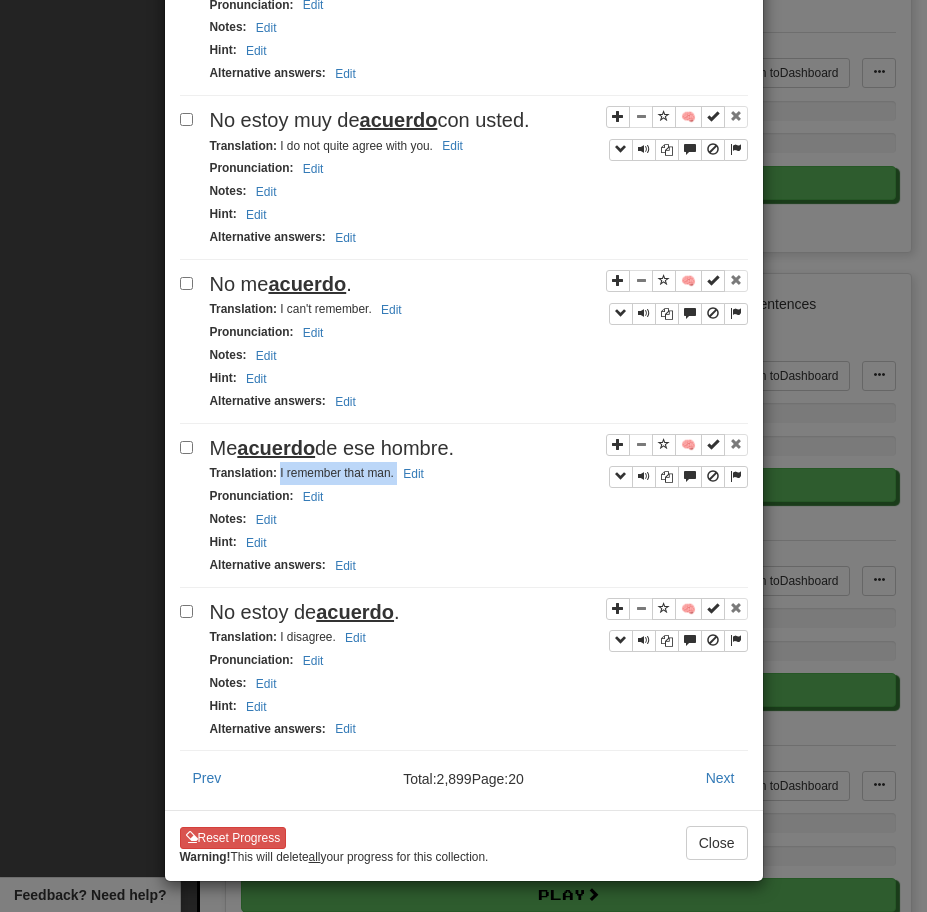 drag, startPoint x: 278, startPoint y: 474, endPoint x: 509, endPoint y: 473, distance: 231.00217 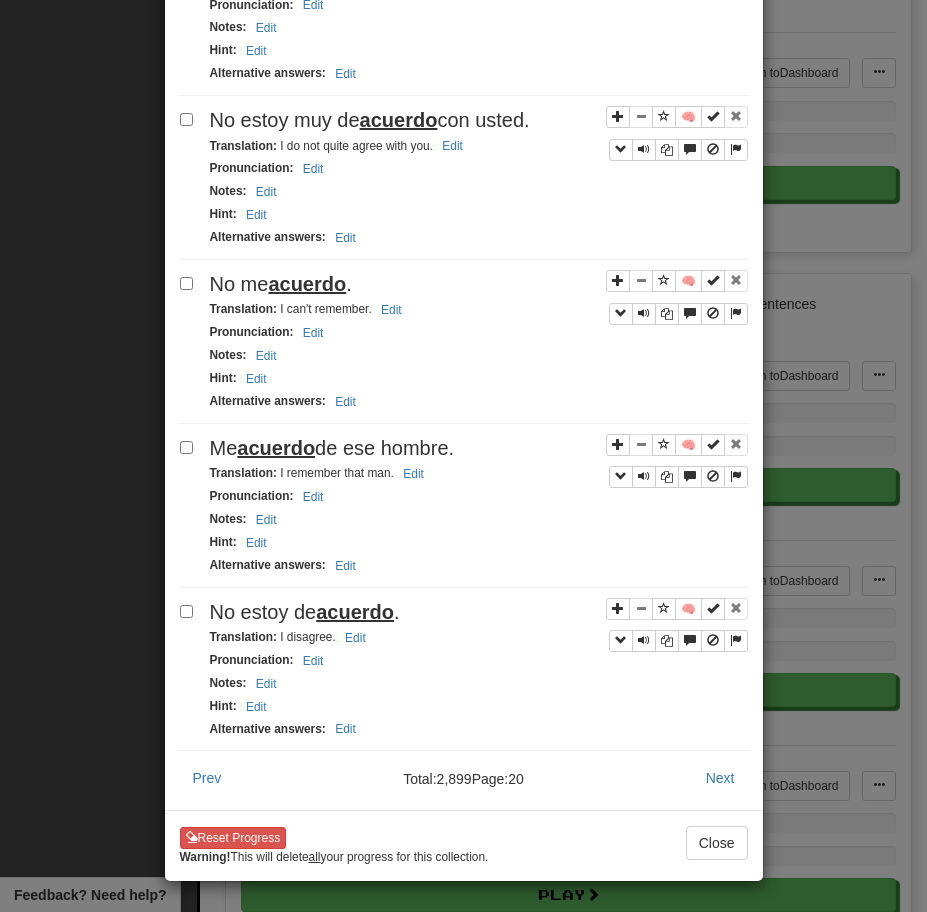 click on "No estoy de  acuerdo ." at bounding box center [479, 612] 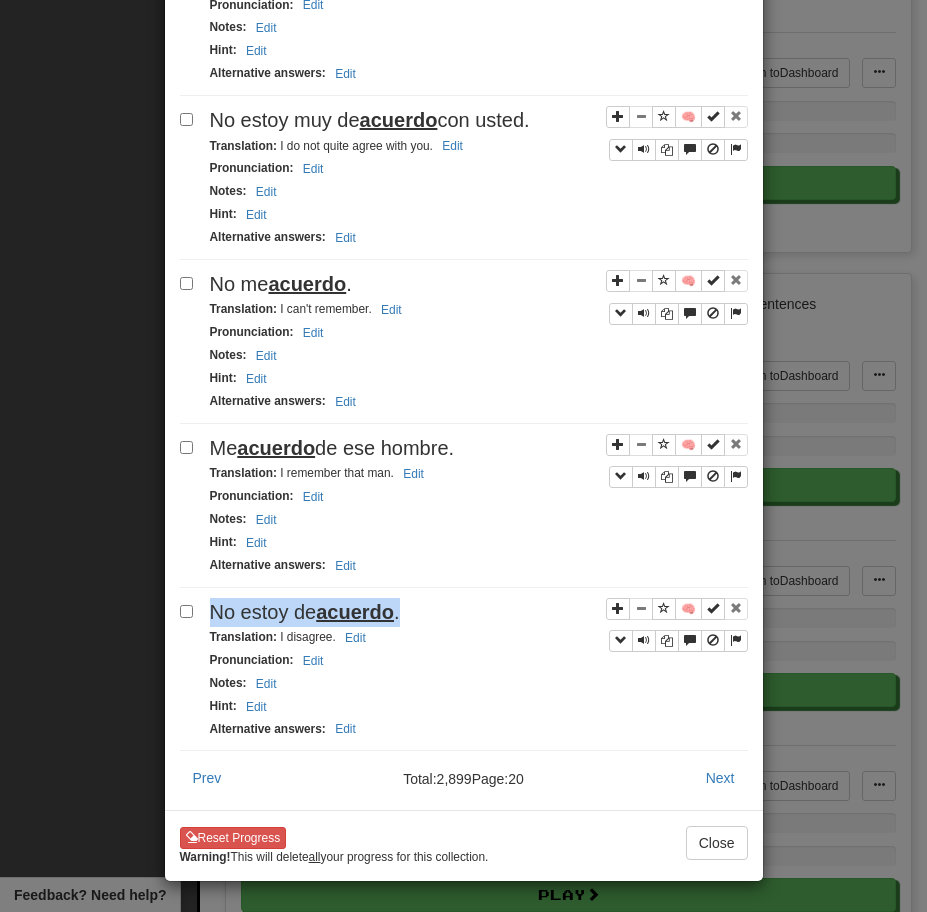 click on "No estoy de  acuerdo ." at bounding box center (479, 612) 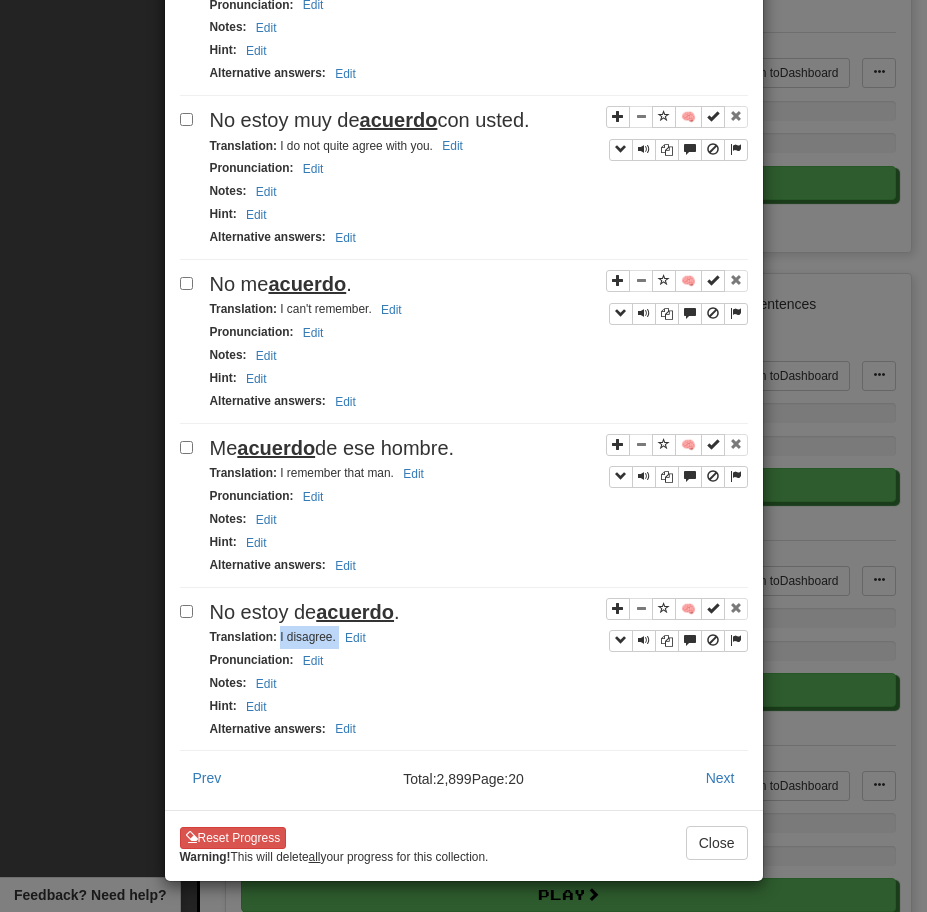 drag, startPoint x: 278, startPoint y: 637, endPoint x: 374, endPoint y: 638, distance: 96.00521 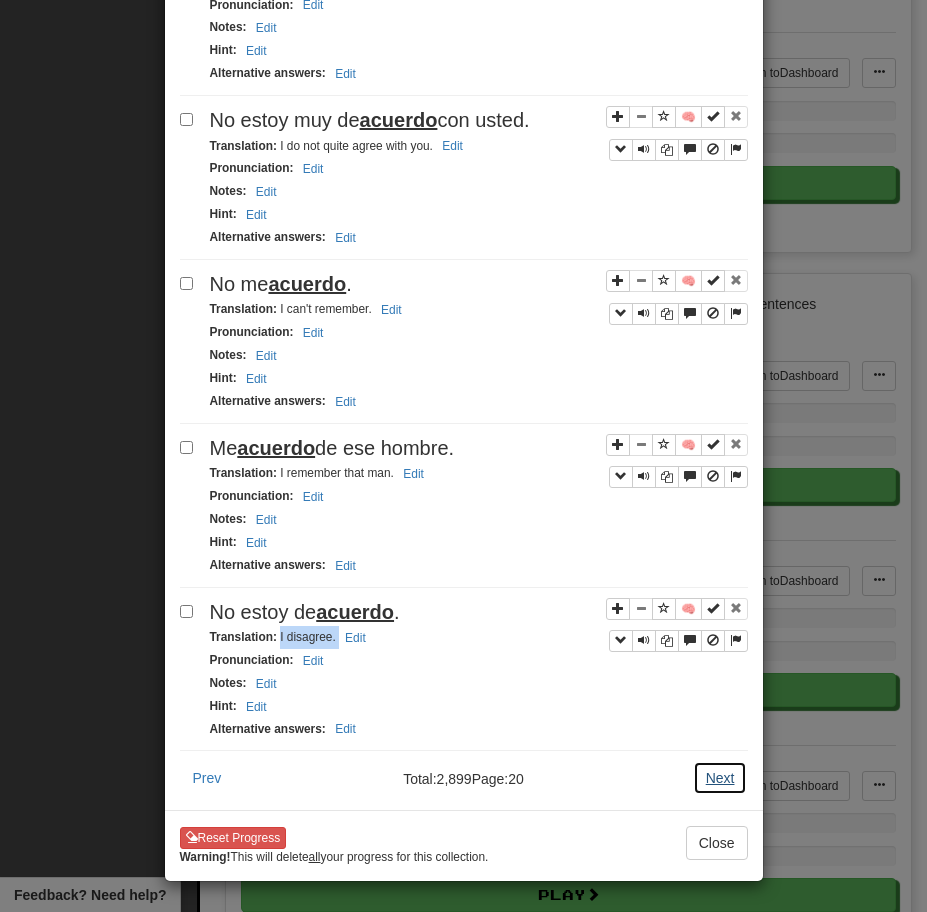 click on "Next" at bounding box center (720, 778) 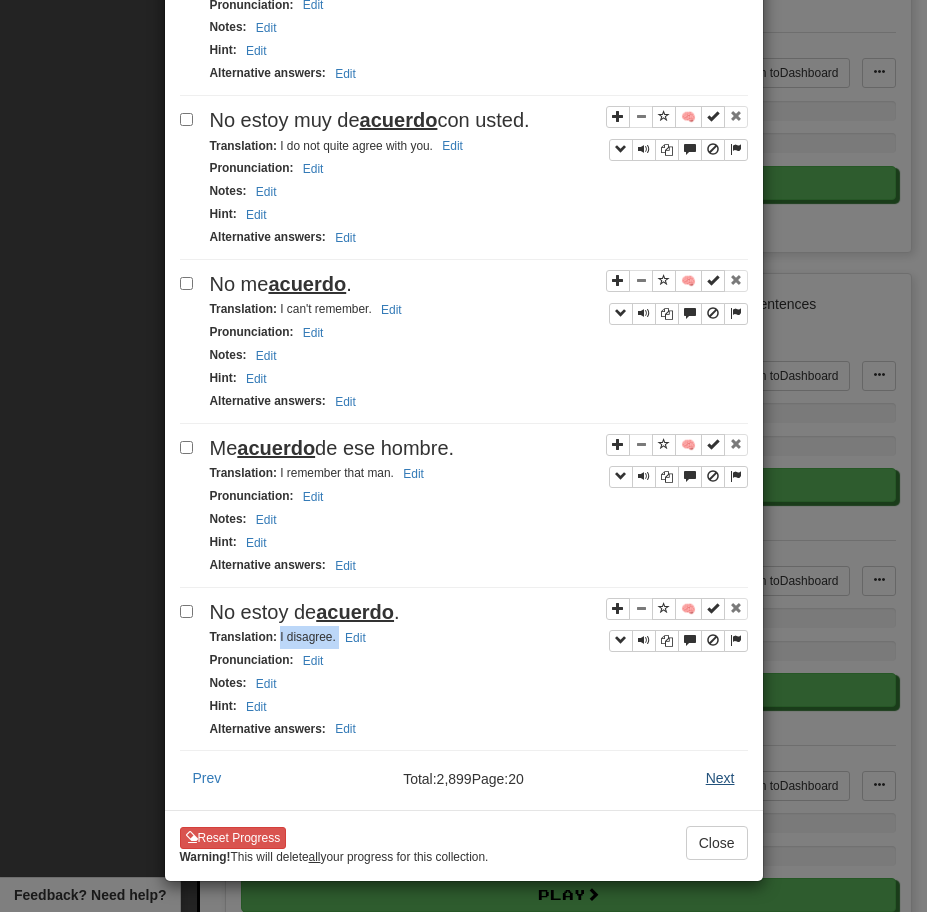 scroll, scrollTop: 0, scrollLeft: 0, axis: both 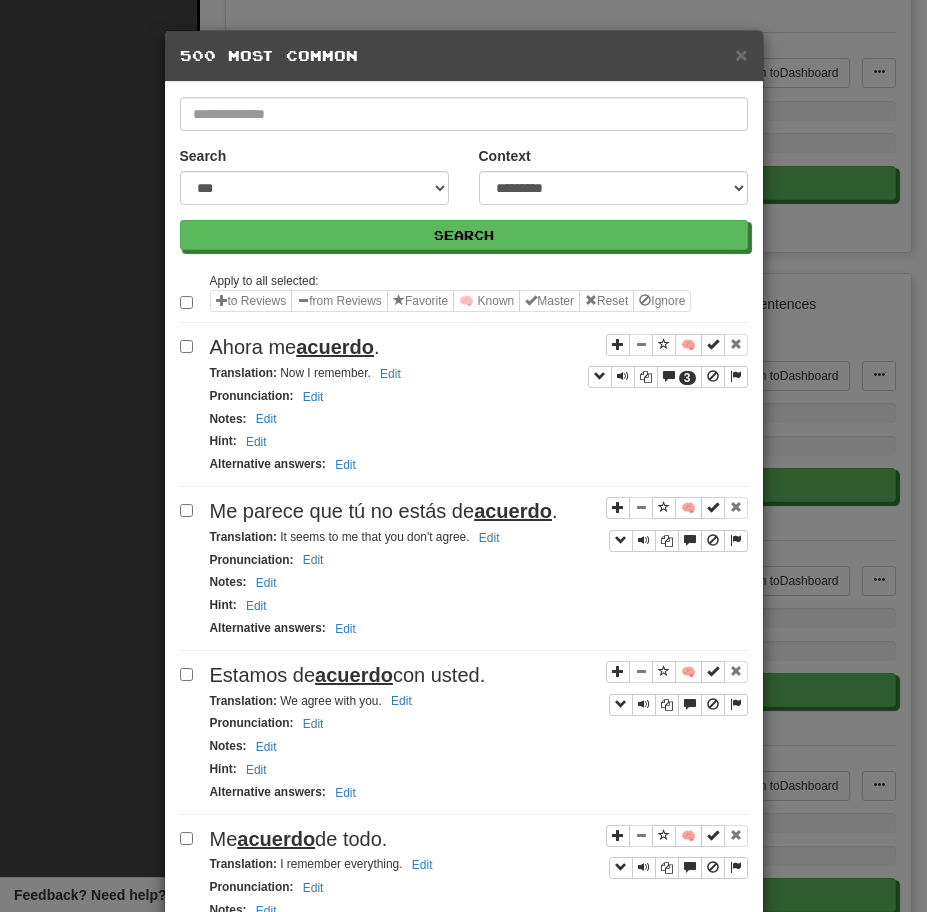 click on "acuerdo" at bounding box center [335, 347] 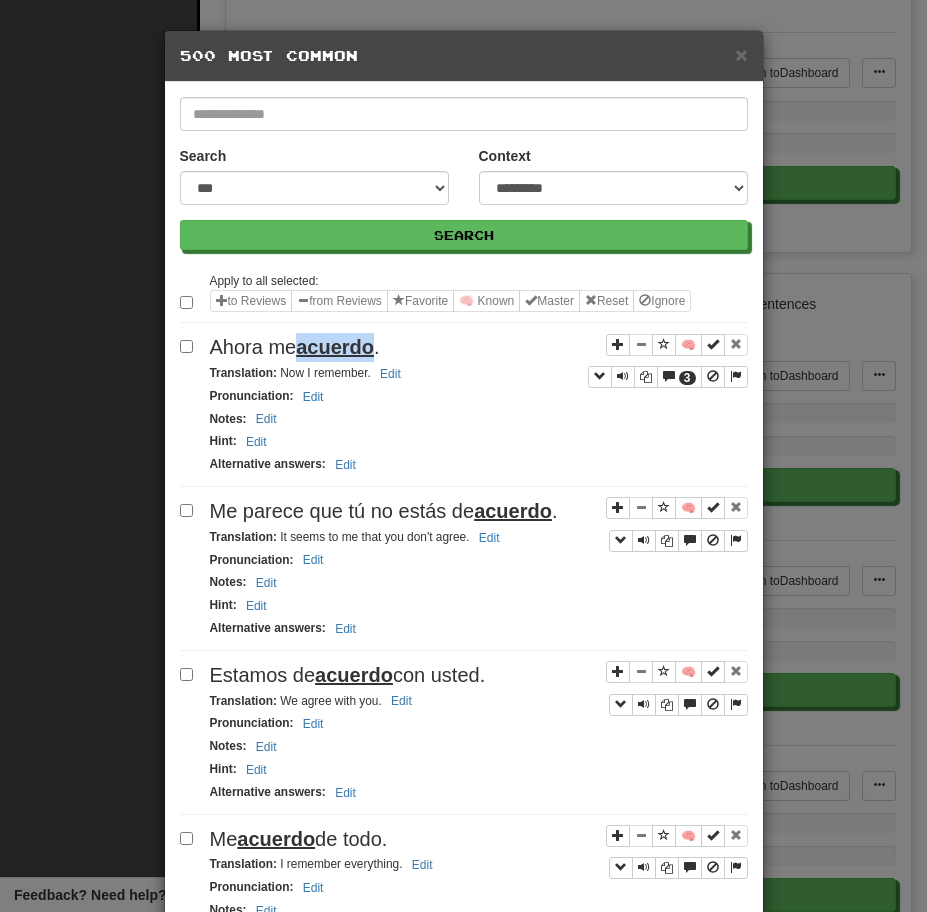 click on "acuerdo" at bounding box center (335, 347) 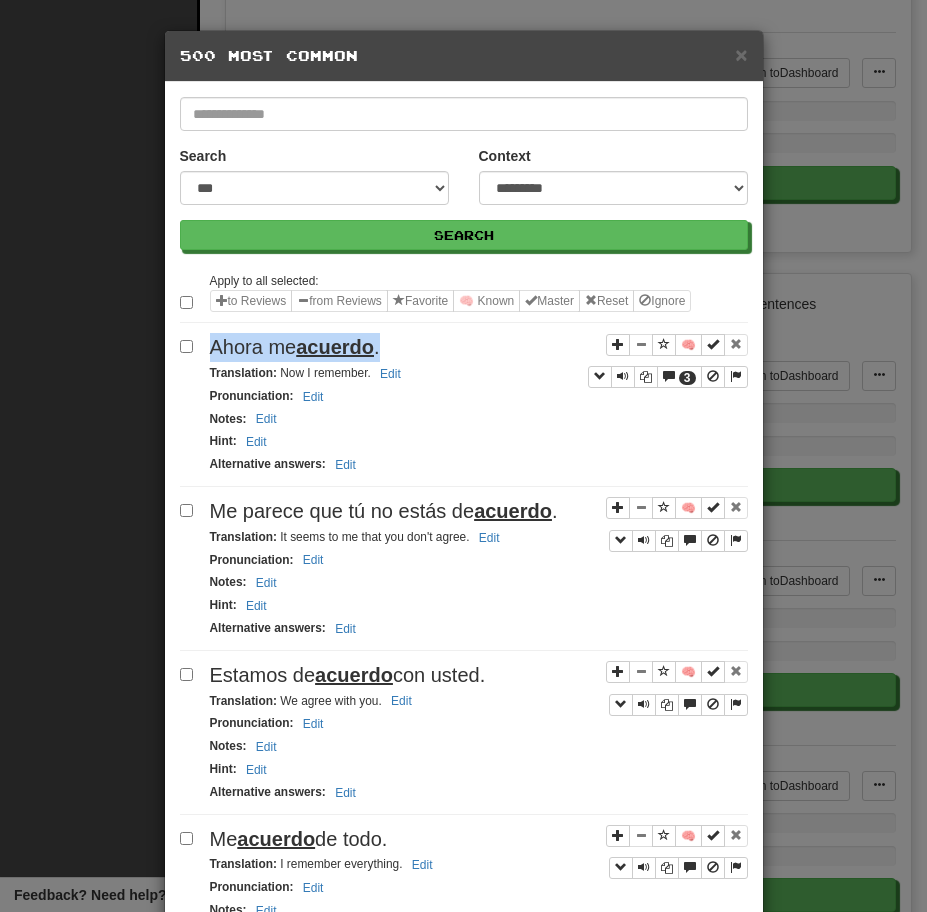 click on "acuerdo" at bounding box center [335, 347] 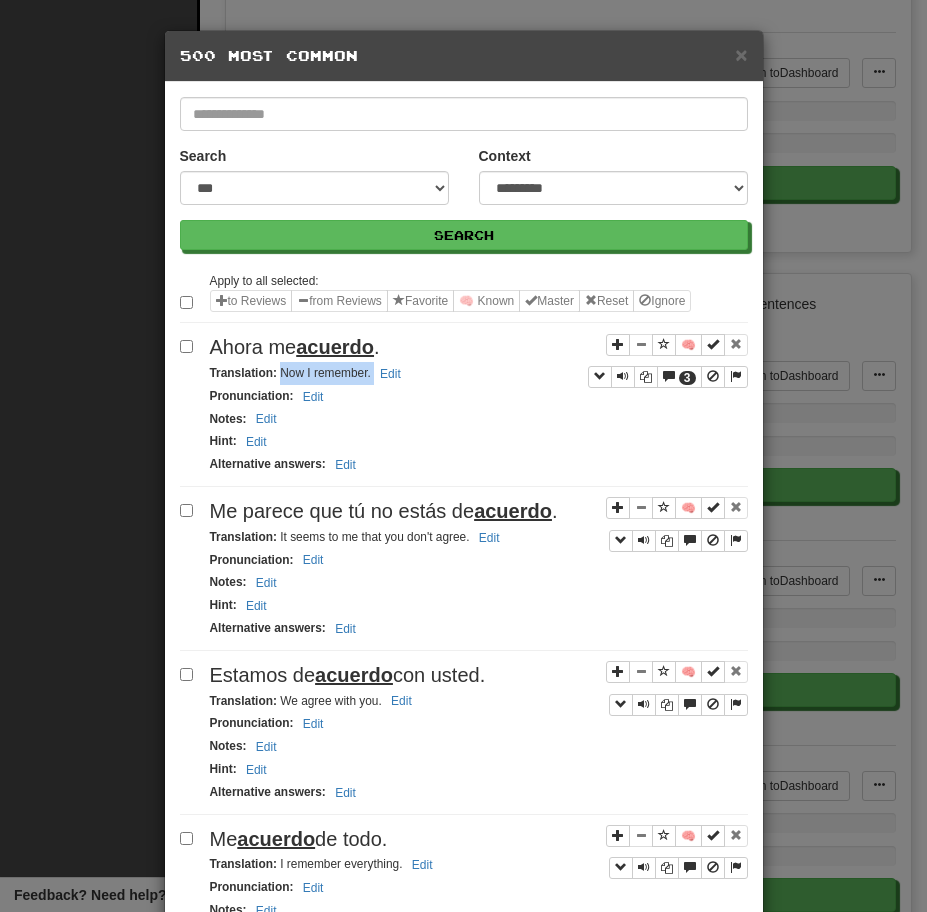 drag, startPoint x: 280, startPoint y: 373, endPoint x: 417, endPoint y: 376, distance: 137.03284 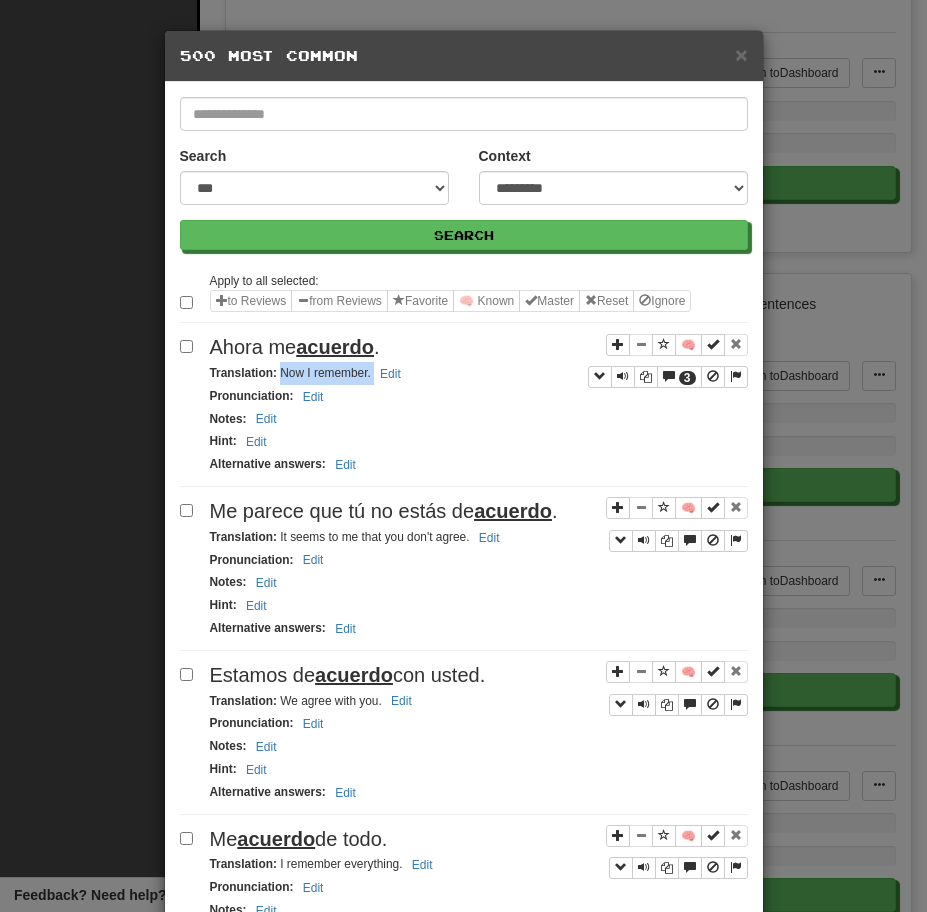 click on "Me parece que tú no estás de  acuerdo ." at bounding box center [384, 511] 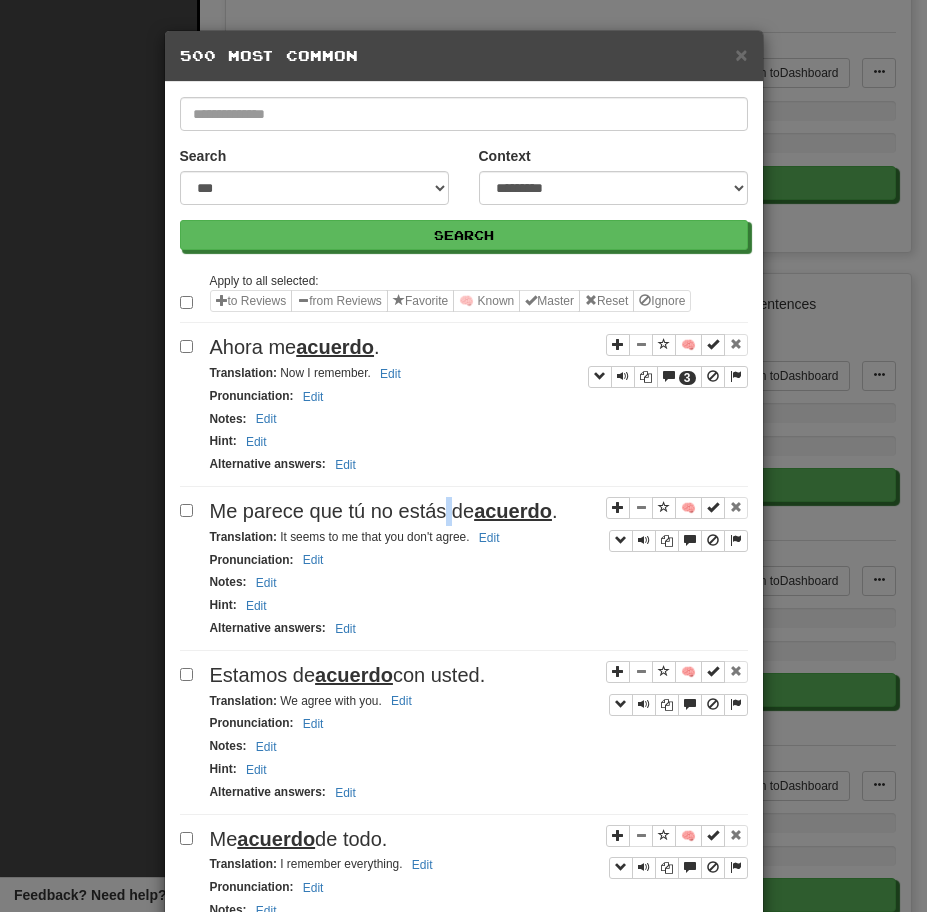 click on "Me parece que tú no estás de  acuerdo ." at bounding box center (384, 511) 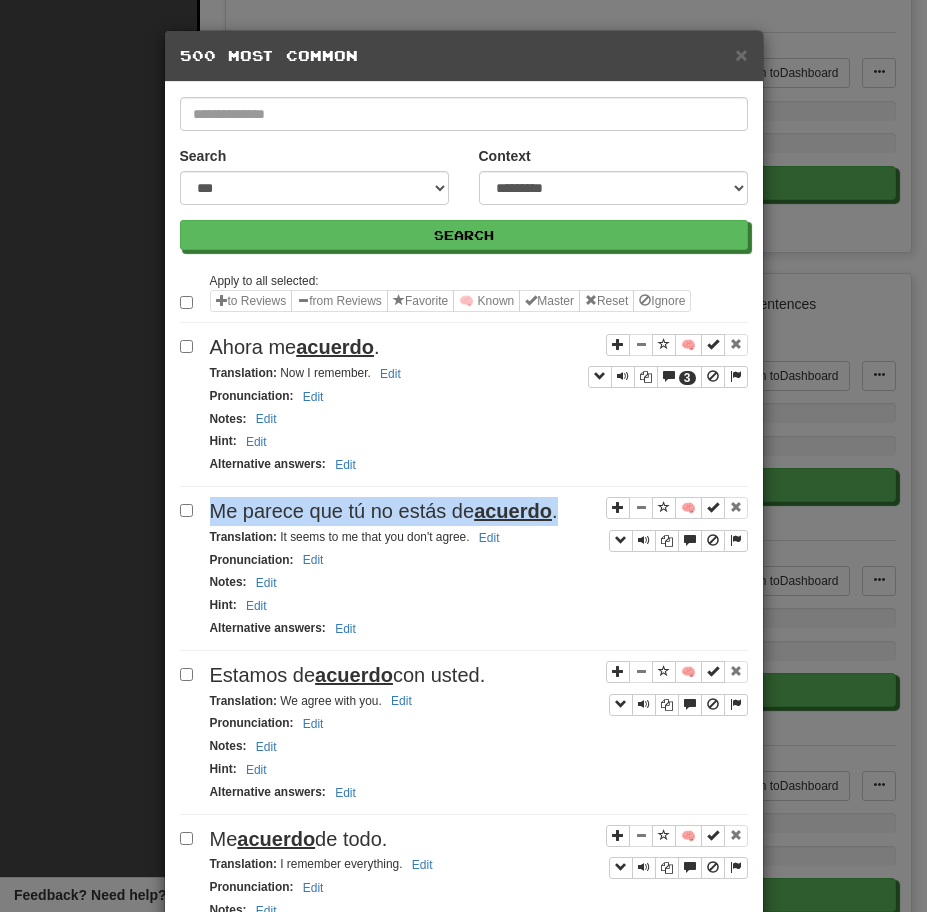 click on "Me parece que tú no estás de  acuerdo ." at bounding box center (384, 511) 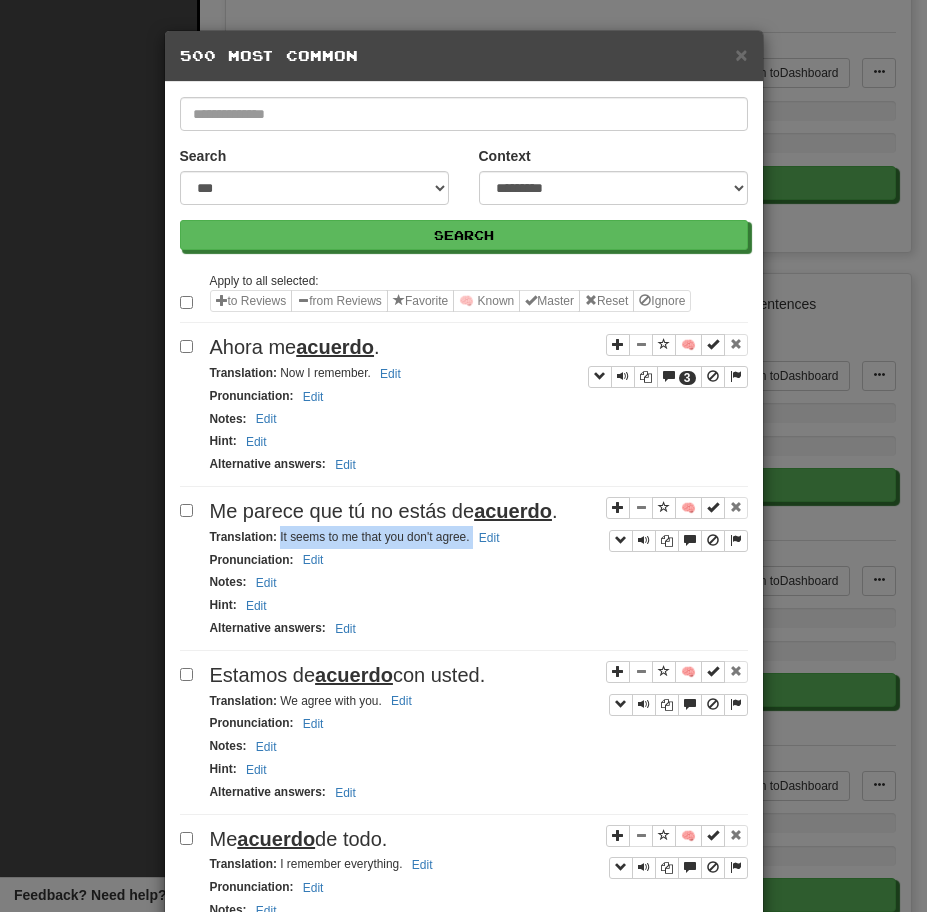 drag, startPoint x: 278, startPoint y: 536, endPoint x: 542, endPoint y: 537, distance: 264.0019 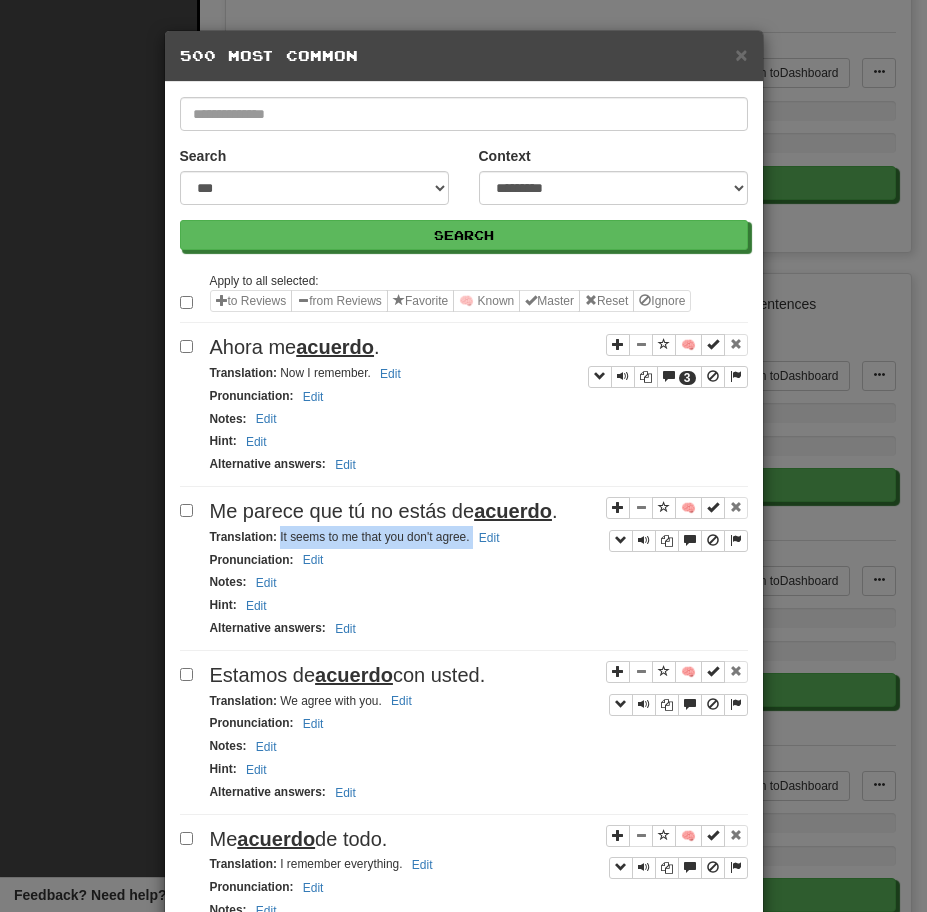 click on "Estamos de  acuerdo  con usted." at bounding box center (479, 675) 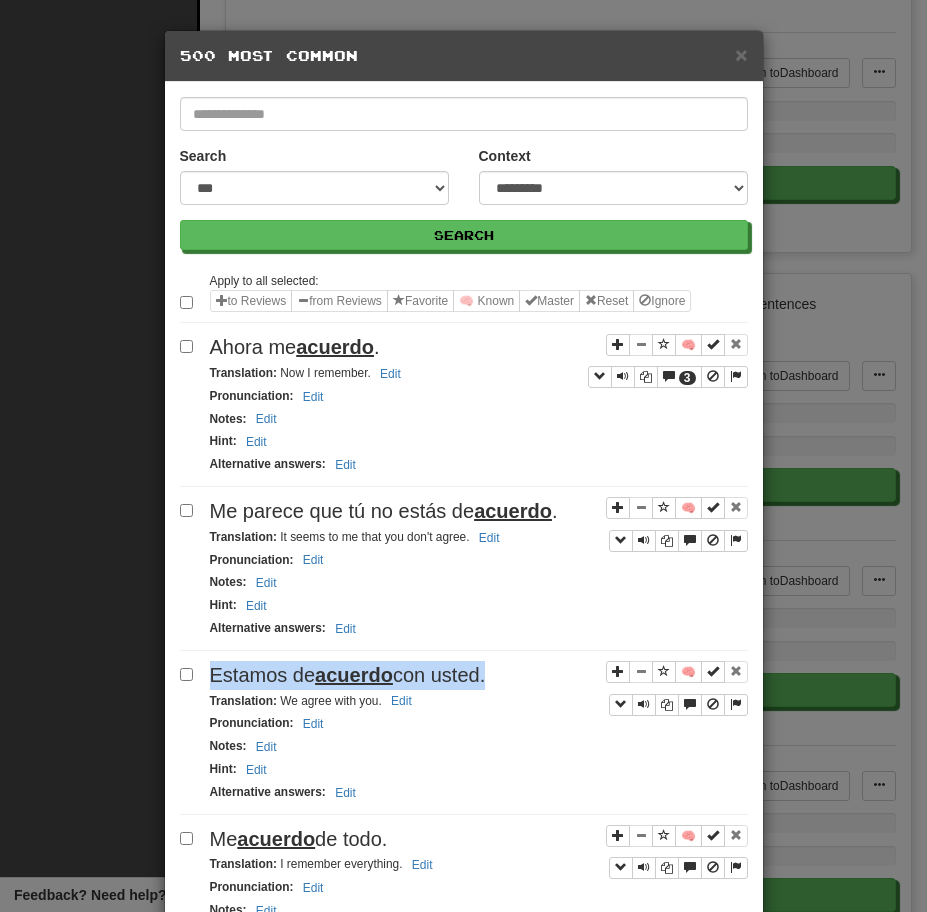 click on "Estamos de  acuerdo  con usted." at bounding box center [479, 675] 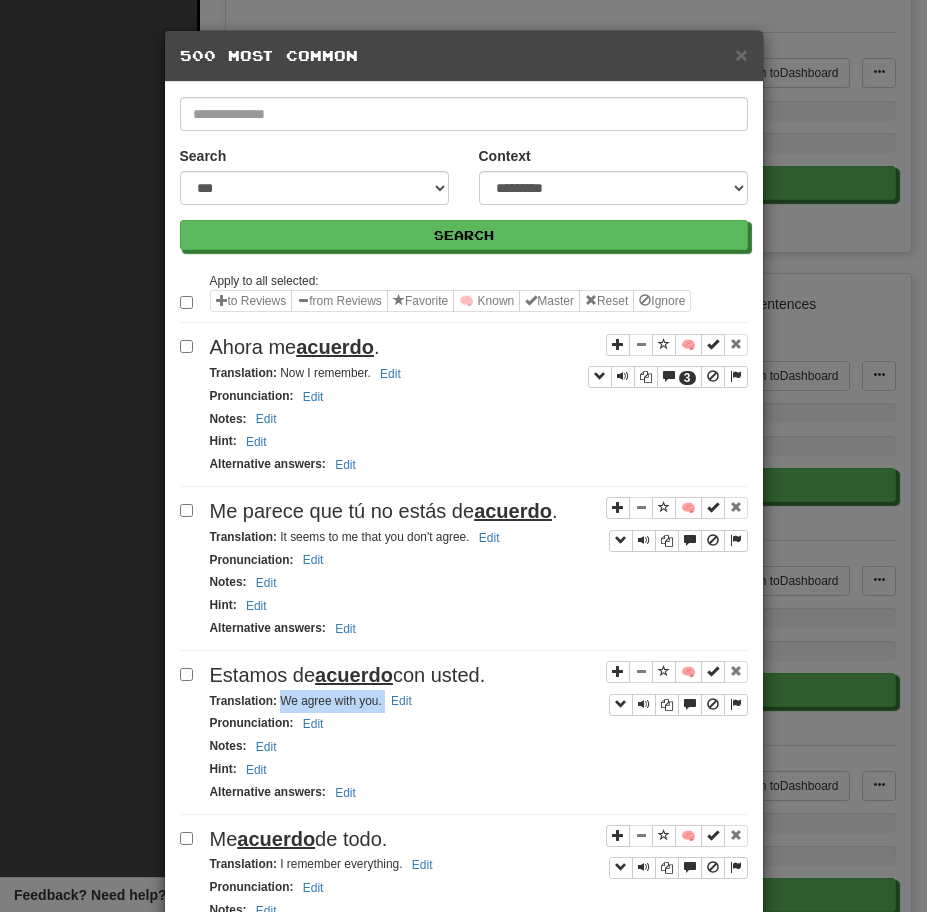 drag, startPoint x: 279, startPoint y: 702, endPoint x: 438, endPoint y: 702, distance: 159 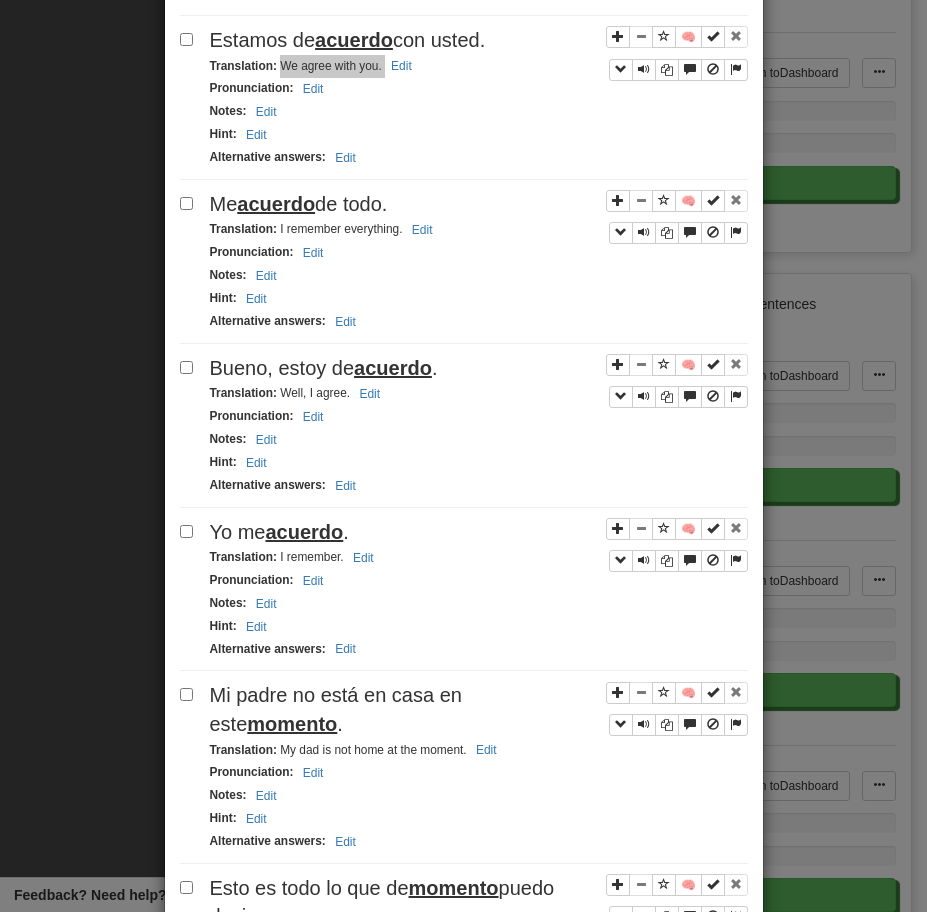 scroll, scrollTop: 645, scrollLeft: 0, axis: vertical 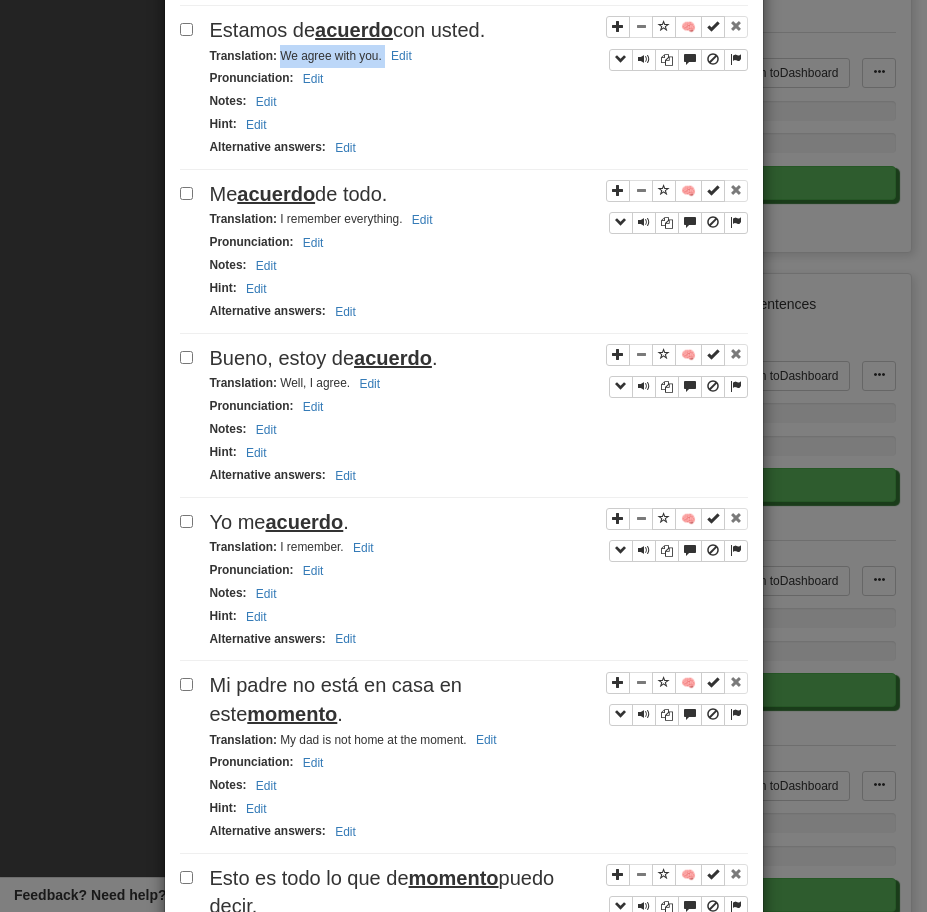 click on "Me  acuerdo  de todo." at bounding box center [299, 194] 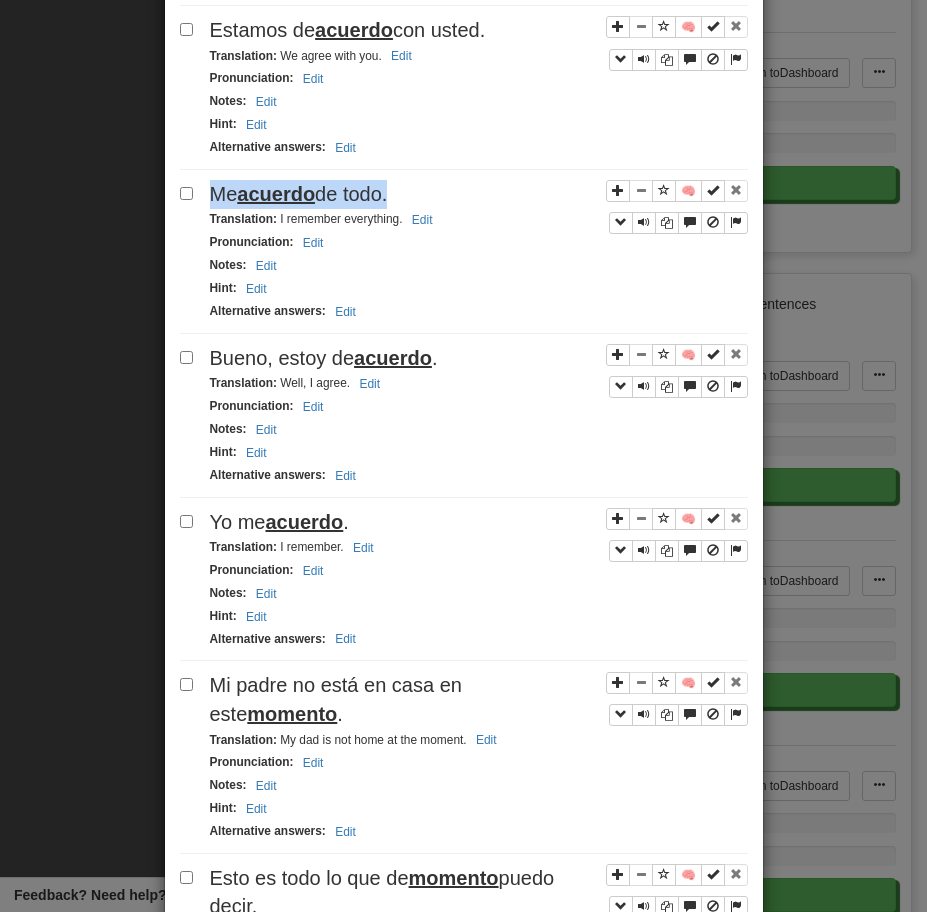 click on "Me  acuerdo  de todo." at bounding box center (299, 194) 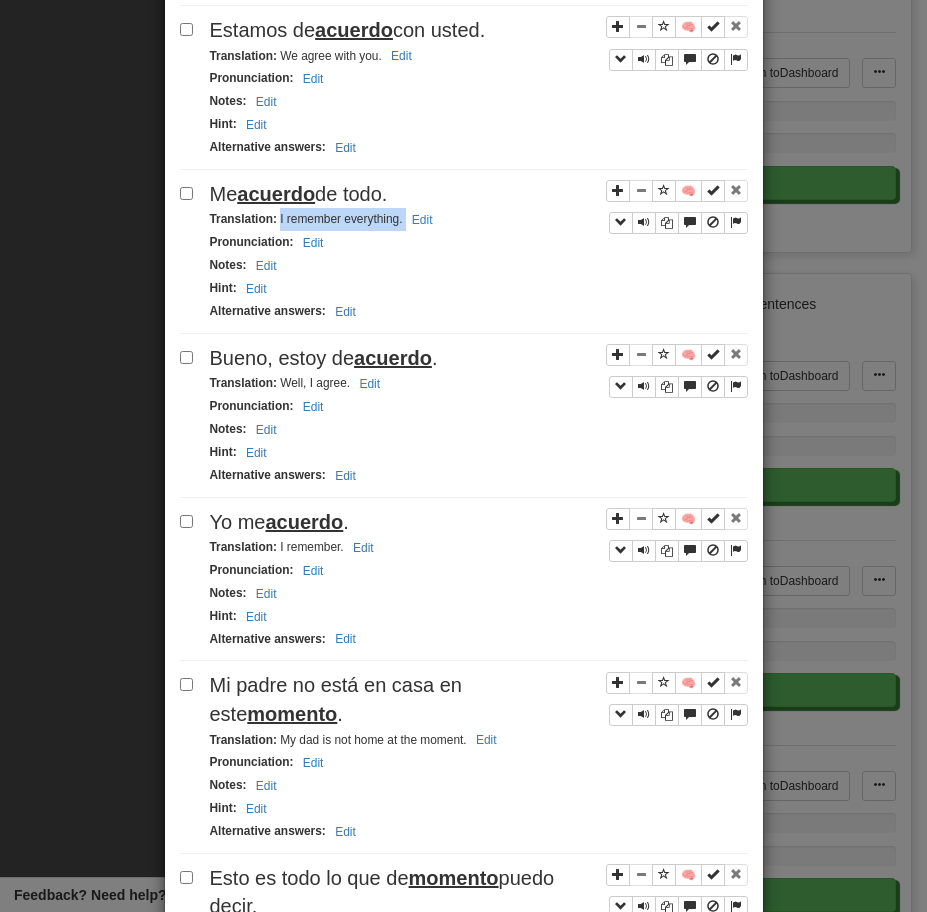 drag, startPoint x: 277, startPoint y: 217, endPoint x: 453, endPoint y: 217, distance: 176 